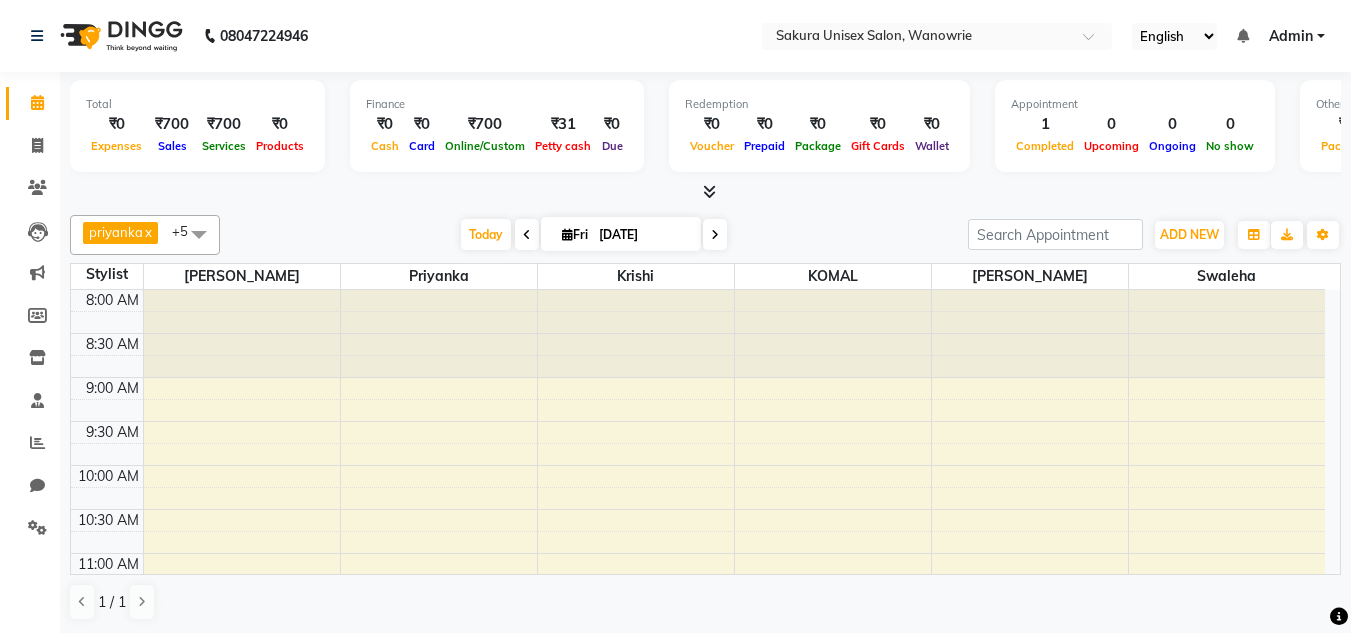 scroll, scrollTop: 1, scrollLeft: 0, axis: vertical 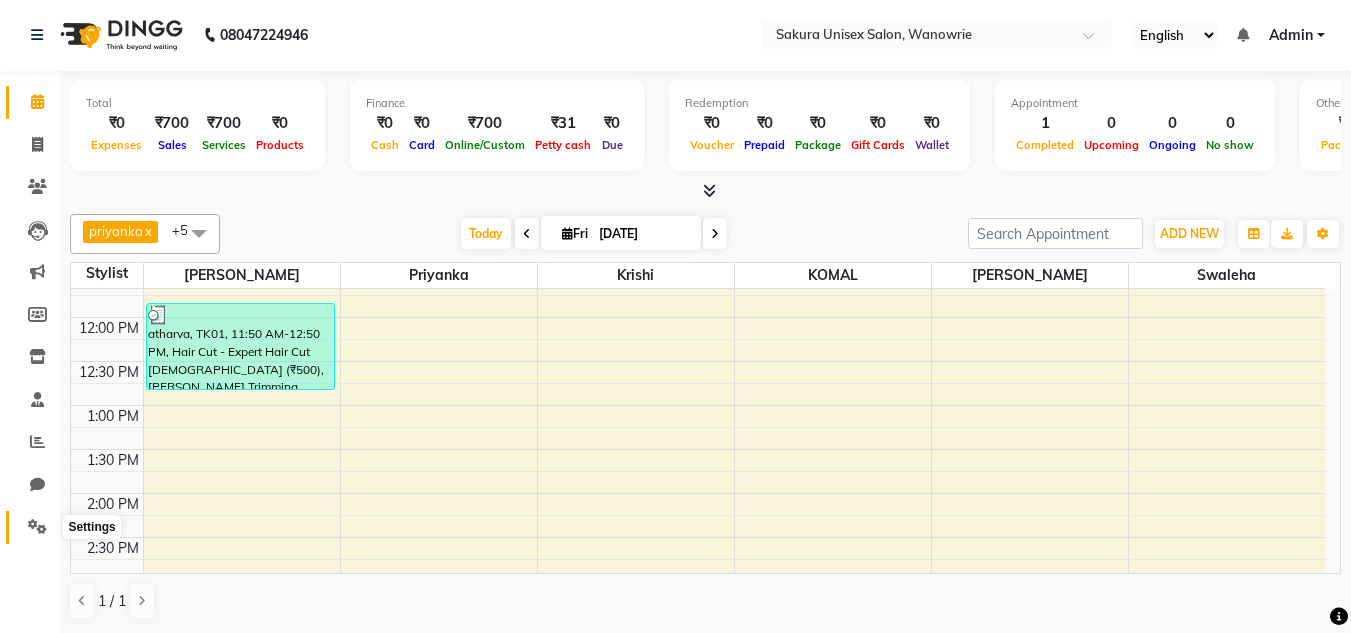 click 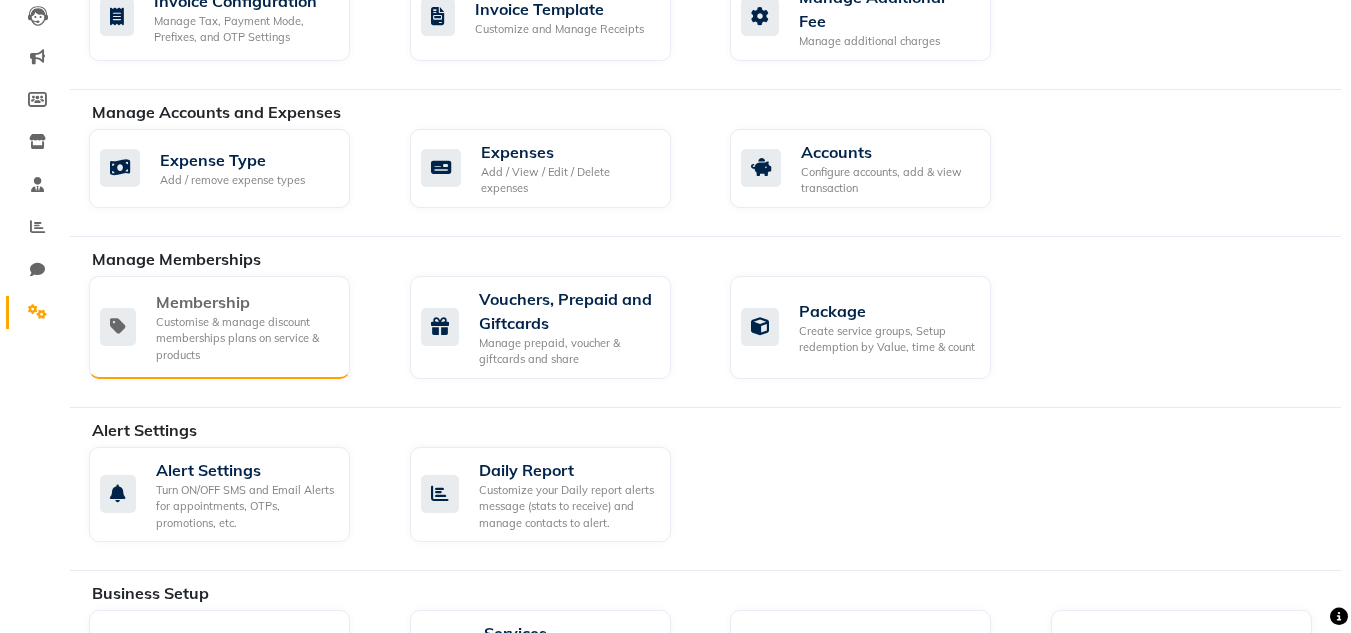 scroll, scrollTop: 301, scrollLeft: 0, axis: vertical 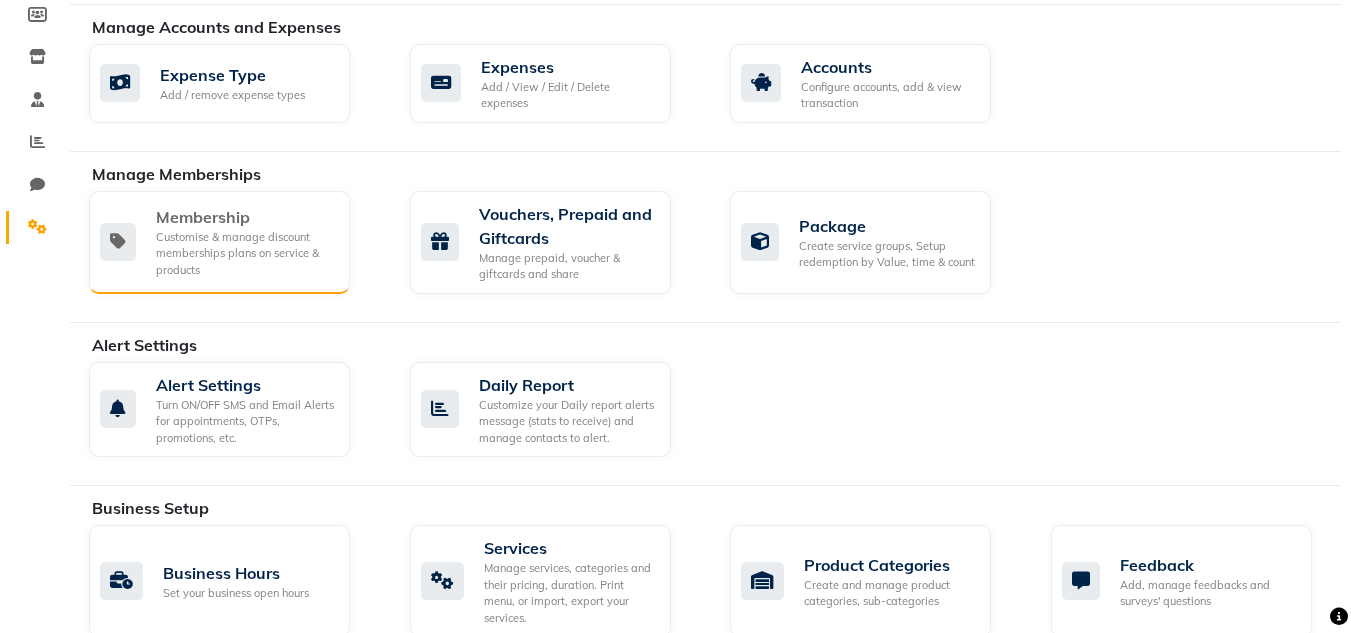 click on "Customise & manage discount memberships plans on service & products" 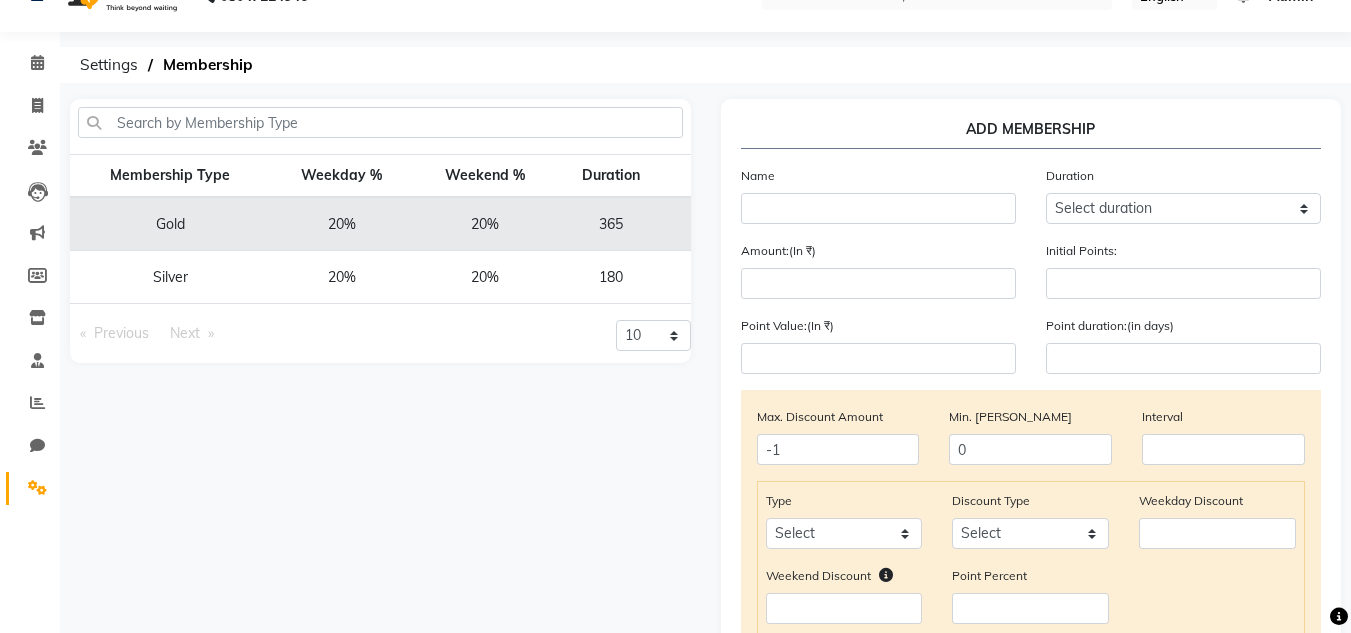 scroll, scrollTop: 0, scrollLeft: 0, axis: both 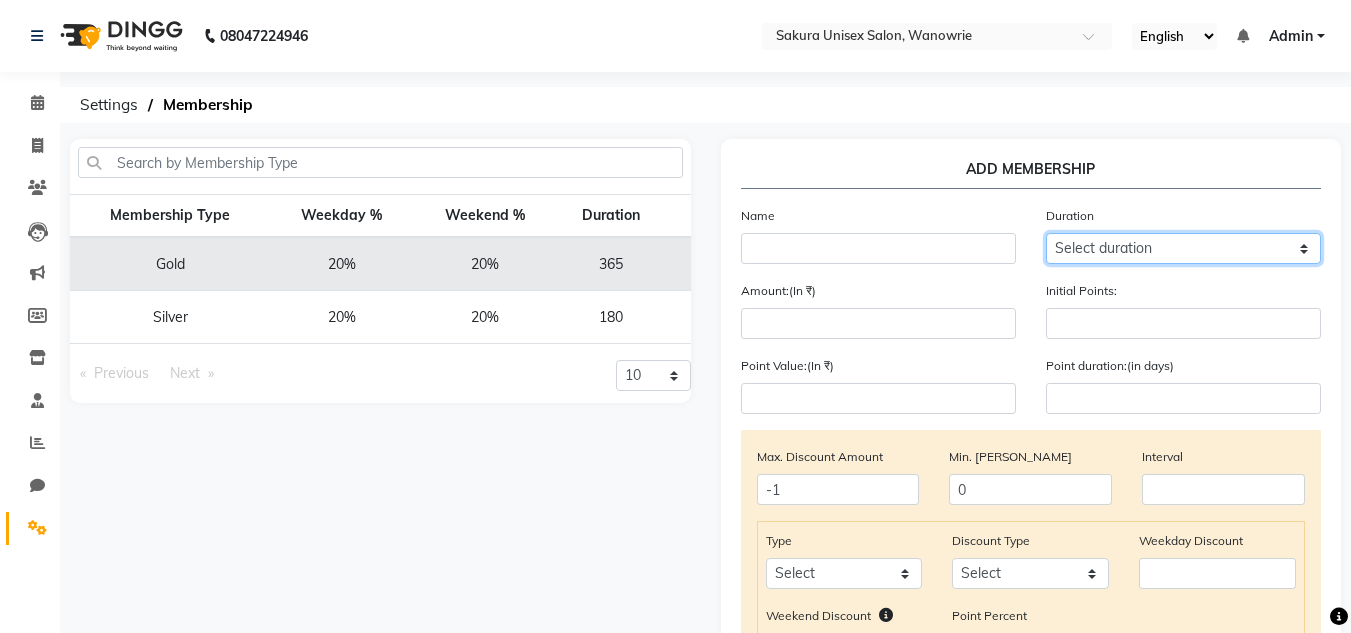 click on "Select duration Week  Half-month  Month  Year  Life Time  4 Months  8 Months  6 Months  15 Months  18 Months  30 Months  90 Days  210 Days  240 Days  270 Days  395 Days  425 Days  1 Day  2 Years  10 Months  3 Years  5 Years" 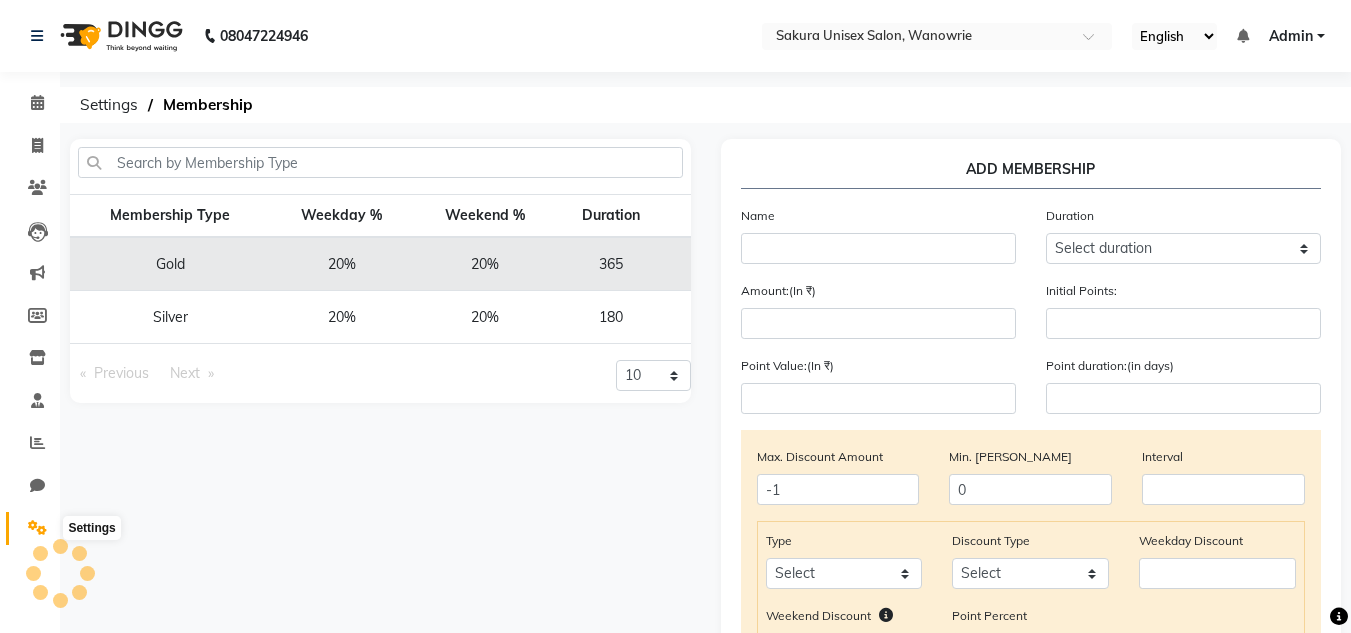click 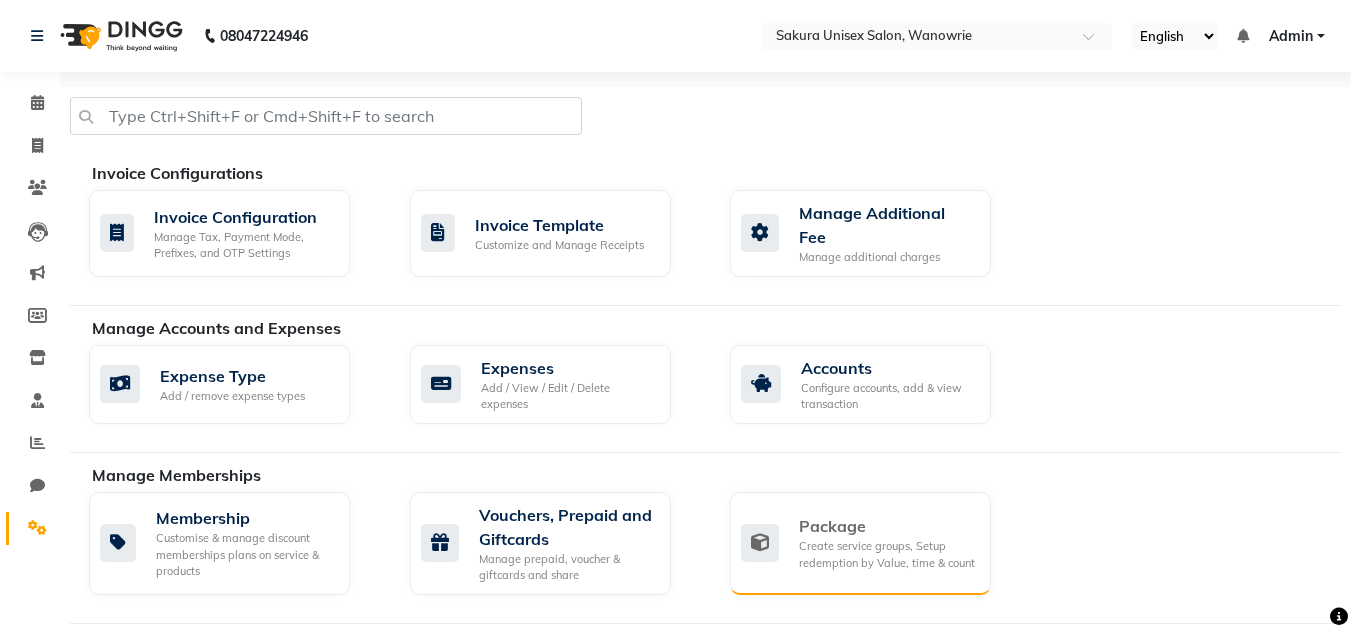 click on "Package Create service groups, Setup redemption by Value, time & count" 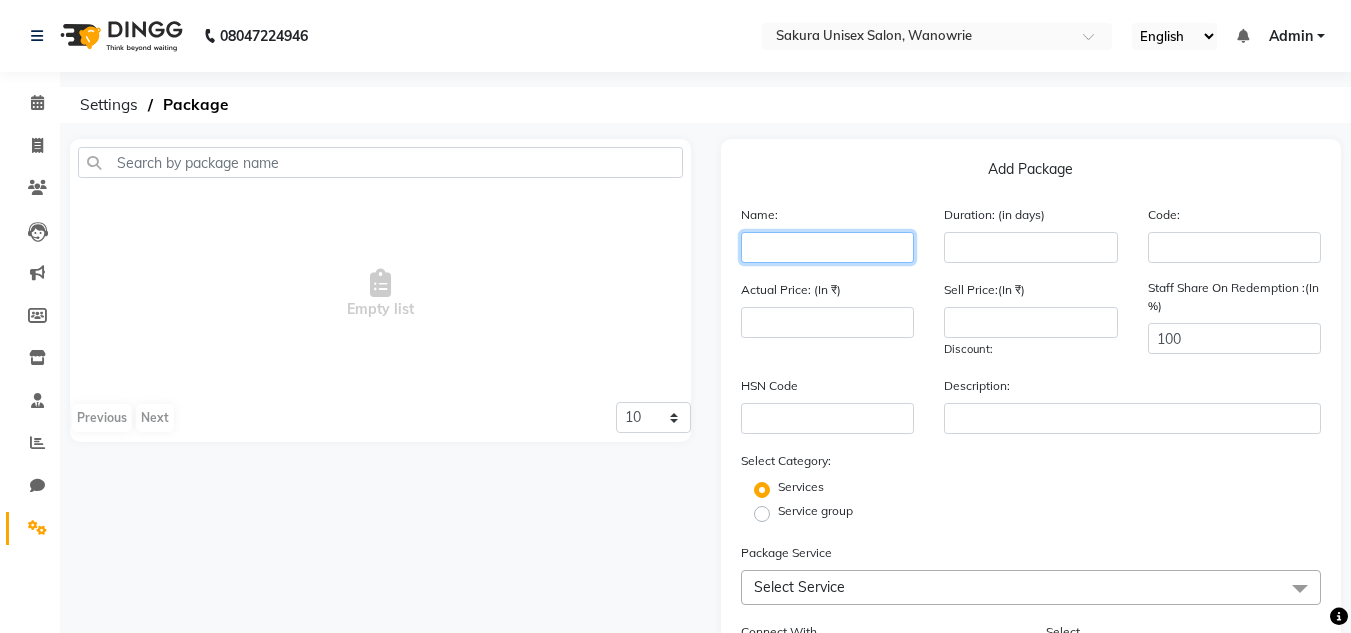 click 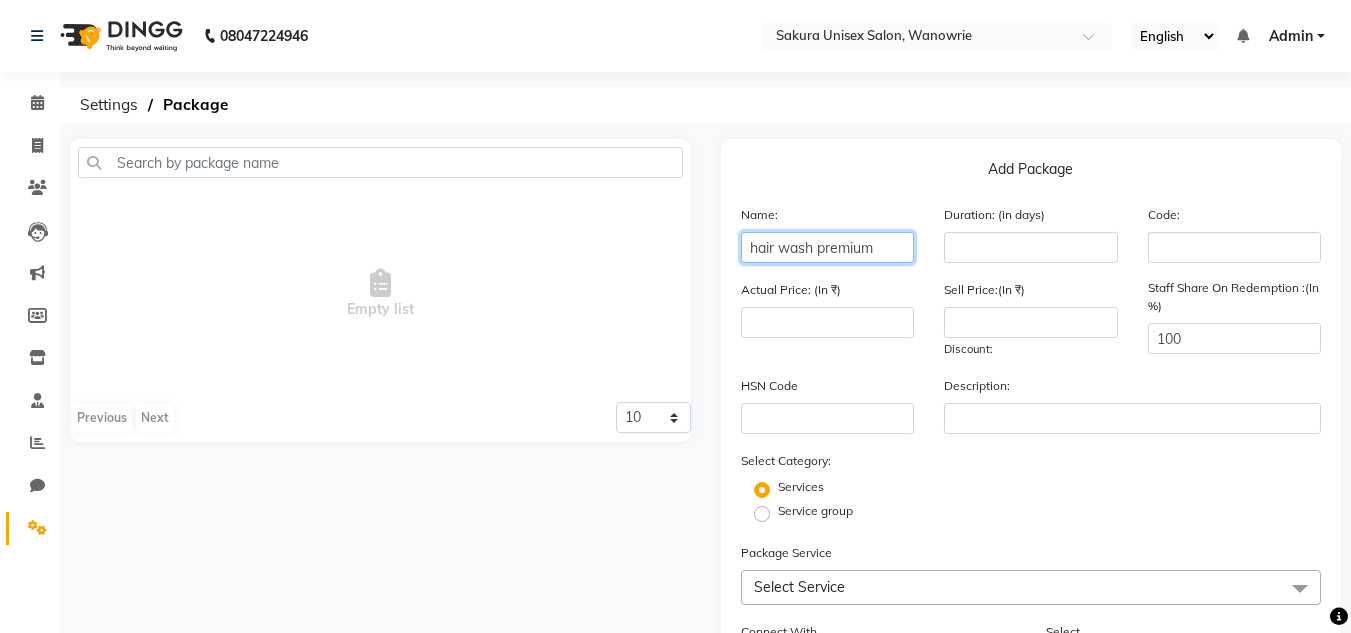 type on "hair wash premium" 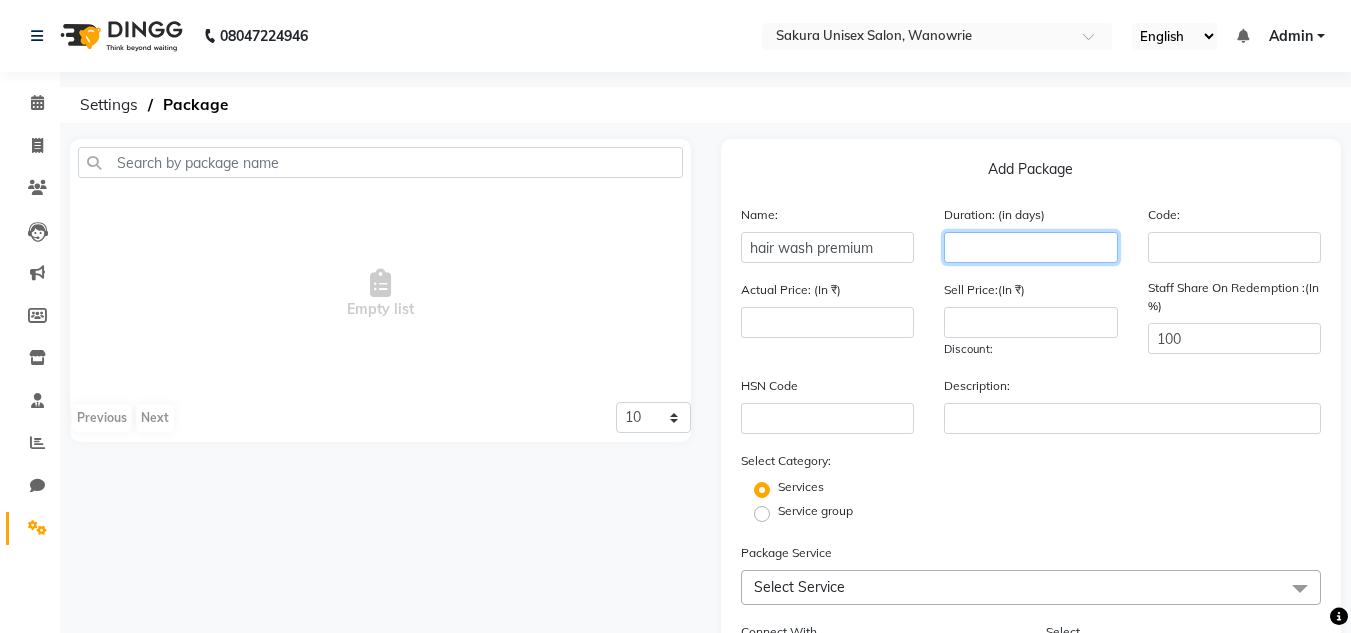 click 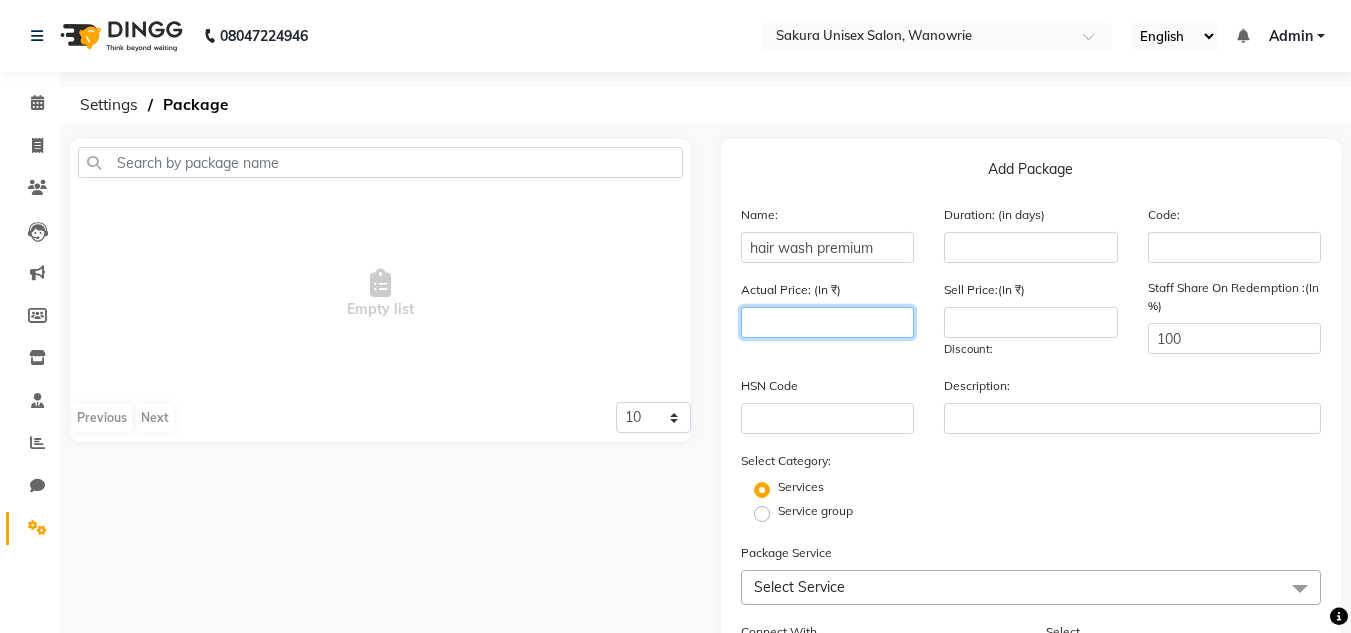 click 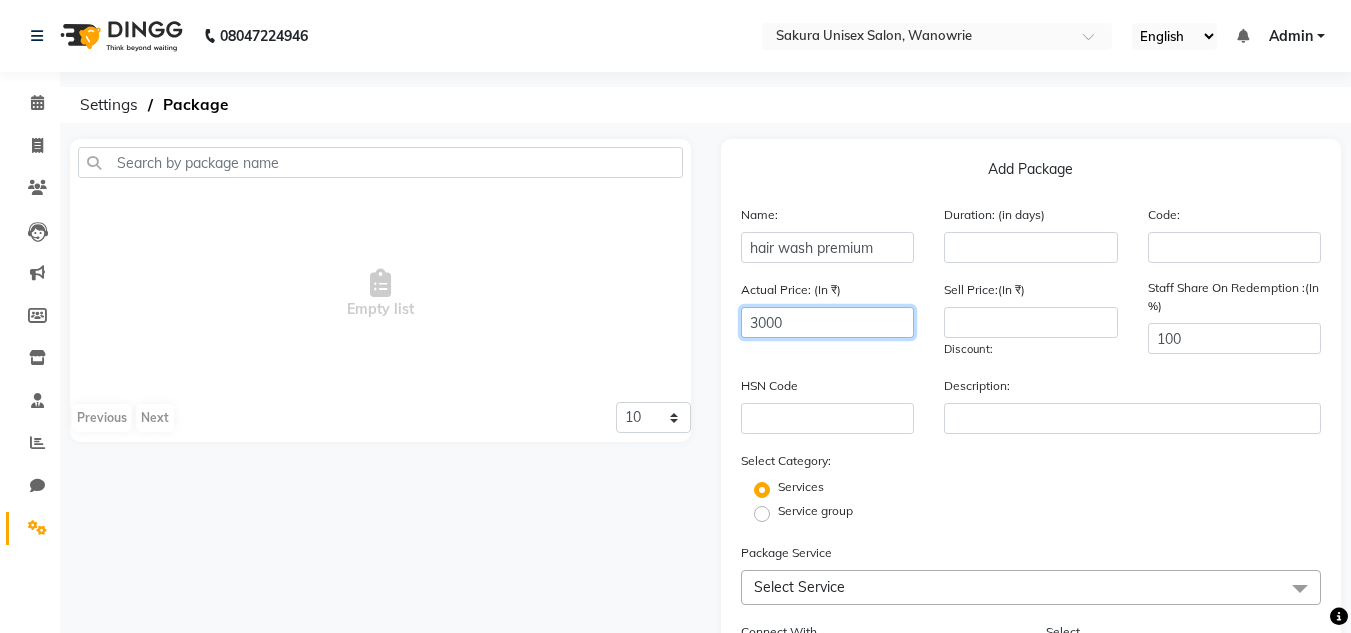 type on "3000" 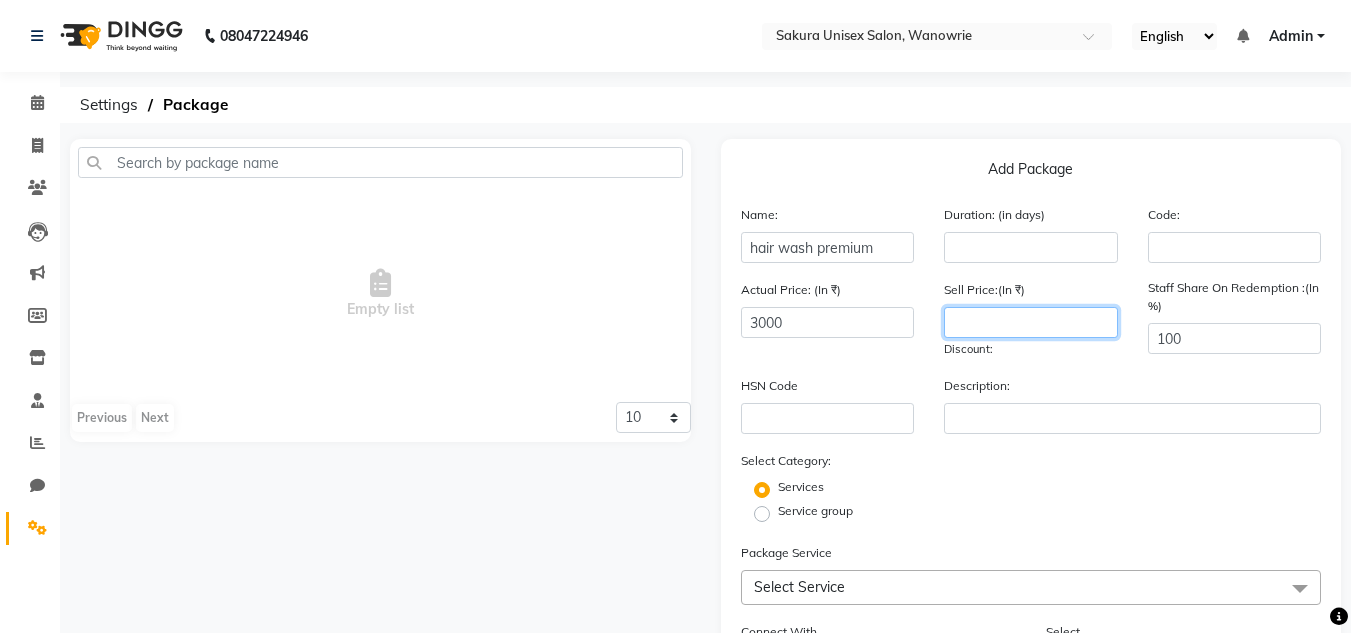 click 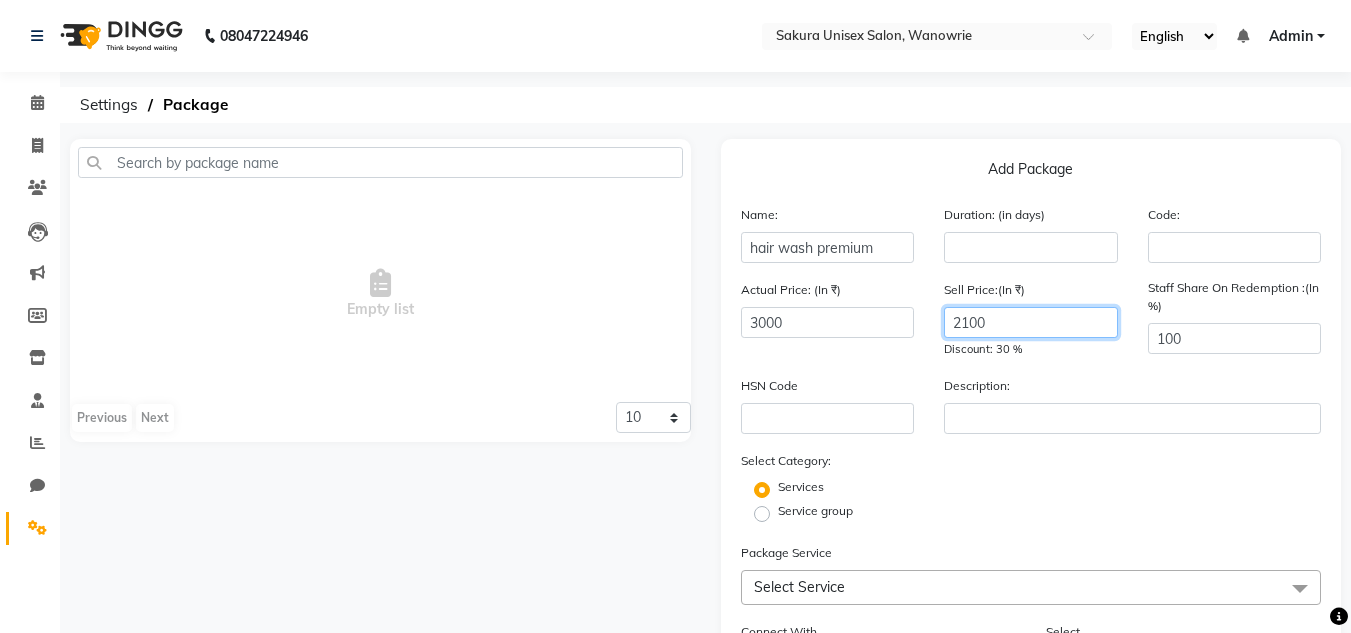 type on "2100" 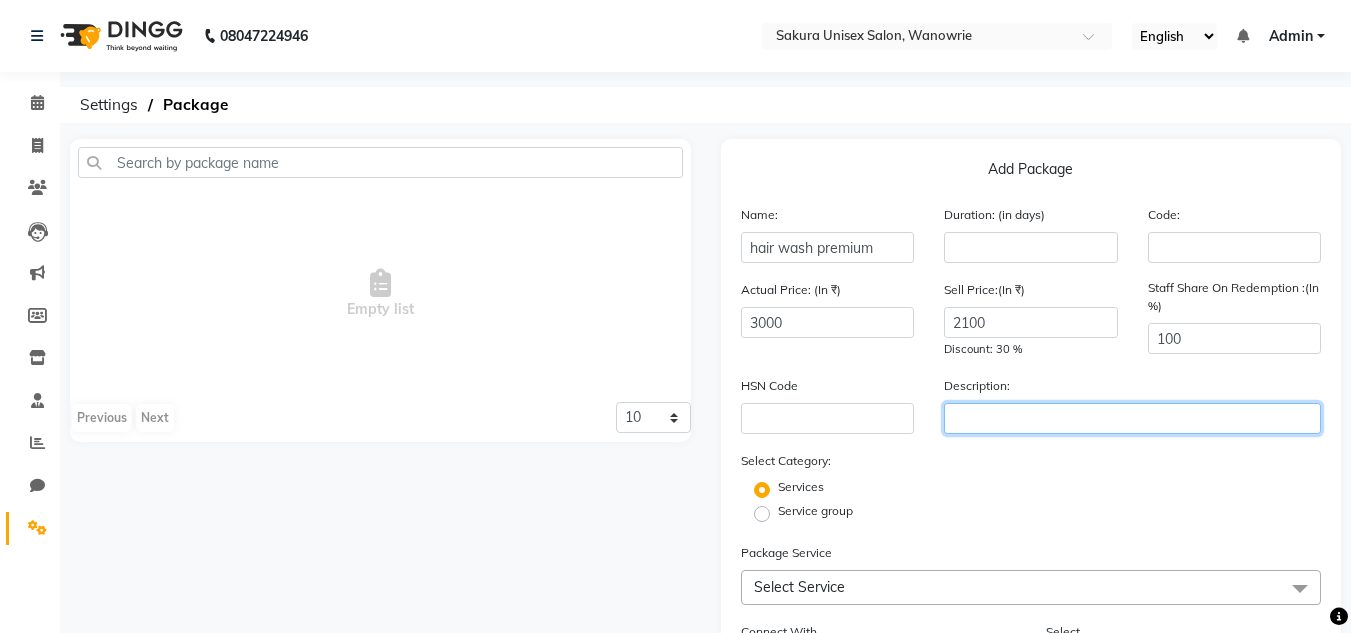 click 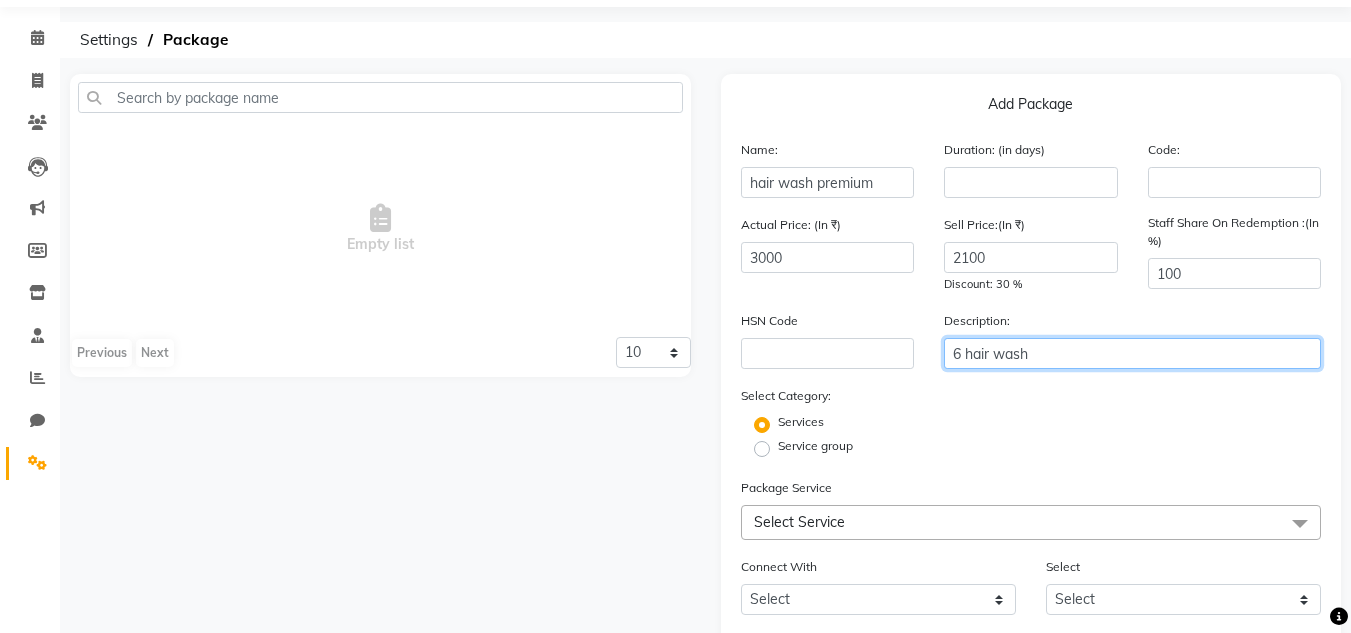 scroll, scrollTop: 100, scrollLeft: 0, axis: vertical 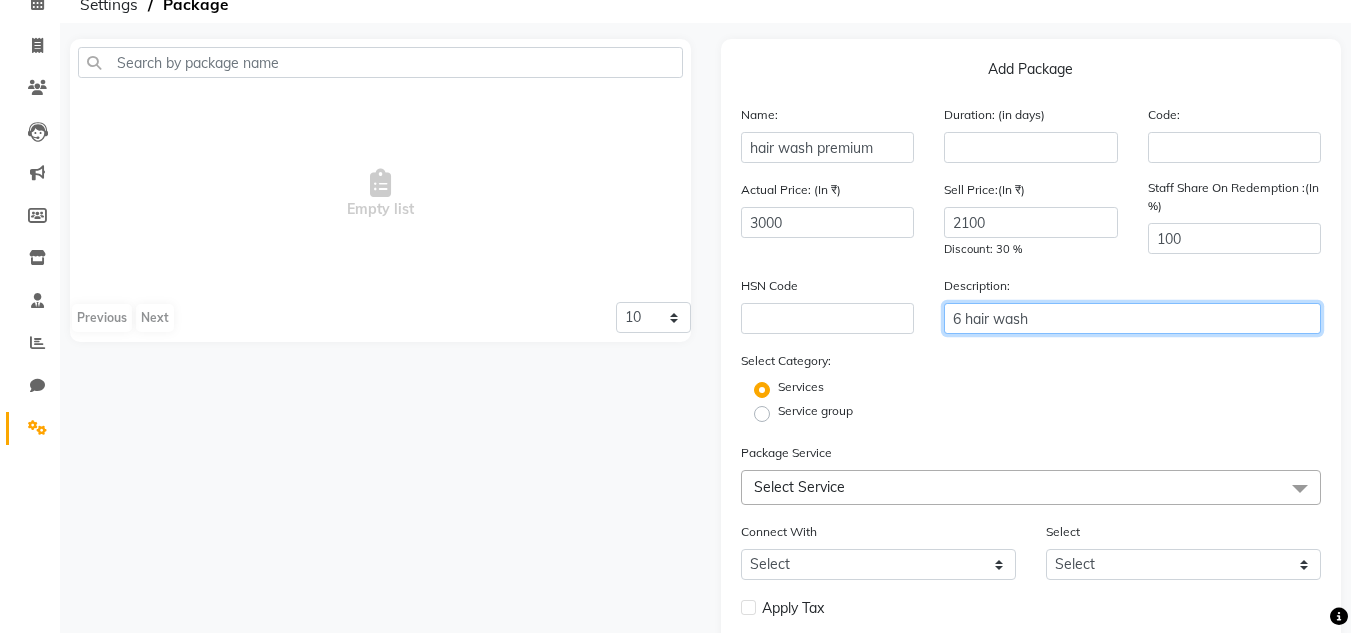 type on "6 hair wash" 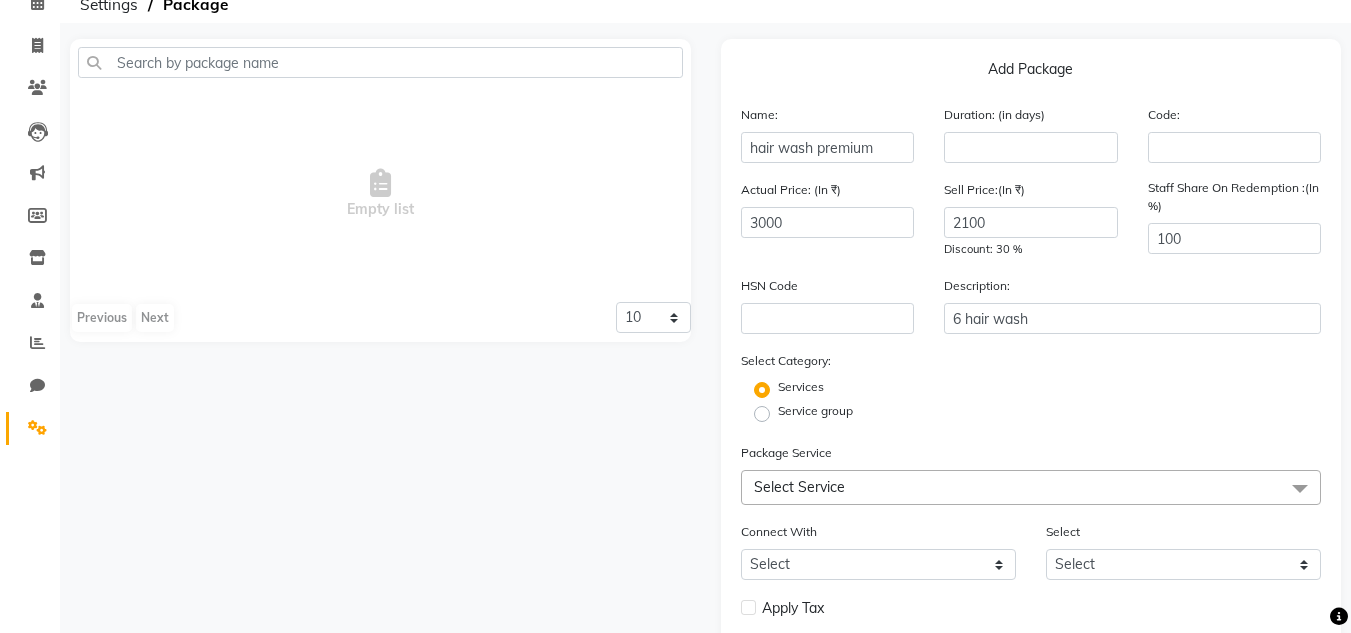 click on "Select Service" 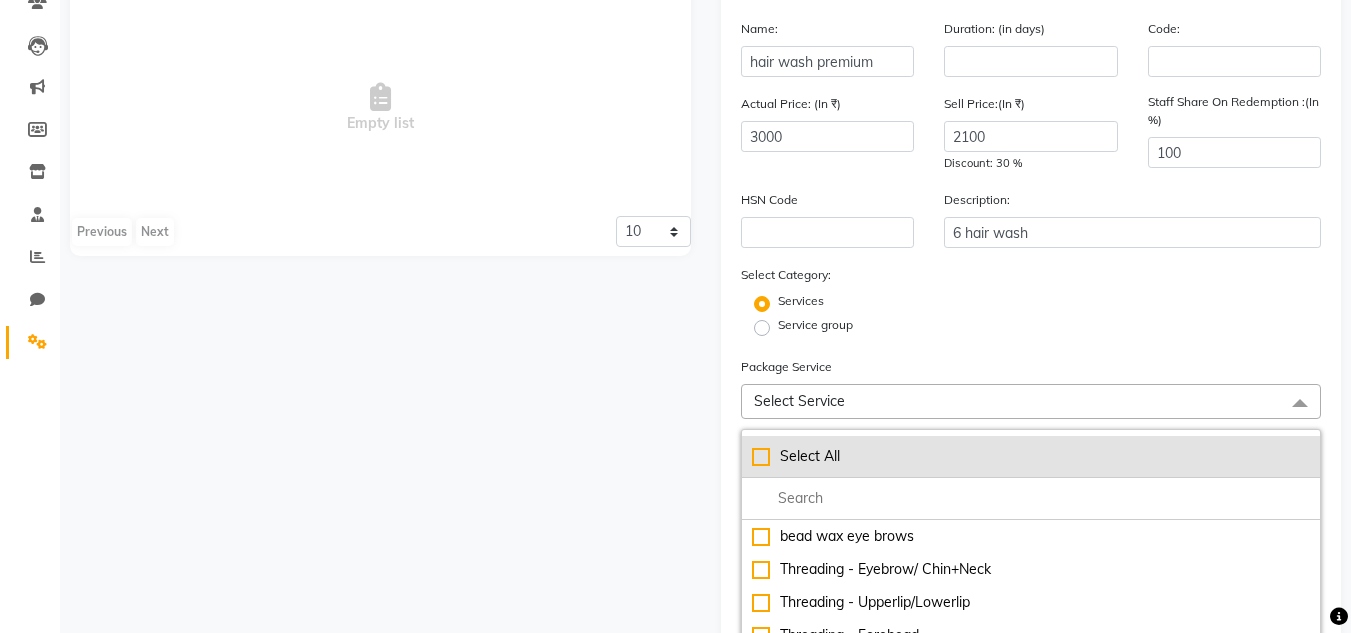 scroll, scrollTop: 300, scrollLeft: 0, axis: vertical 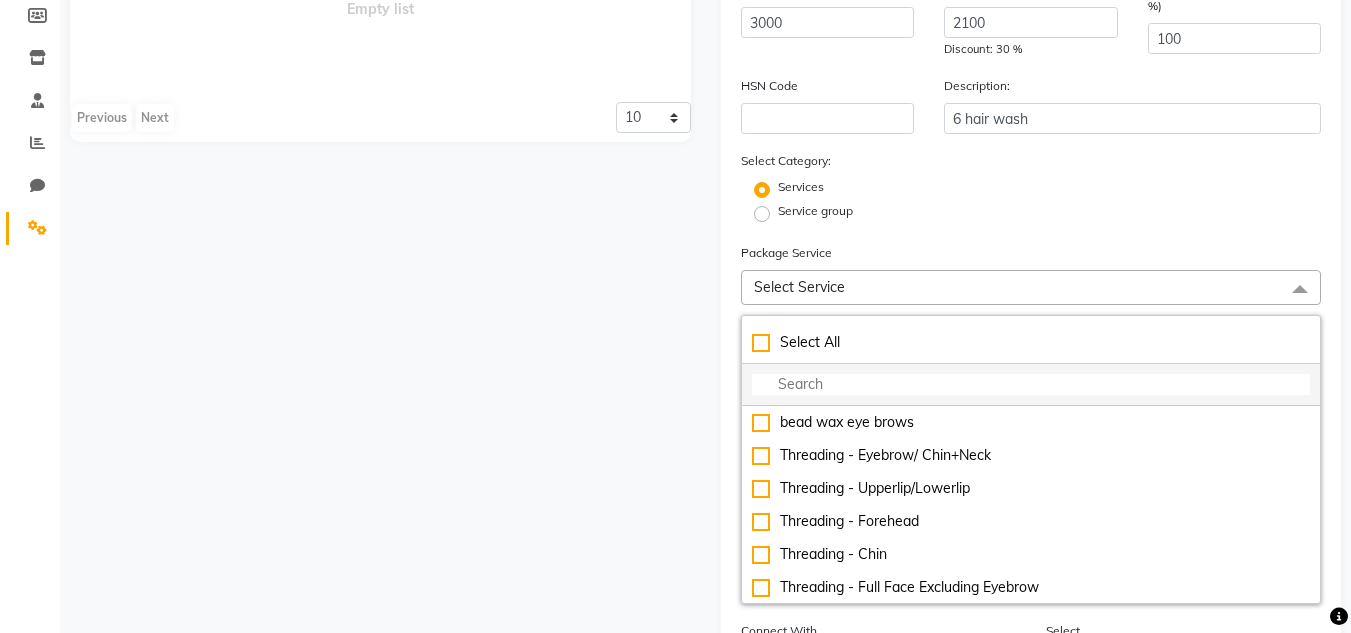 click 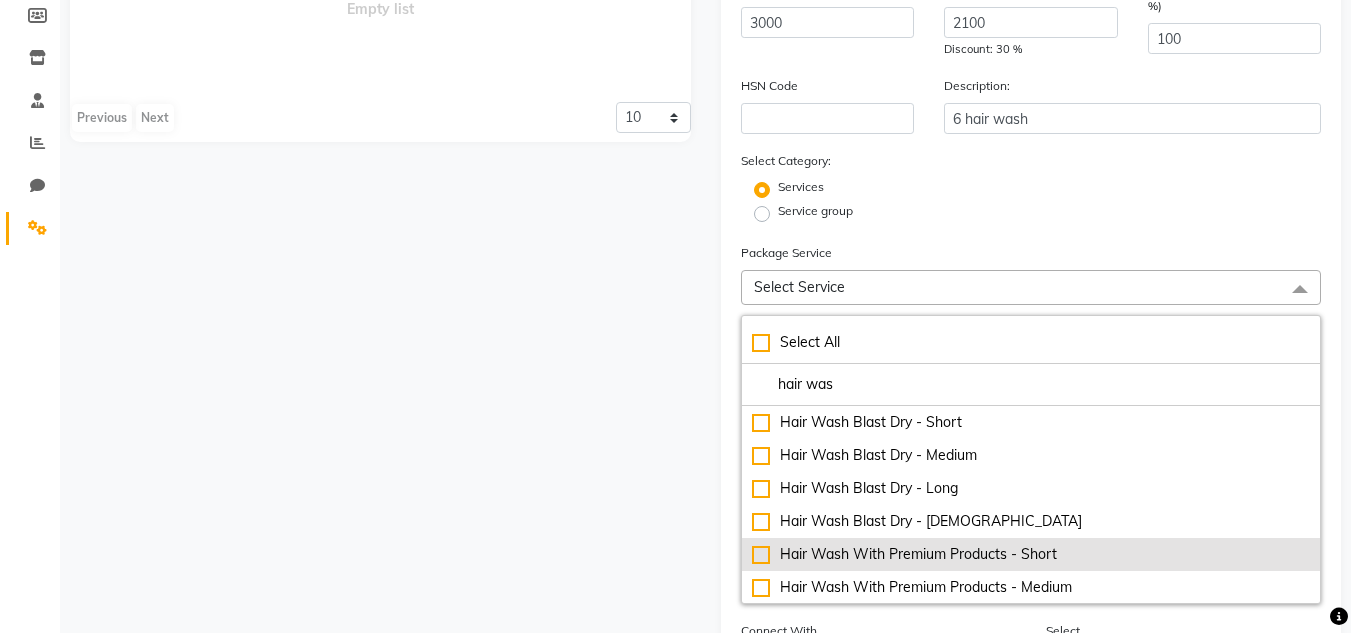type on "hair was" 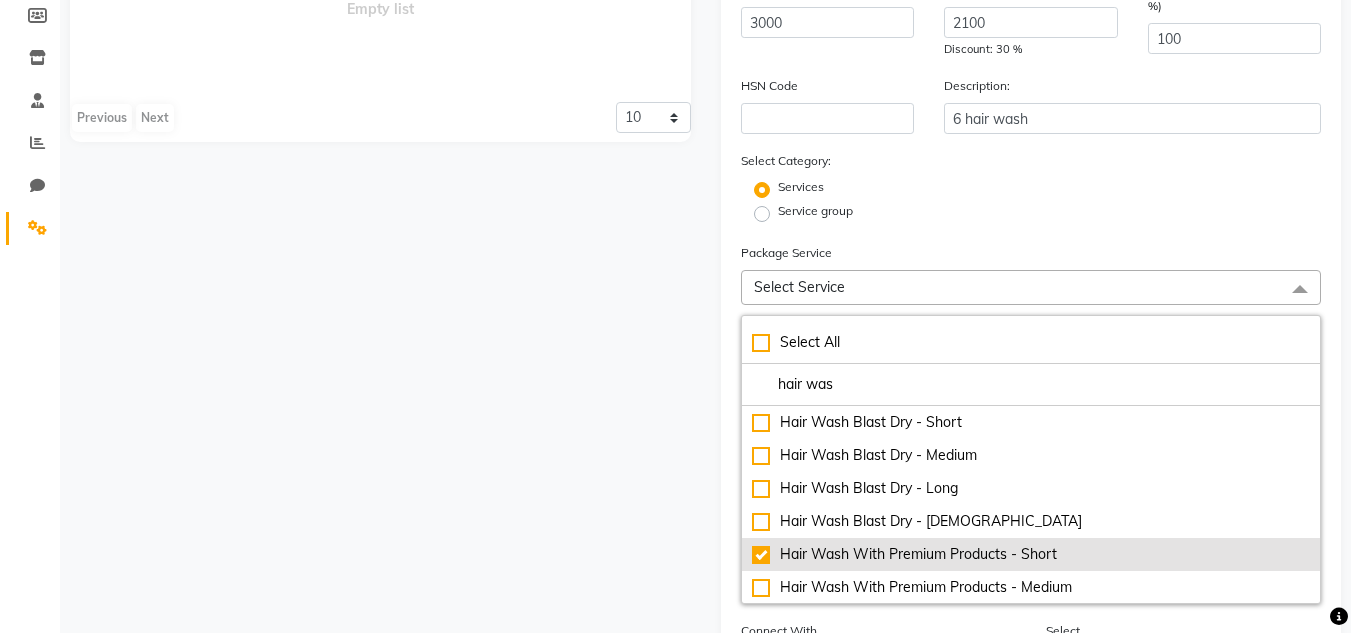 checkbox on "true" 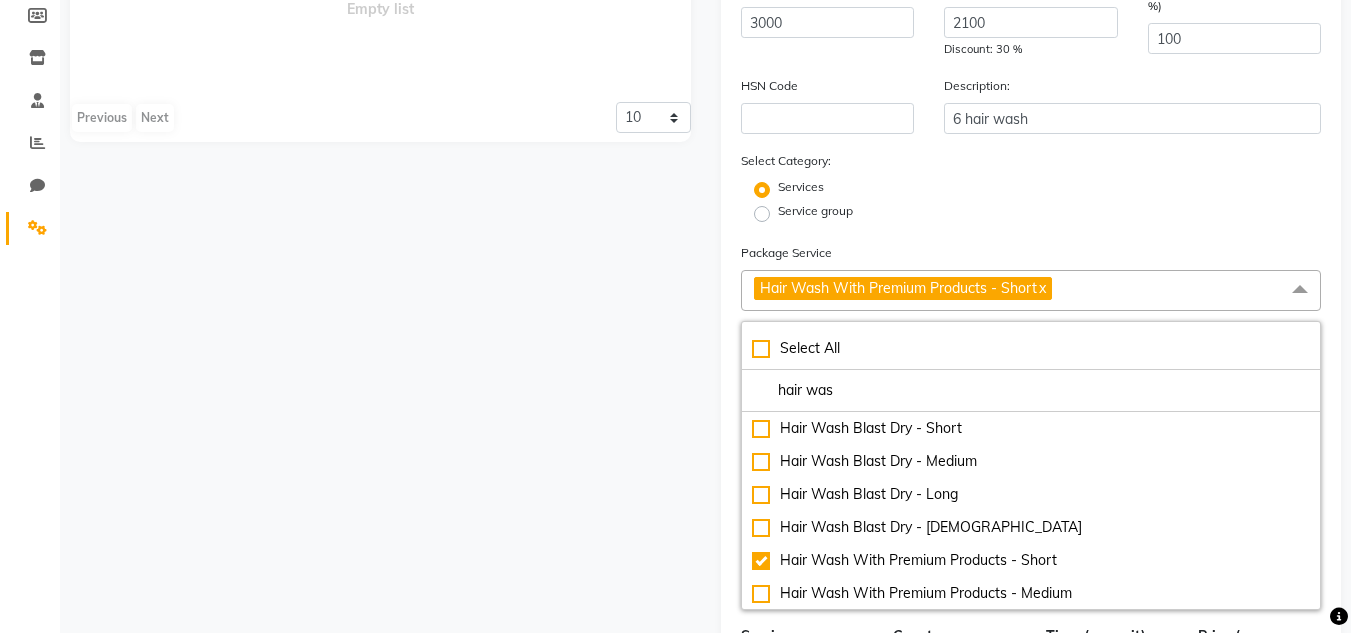click on "Service group" 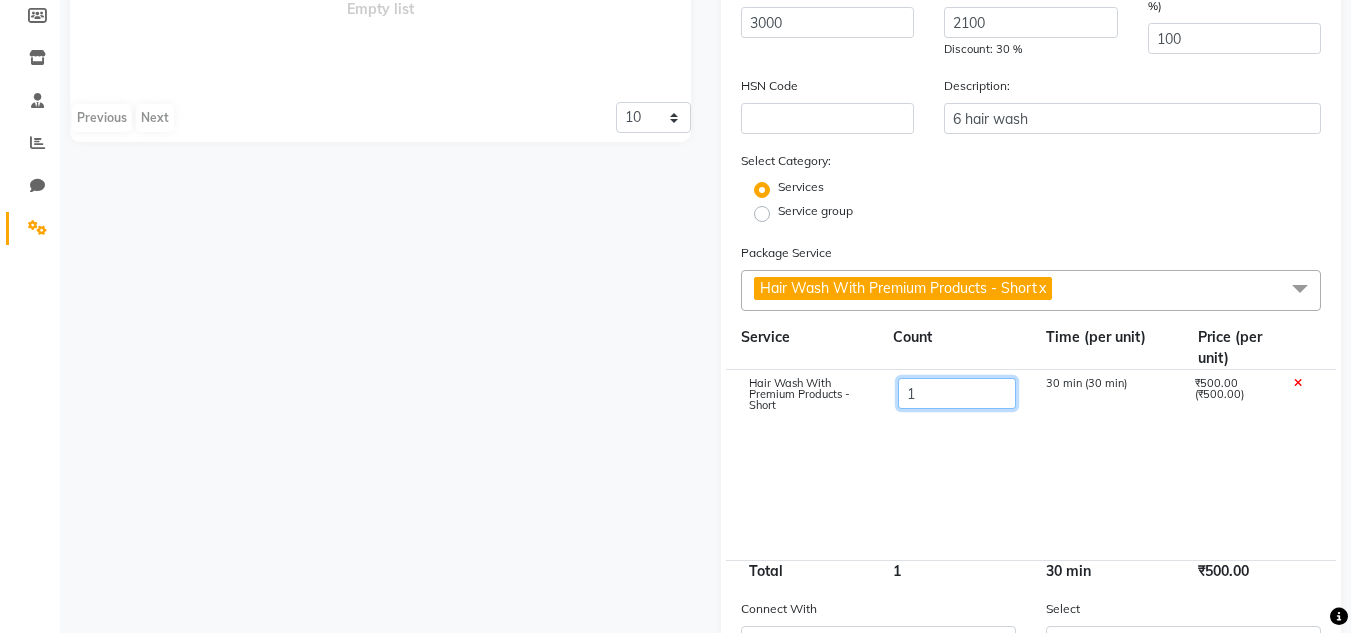click on "1" 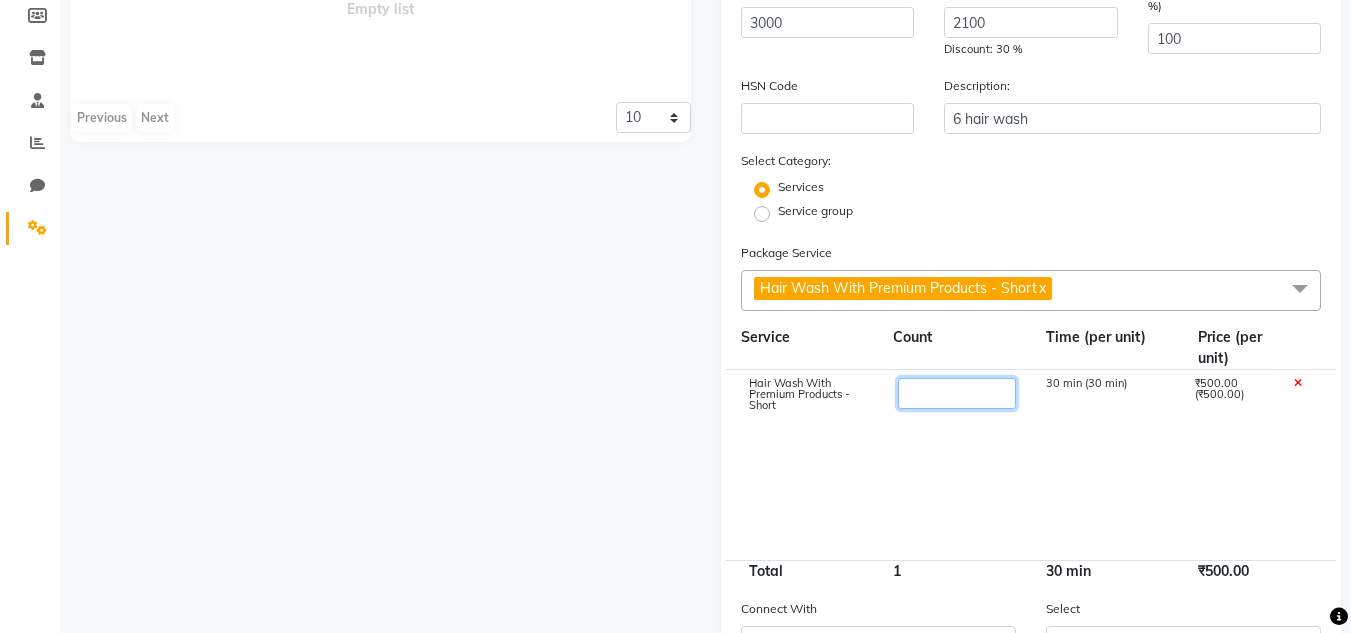 type on "6" 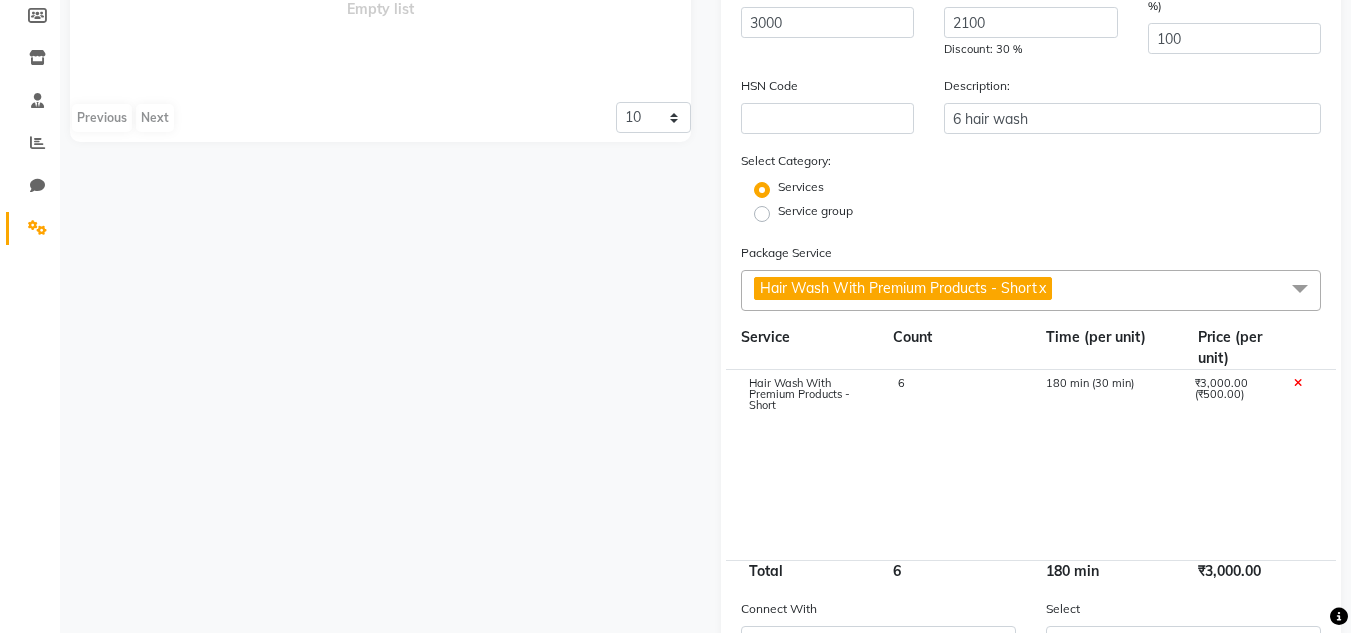 click on "Hair Wash With Premium Products - Short 6 180 min (30 min) ₹3,000.00 (₹500.00)" 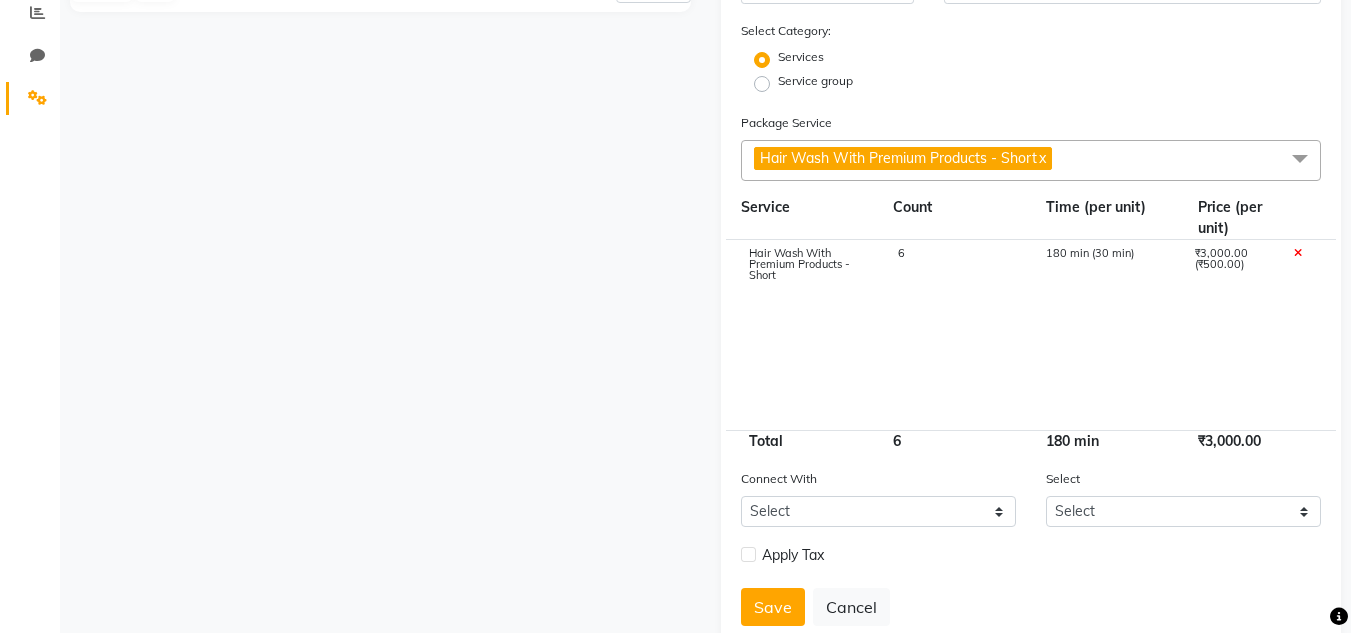 scroll, scrollTop: 489, scrollLeft: 0, axis: vertical 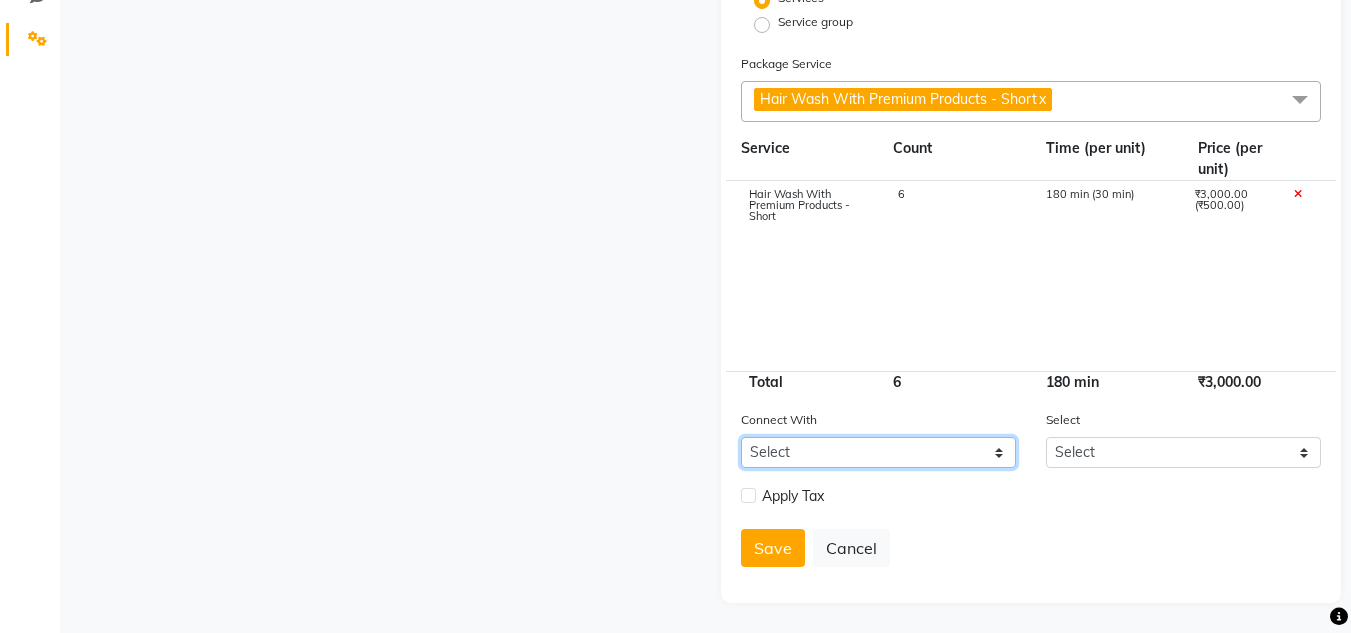 click on "Select Membership Prepaid Voucher" 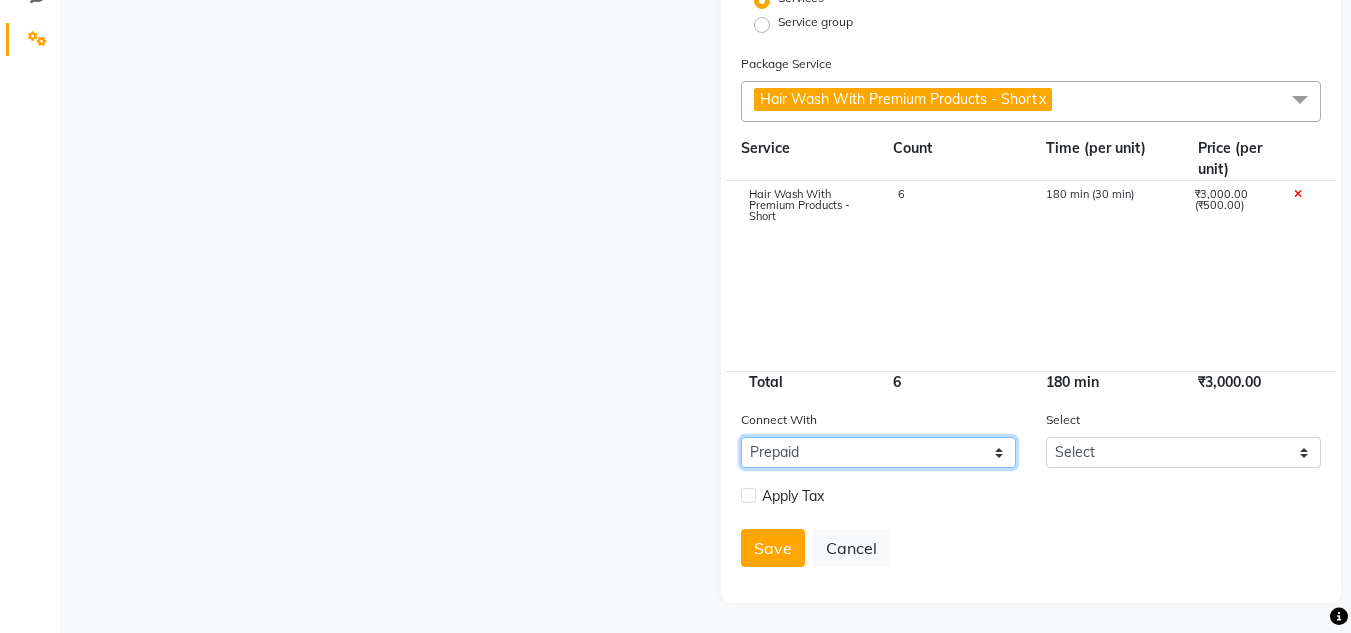 click on "Select Membership Prepaid Voucher" 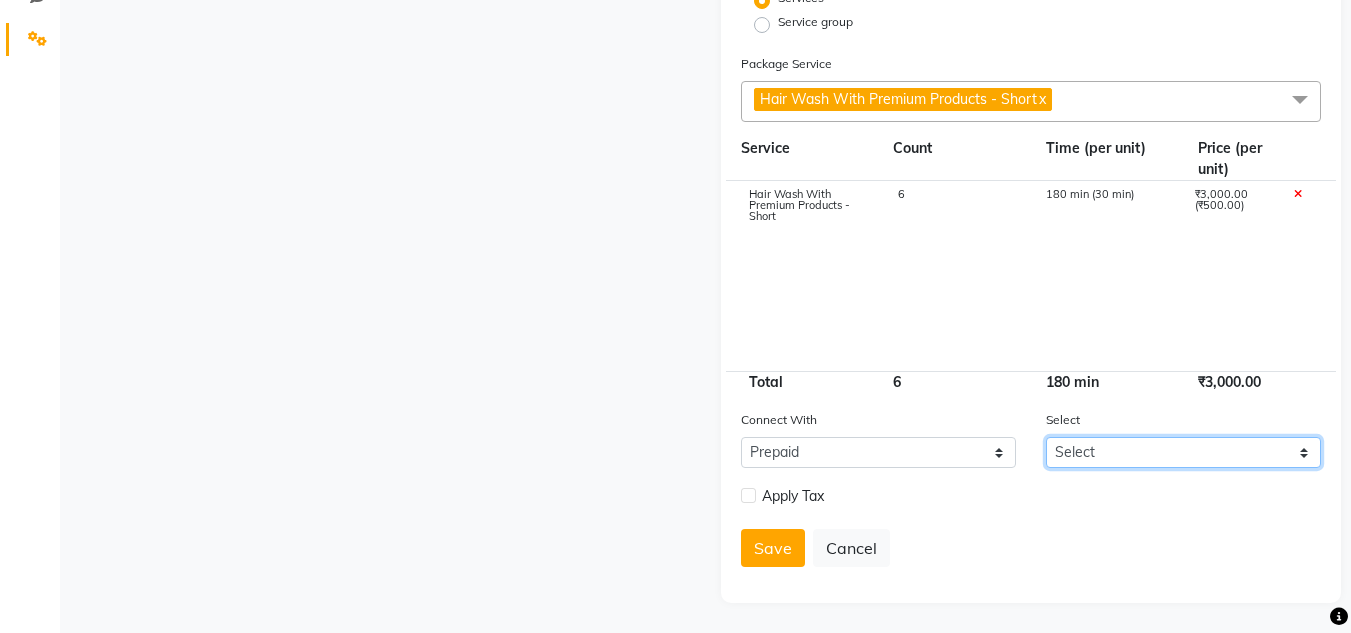 click on "Select Dummy prepaid" 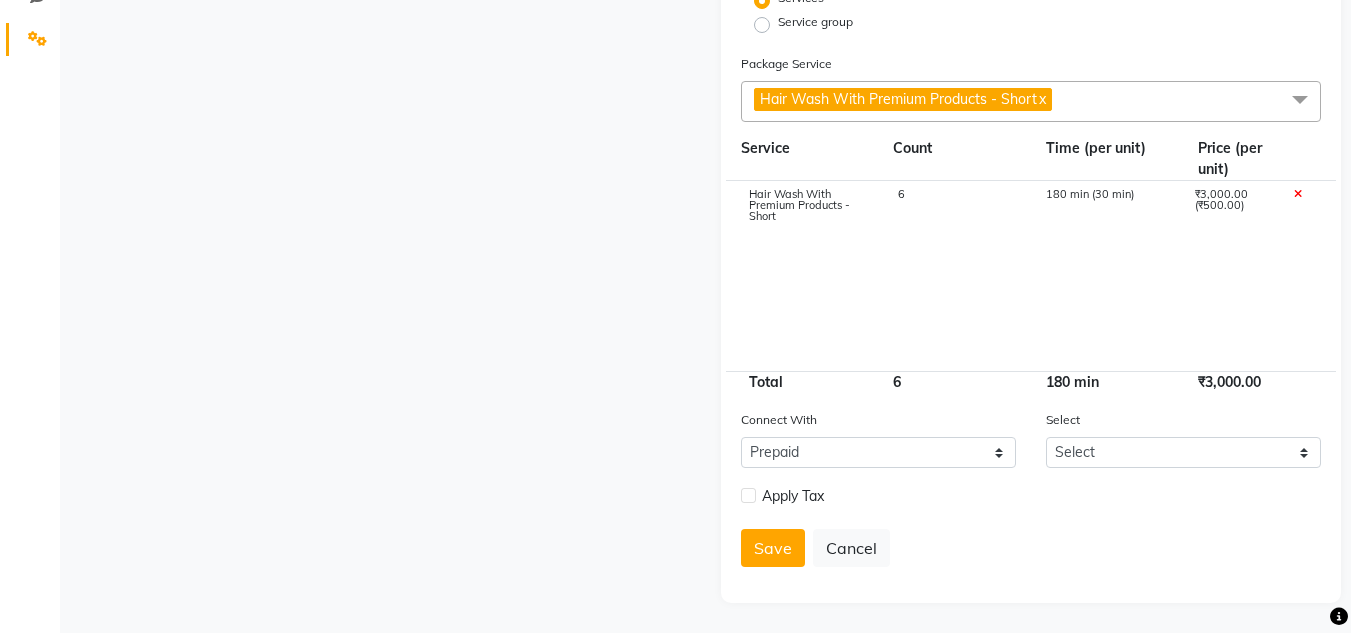 click on "Name: hair wash premium Duration: (in days) Code: Actual Price: (In ₹) 3000 Sell Price:(In ₹) 2100 Discount: 30 % Staff Share On Redemption :(In %) 100 HSN Code Description: 6 hair wash Select Category: Services Service group Package Service Hair Wash With Premium Products - Short  x Select All bead wax eye brows  Threading - Eyebrow/ Chin+Neck Threading - Upperlip/Lowerlip Threading - Forehead Threading - Chin Threading - Full Face Excluding Eyebrow Sugar Wax - Full Arms Unisex Sugar Wax - Half Arms Unisex Sugar Wax - Full Legs [DEMOGRAPHIC_DATA] Sugar Wax - Half Legs [DEMOGRAPHIC_DATA] Sugar Wax - Full Back [DEMOGRAPHIC_DATA] Sugar Wax - Half Back [DEMOGRAPHIC_DATA] Sugar Wax - Full Front [DEMOGRAPHIC_DATA] Sugar Wax - Half Front / Stomach [DEMOGRAPHIC_DATA] Sugar Wax - Full Body [DEMOGRAPHIC_DATA] Sugar Wax - Underarms Liposoluble Wax Korean Waxing - Full Arms Unisex Liposoluble Wax Korean Waxing - Half Arms Unisex Liposoluble Wax Korean Waxing - Full Legs [DEMOGRAPHIC_DATA] Liposoluble Wax Korean Waxing - Half Legs [DEMOGRAPHIC_DATA] Liposoluble Wax Korean Waxing - Full Back [DEMOGRAPHIC_DATA] Detan - Full Arms [DEMOGRAPHIC_DATA]" 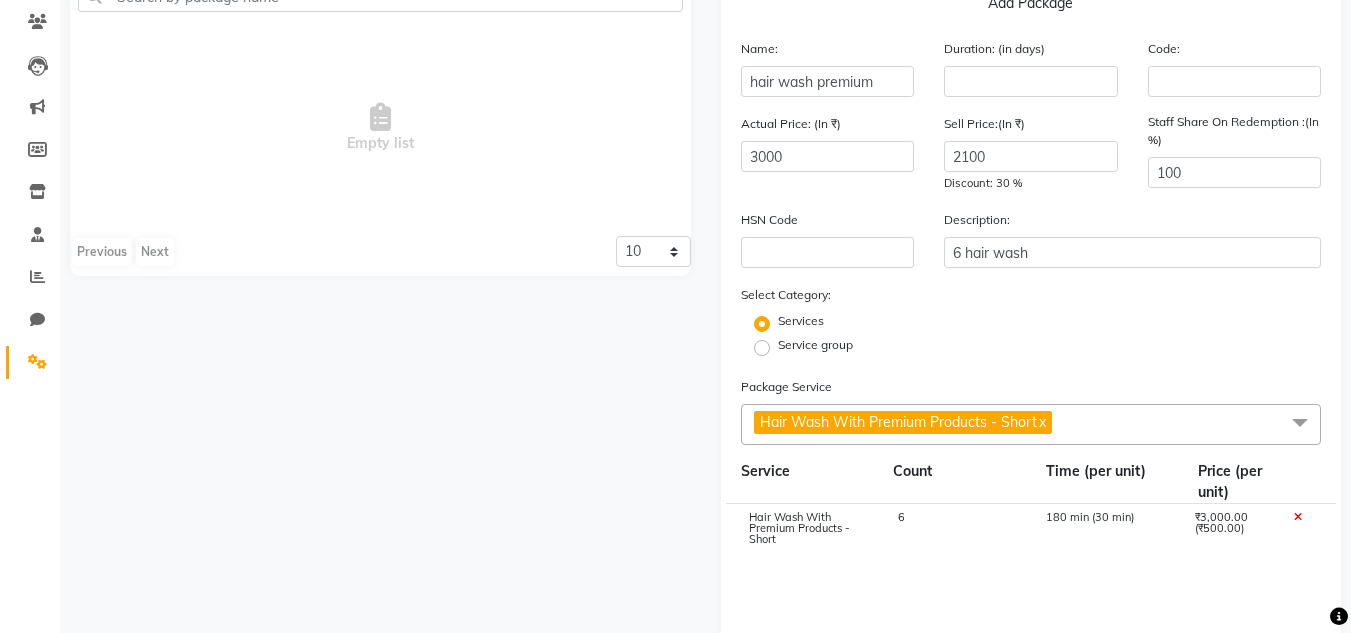 scroll, scrollTop: 89, scrollLeft: 0, axis: vertical 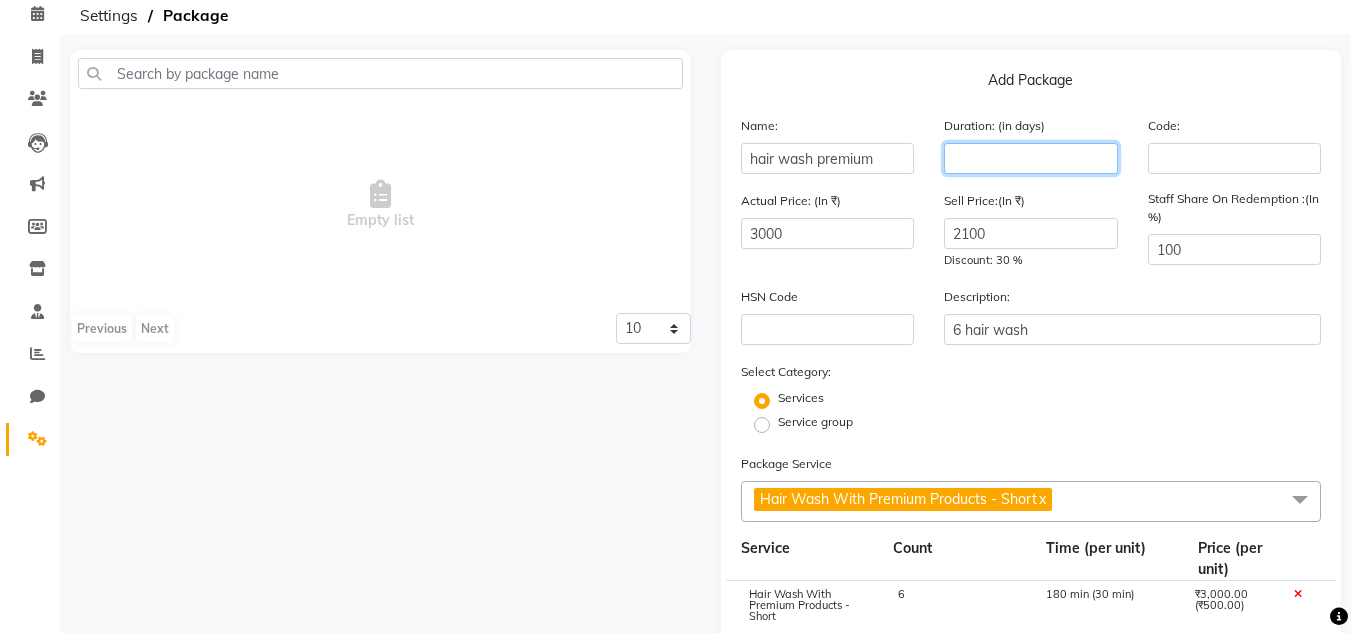 click 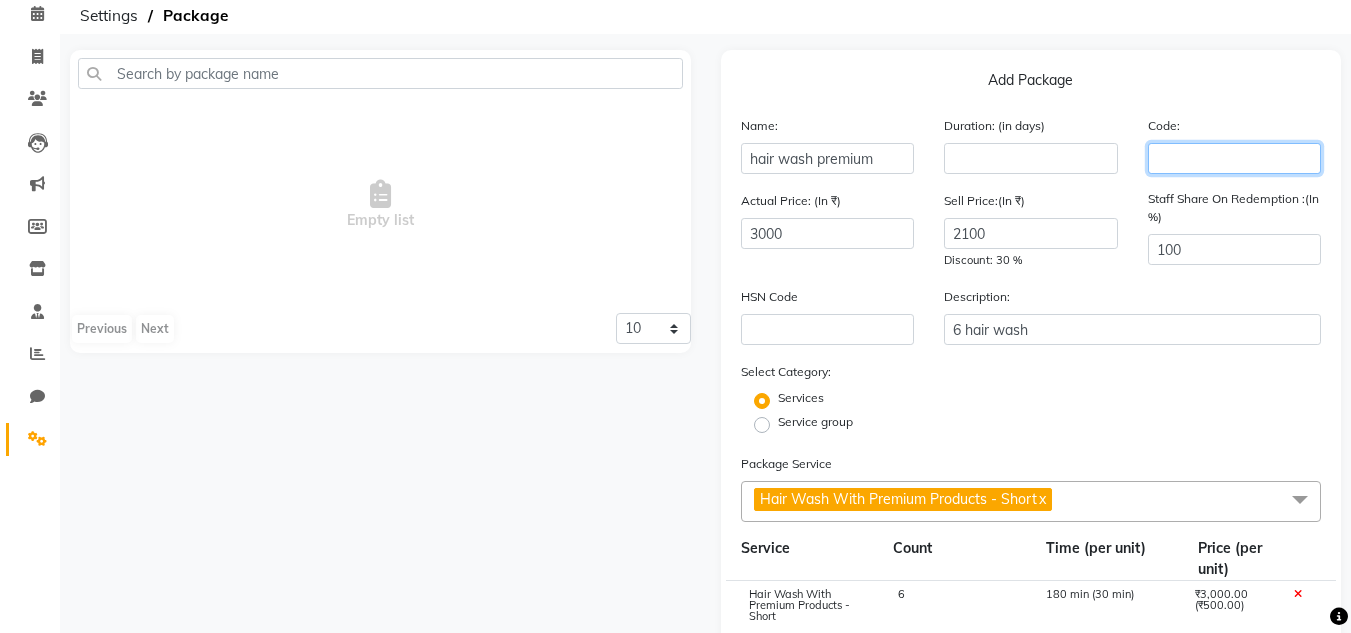 click 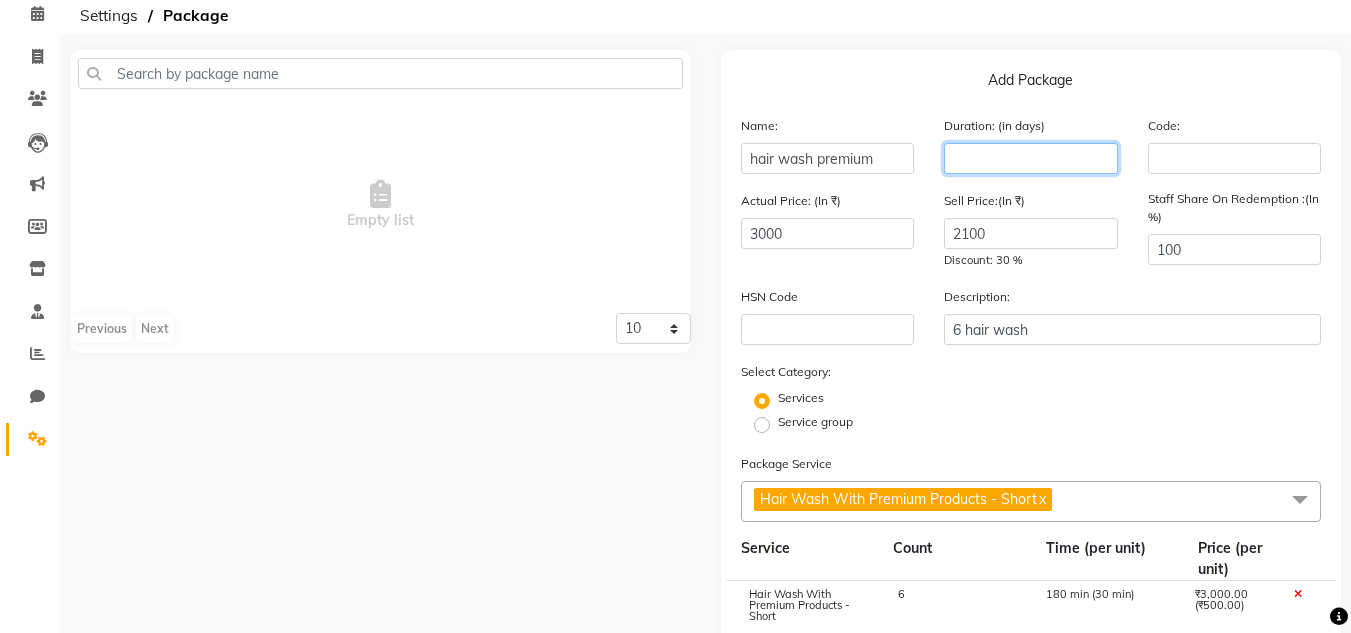 click 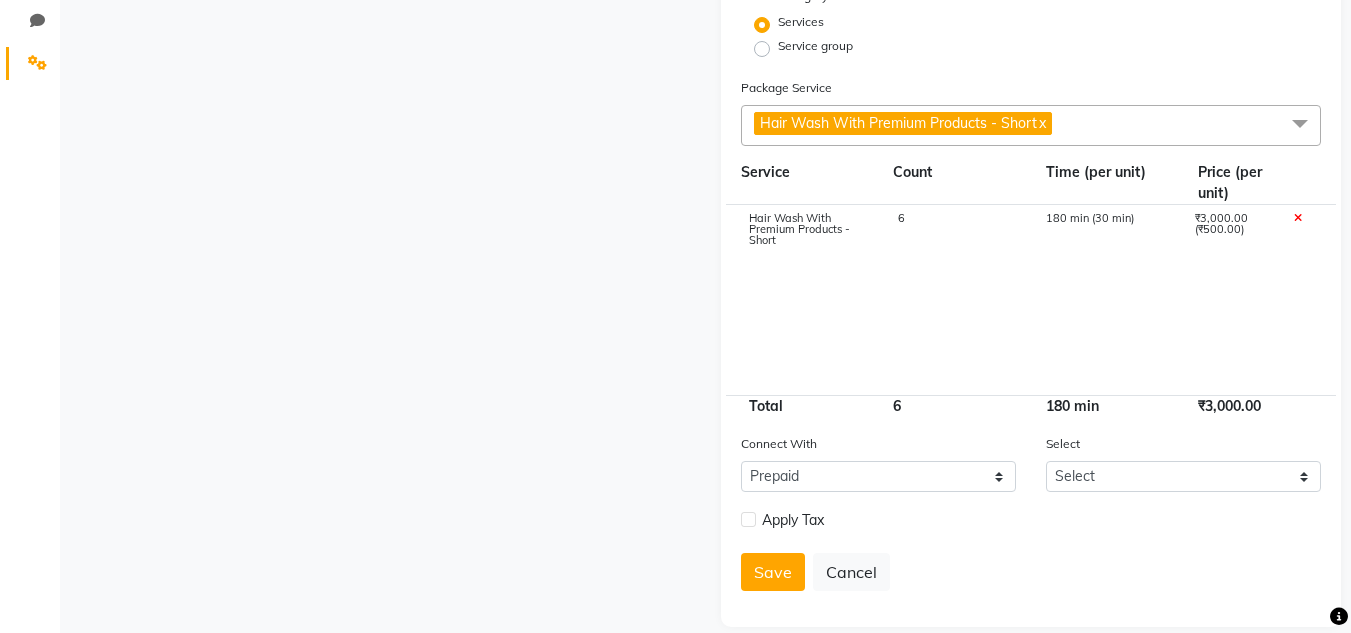 scroll, scrollTop: 489, scrollLeft: 0, axis: vertical 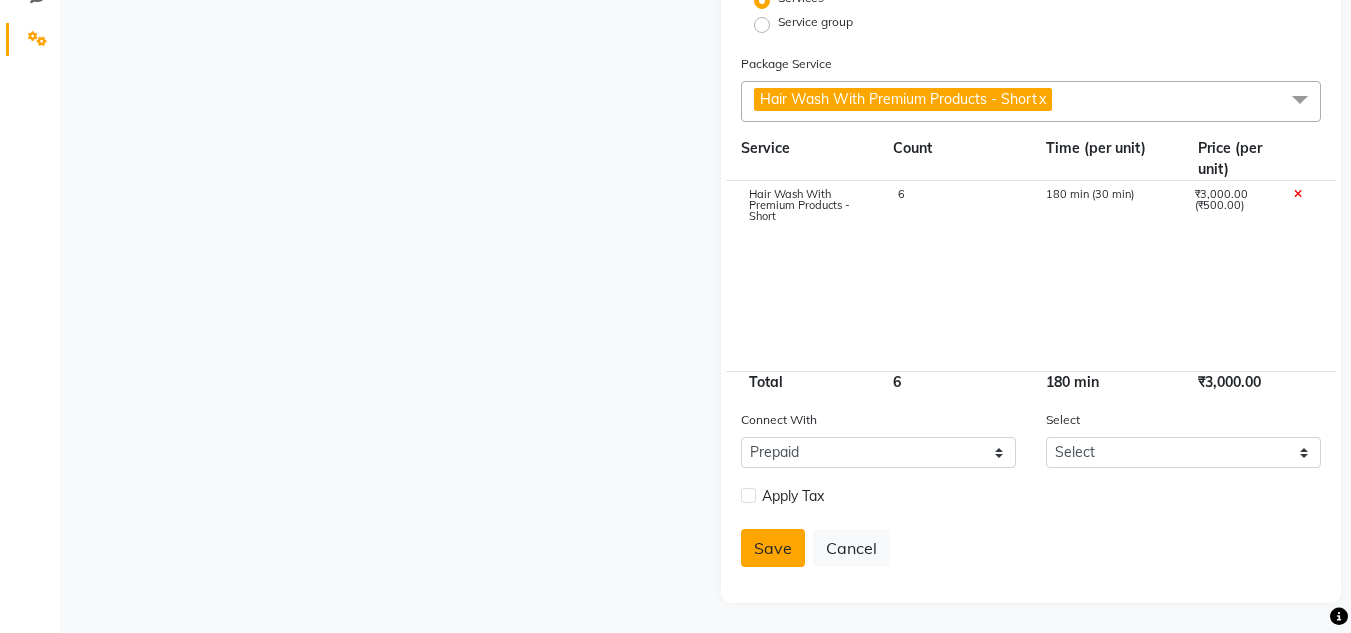 click on "Save" 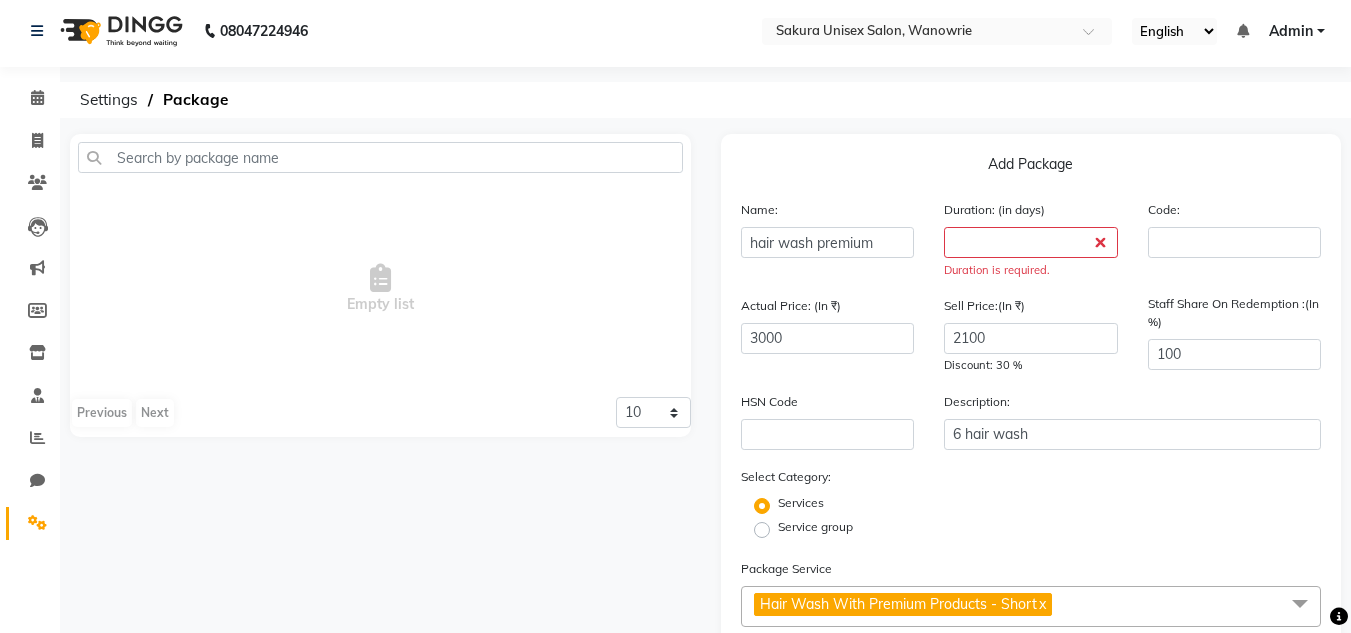 scroll, scrollTop: 0, scrollLeft: 0, axis: both 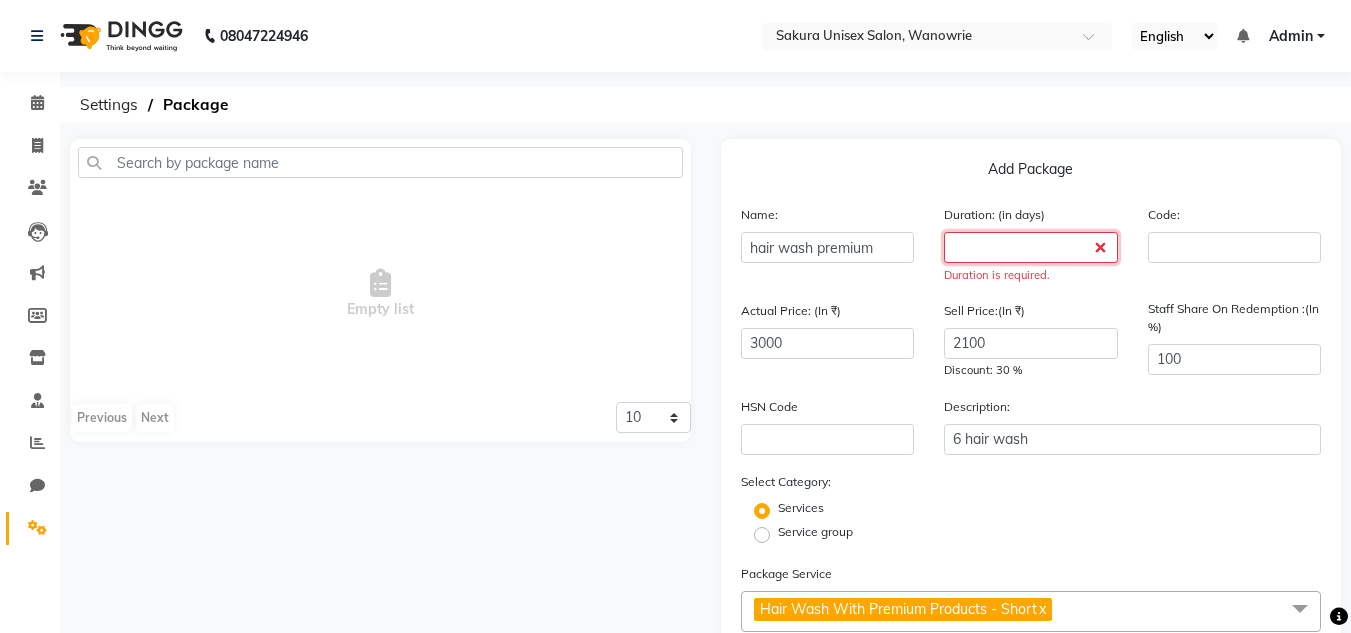 click 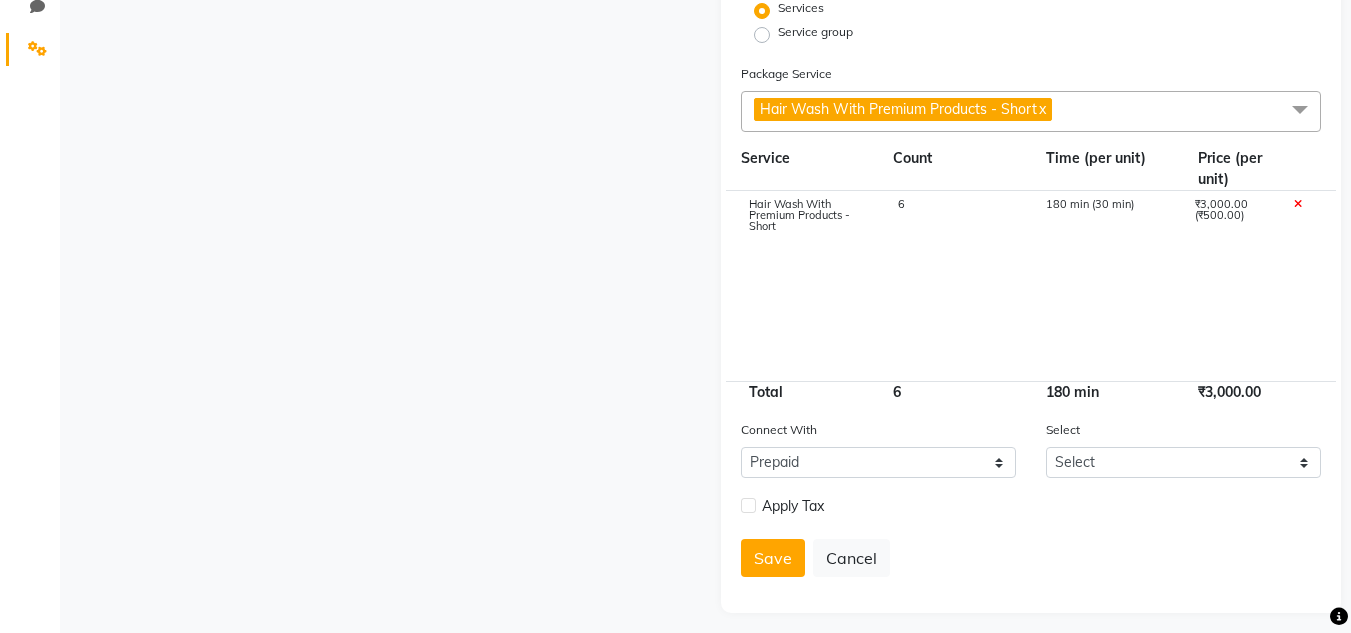 scroll, scrollTop: 489, scrollLeft: 0, axis: vertical 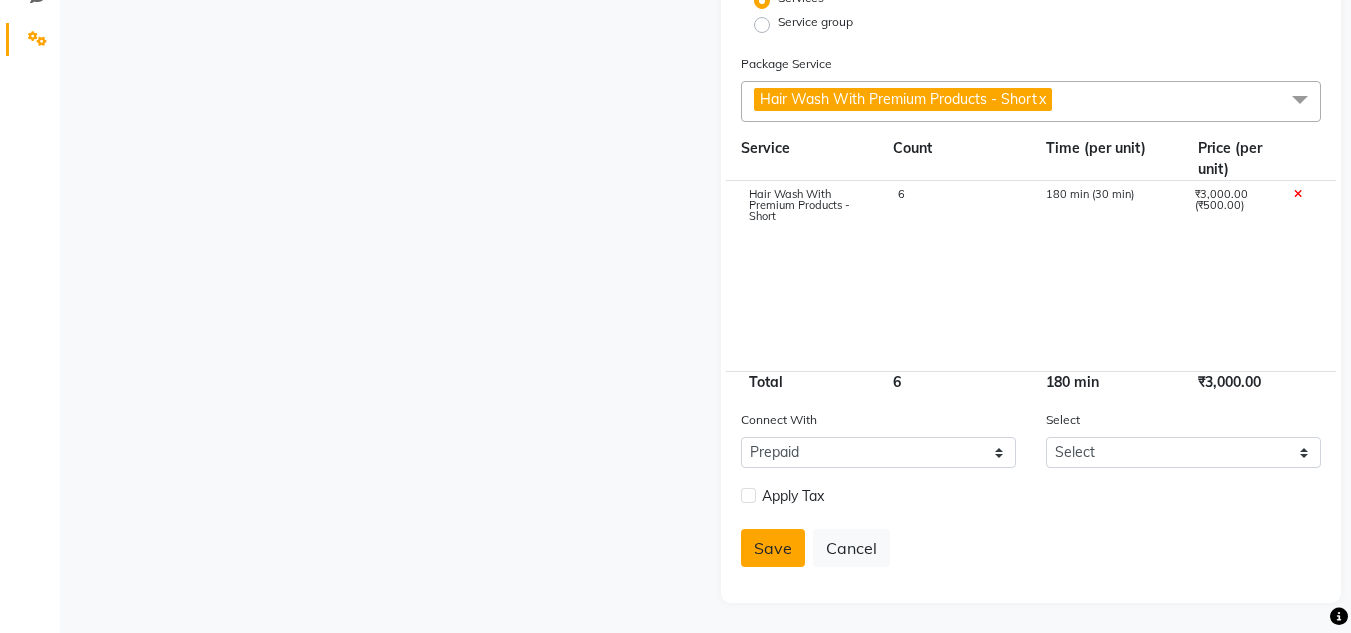 type on "30" 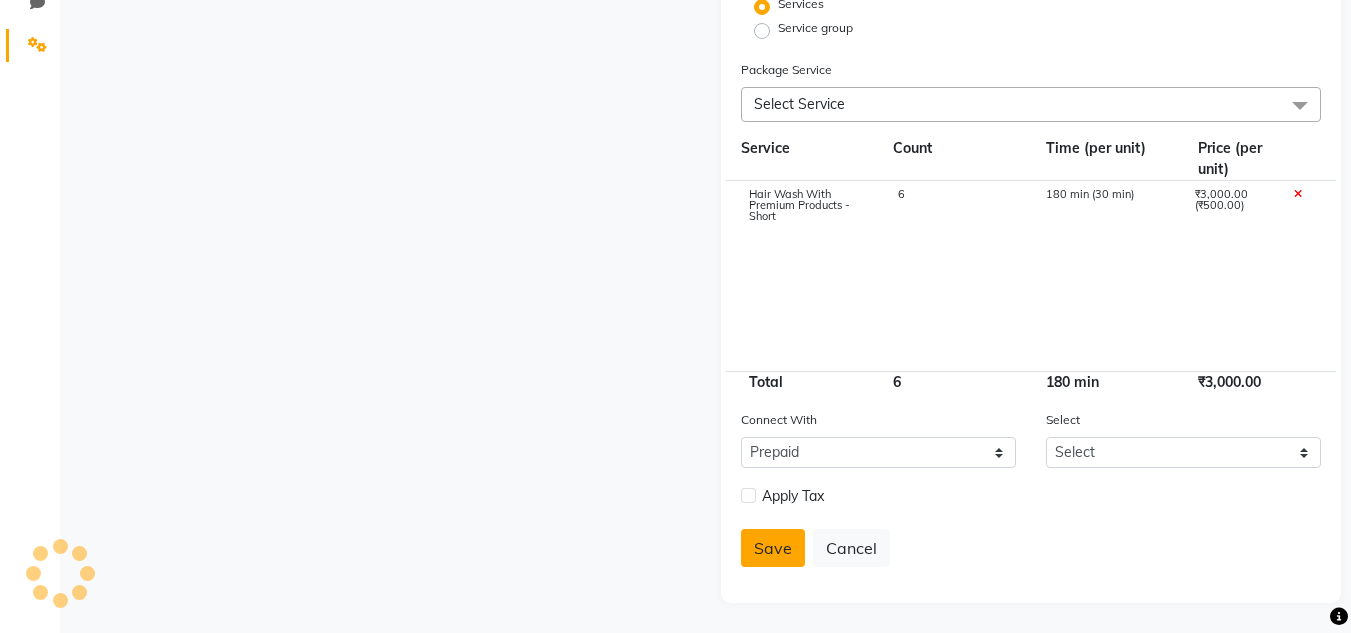 type 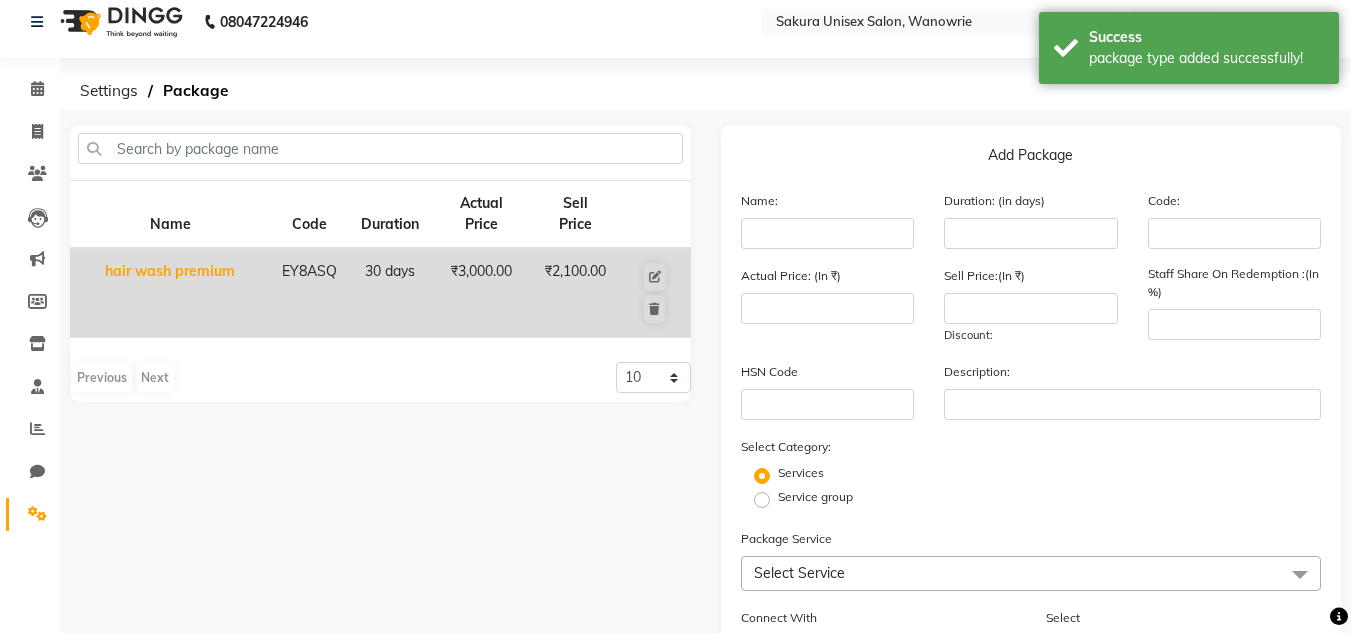 scroll, scrollTop: 12, scrollLeft: 0, axis: vertical 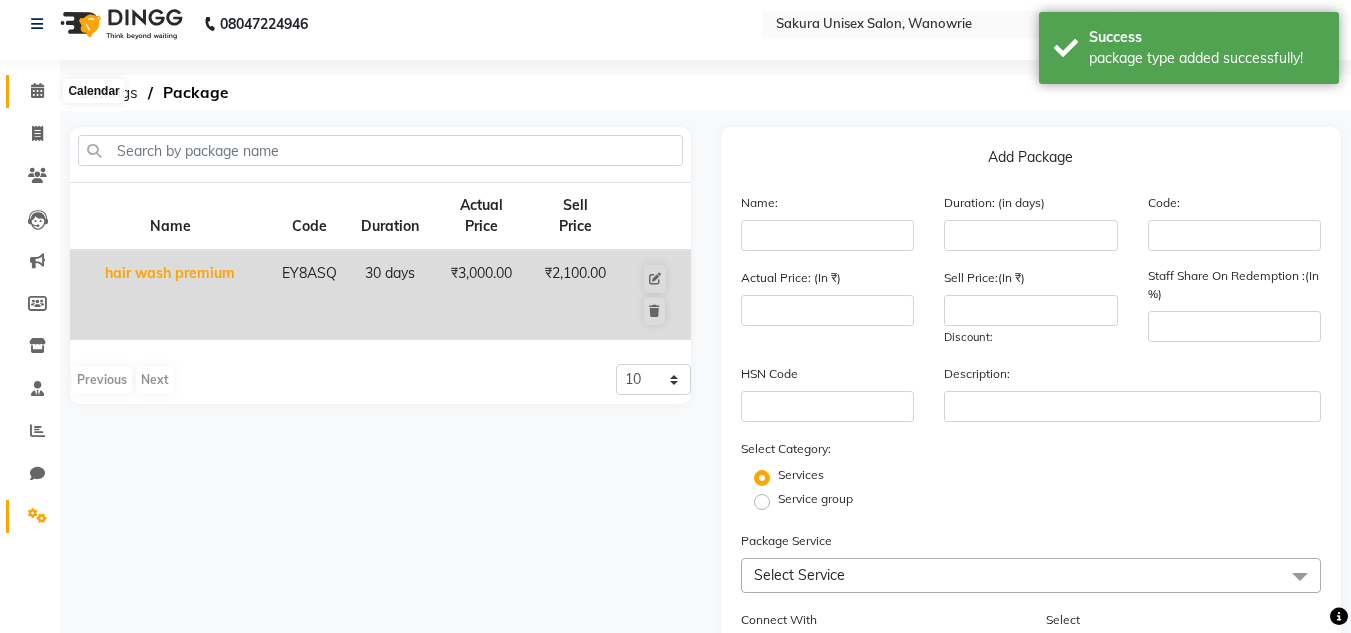 click 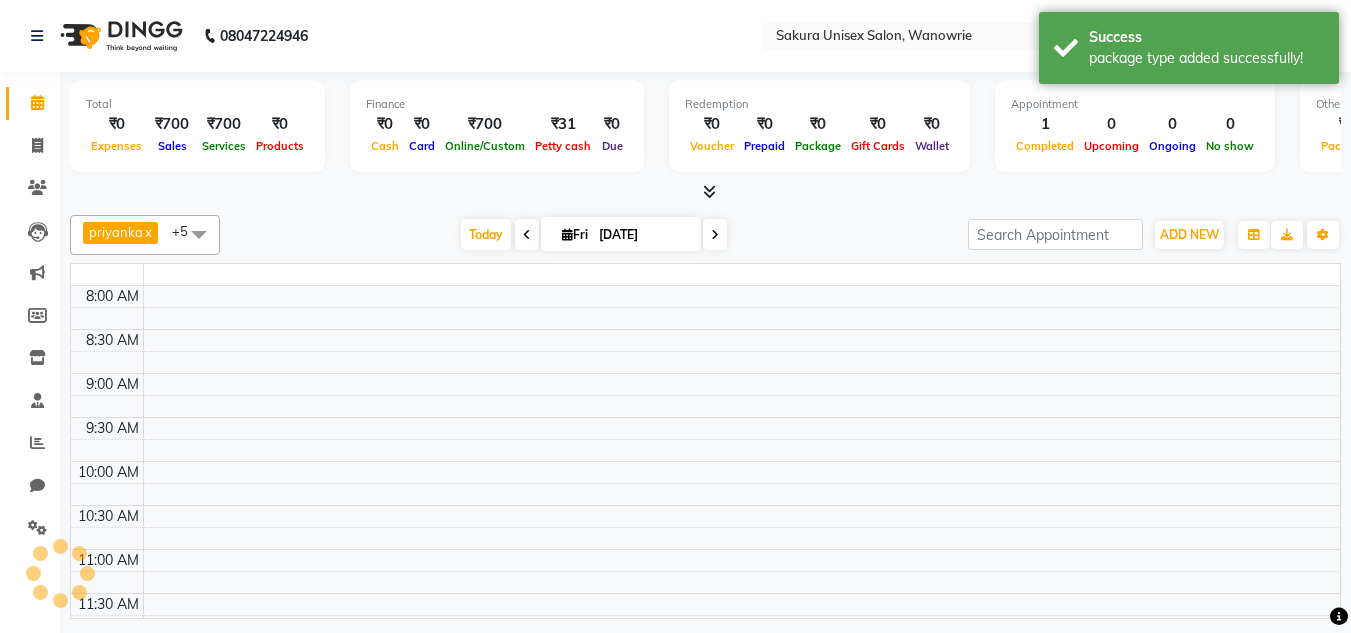 scroll, scrollTop: 0, scrollLeft: 0, axis: both 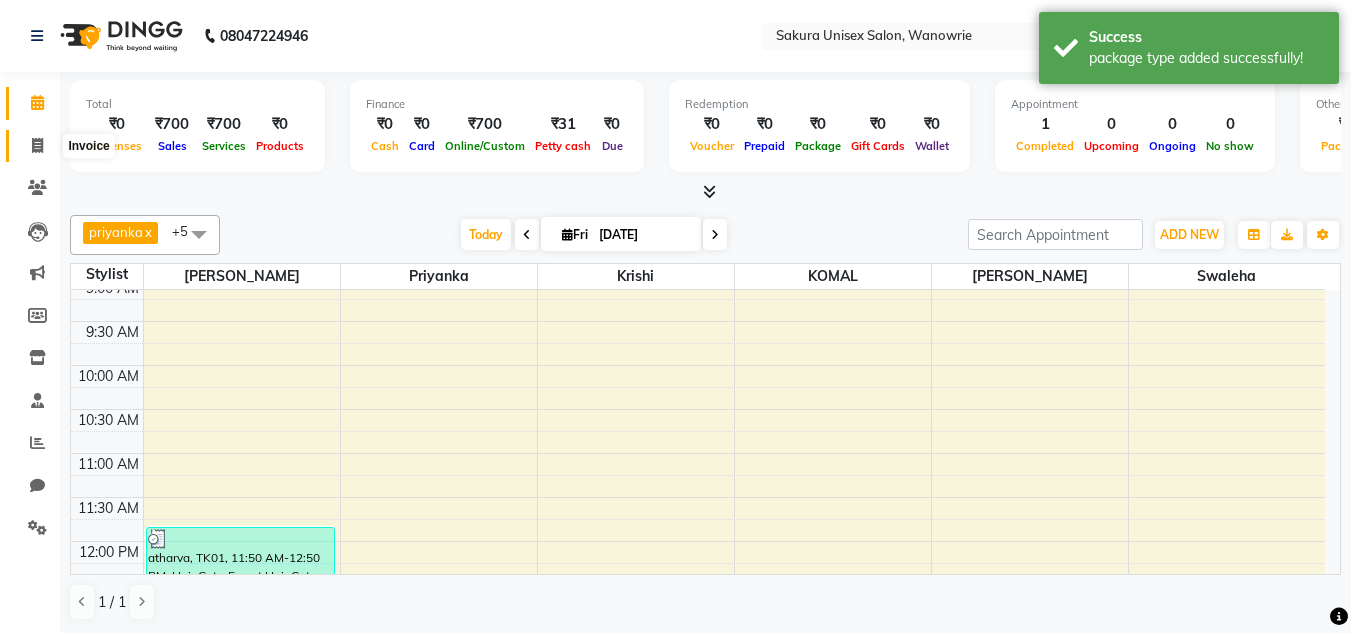 click 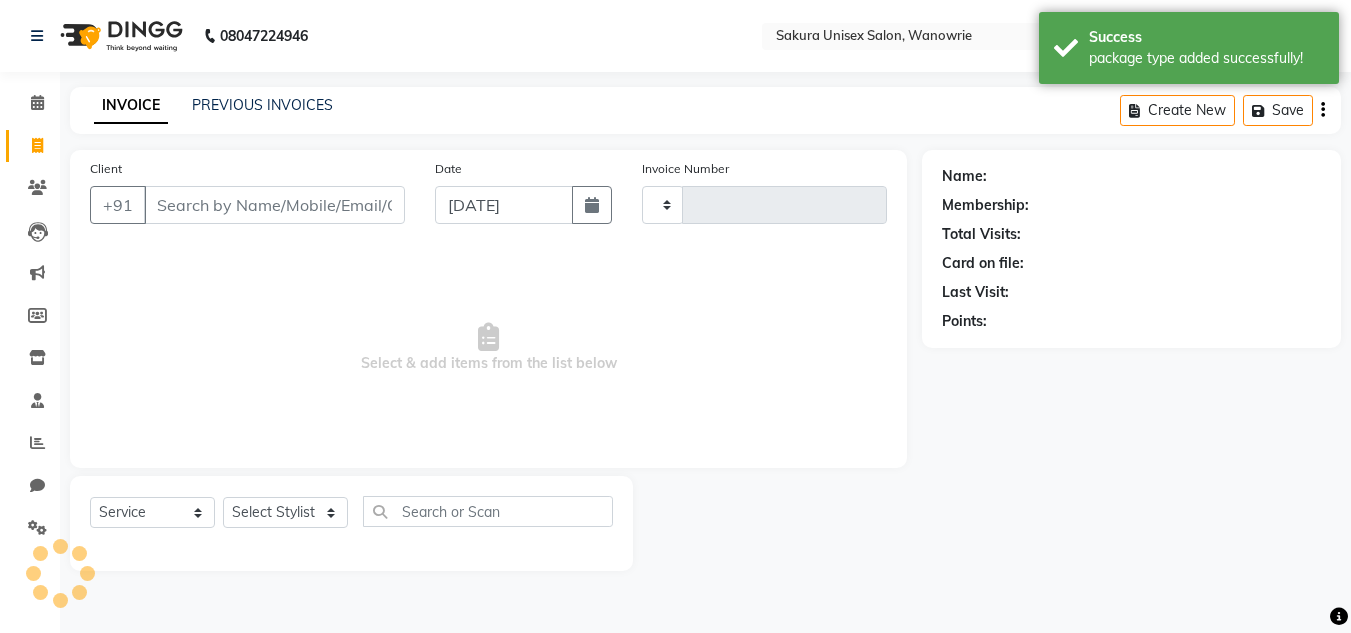 type on "0265" 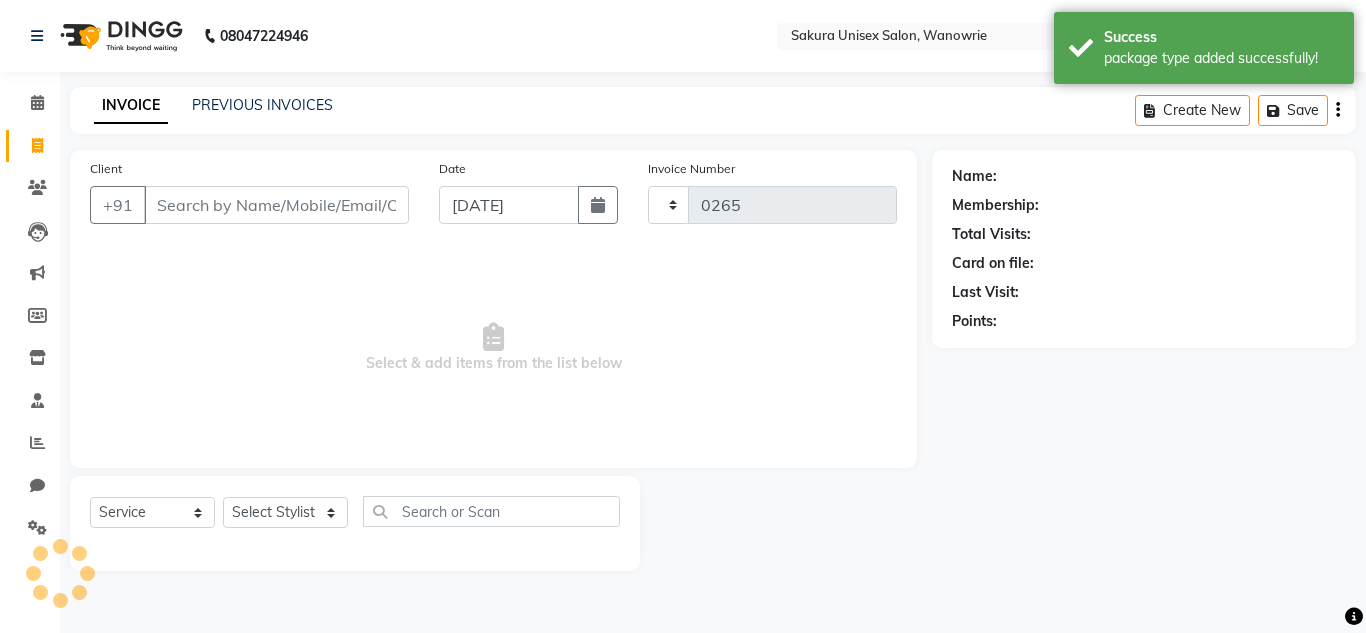 select on "7662" 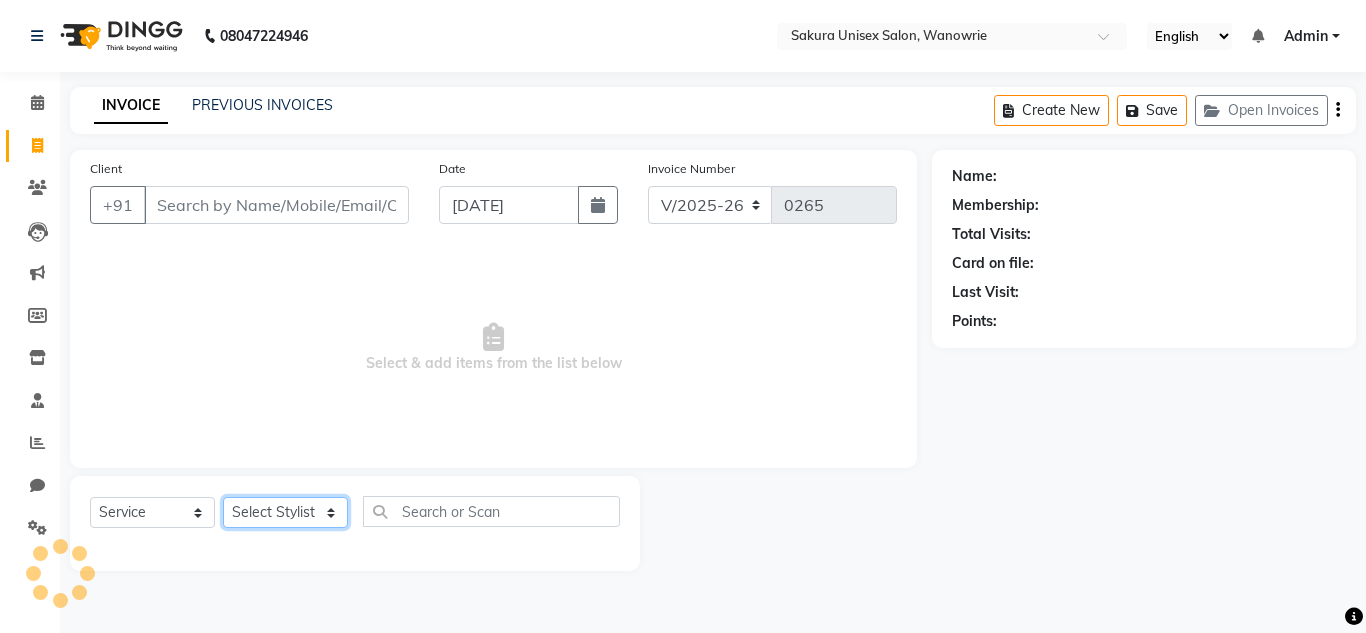 click on "Select Stylist [PERSON_NAME] [PERSON_NAME]  krishi [PERSON_NAME]  priyanka swaleha" 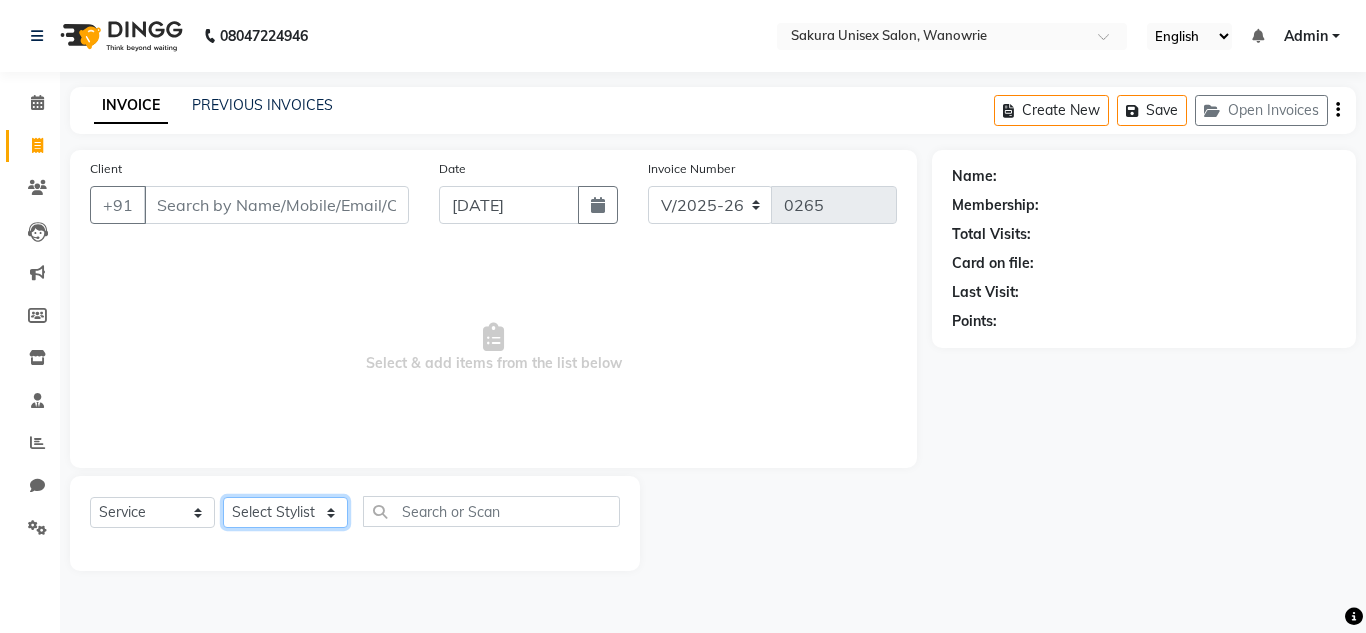 select on "70207" 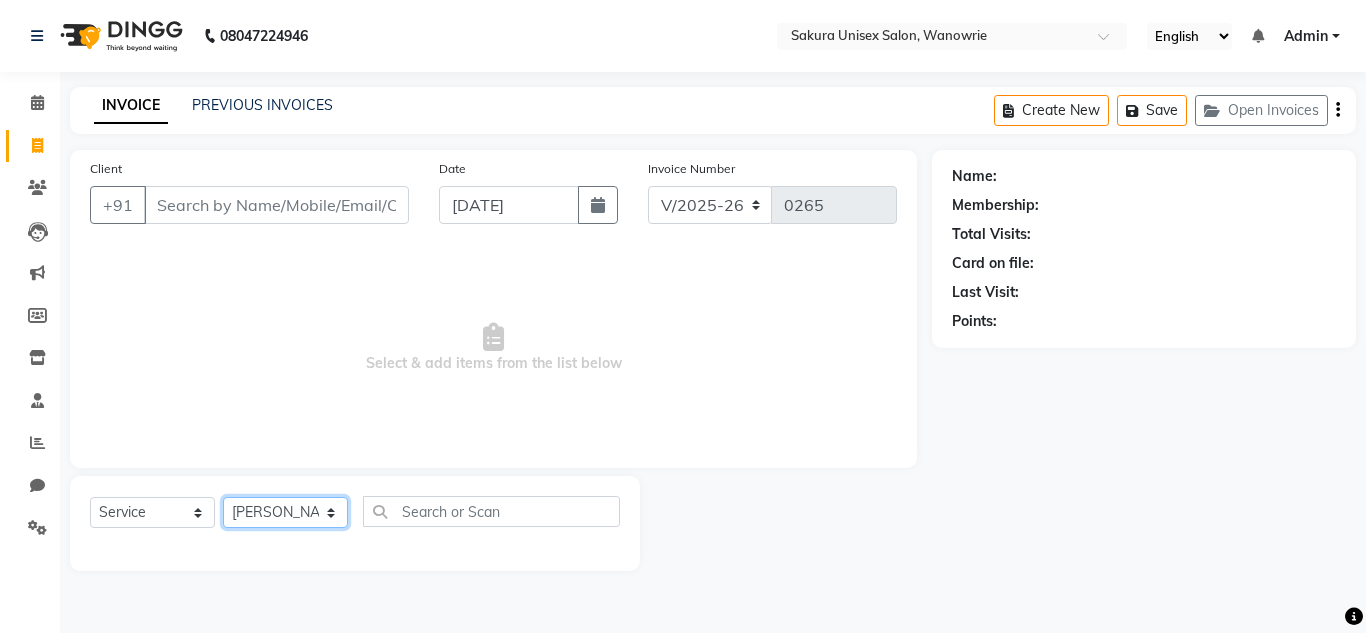 click on "Select Stylist [PERSON_NAME] [PERSON_NAME]  krishi [PERSON_NAME]  priyanka swaleha" 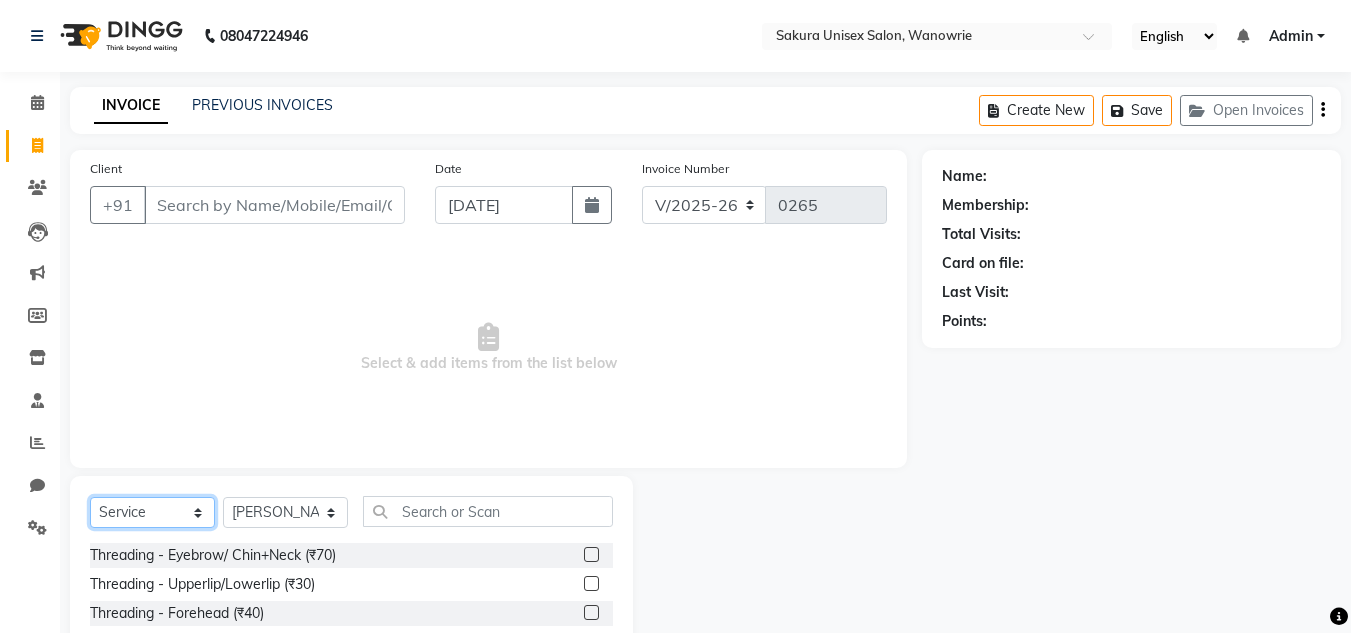click on "Select  Service  Product  Membership  Package Voucher Prepaid Gift Card" 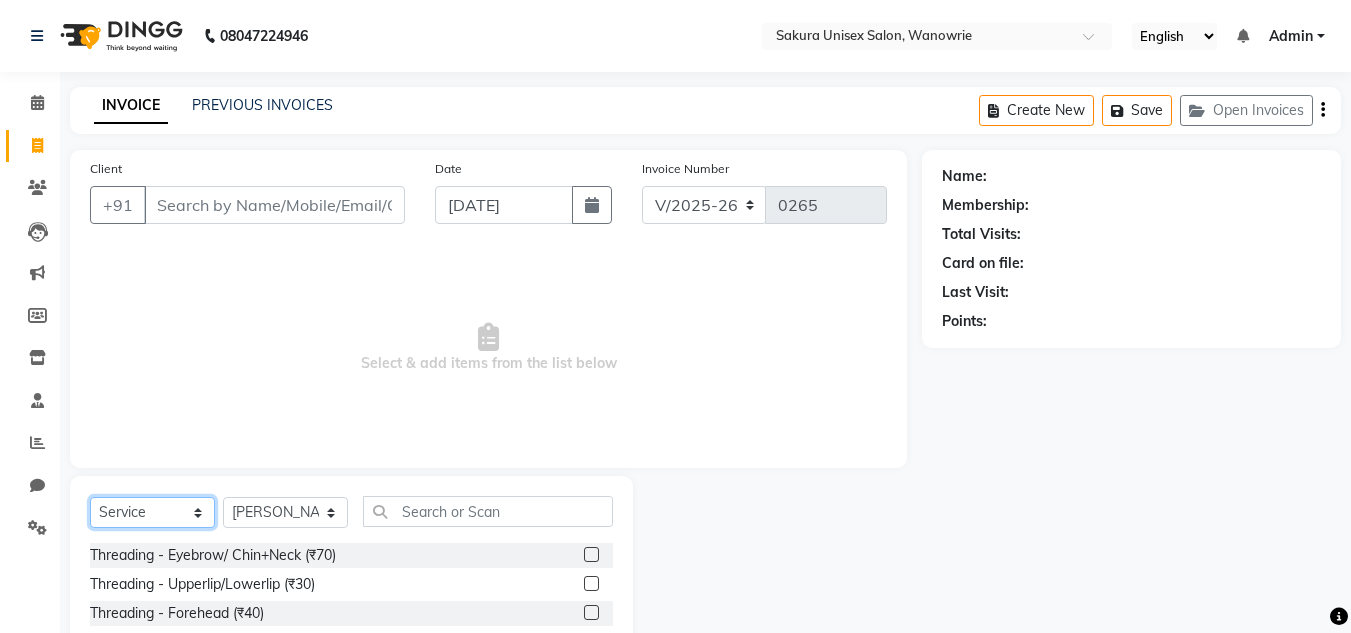 select on "P" 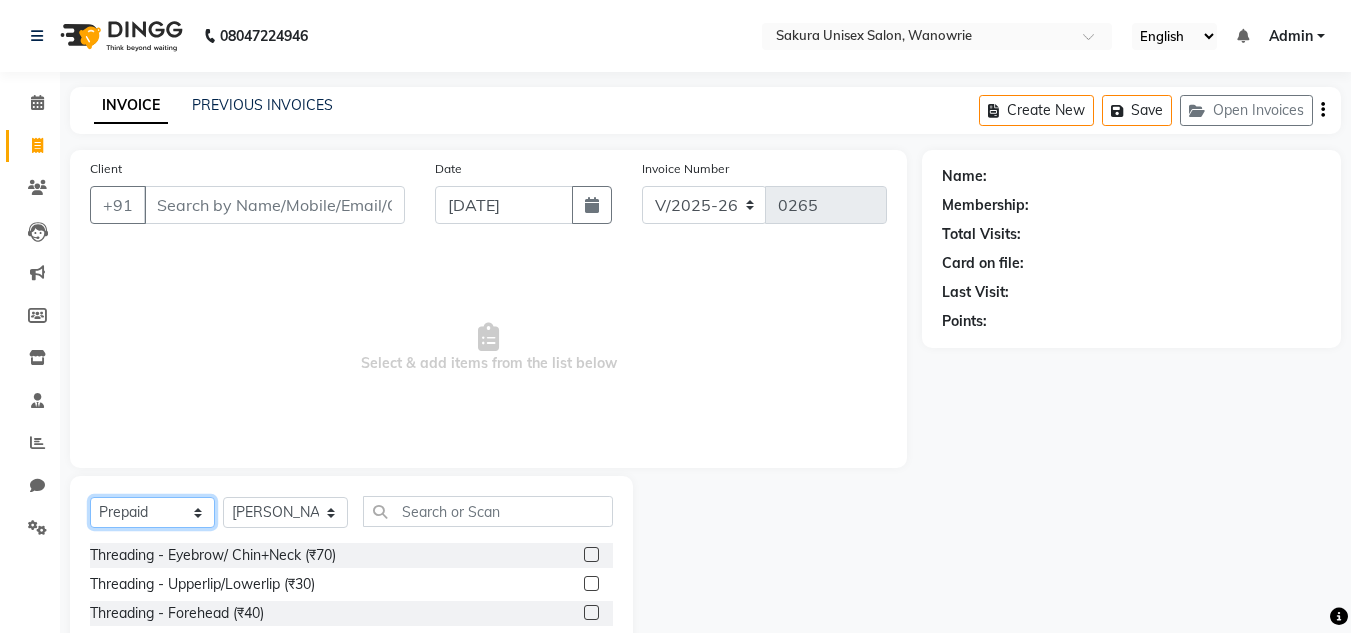 click on "Select  Service  Product  Membership  Package Voucher Prepaid Gift Card" 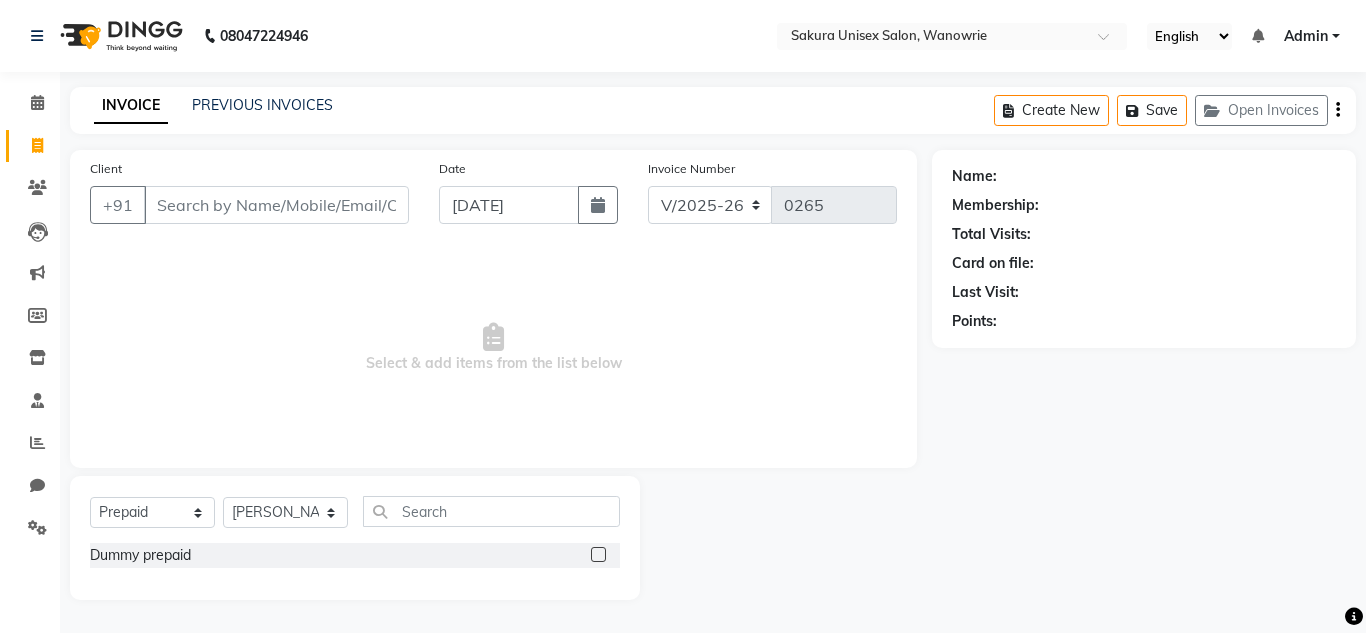 click 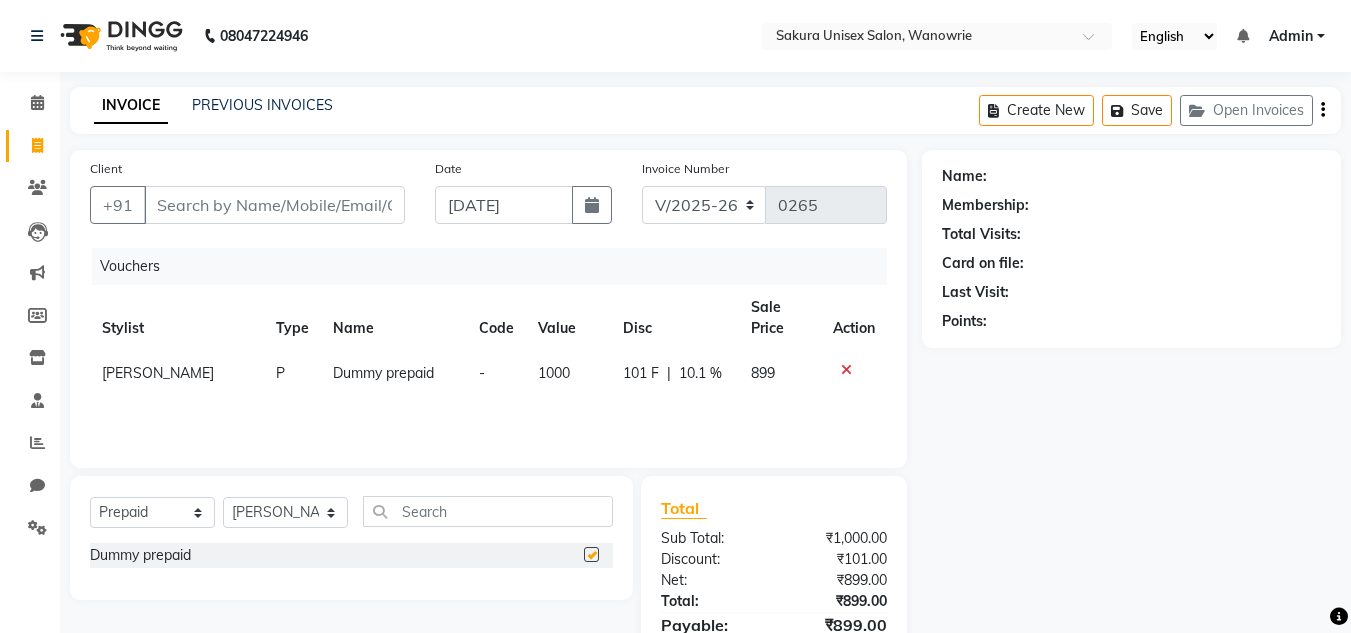 checkbox on "false" 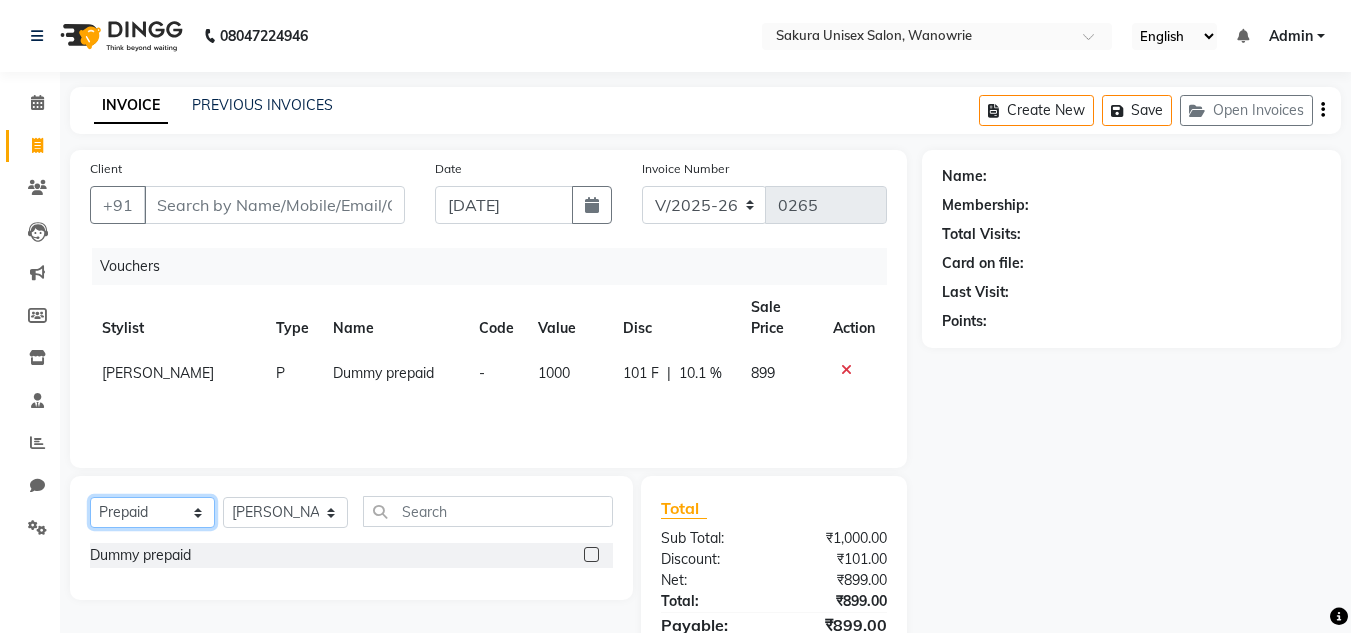 click on "Select  Service  Product  Membership  Package Voucher Prepaid Gift Card" 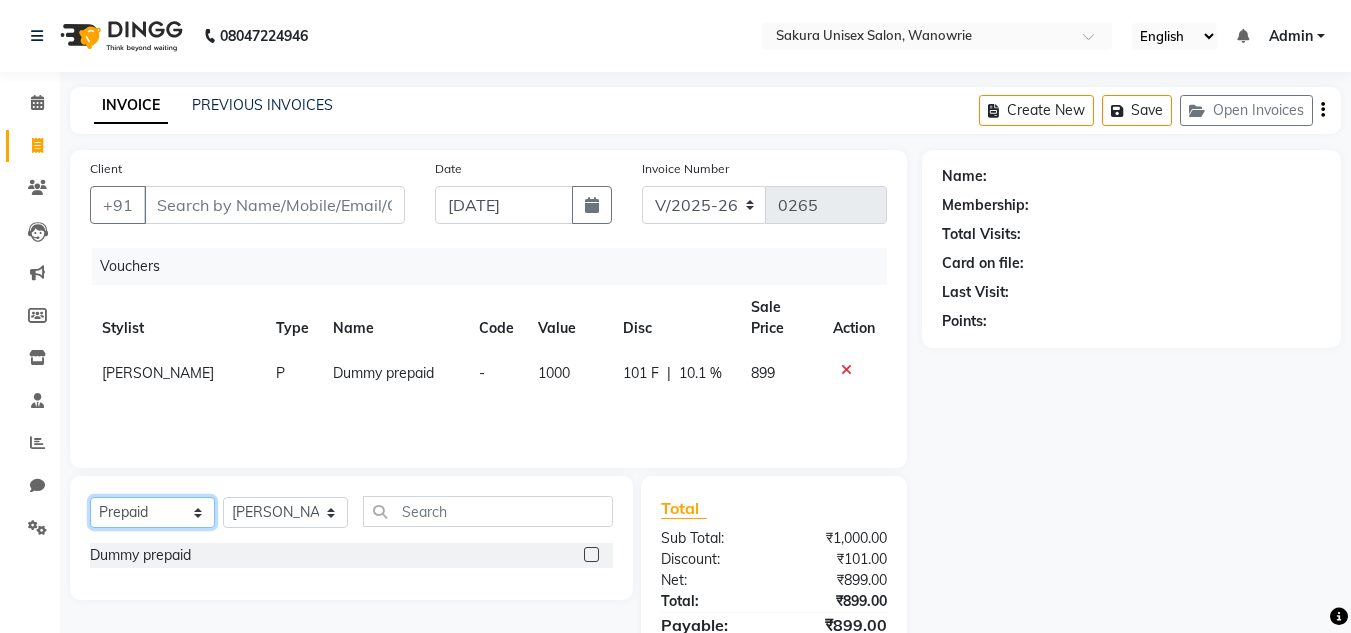 select on "package" 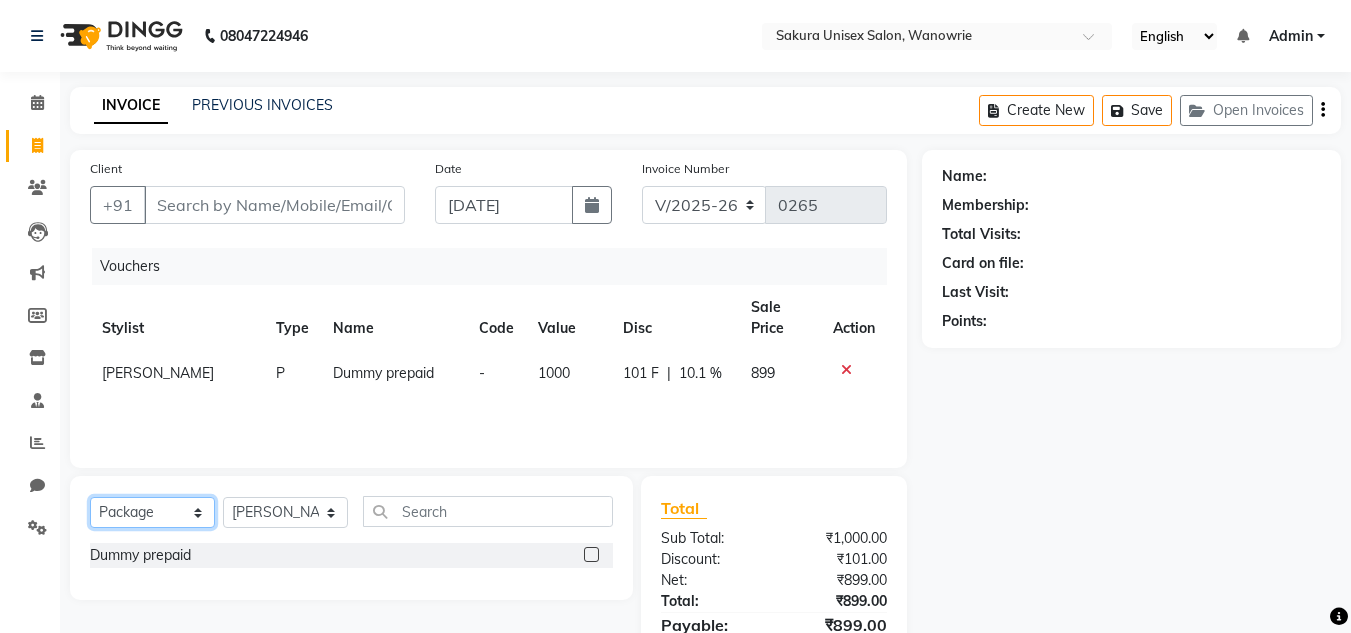 click on "Select  Service  Product  Membership  Package Voucher Prepaid Gift Card" 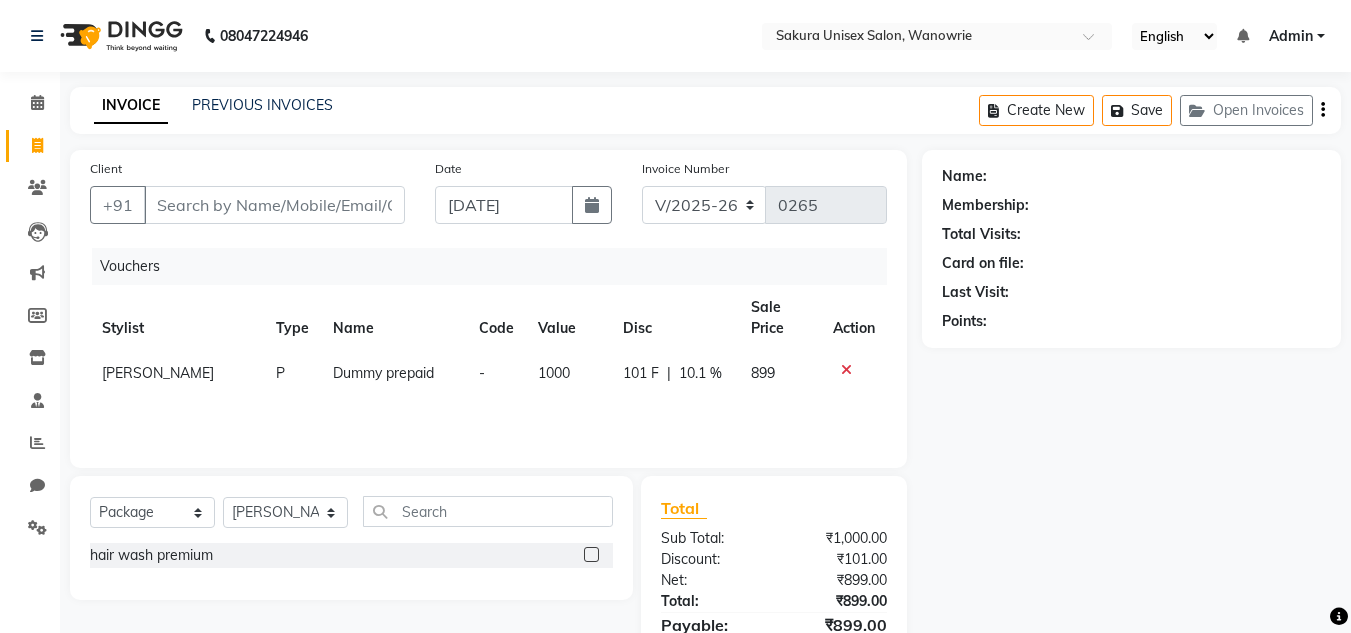 click 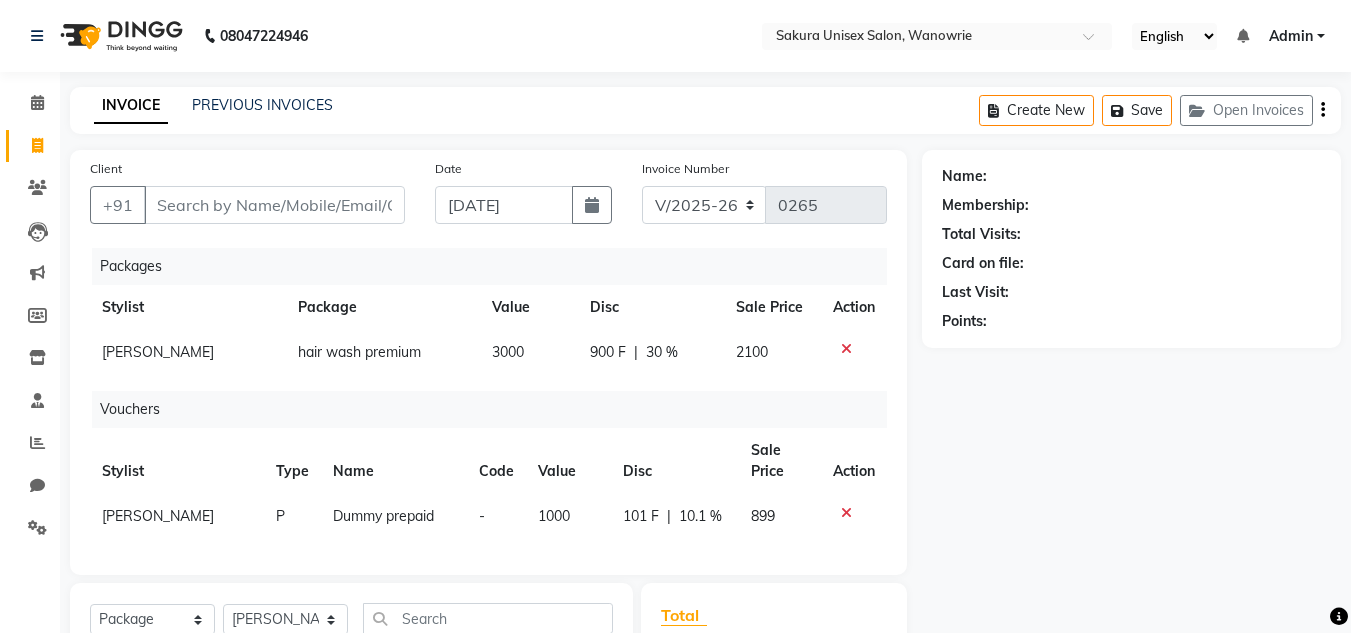 checkbox on "false" 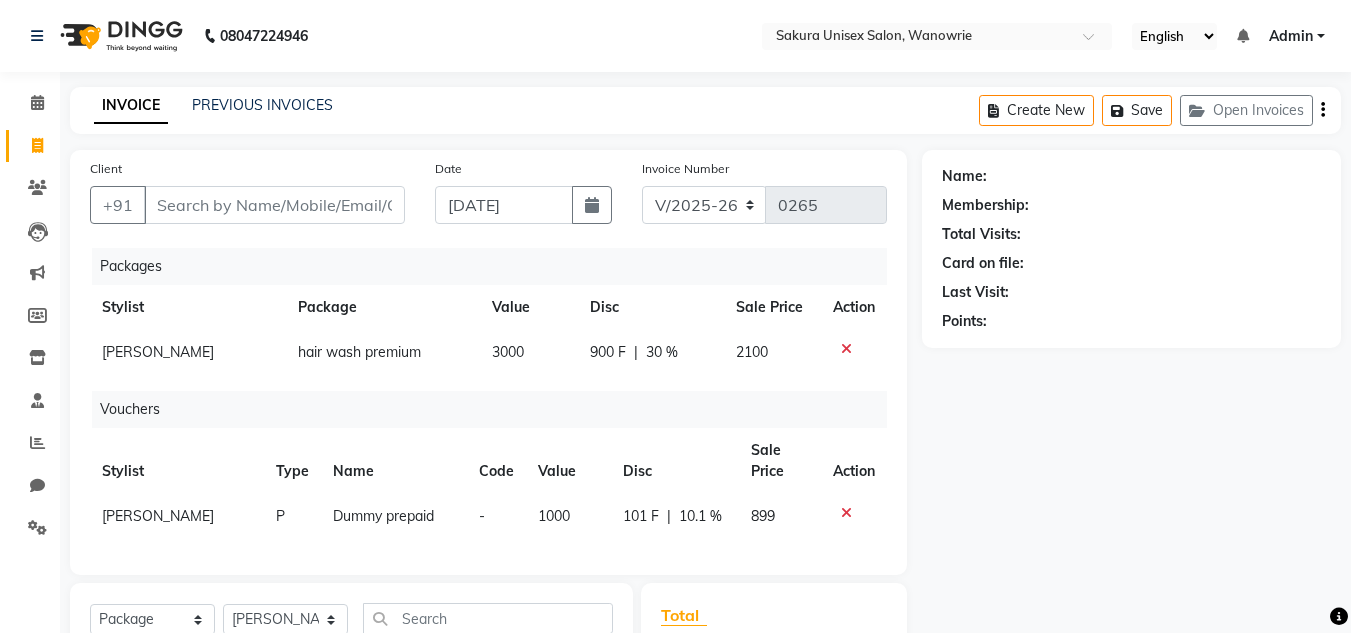 click 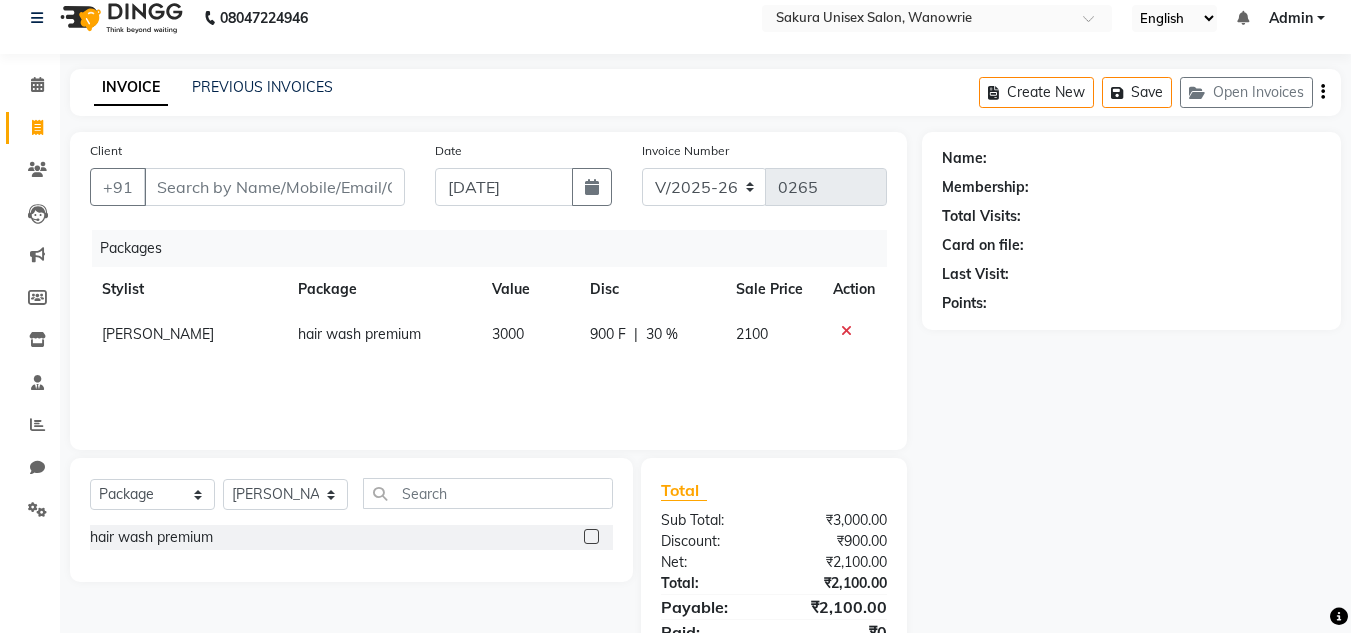 scroll, scrollTop: 0, scrollLeft: 0, axis: both 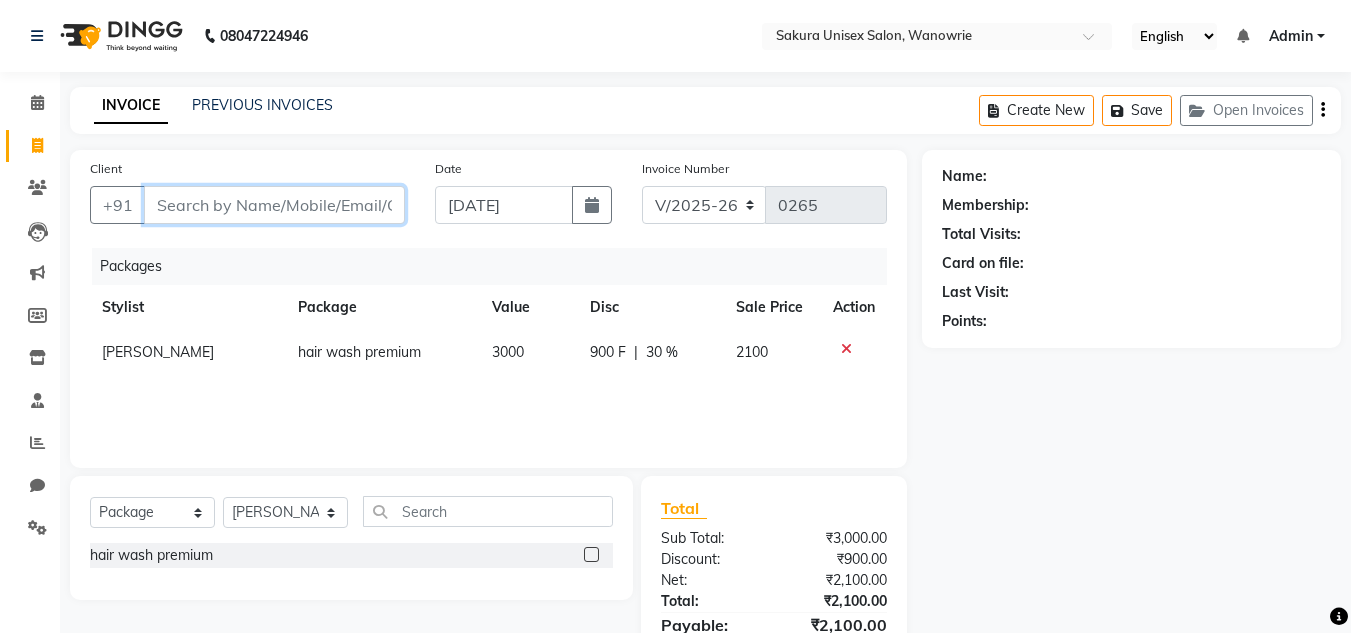 click on "Client" at bounding box center (274, 205) 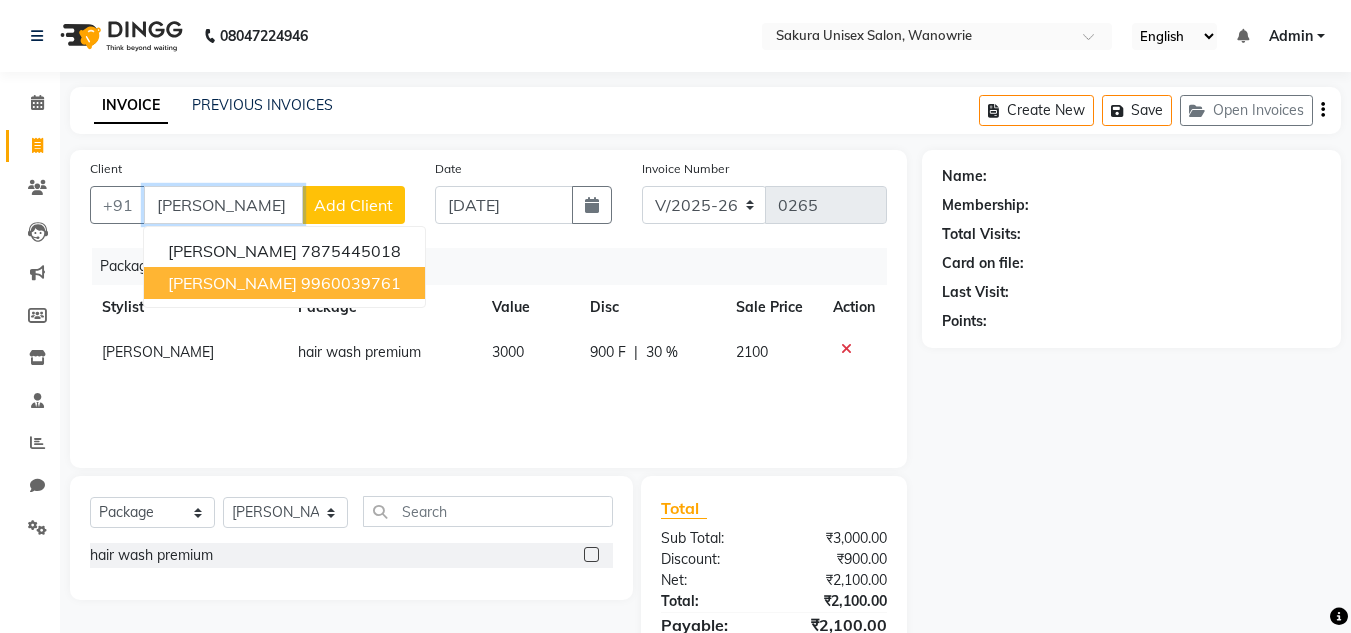 click on "9960039761" at bounding box center [351, 283] 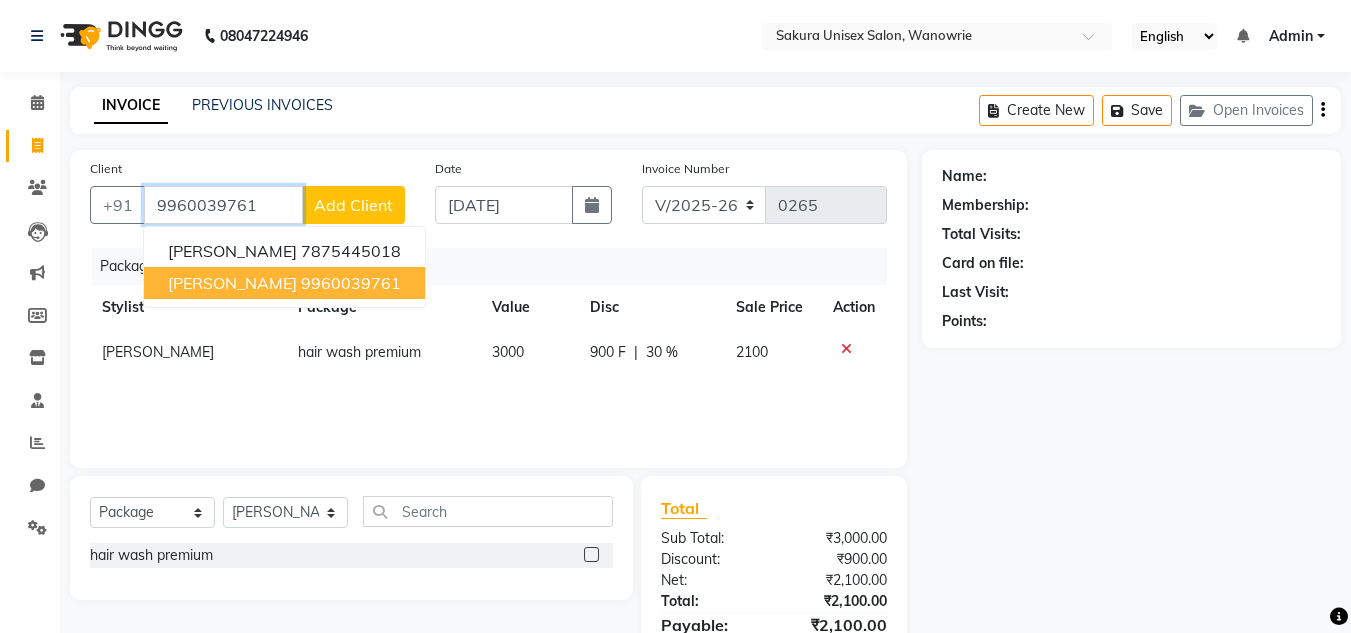 type on "9960039761" 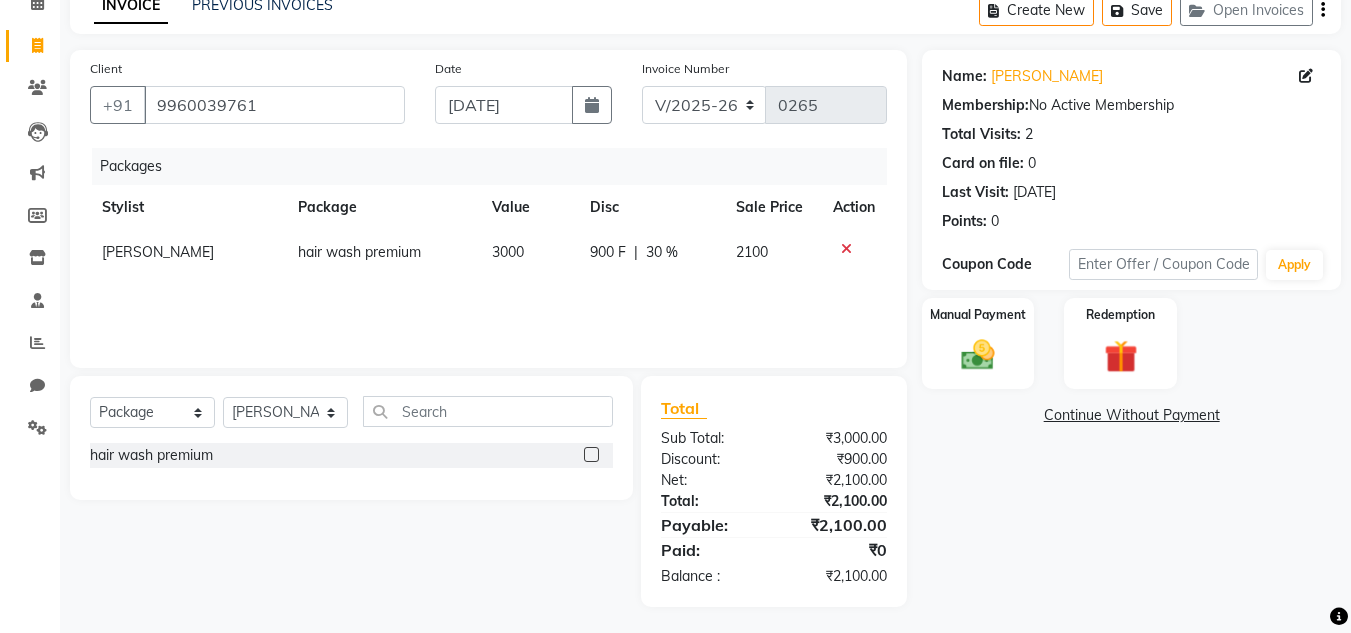 scroll, scrollTop: 104, scrollLeft: 0, axis: vertical 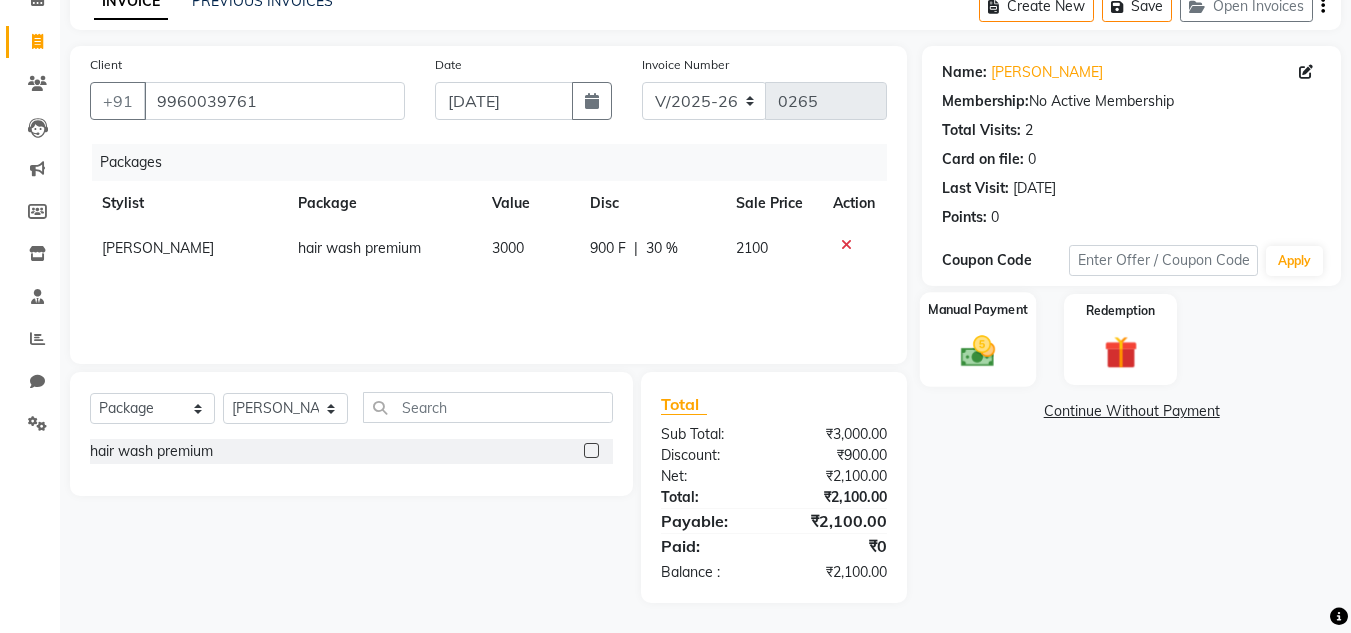 click 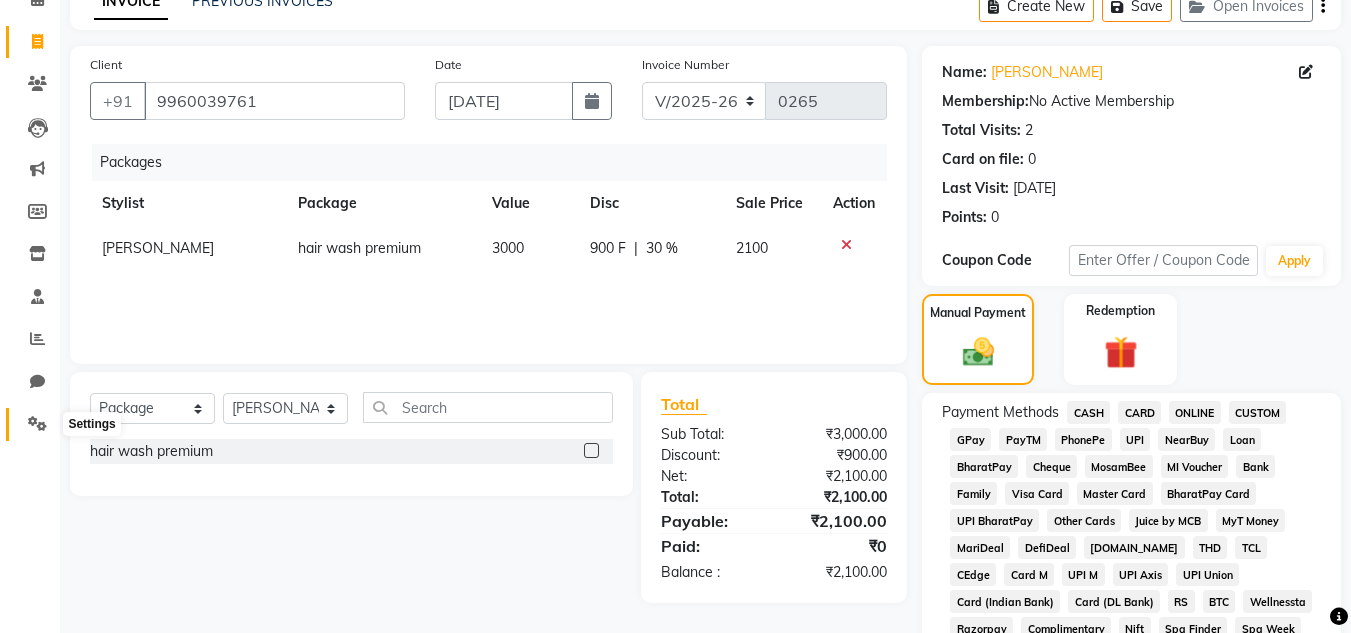click 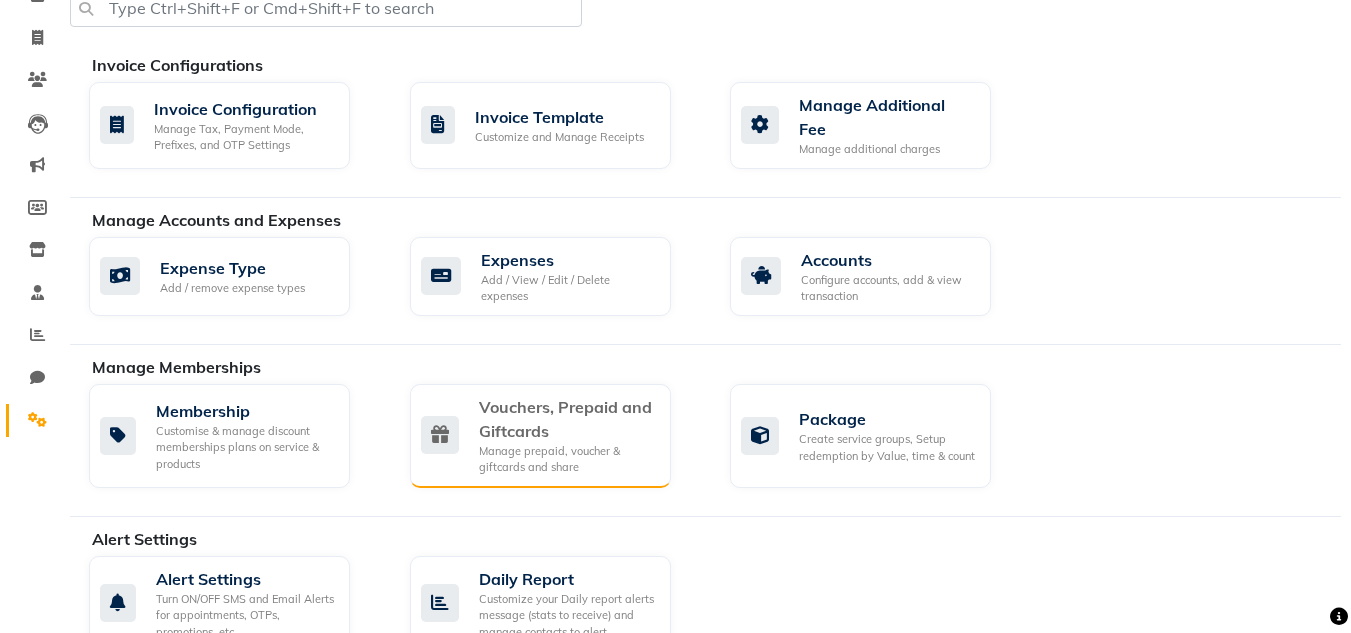 scroll, scrollTop: 104, scrollLeft: 0, axis: vertical 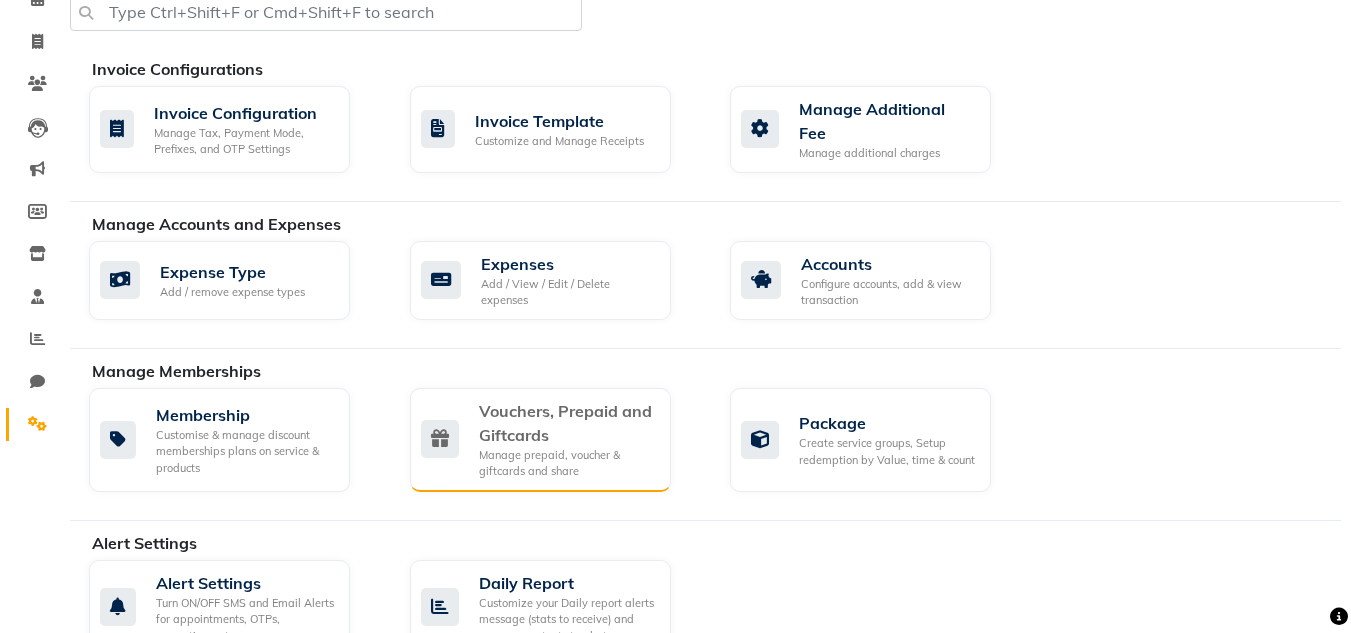 click on "Vouchers, Prepaid and Giftcards" 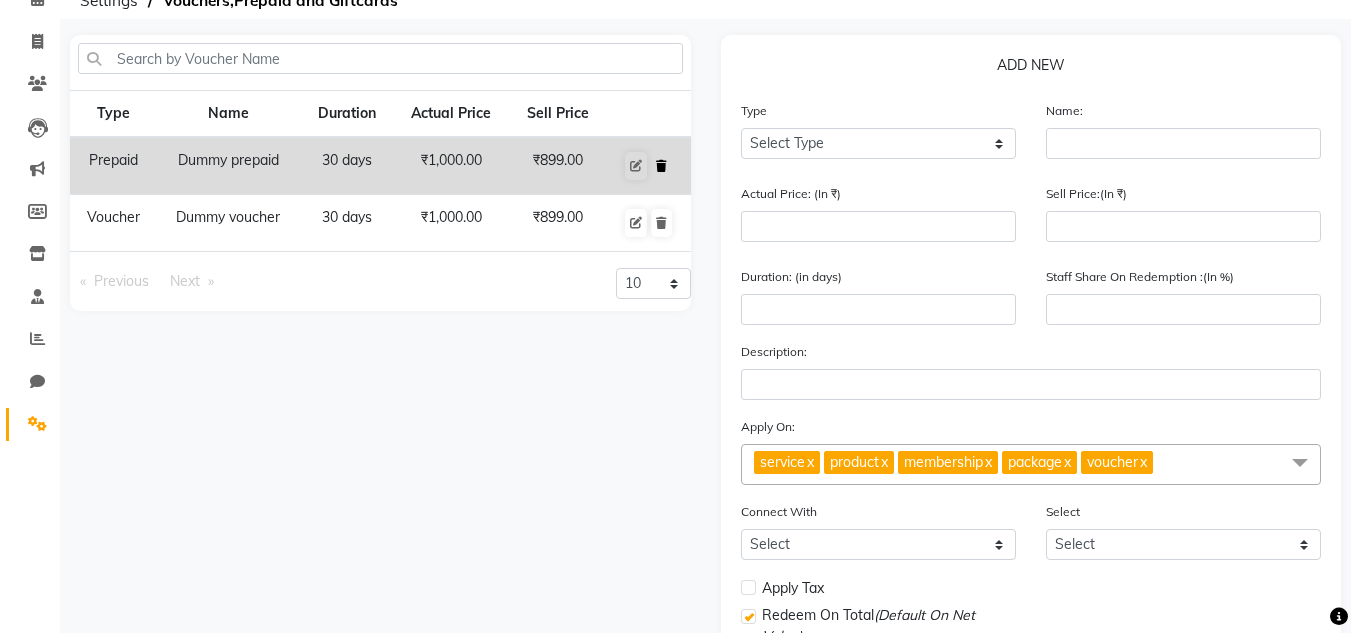 click 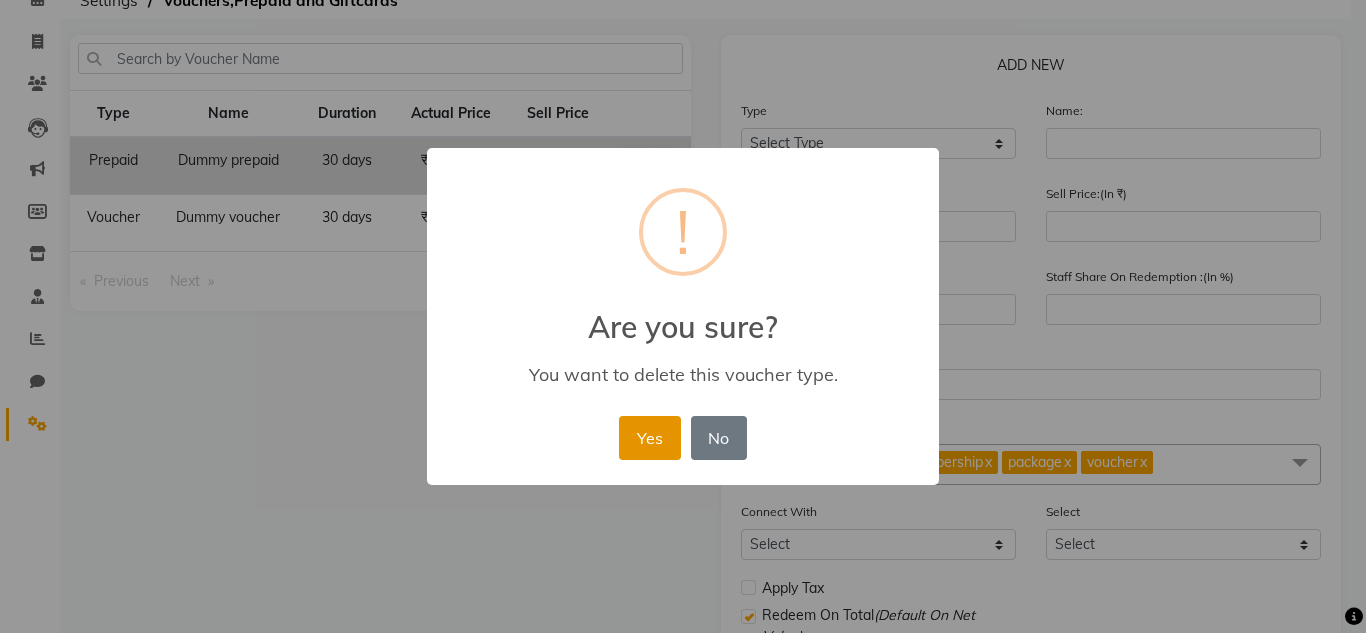 click on "Yes" at bounding box center [649, 438] 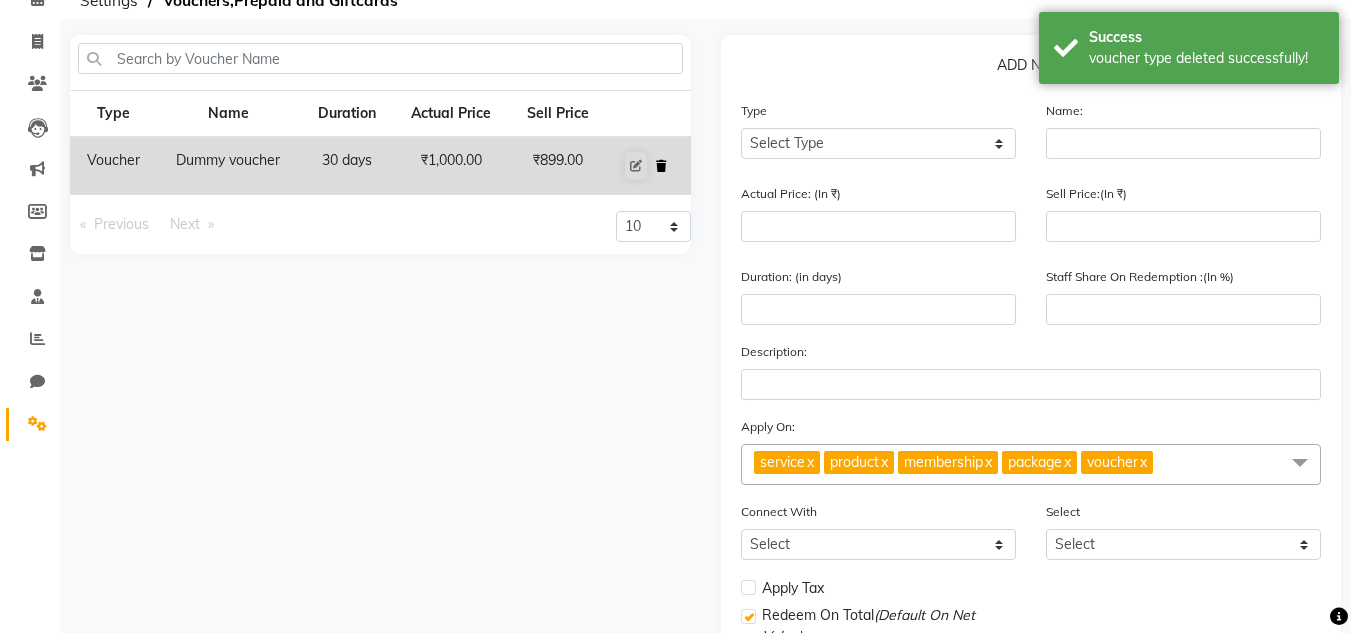 click 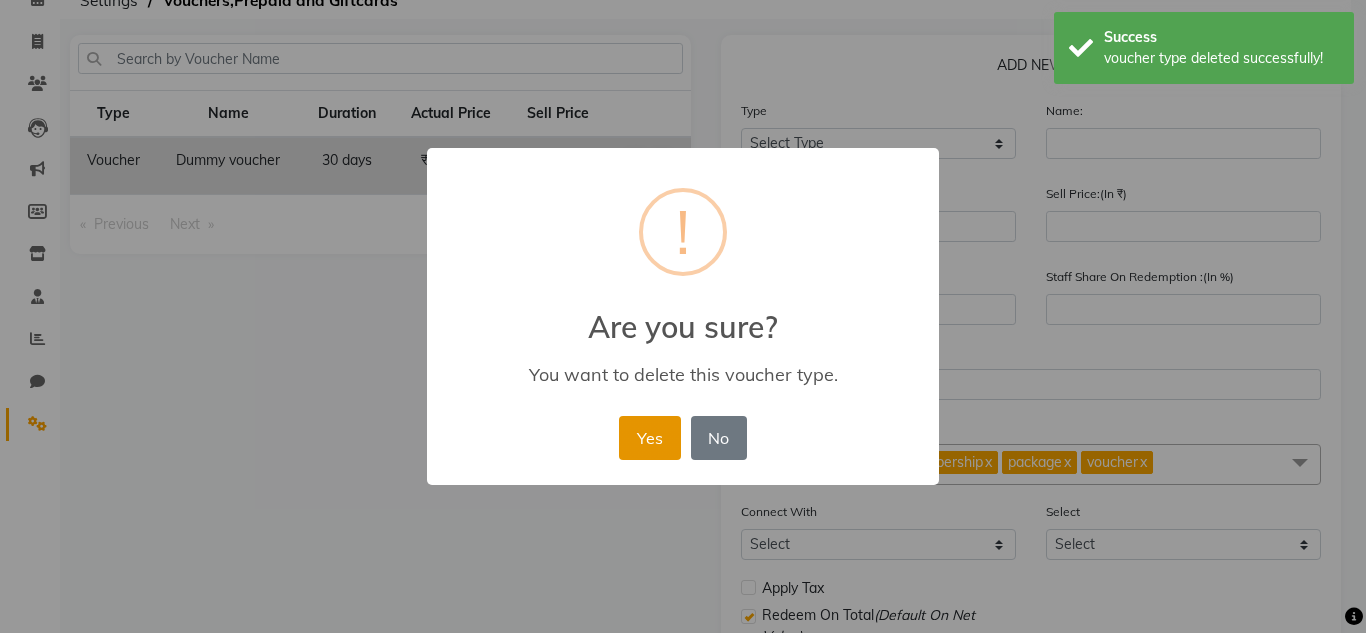 click on "Yes" at bounding box center [649, 438] 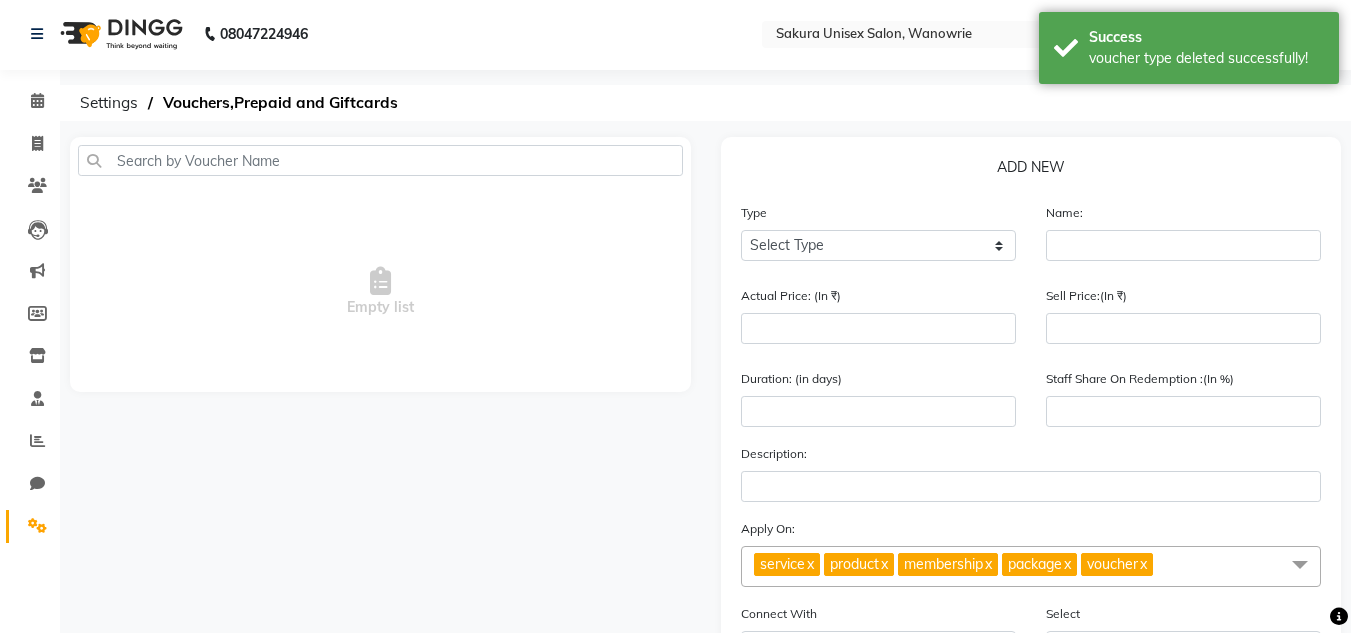 scroll, scrollTop: 0, scrollLeft: 0, axis: both 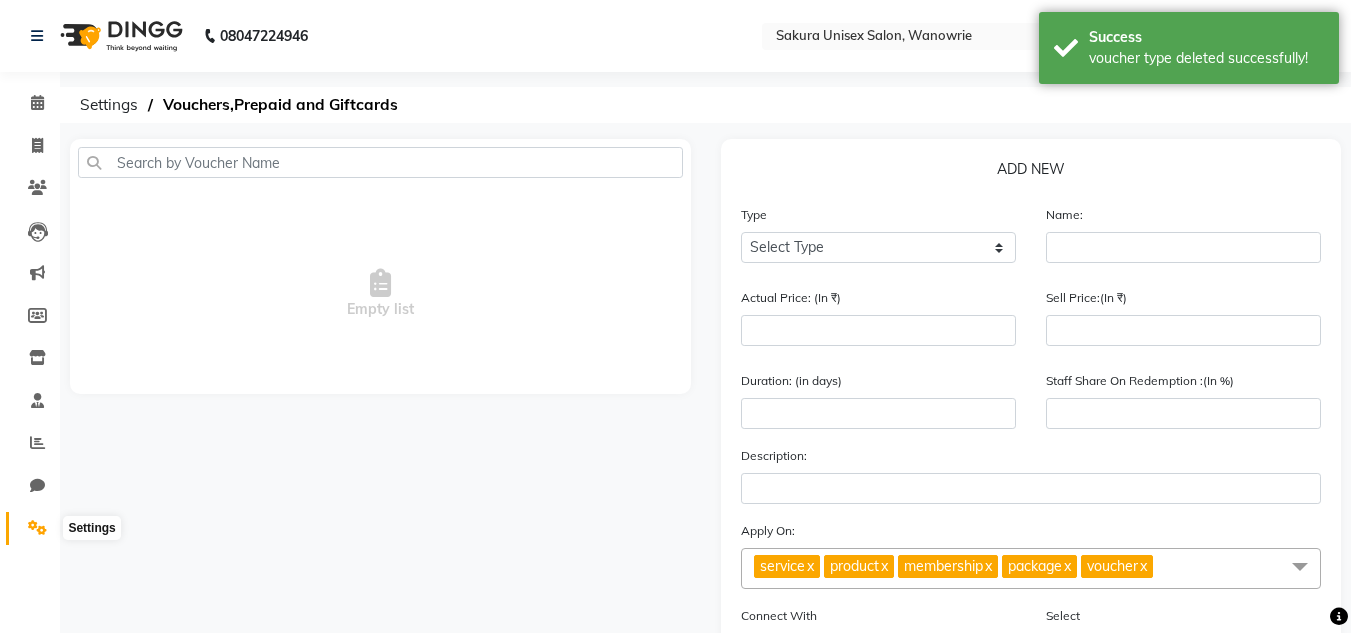 click 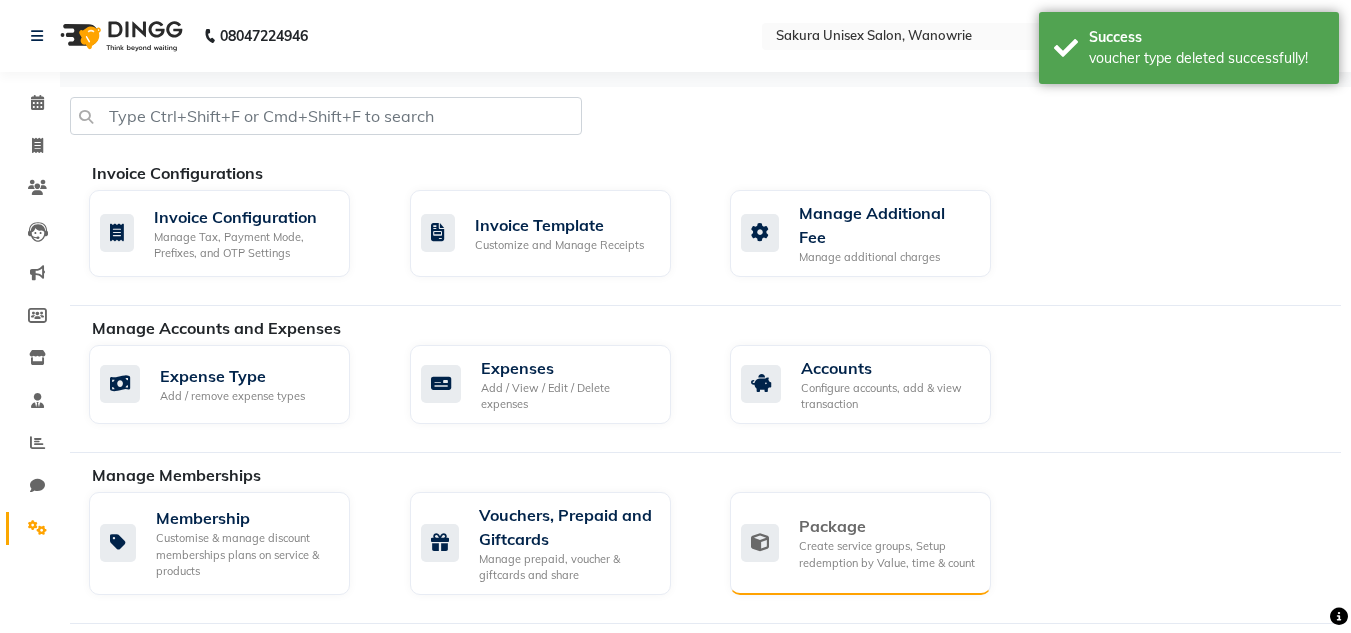 click on "Package Create service groups, Setup redemption by Value, time & count" 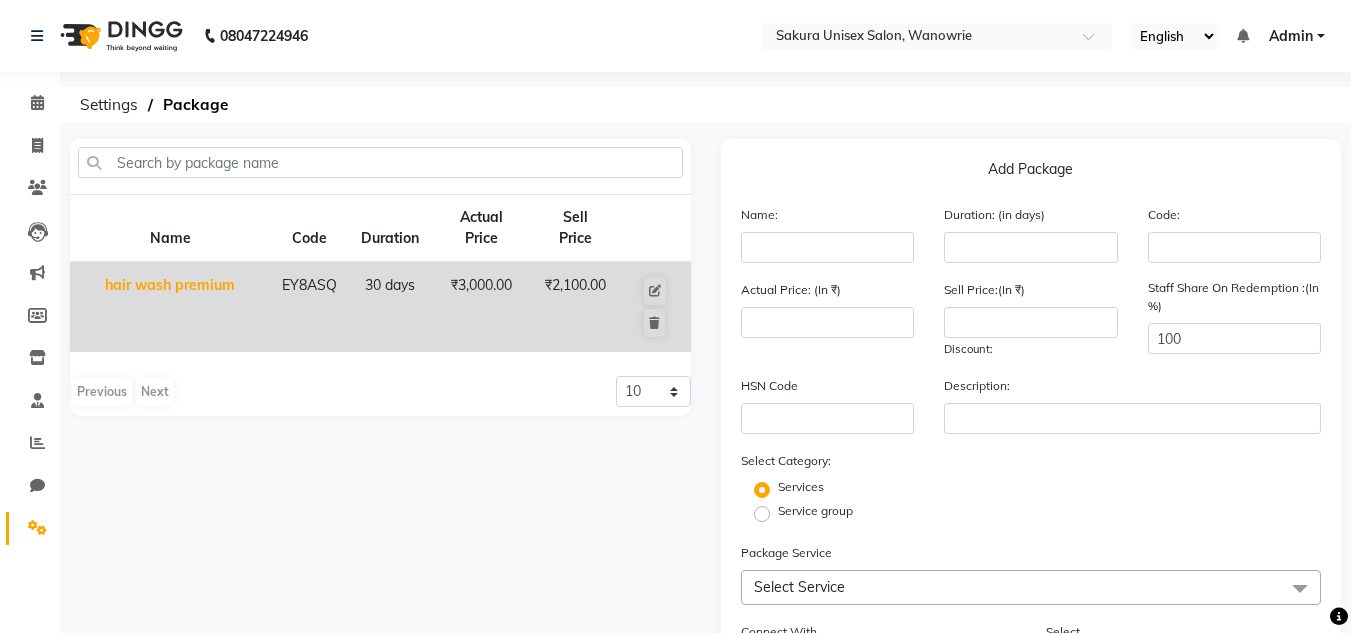 click on "hair wash premium" 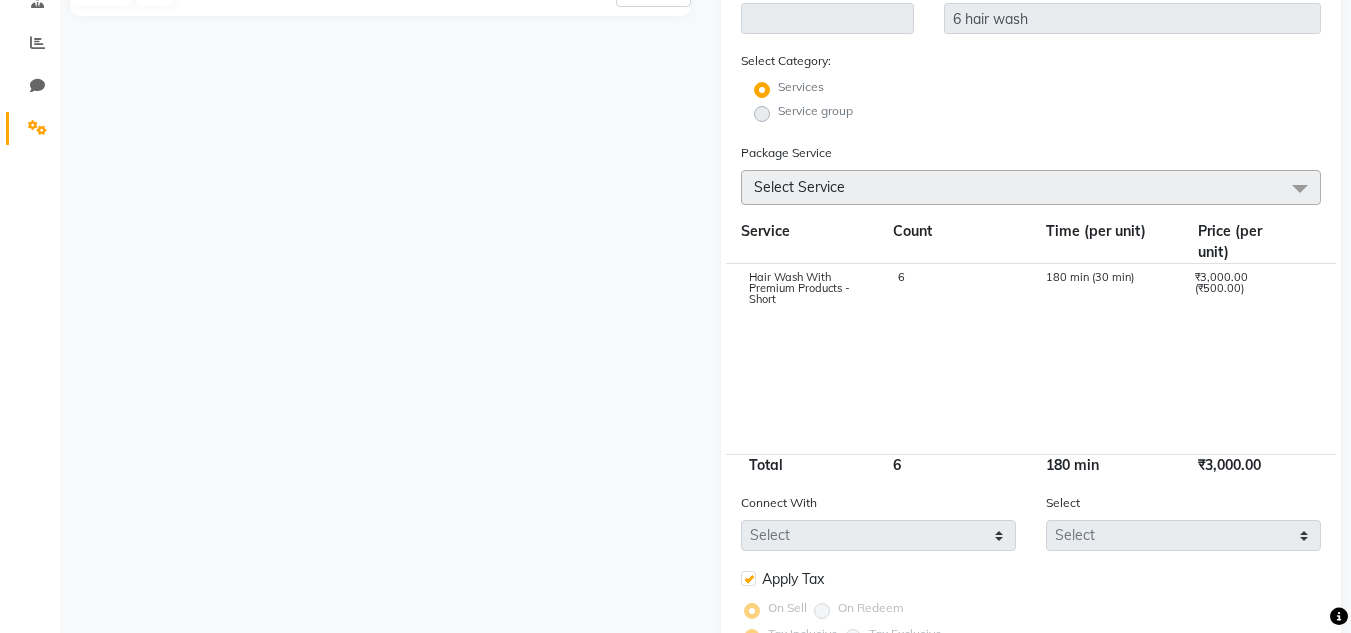 scroll, scrollTop: 535, scrollLeft: 0, axis: vertical 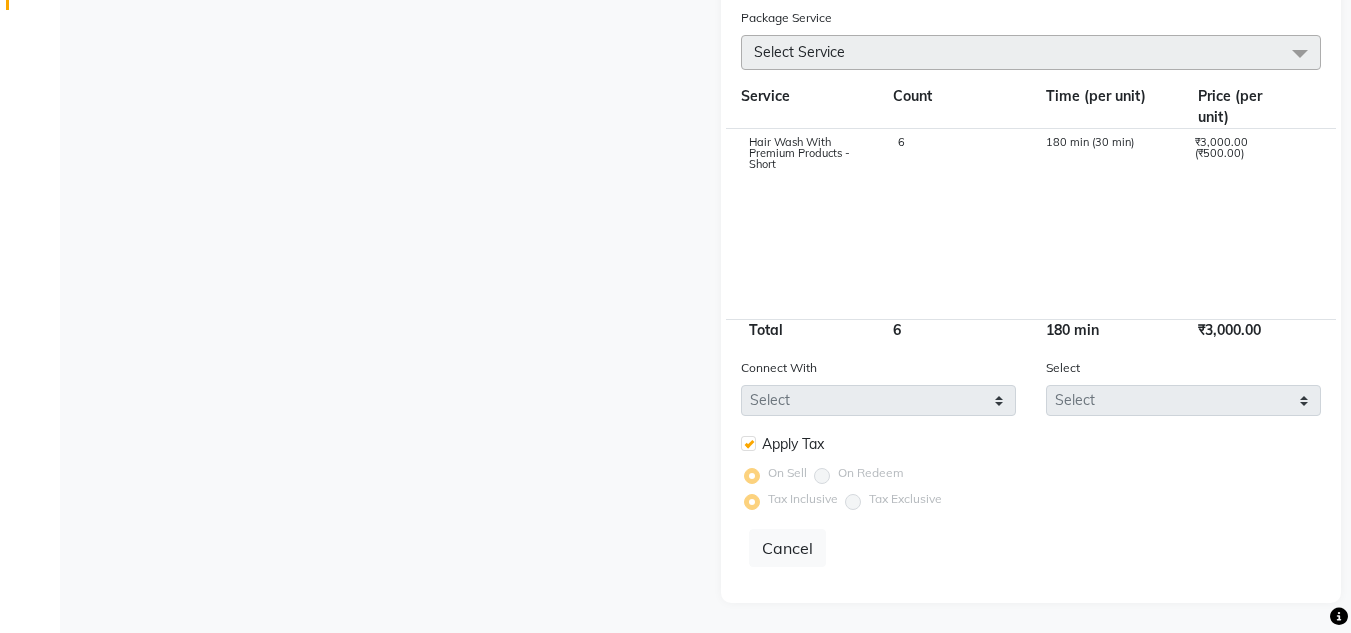 click 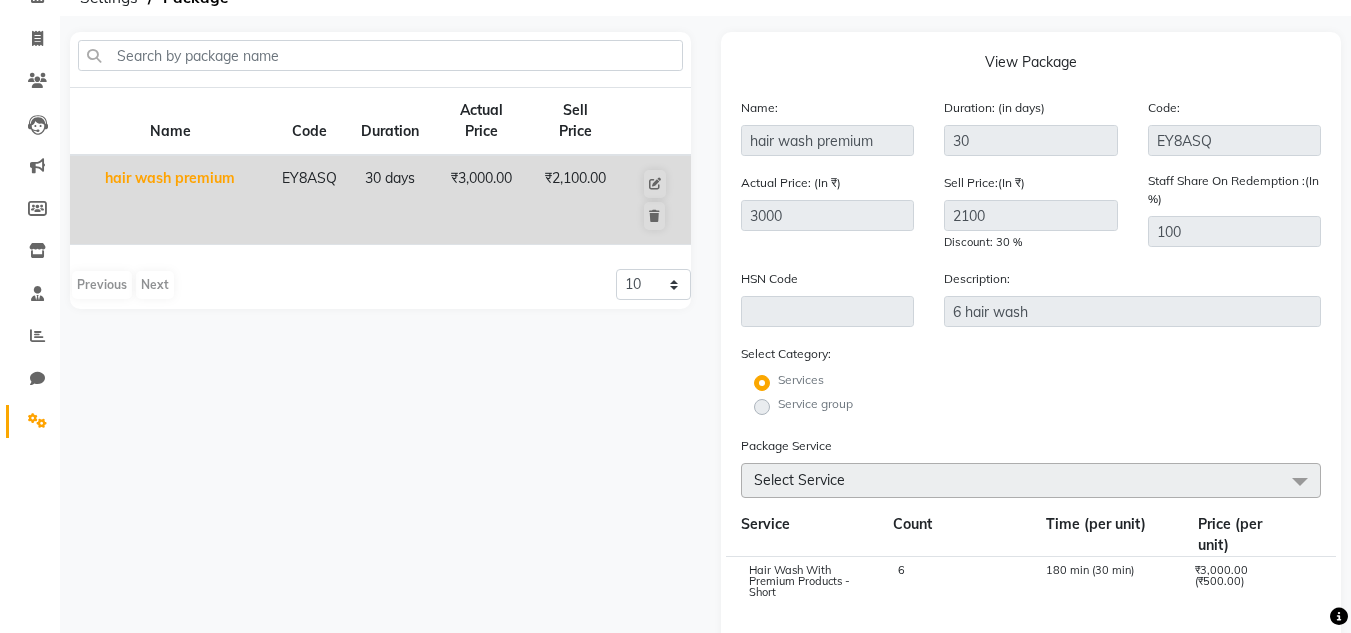 scroll, scrollTop: 0, scrollLeft: 0, axis: both 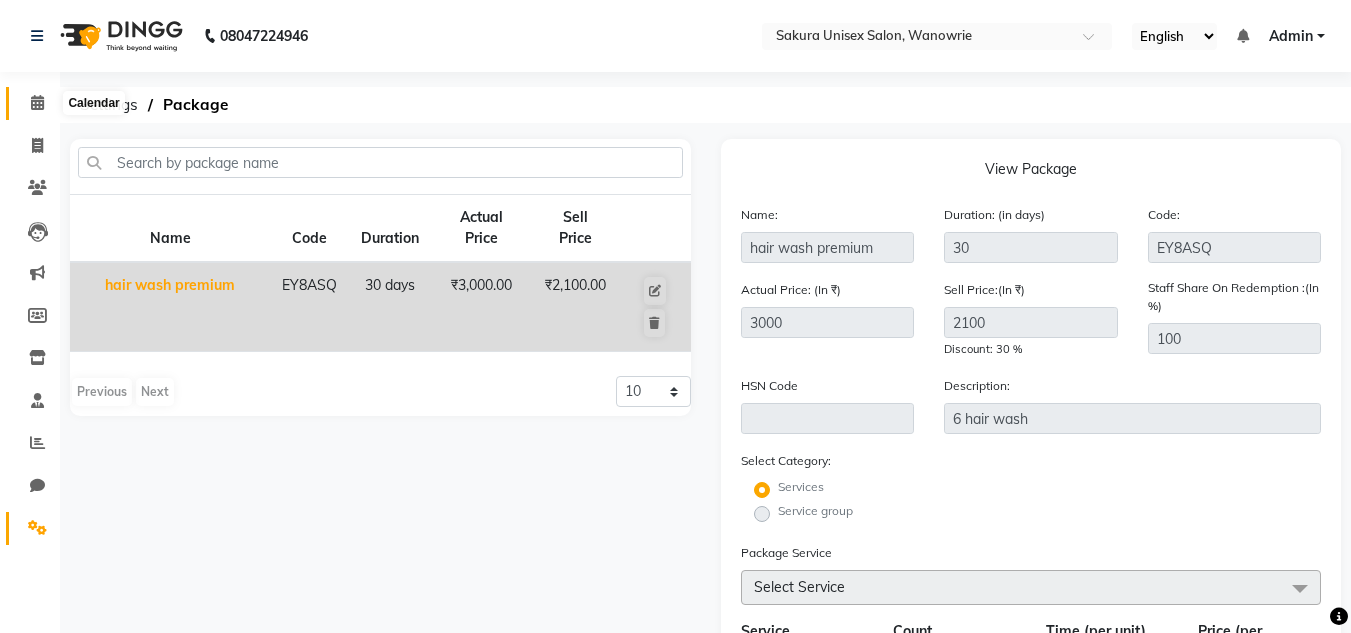 click 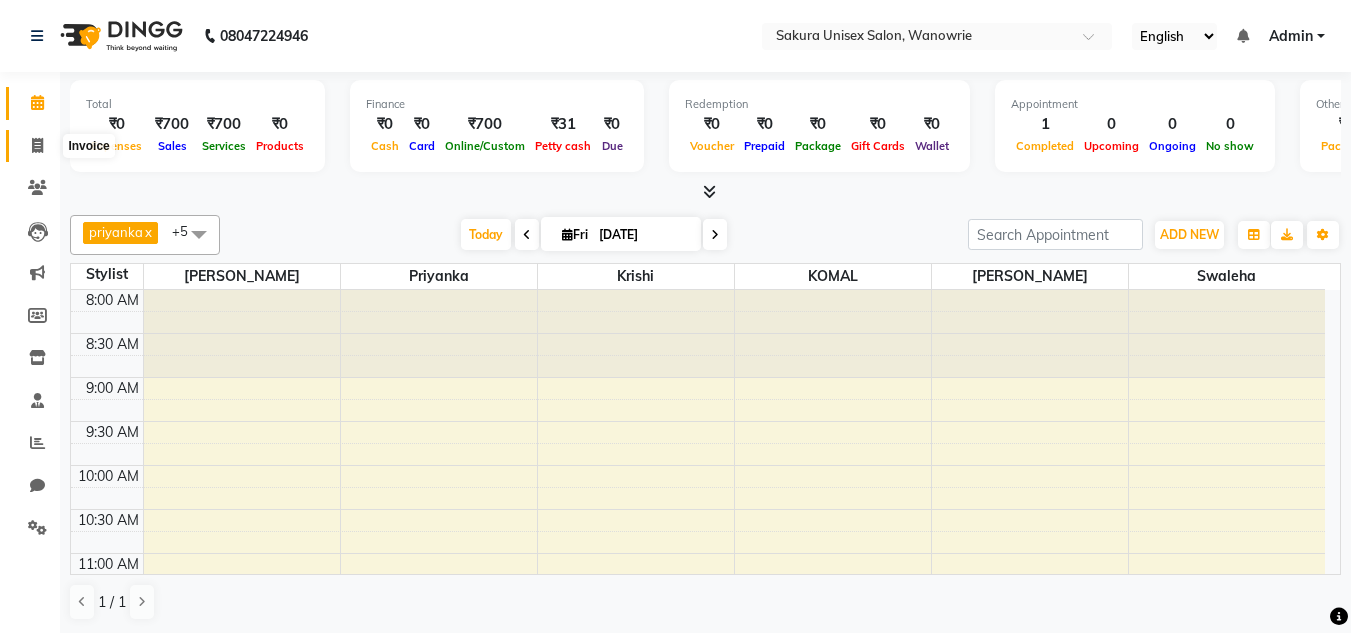 click 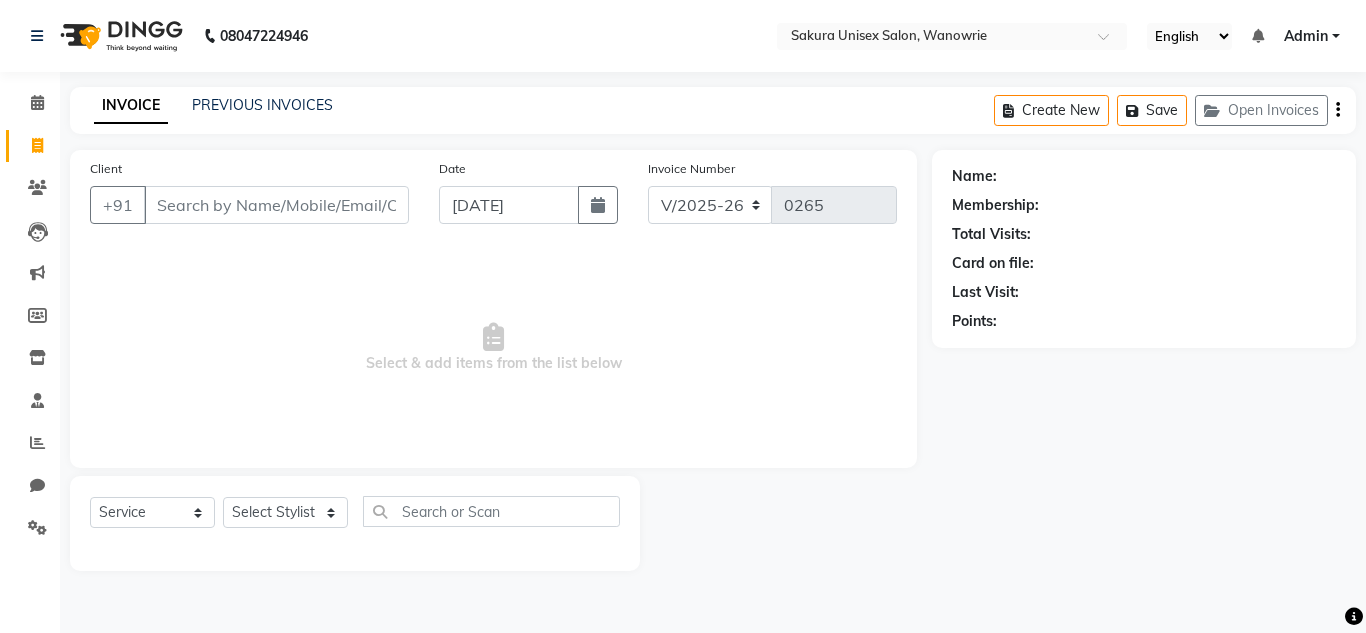 click on "Client +91" 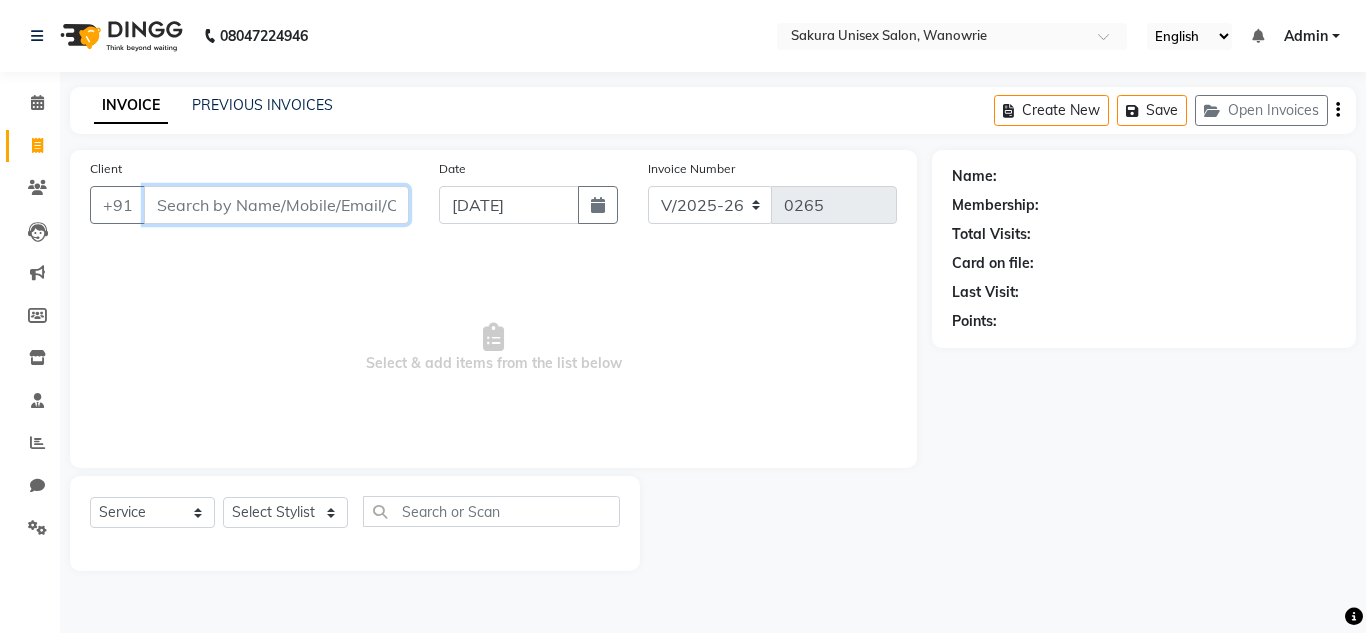 click on "Client" at bounding box center (276, 205) 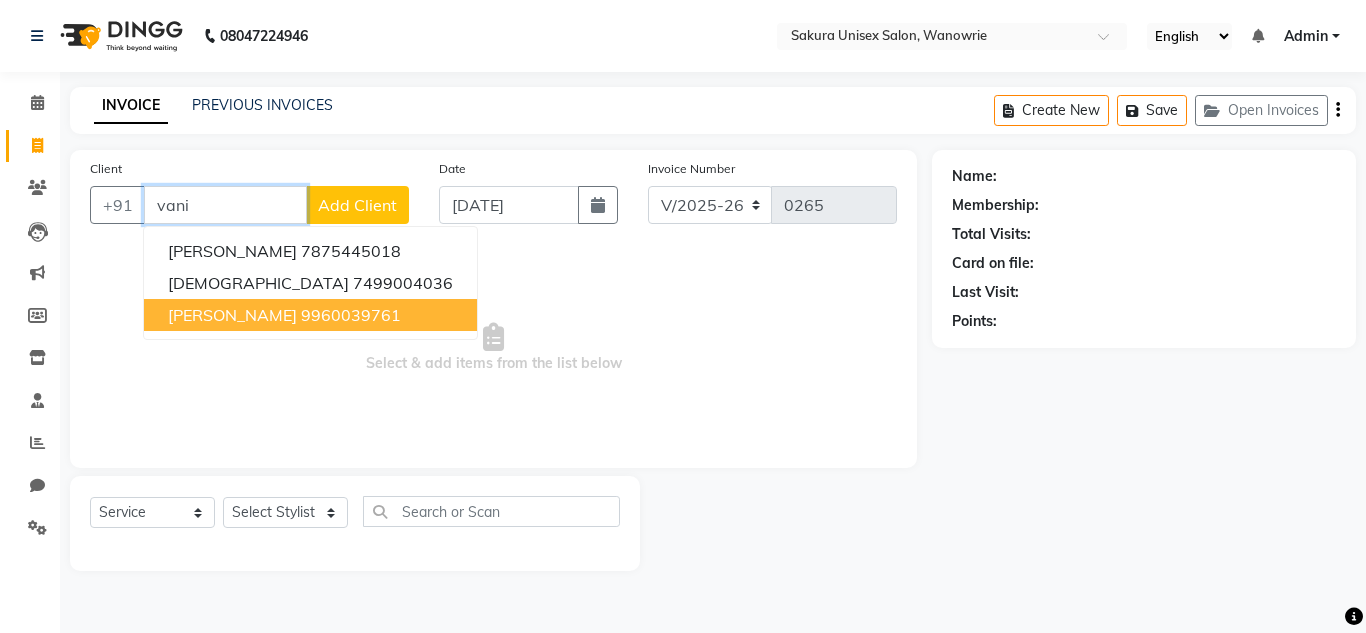 click on "9960039761" at bounding box center (351, 315) 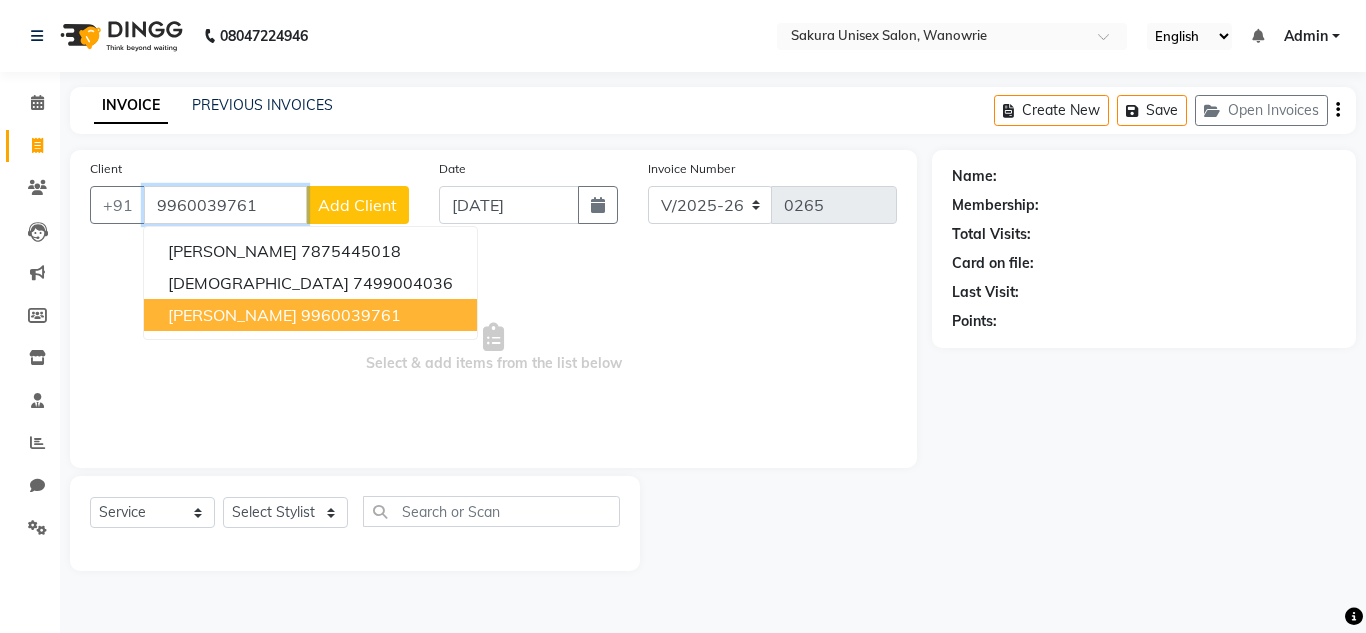 type on "9960039761" 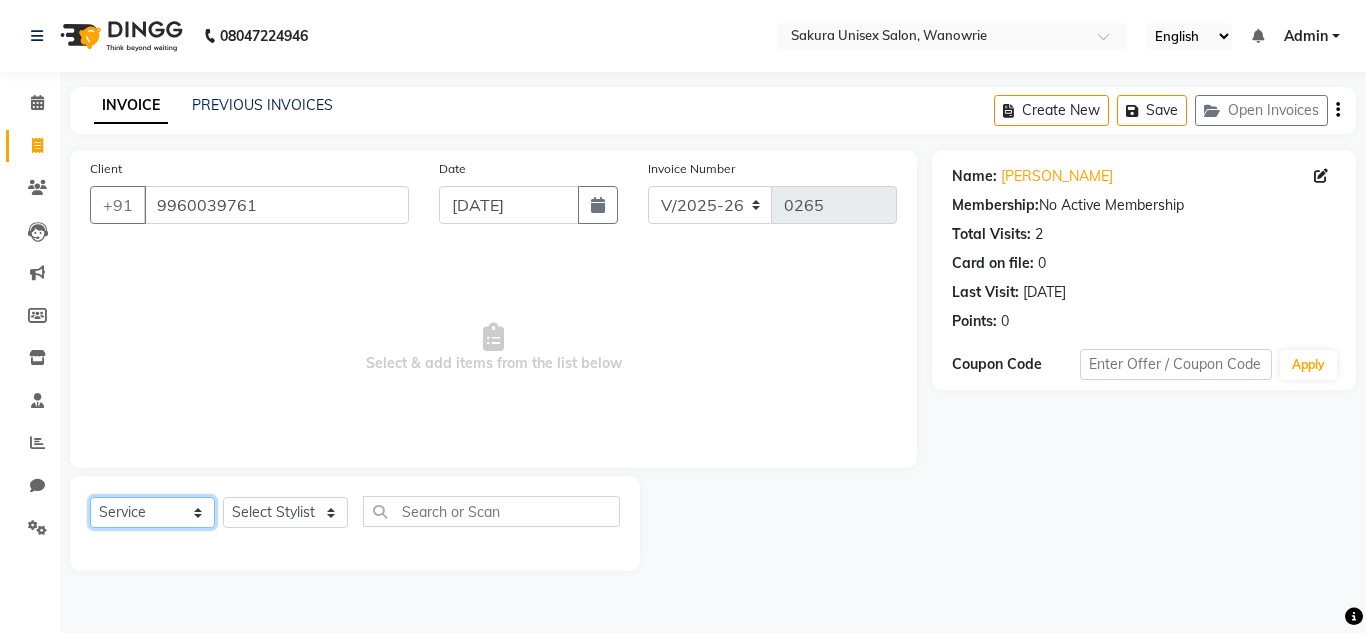 click on "Select  Service  Product  Membership  Package Voucher Prepaid Gift Card" 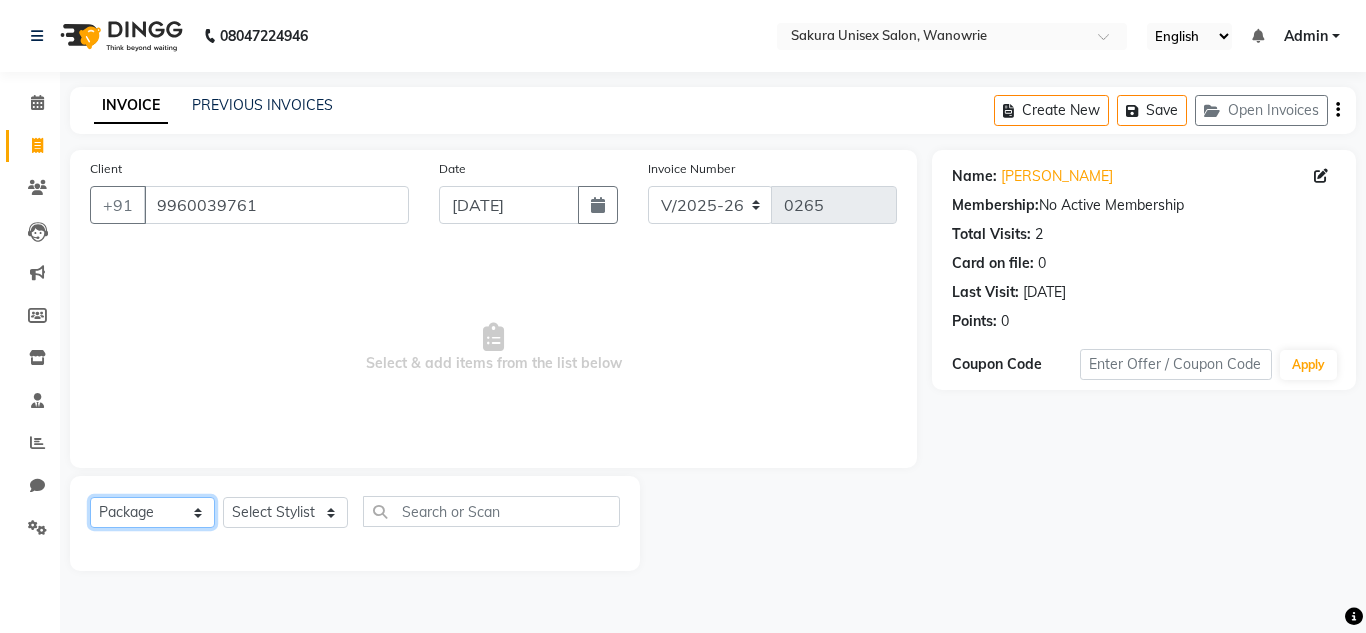 click on "Select  Service  Product  Membership  Package Voucher Prepaid Gift Card" 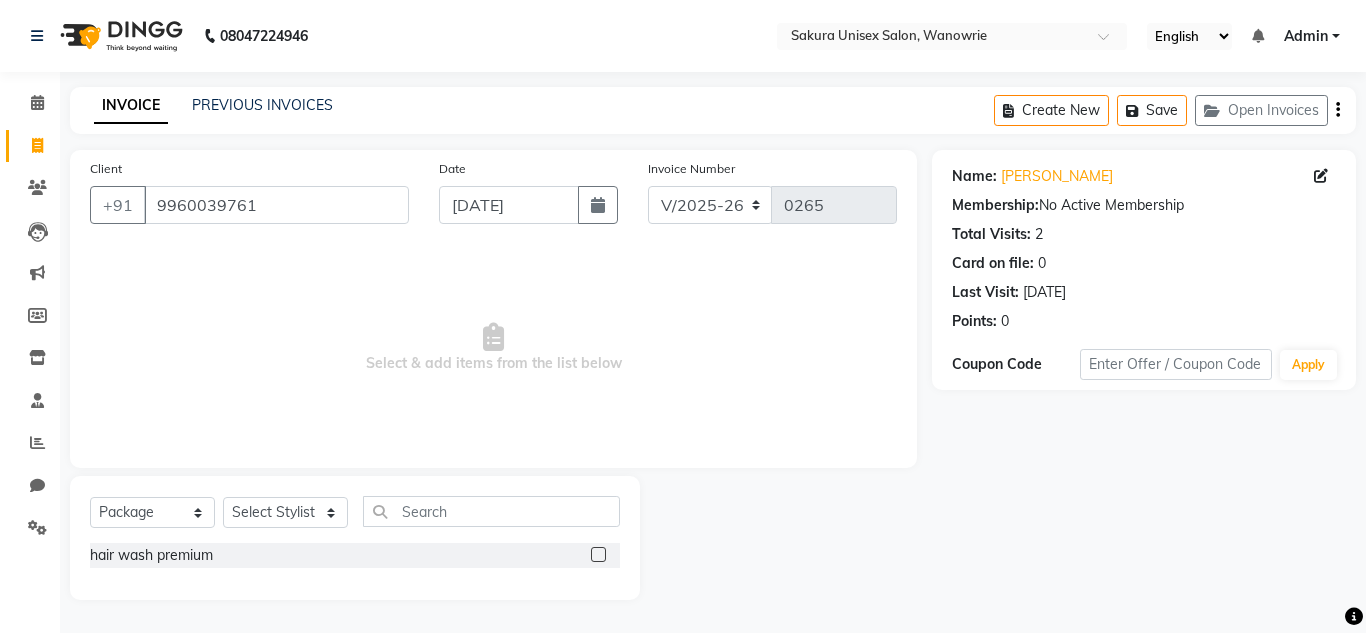 click 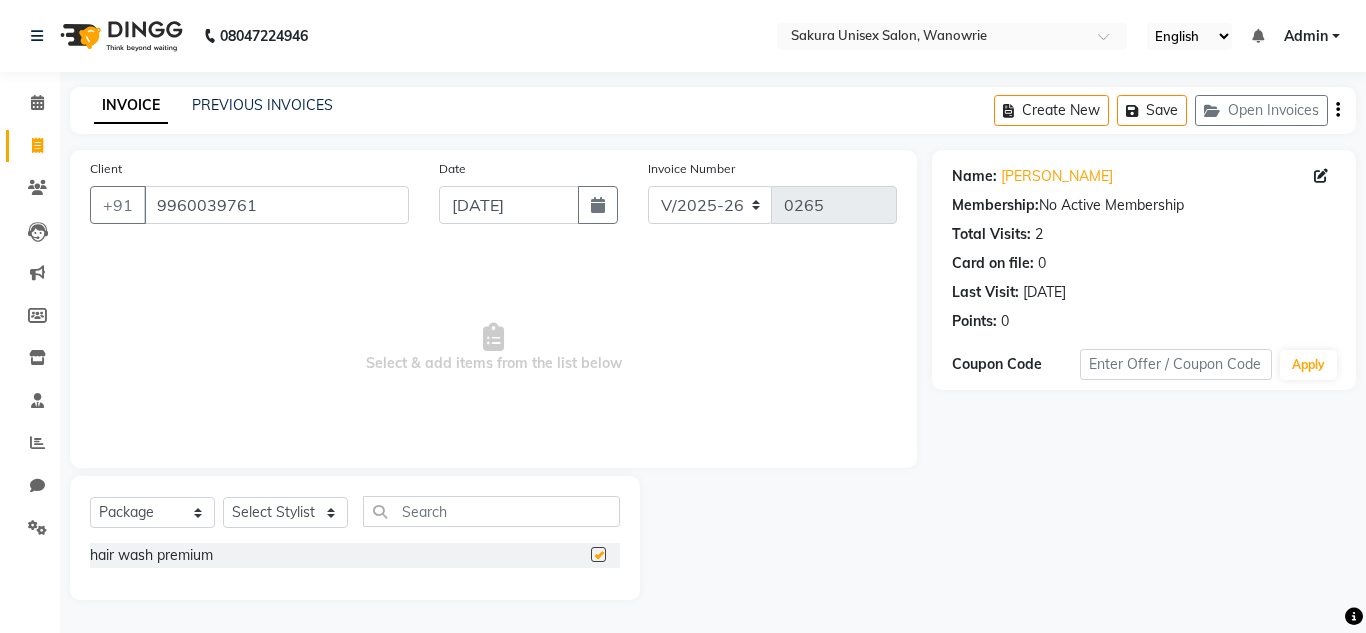 checkbox on "false" 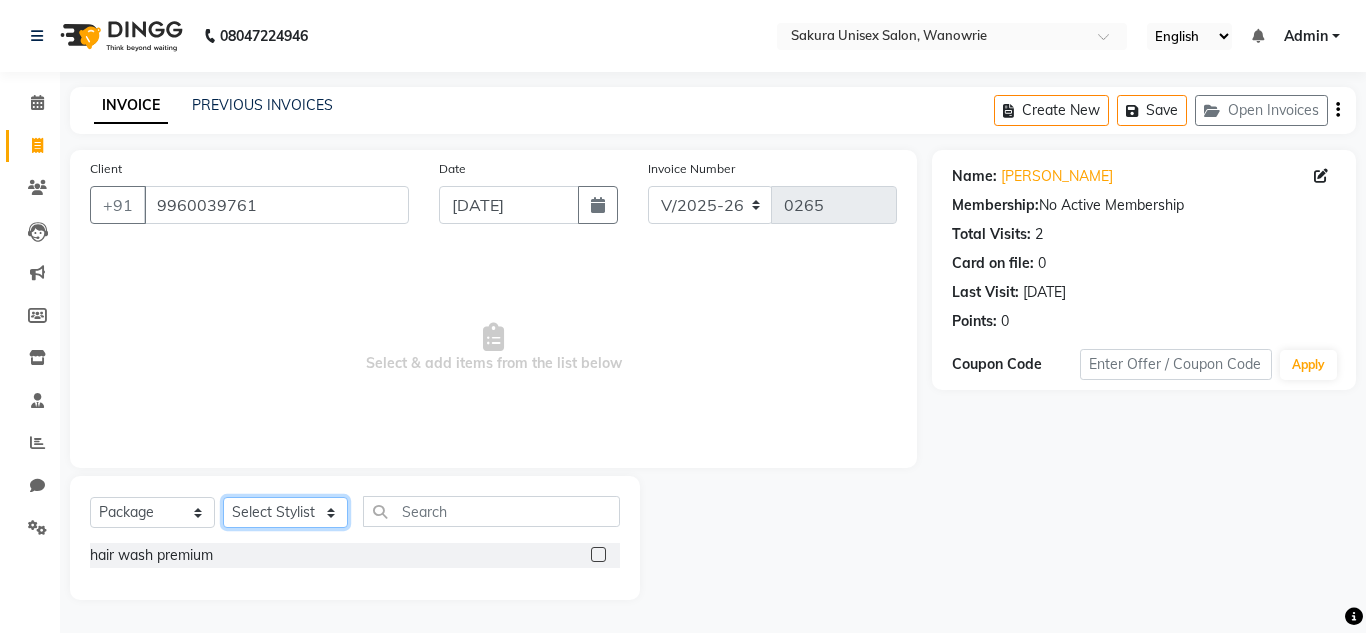 click on "Select Stylist [PERSON_NAME] [PERSON_NAME]  krishi [PERSON_NAME]  priyanka swaleha" 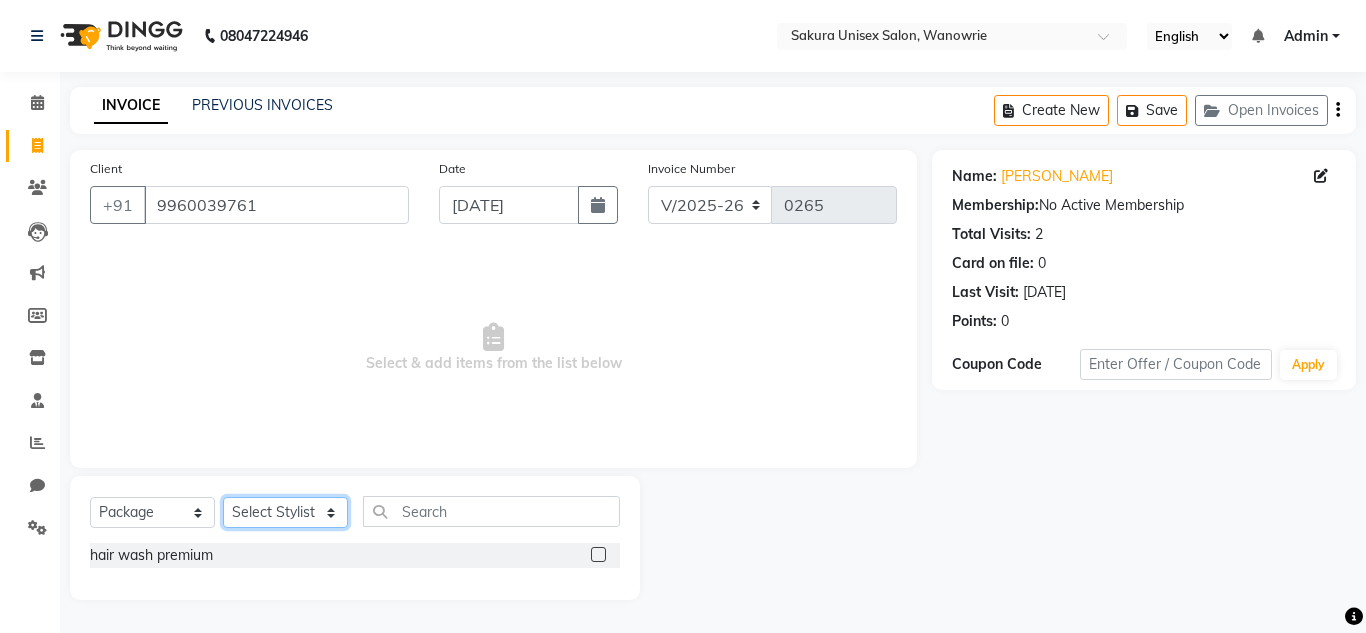 select on "70207" 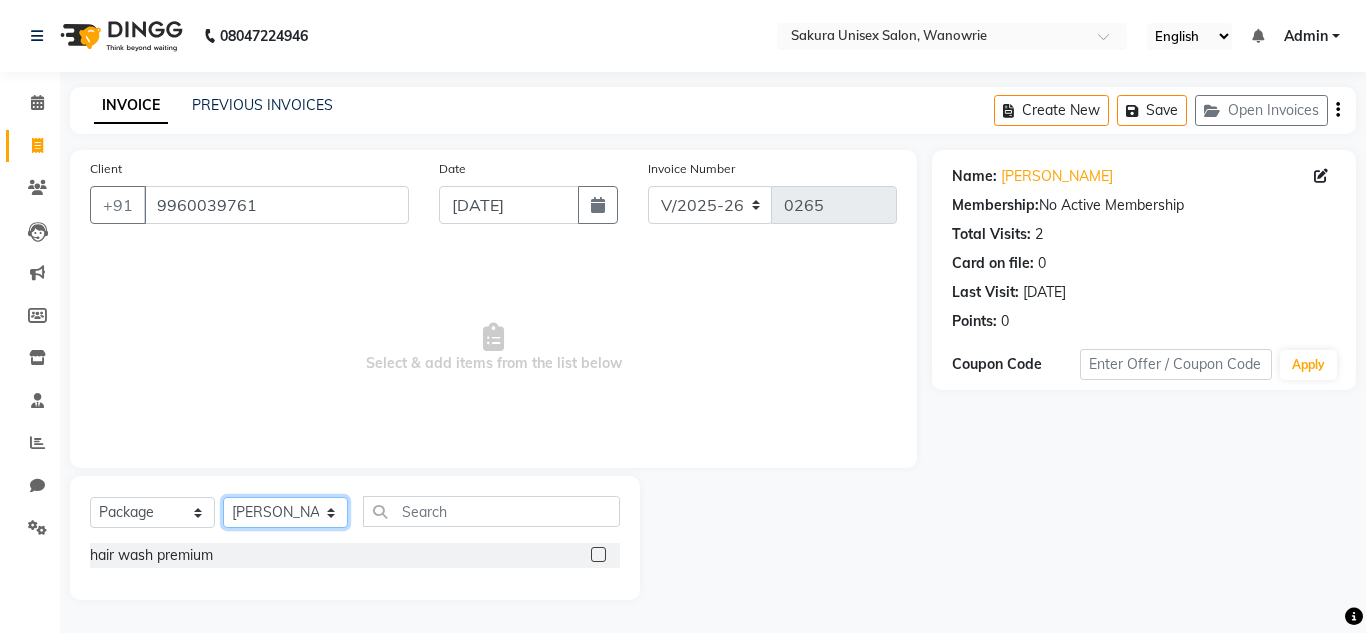 click on "Select Stylist [PERSON_NAME] [PERSON_NAME]  krishi [PERSON_NAME]  priyanka swaleha" 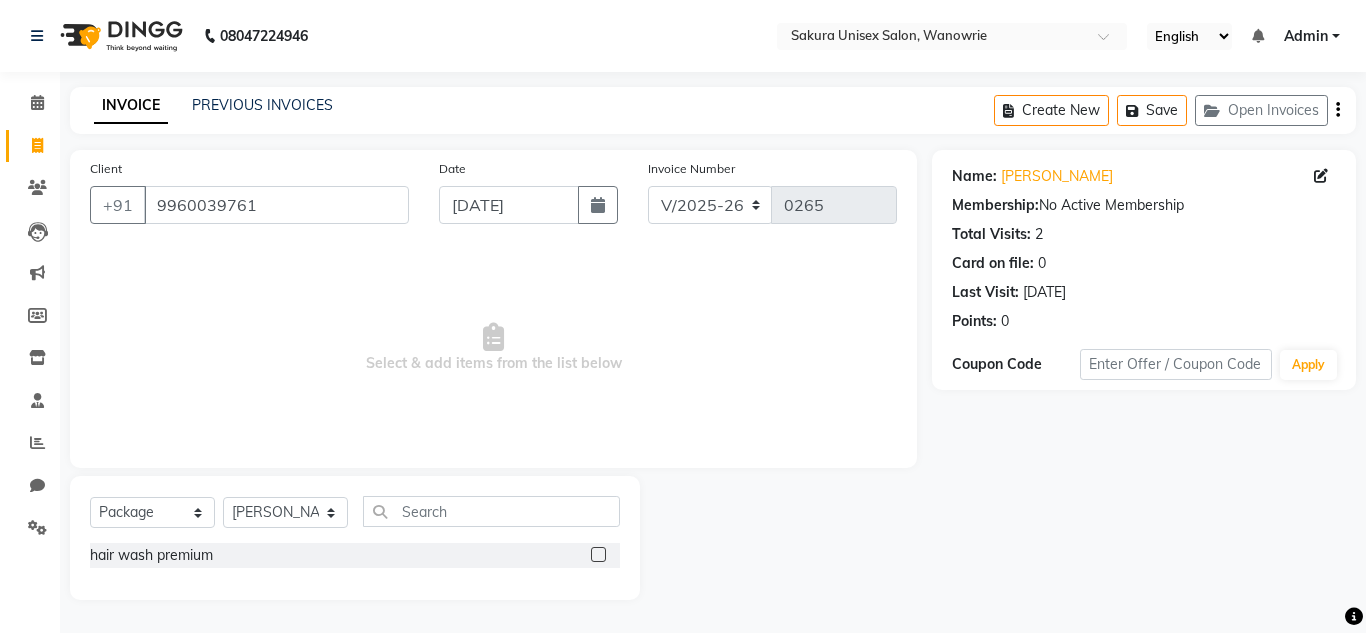 click 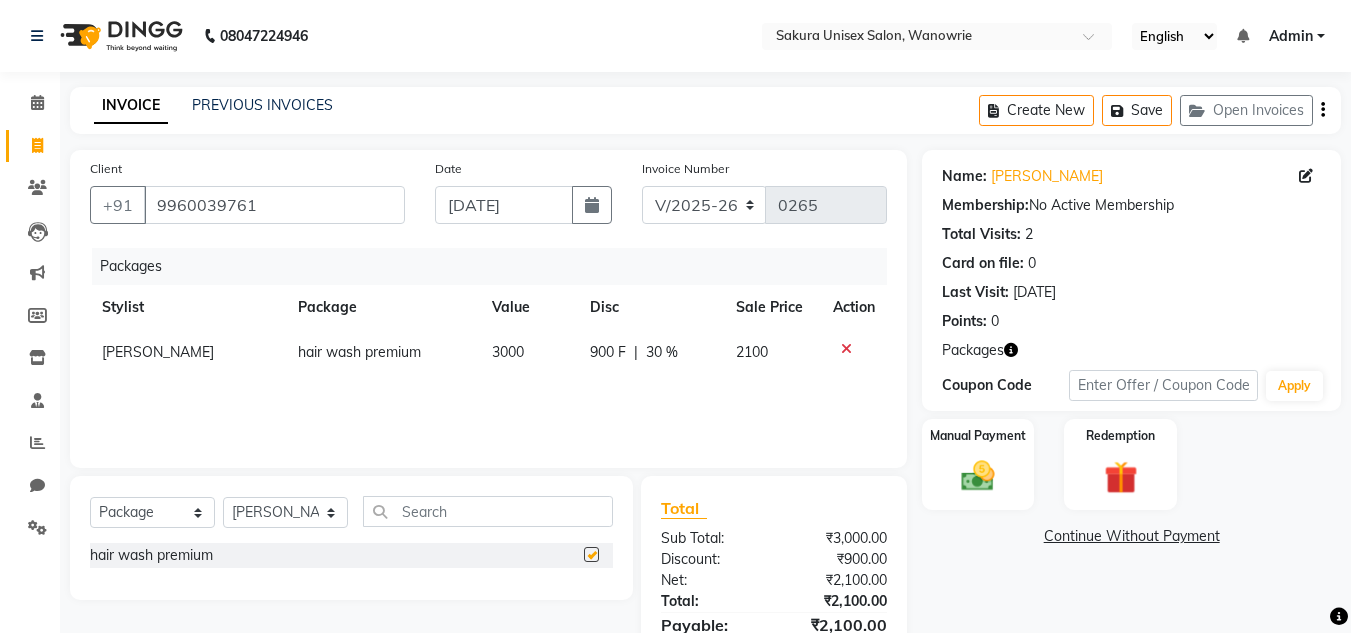checkbox on "false" 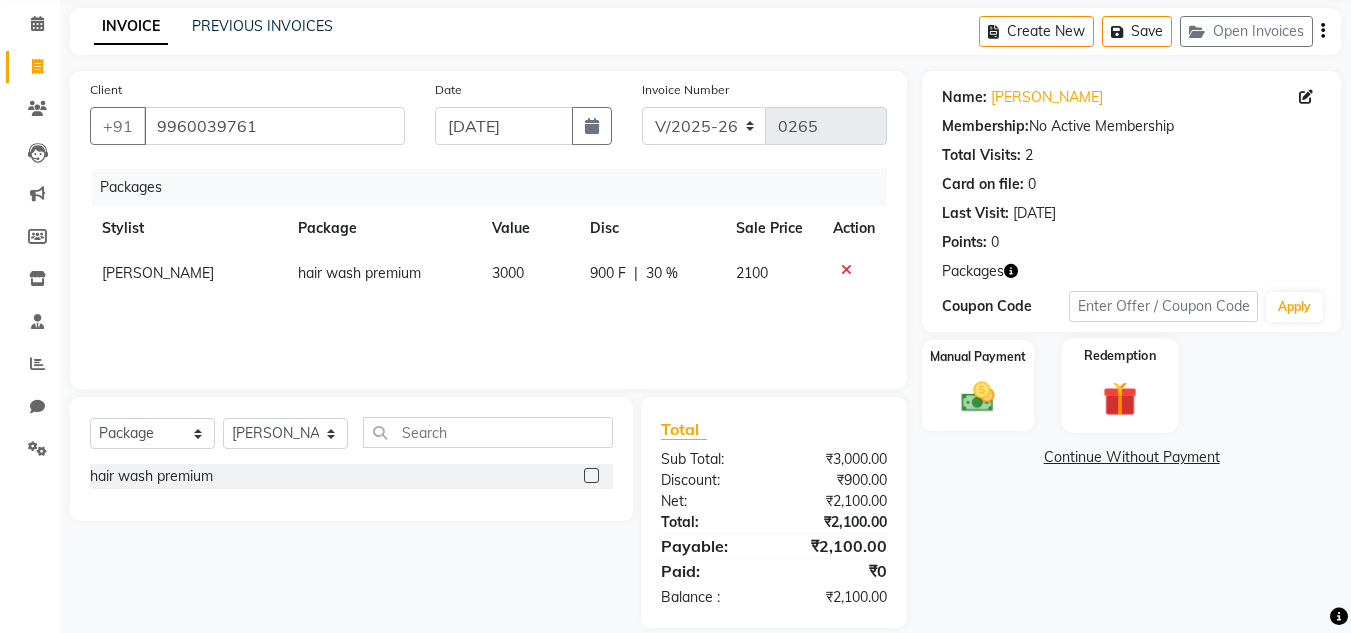 scroll, scrollTop: 104, scrollLeft: 0, axis: vertical 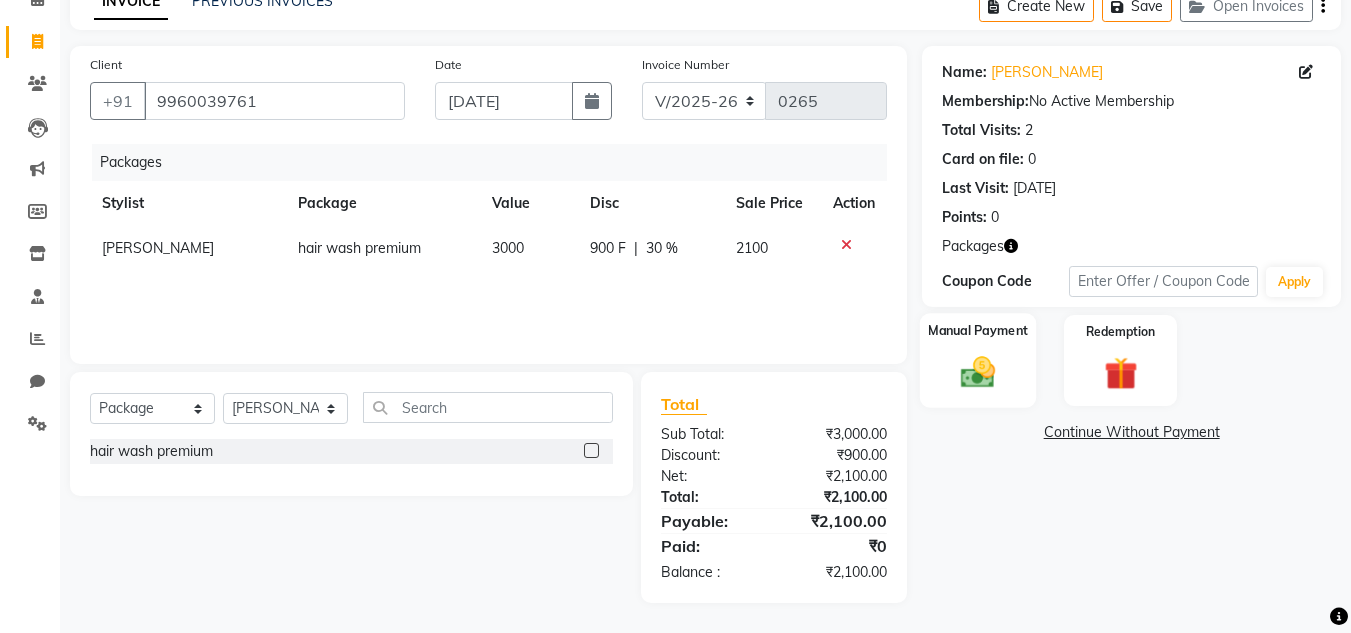 click on "Manual Payment" 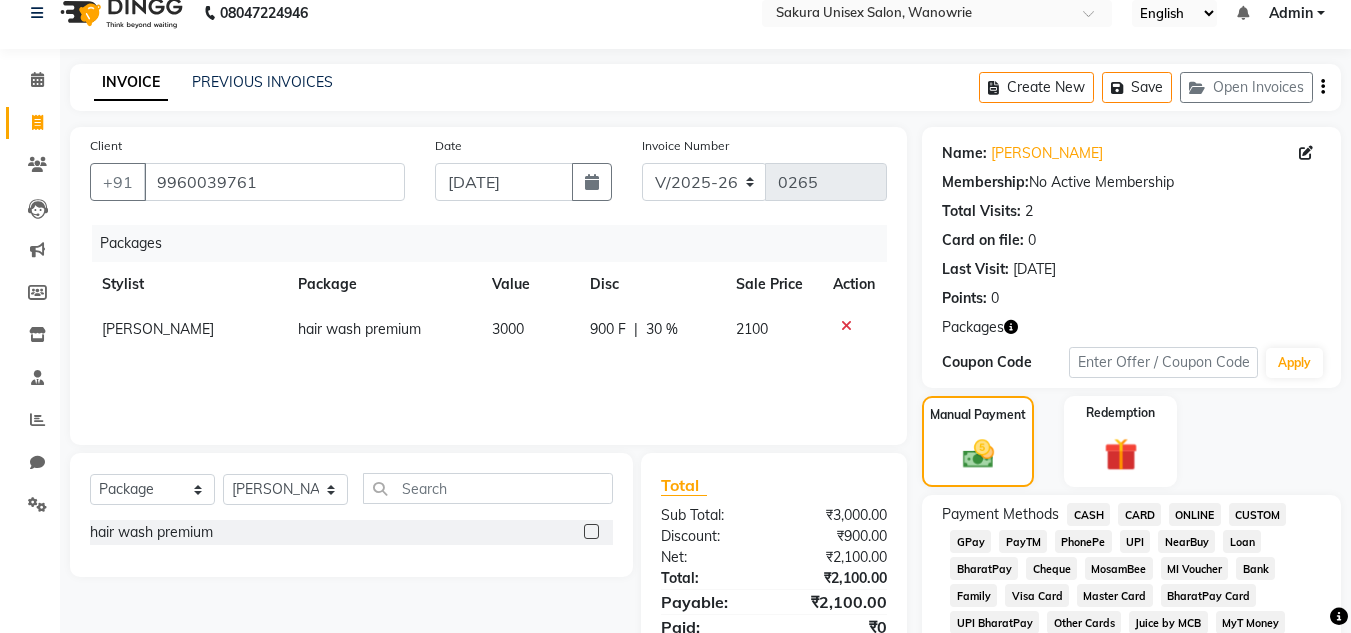scroll, scrollTop: 0, scrollLeft: 0, axis: both 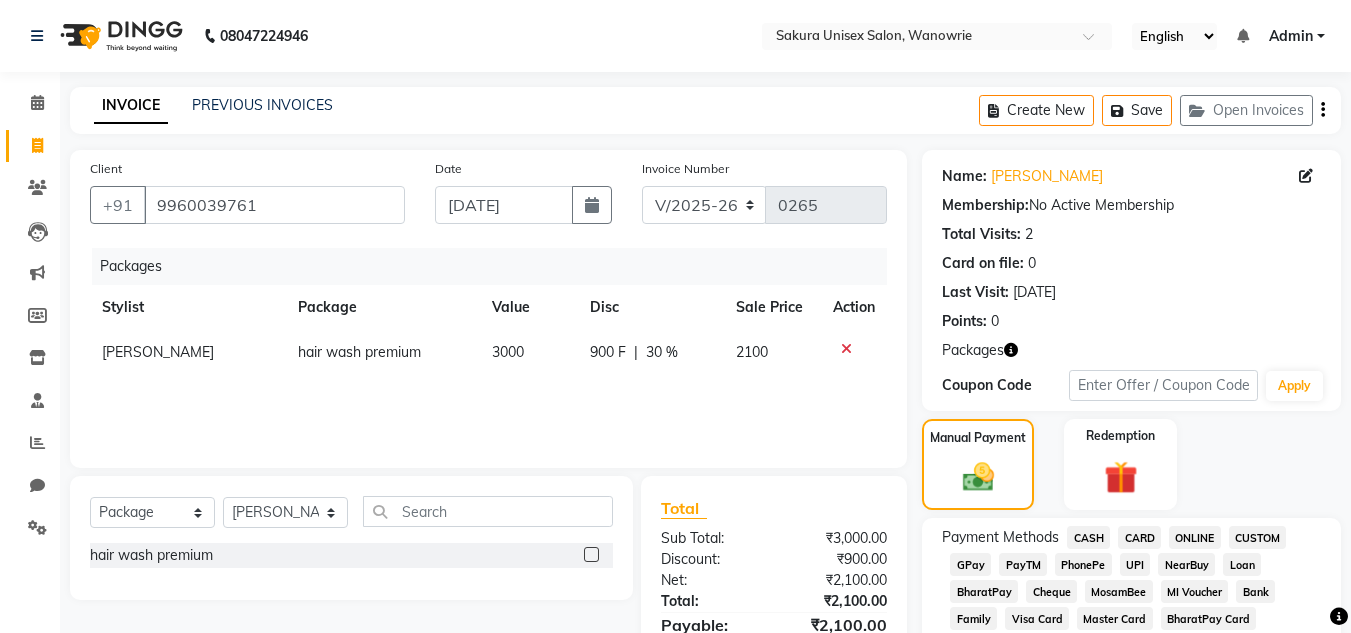 click 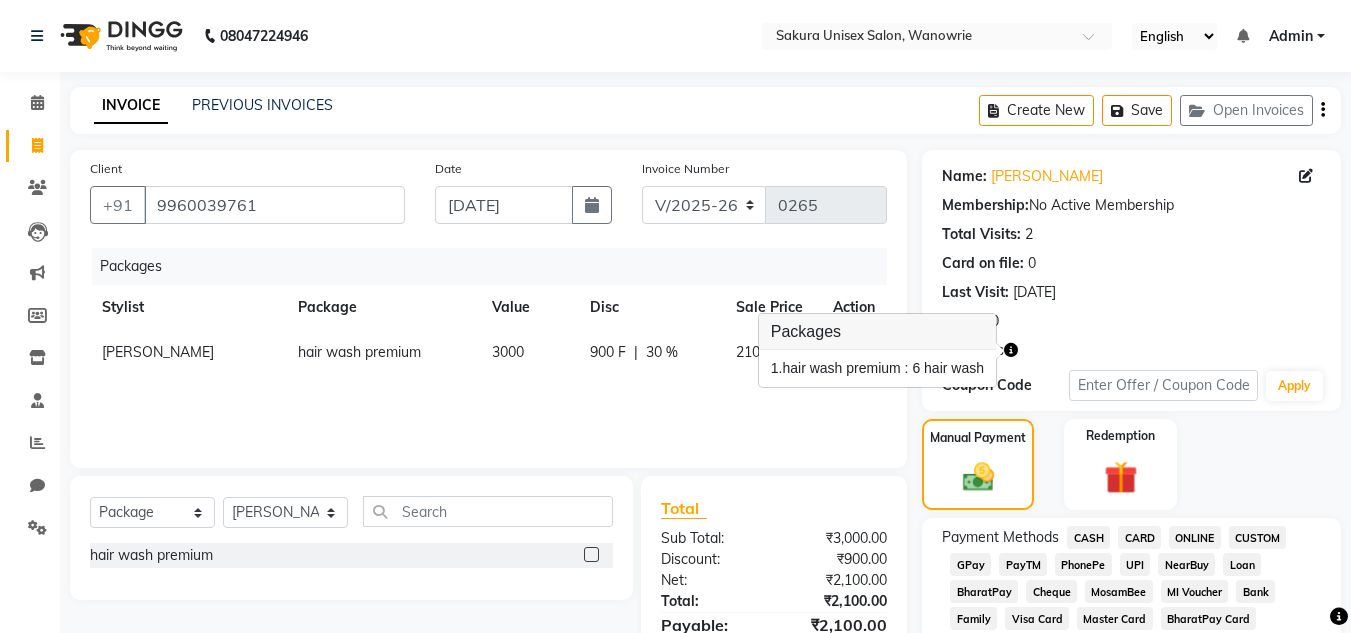 click on "1.   hair wash premium  : 6 hair wash" at bounding box center [877, 368] 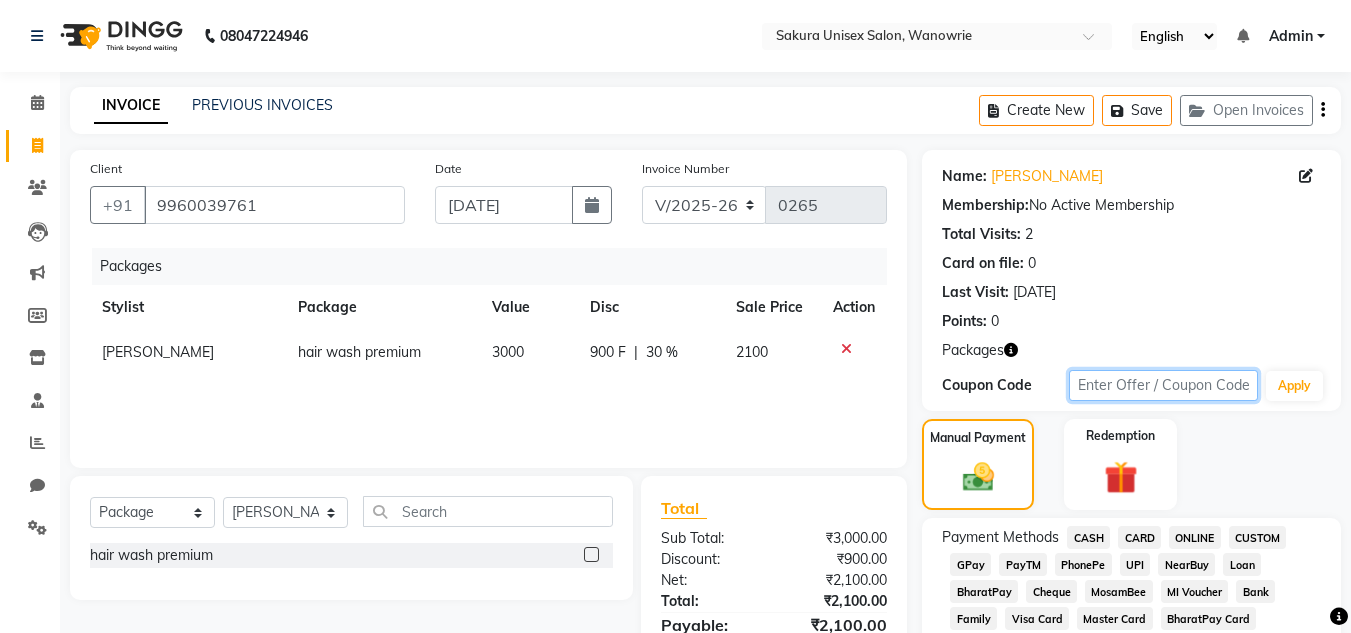 click 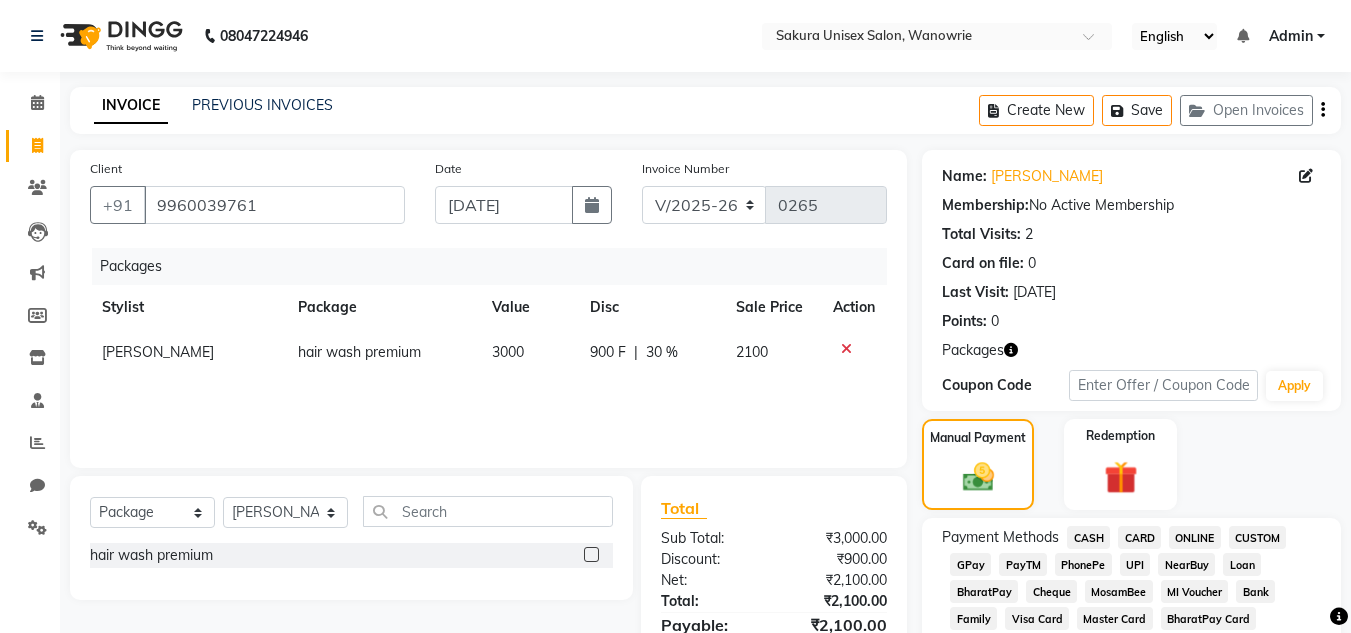 click on "Points:   0" 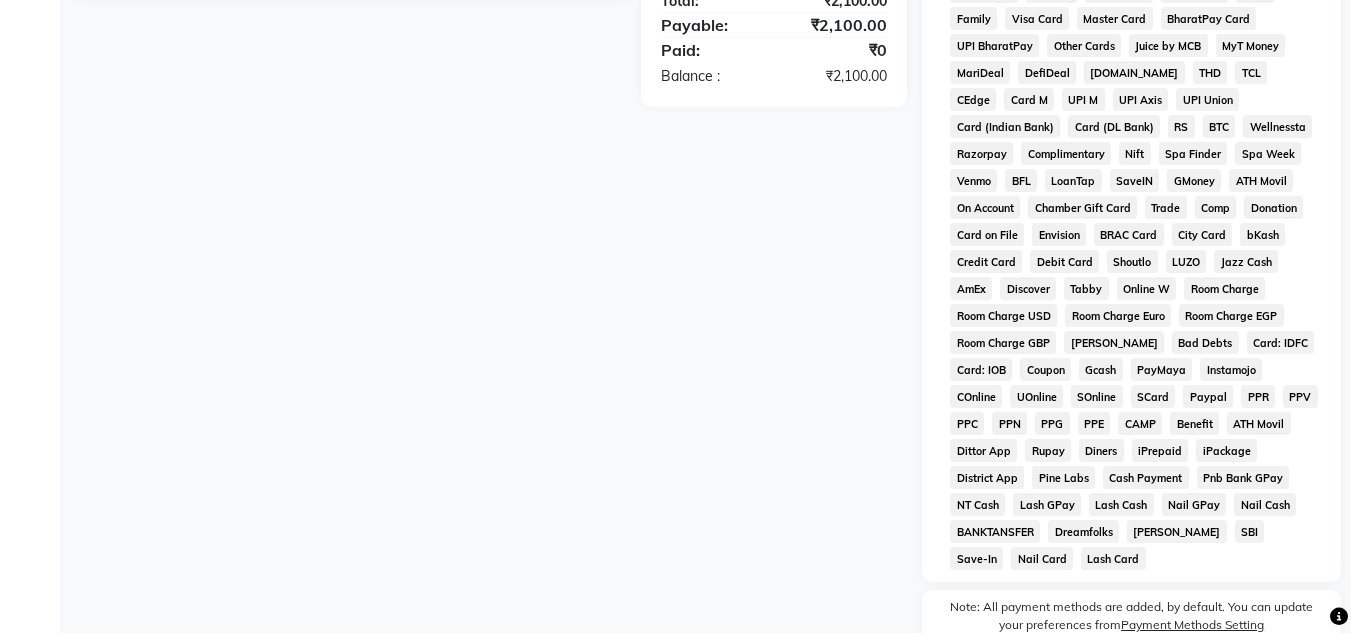scroll, scrollTop: 200, scrollLeft: 0, axis: vertical 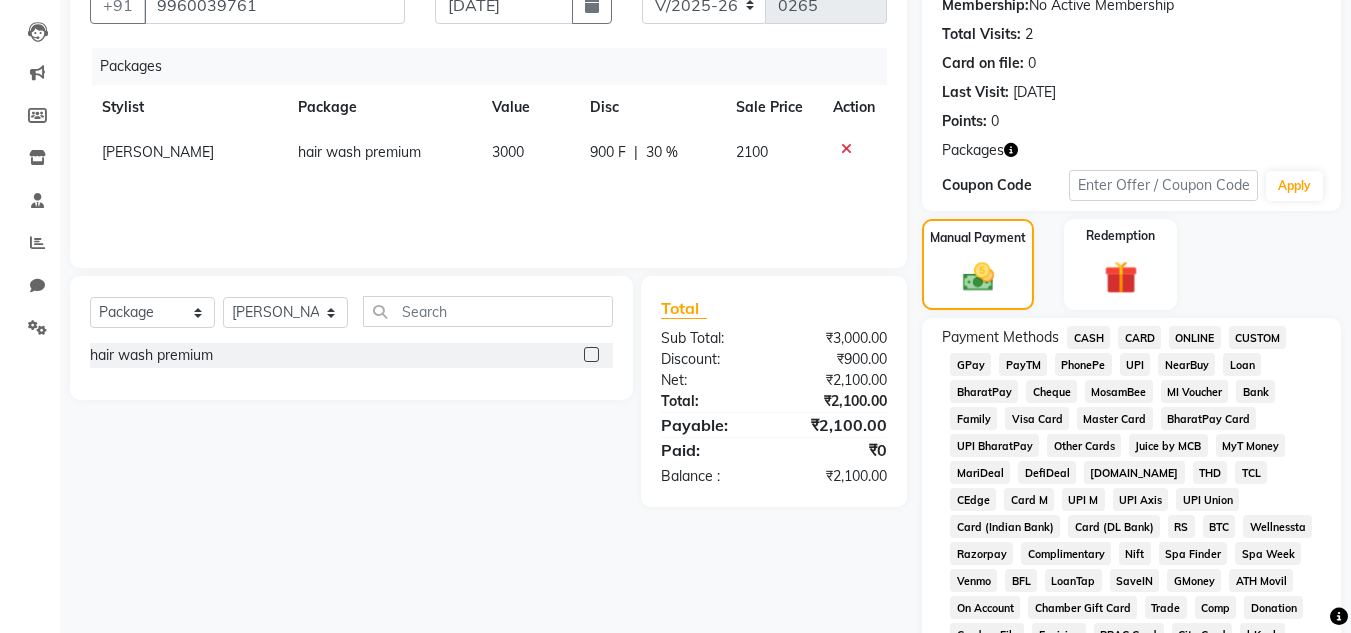 click on "ONLINE" 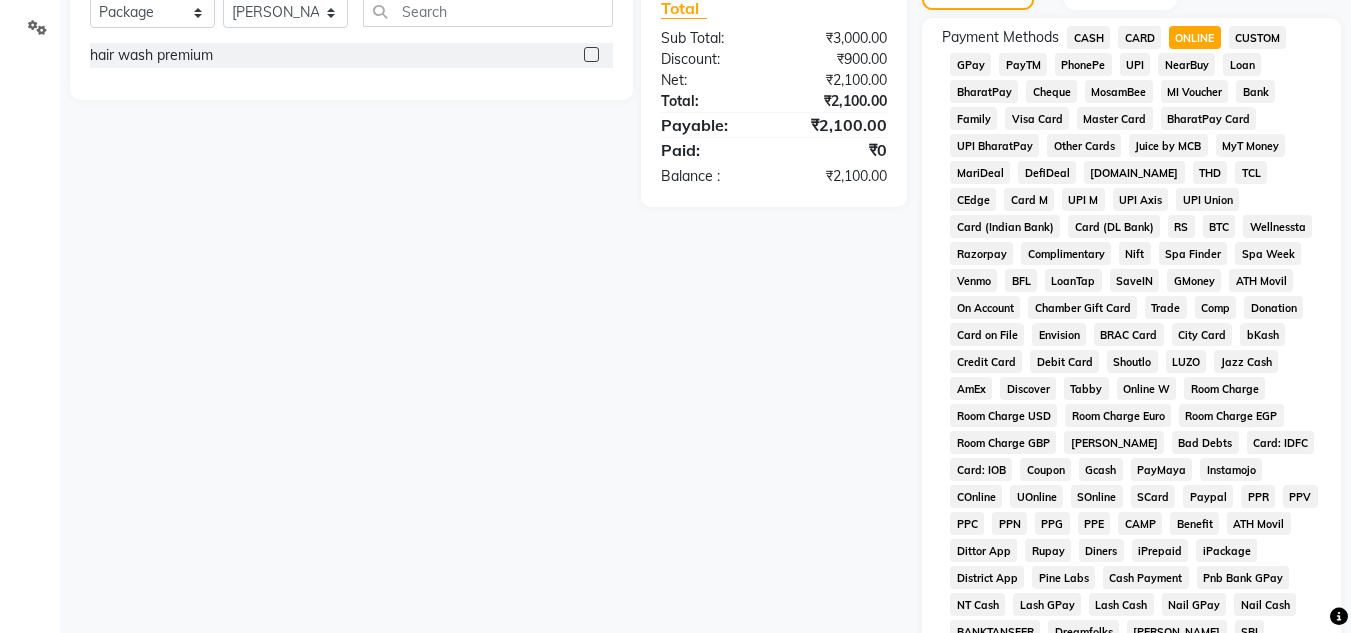 scroll, scrollTop: 775, scrollLeft: 0, axis: vertical 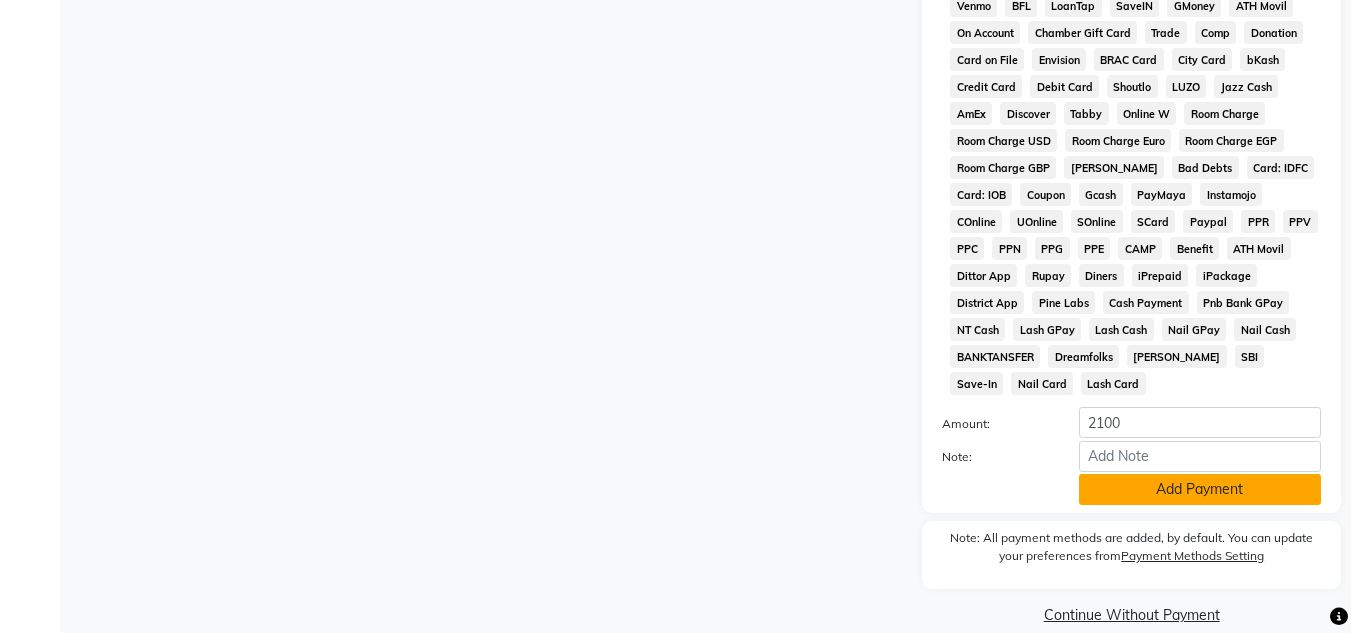 click on "Add Payment" 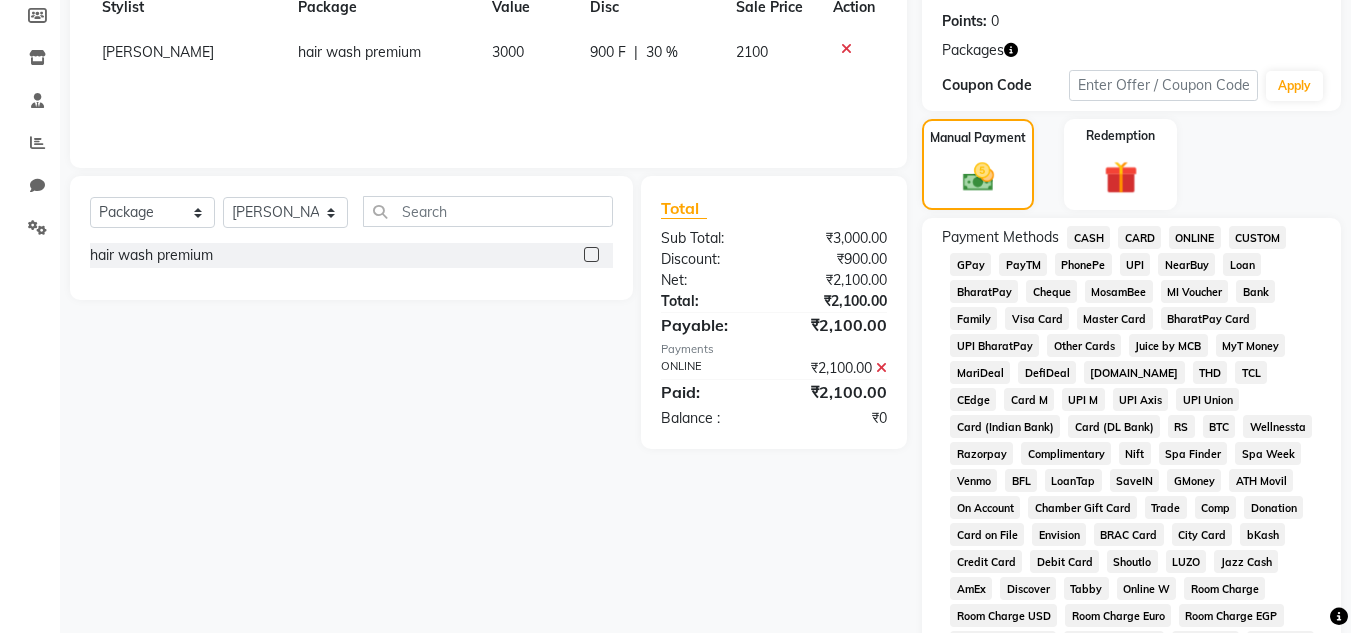 scroll, scrollTop: 0, scrollLeft: 0, axis: both 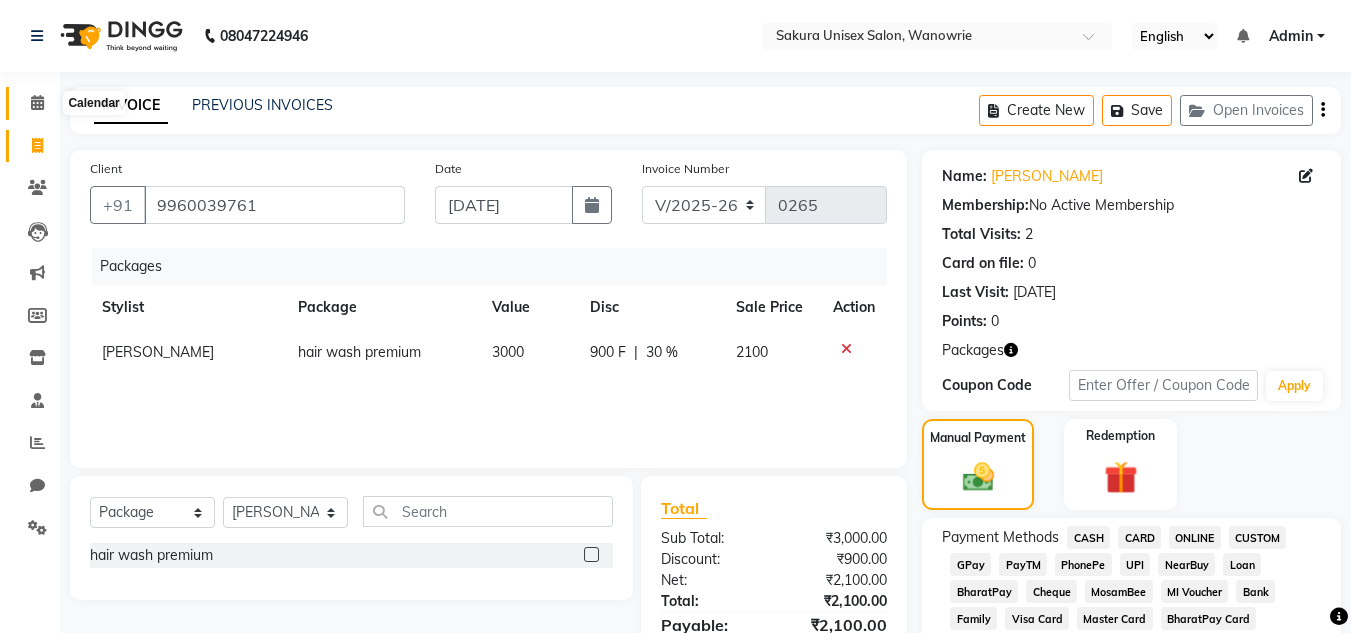 click 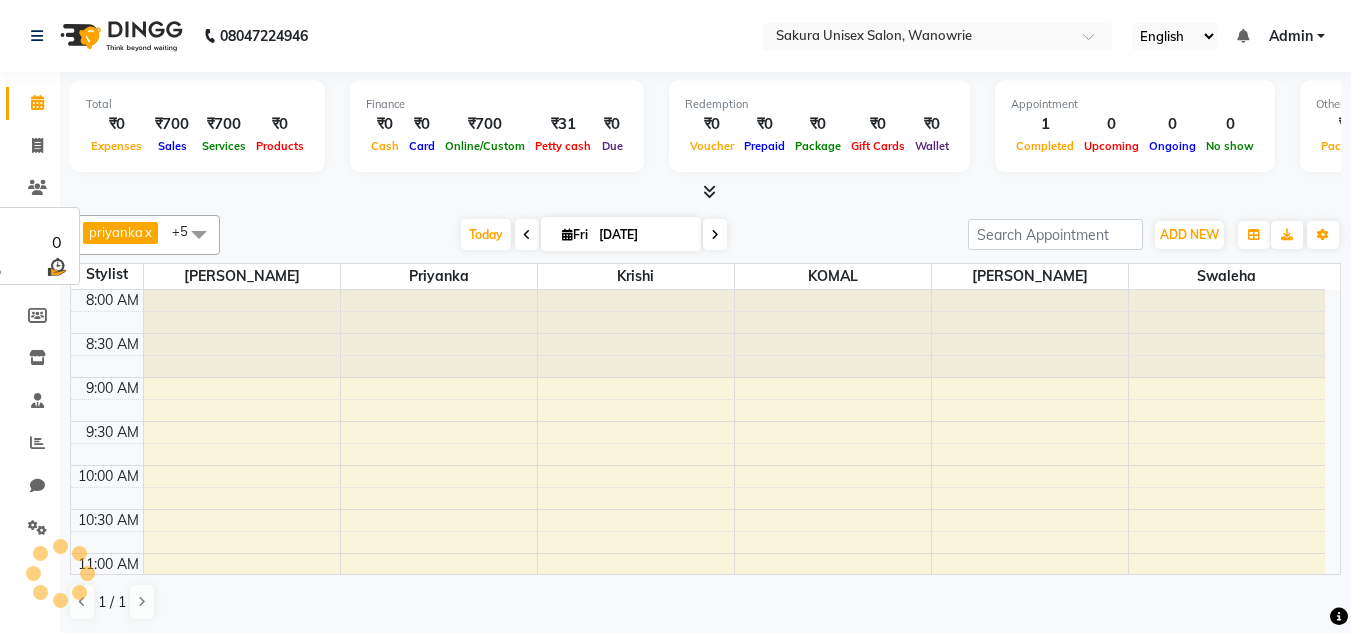 scroll, scrollTop: 0, scrollLeft: 0, axis: both 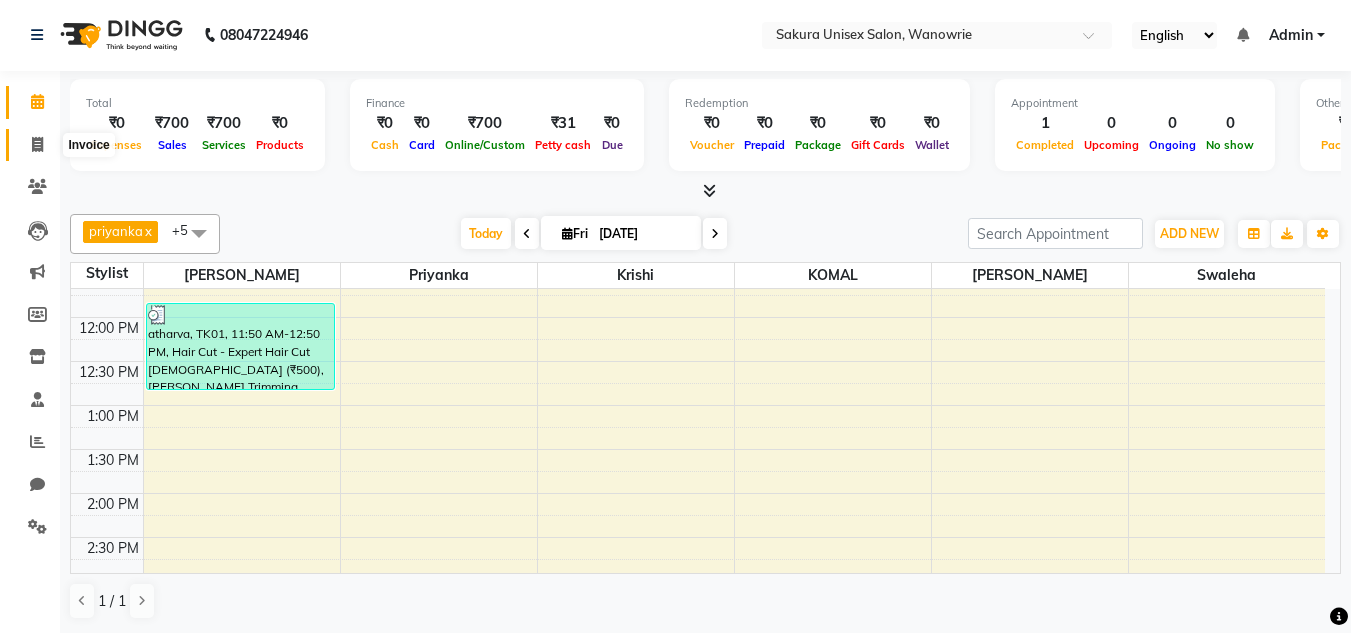 click 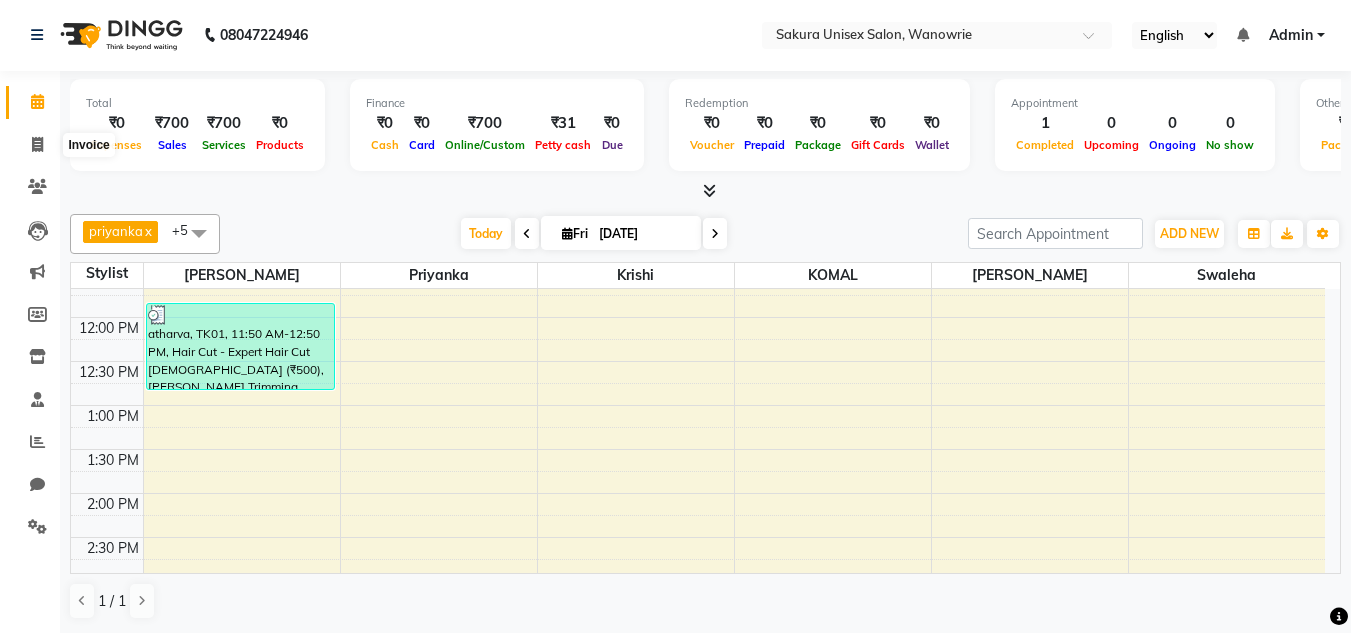 select on "7662" 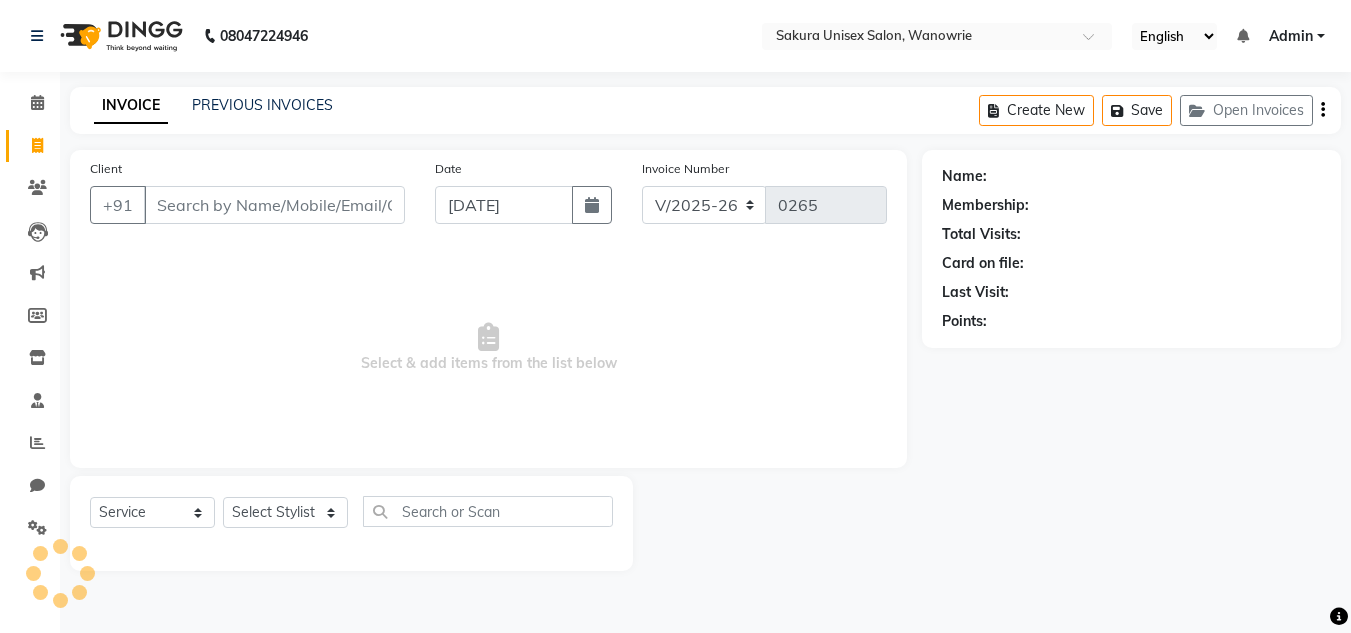 scroll, scrollTop: 0, scrollLeft: 0, axis: both 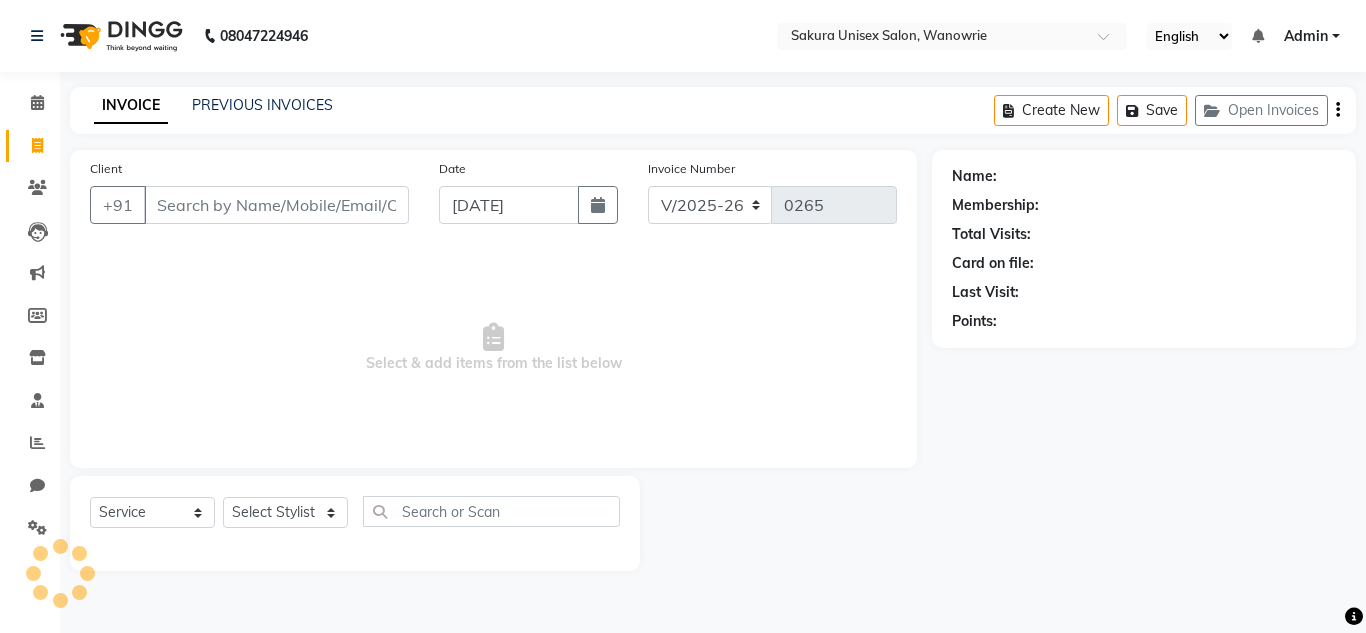 click on "Client" at bounding box center [276, 205] 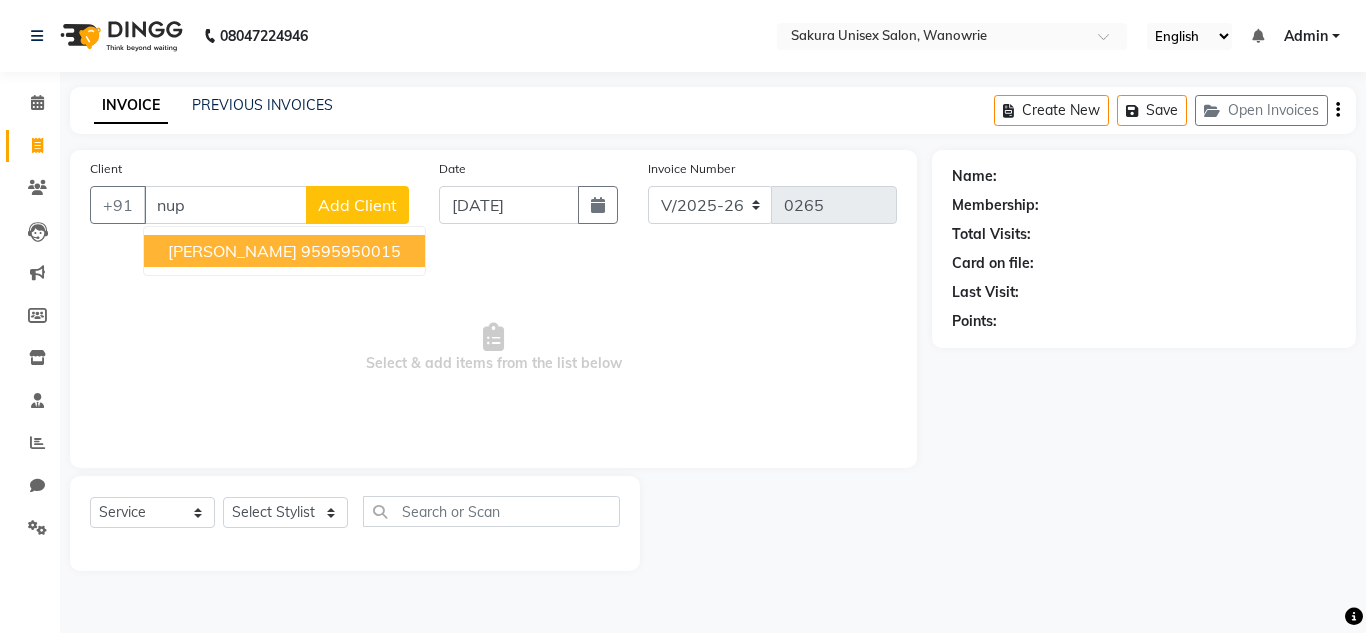 click on "[PERSON_NAME]  9595950015" at bounding box center (284, 251) 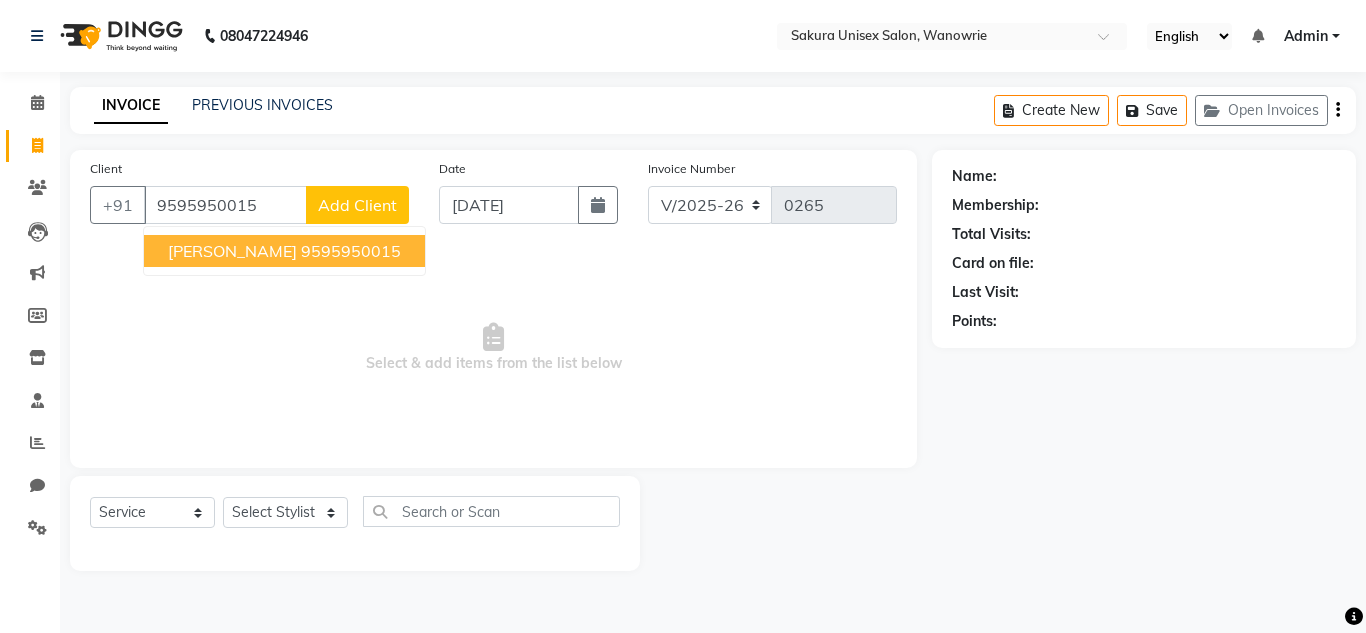 type on "9595950015" 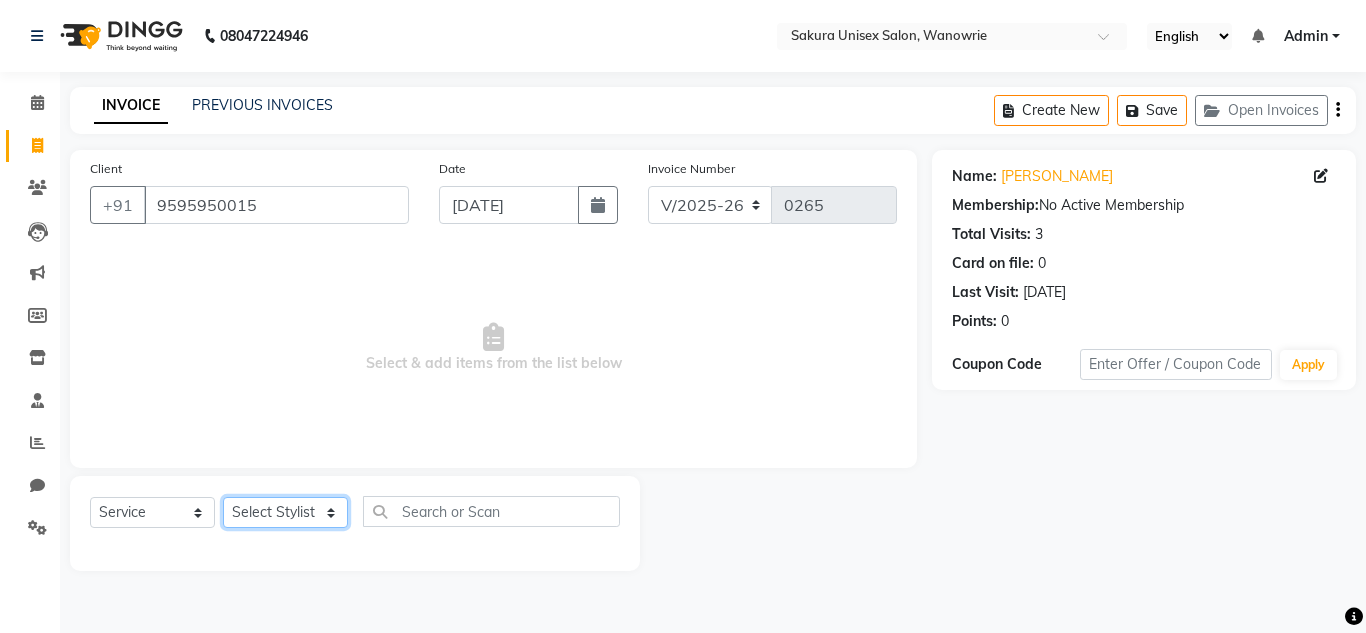 drag, startPoint x: 248, startPoint y: 515, endPoint x: 246, endPoint y: 502, distance: 13.152946 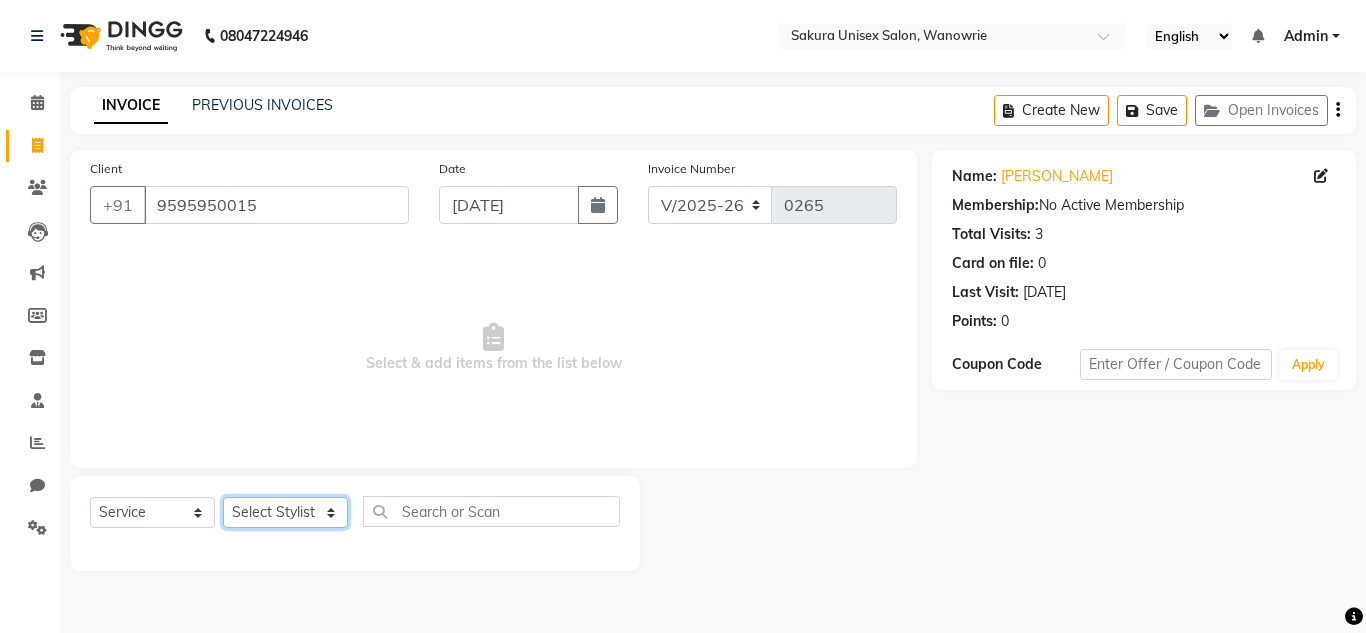 select on "70207" 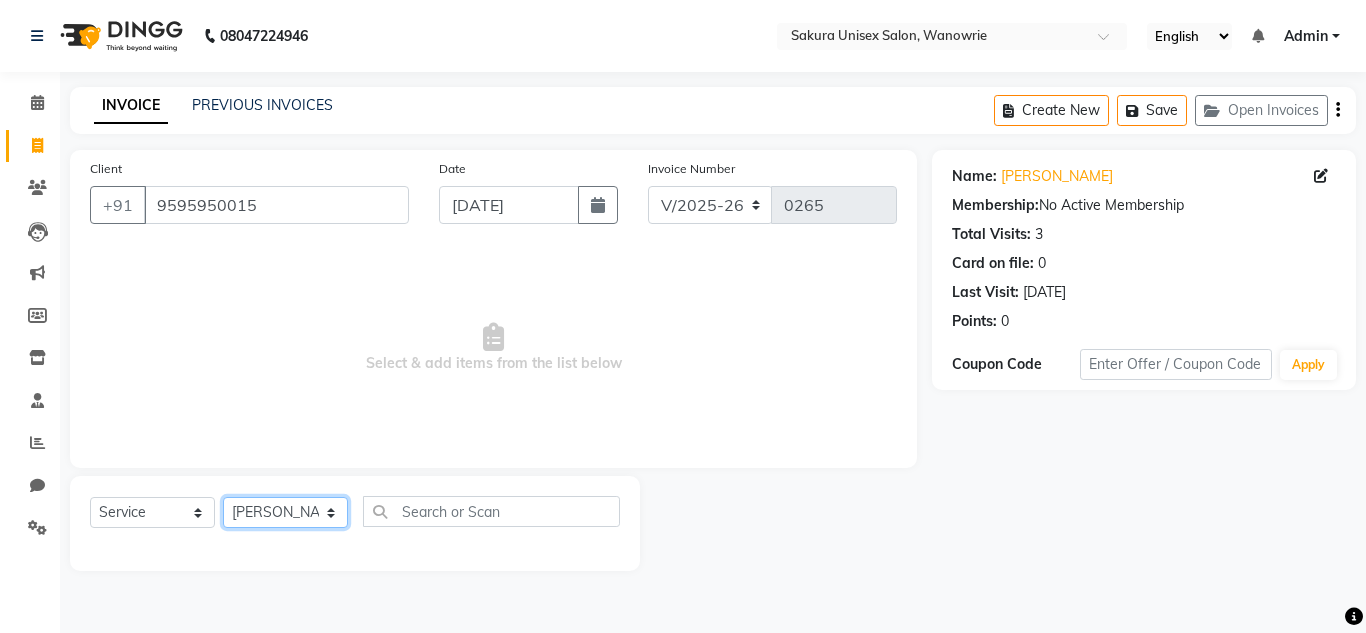 click on "Select Stylist [PERSON_NAME] [PERSON_NAME]  krishi [PERSON_NAME]  priyanka swaleha" 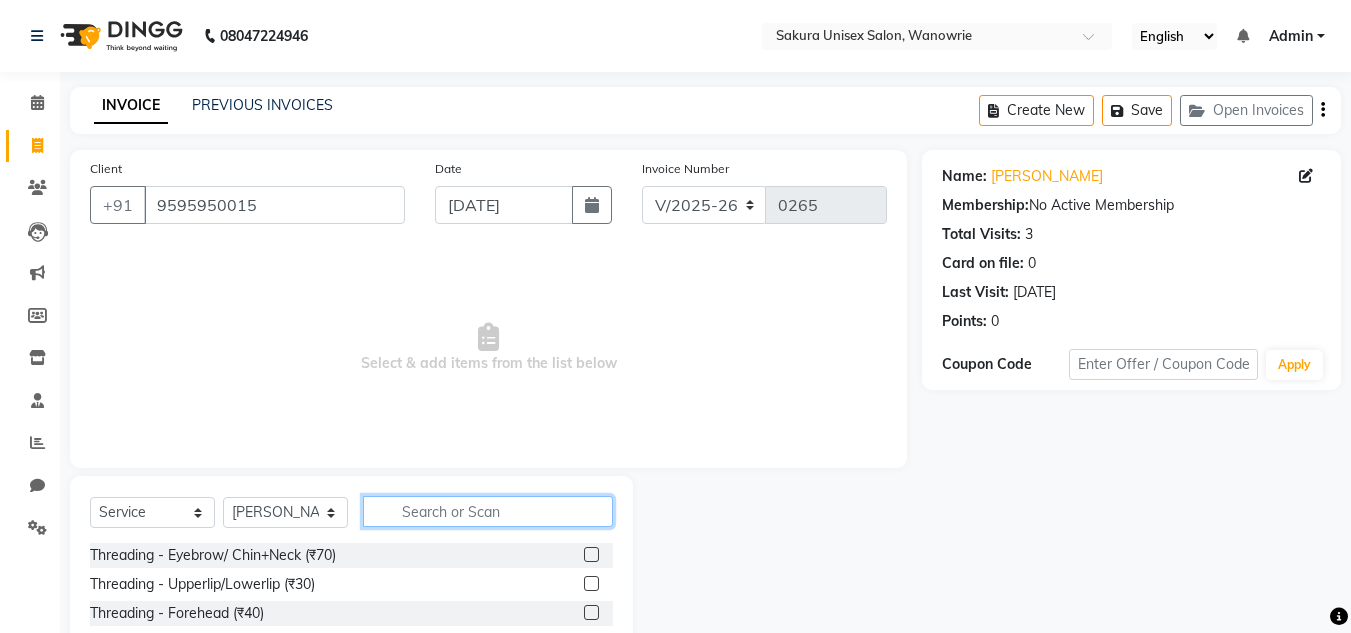 click 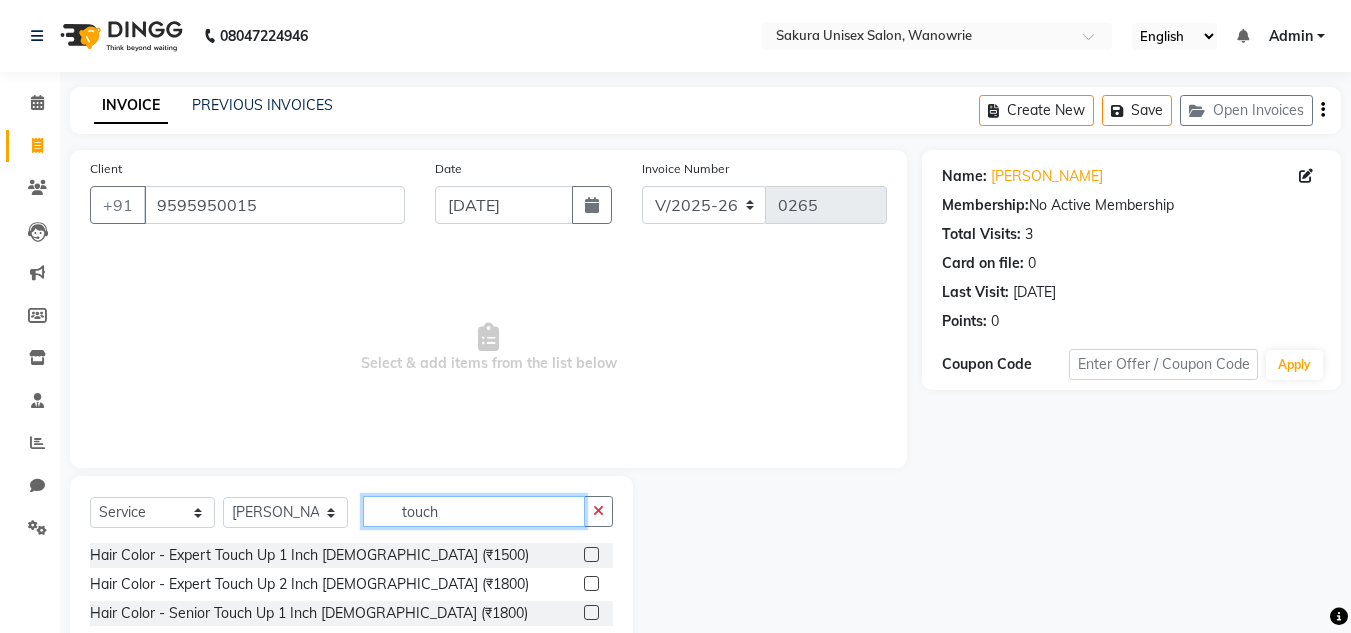 type on "touch" 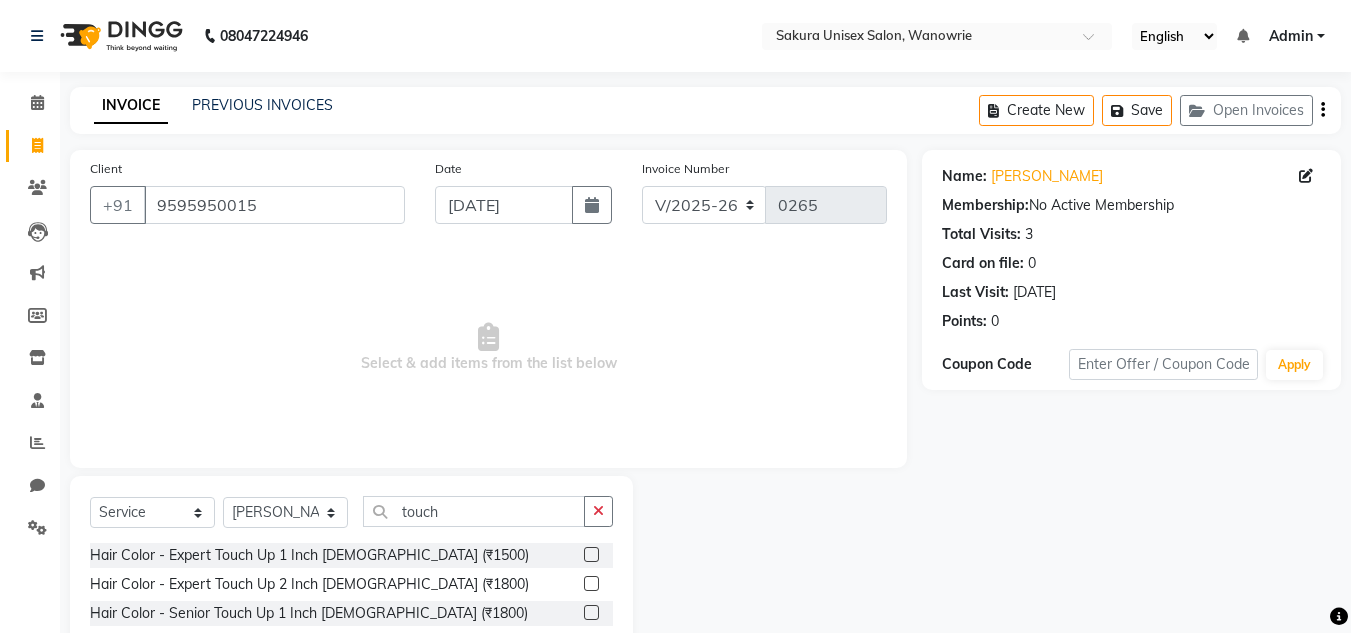 click 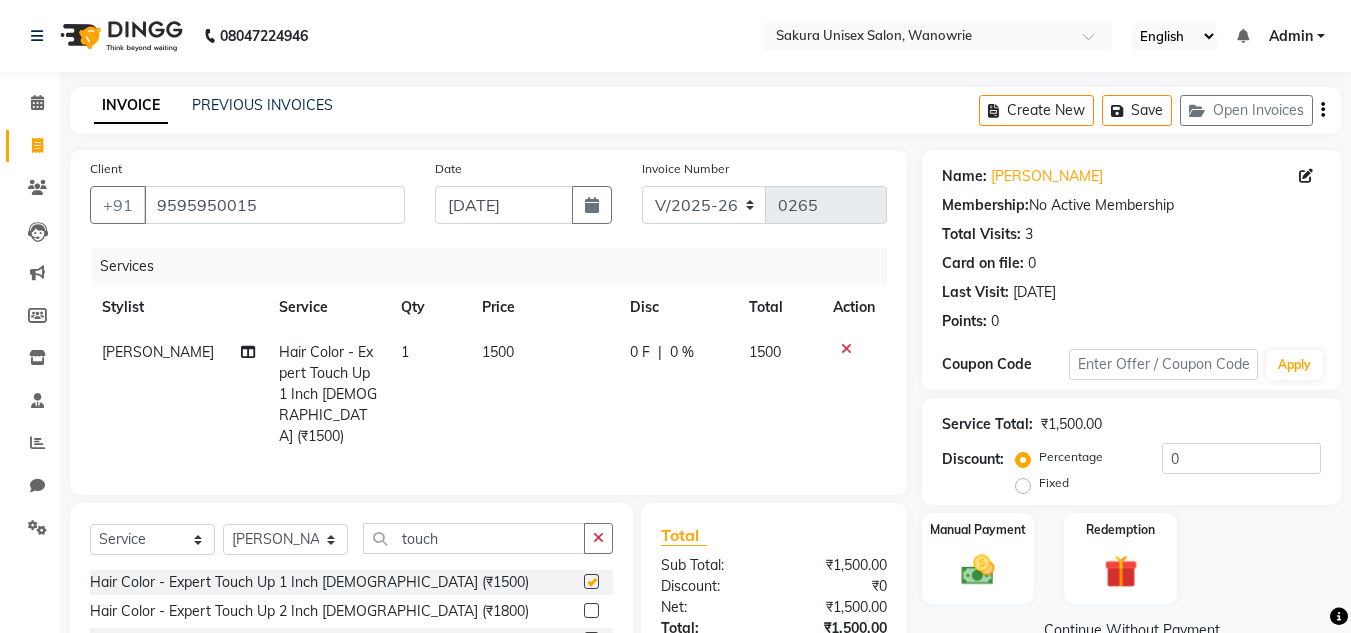 checkbox on "false" 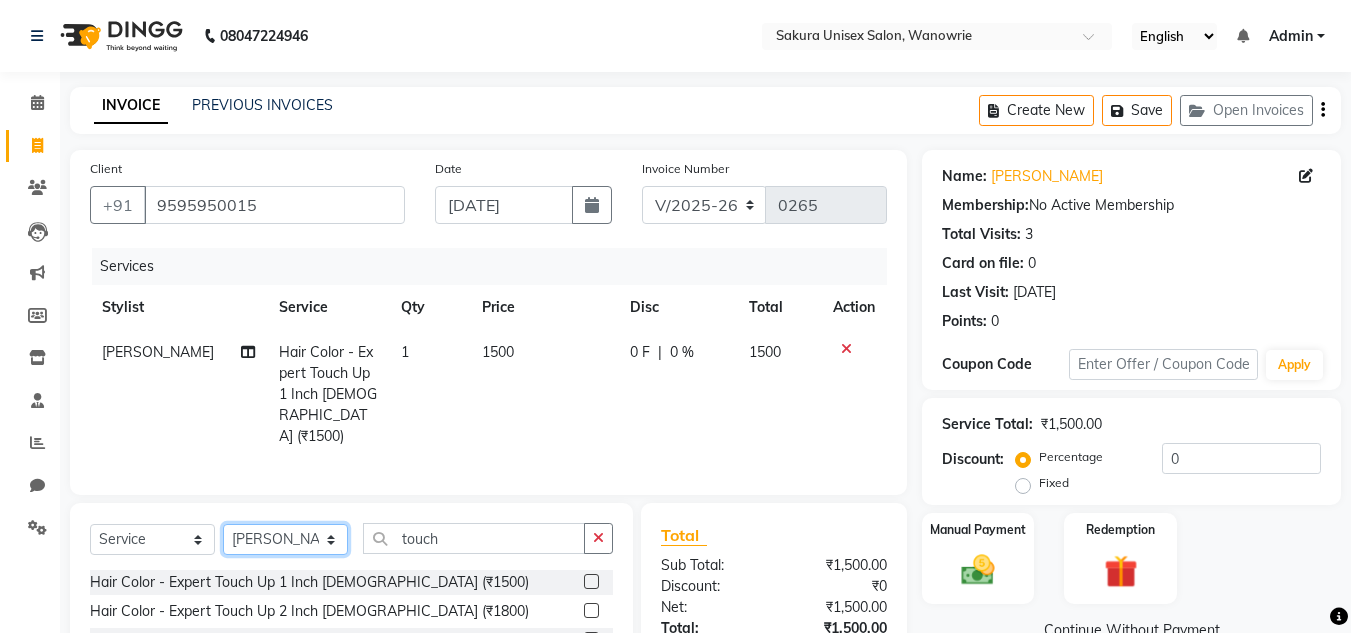 click on "Select Stylist [PERSON_NAME] [PERSON_NAME]  krishi [PERSON_NAME]  priyanka swaleha" 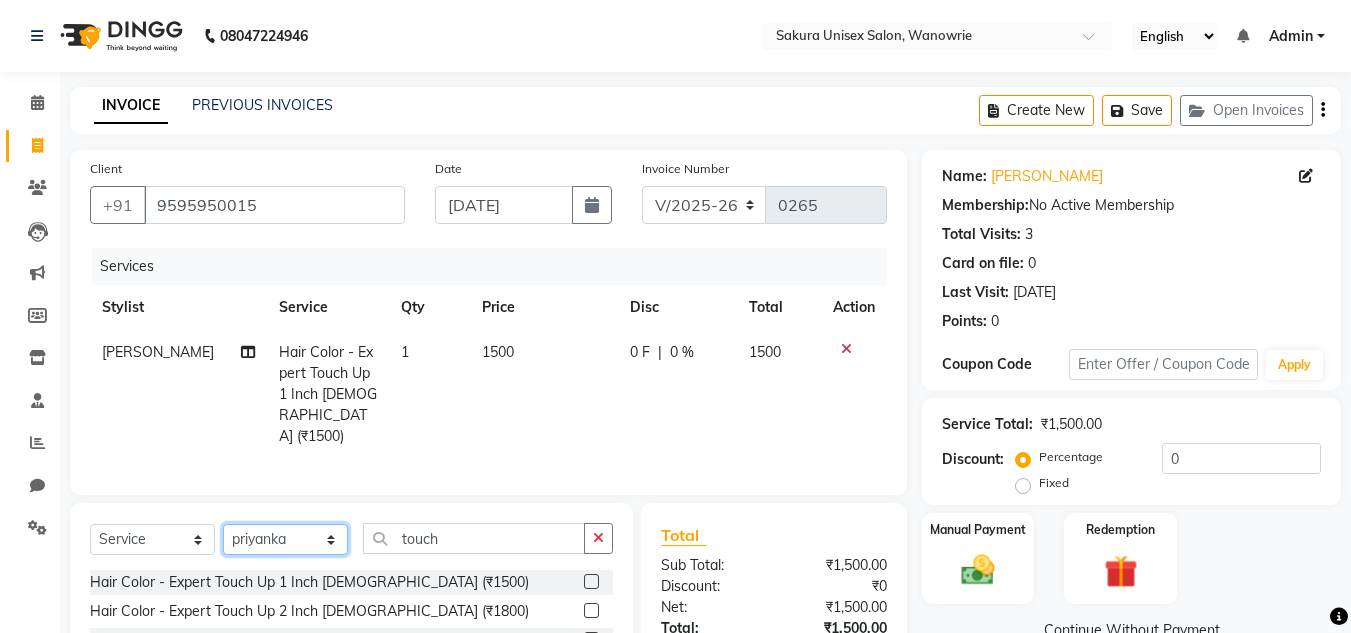 click on "Select Stylist [PERSON_NAME] [PERSON_NAME]  krishi [PERSON_NAME]  priyanka swaleha" 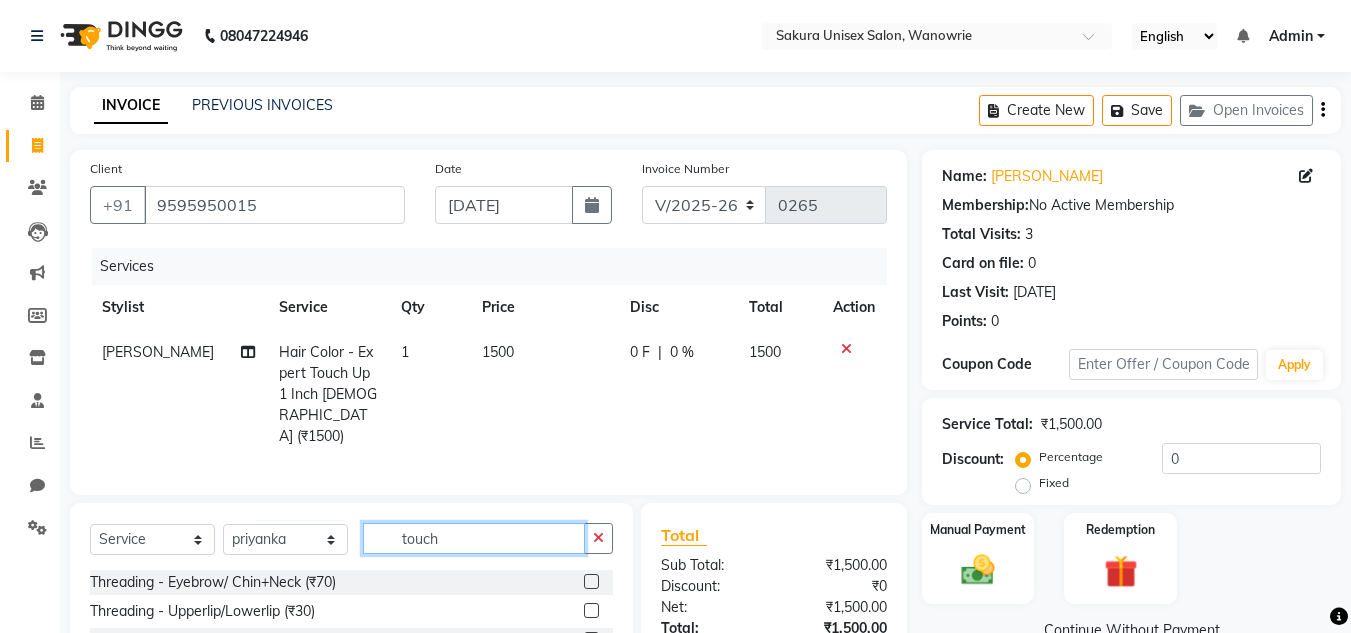 click on "touch" 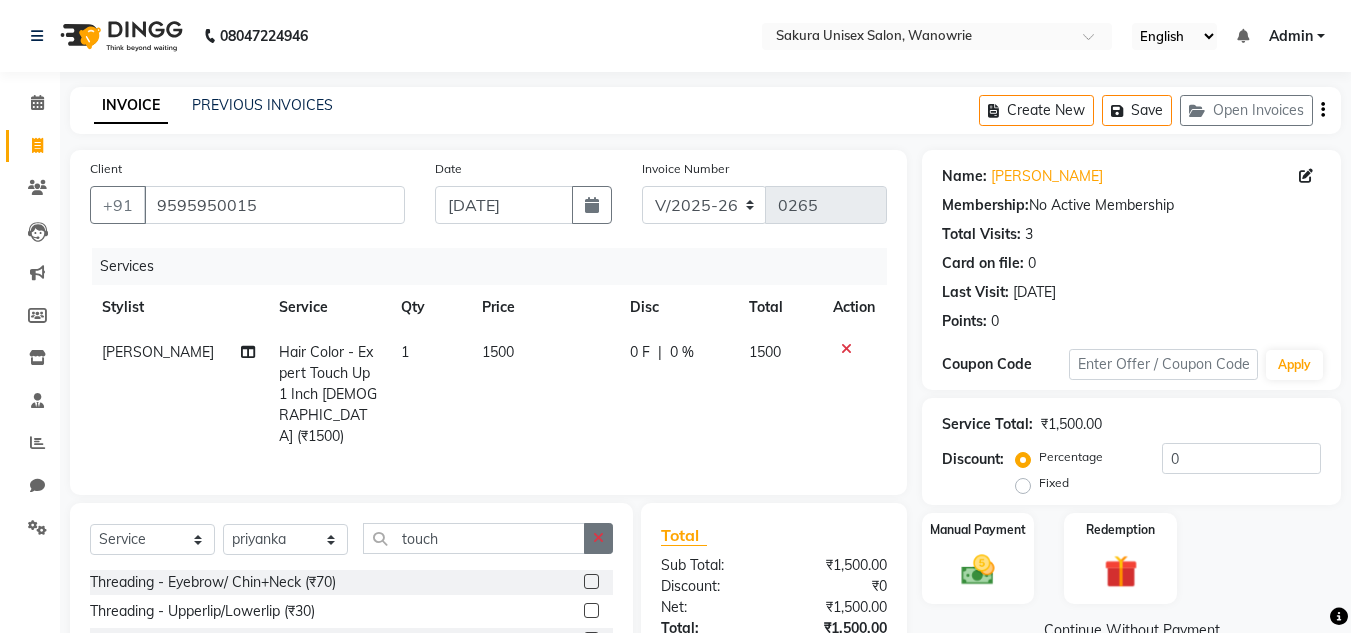 click 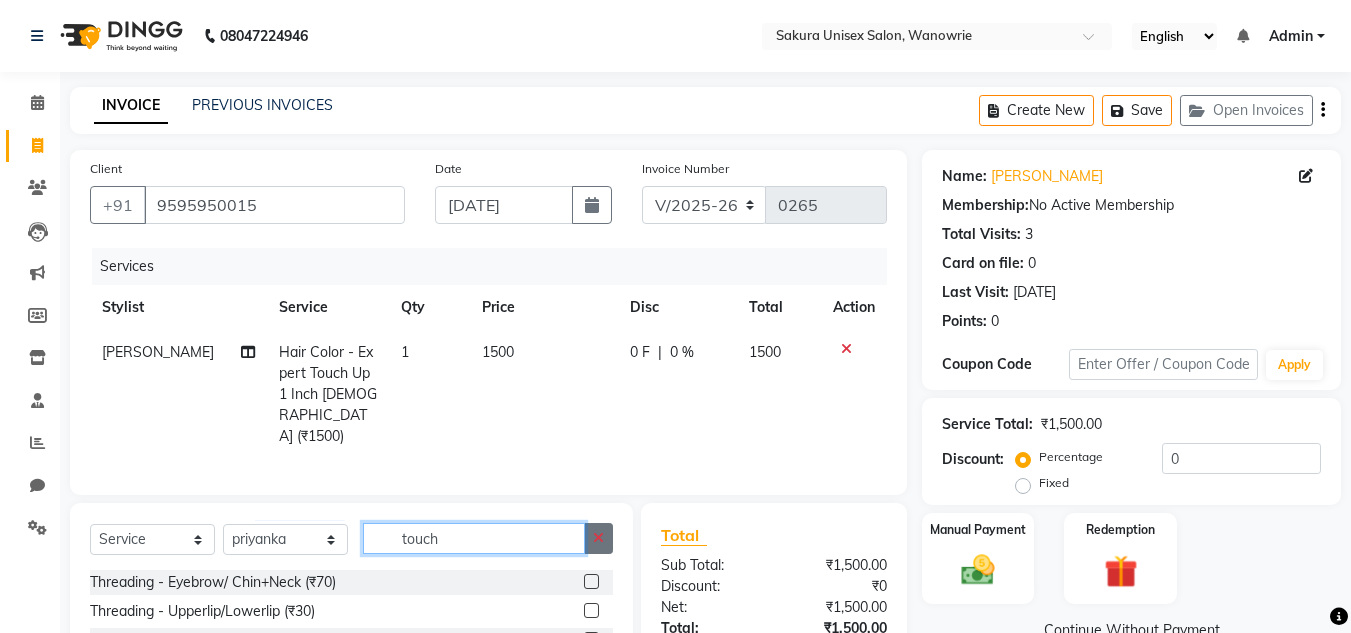 type 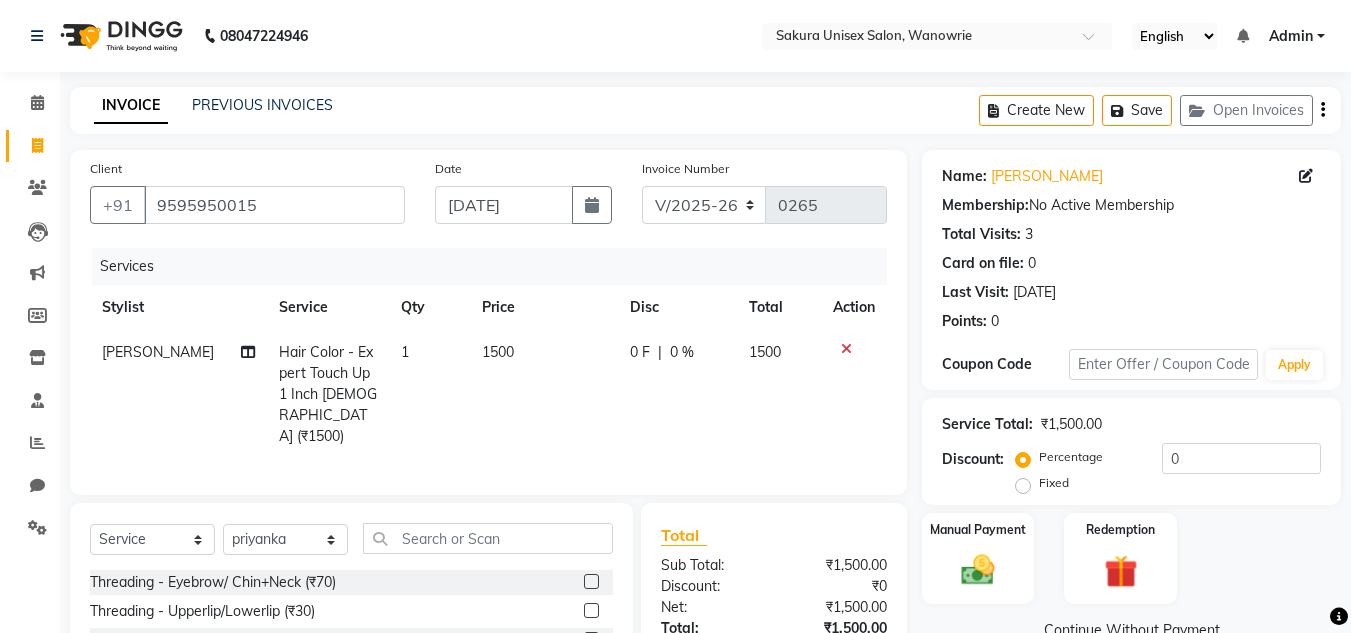 click 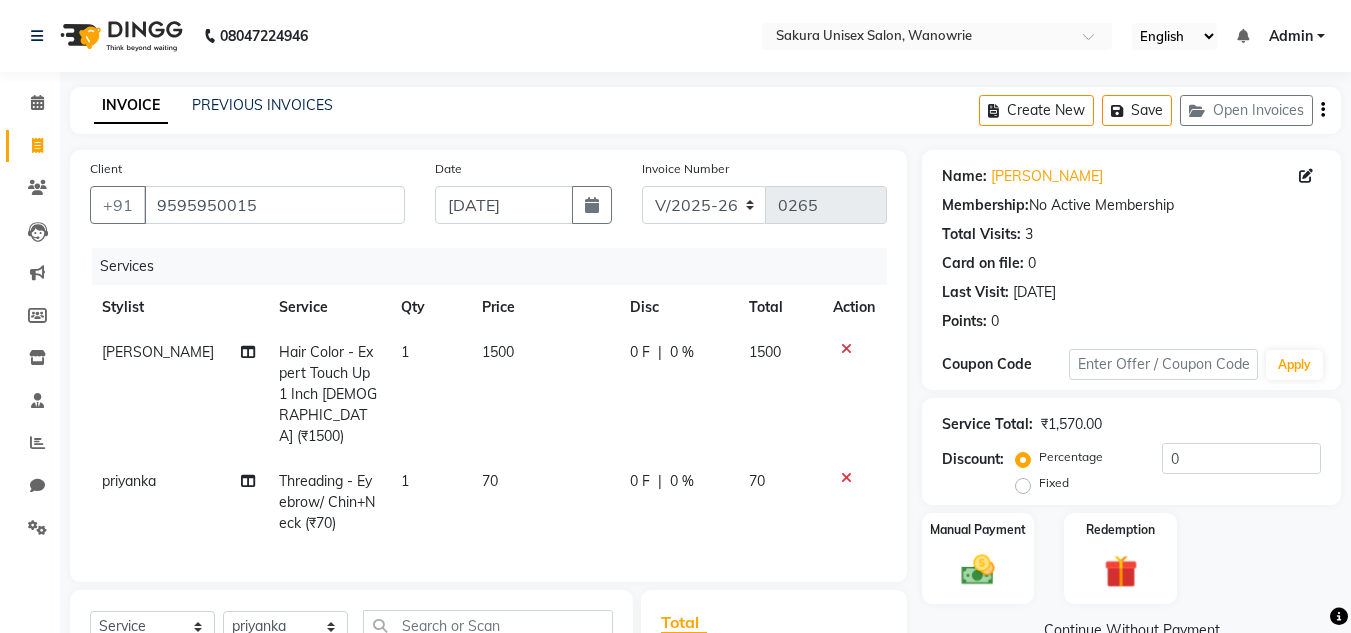 scroll, scrollTop: 200, scrollLeft: 0, axis: vertical 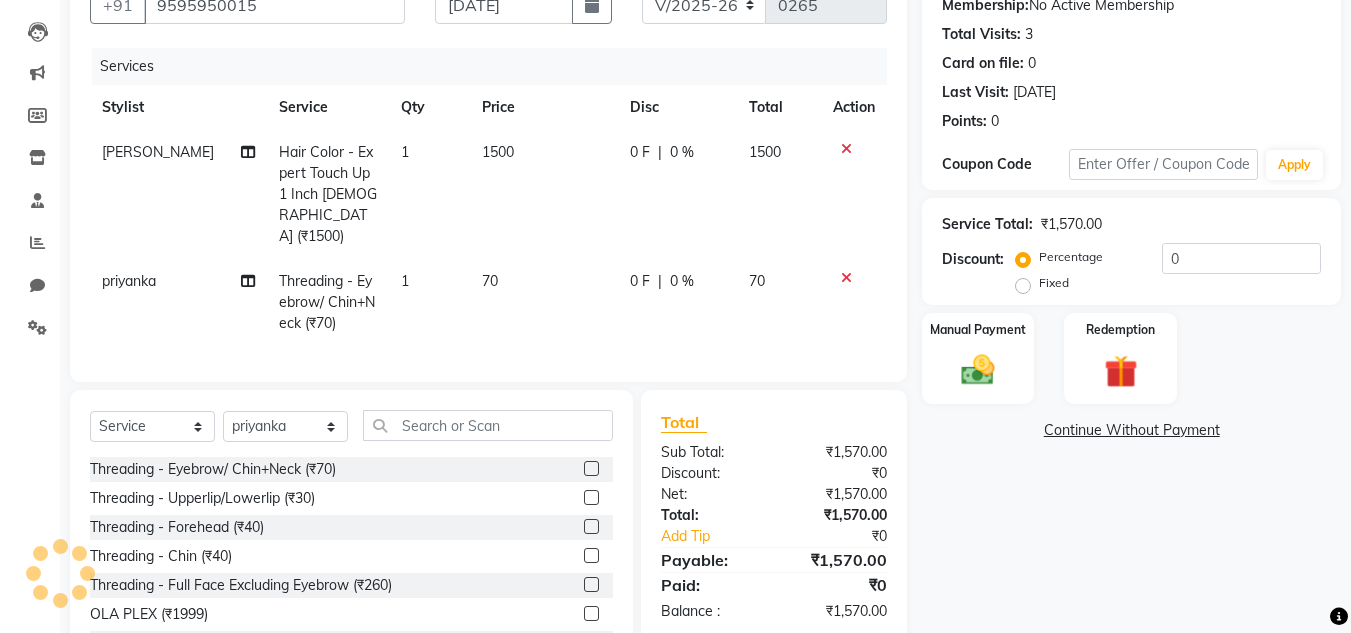 click 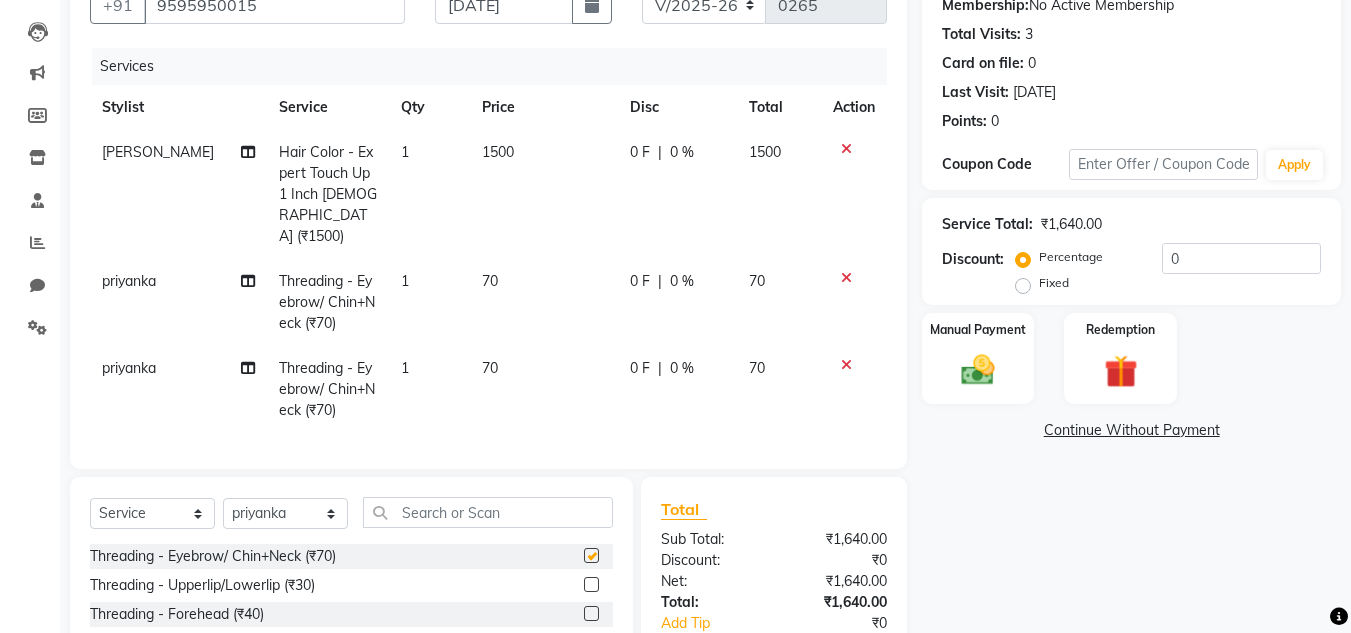 checkbox on "false" 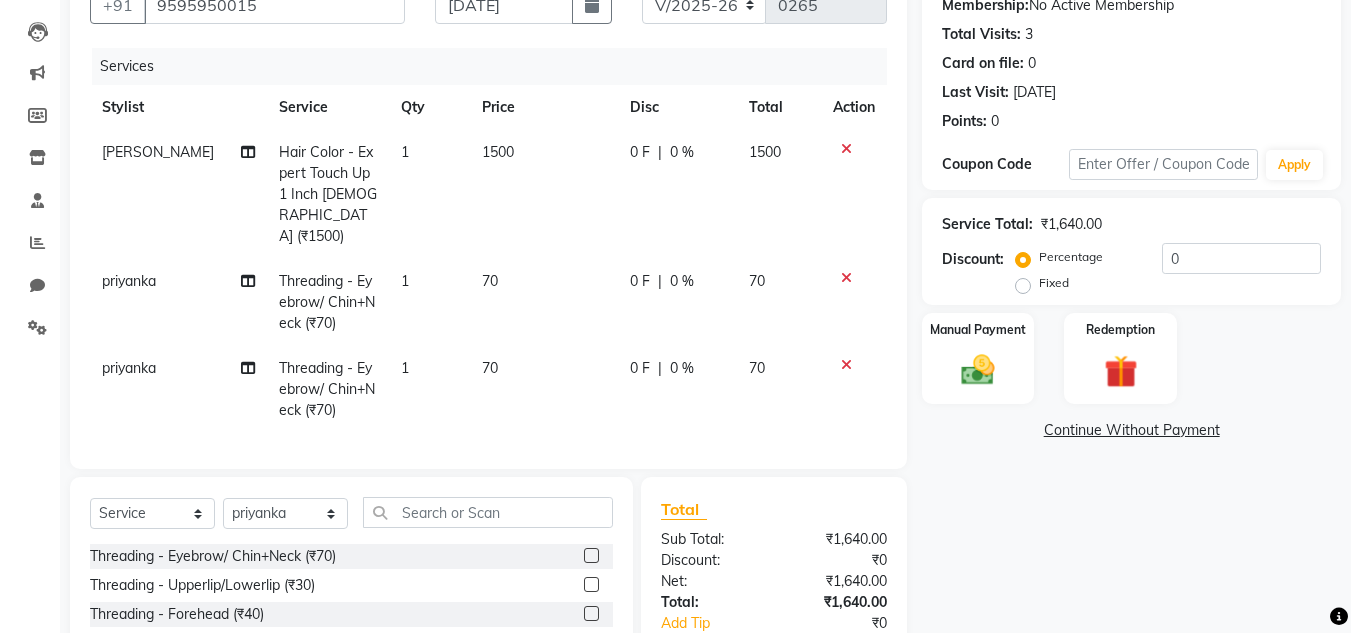 scroll, scrollTop: 300, scrollLeft: 0, axis: vertical 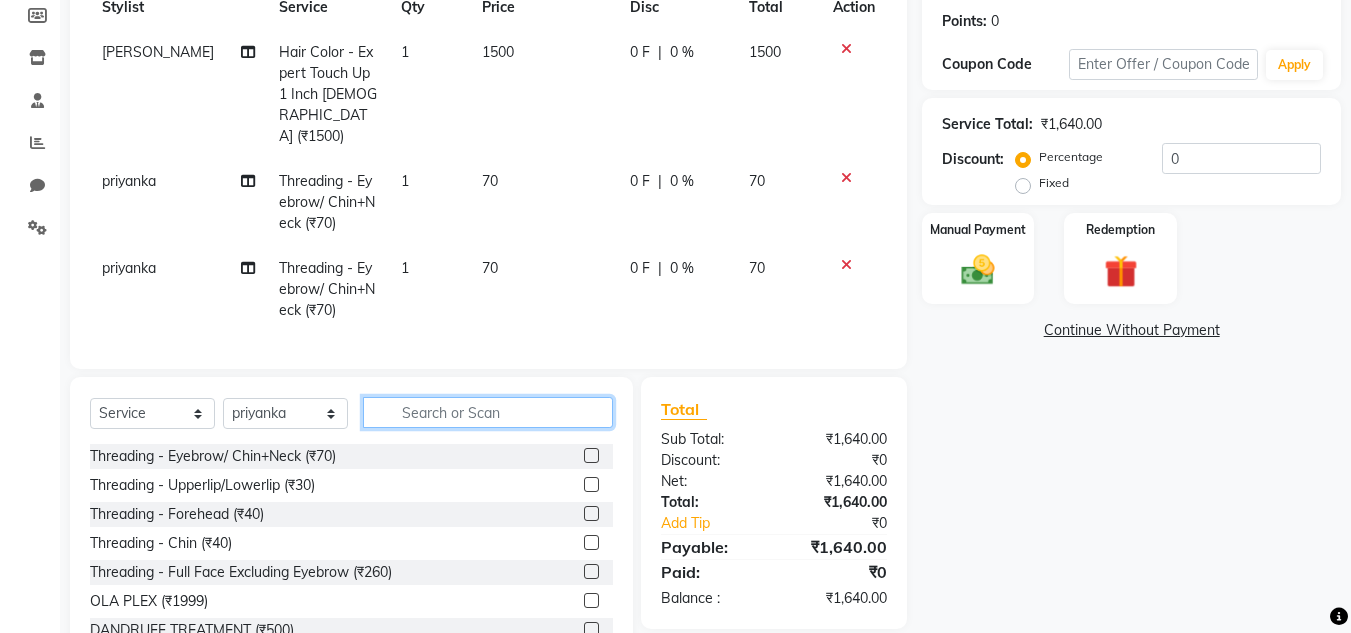 click 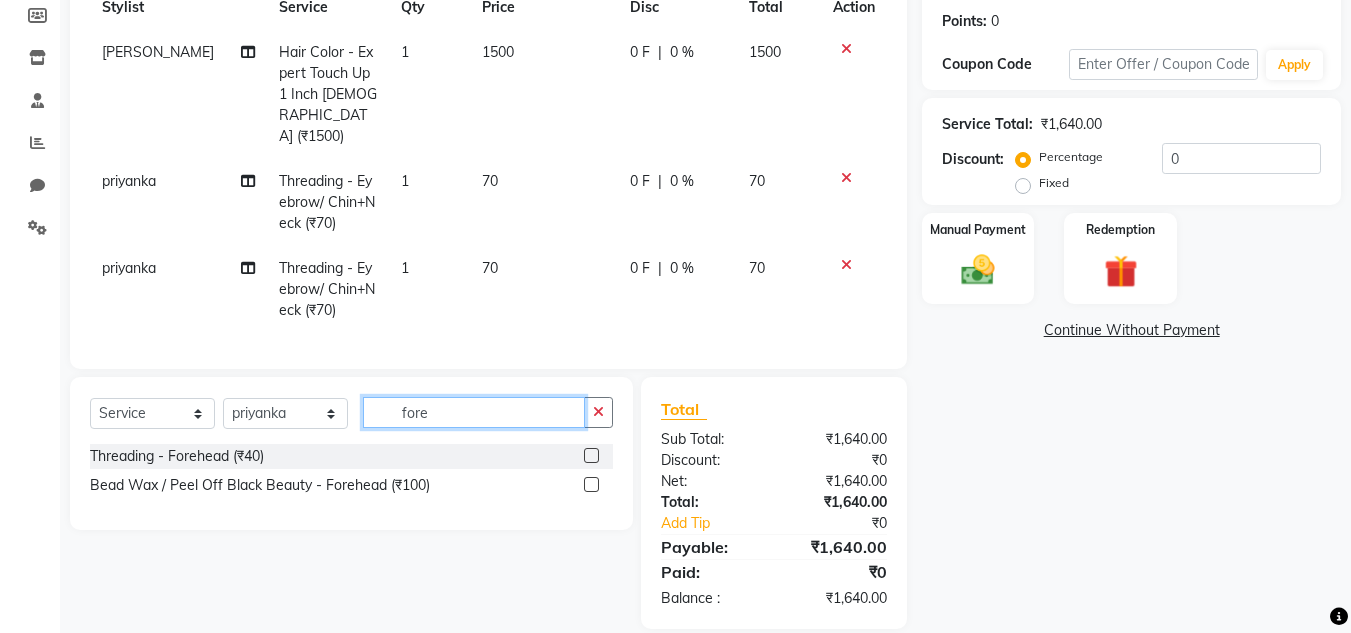type on "fore" 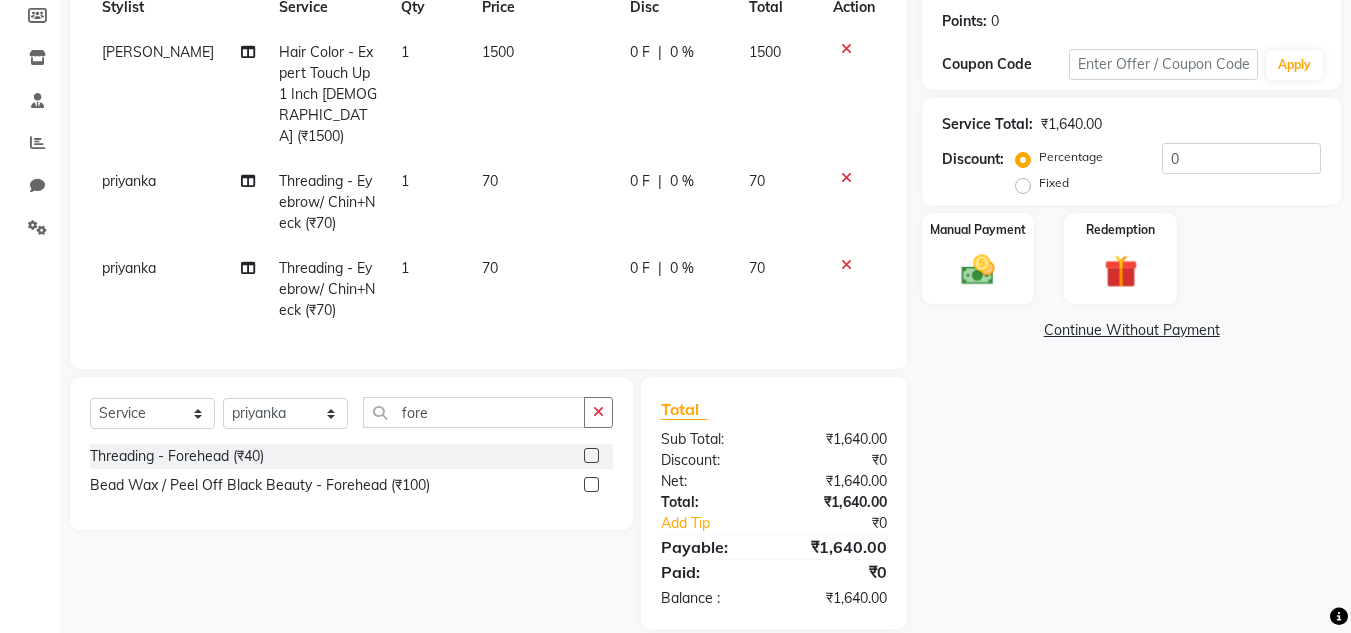 click 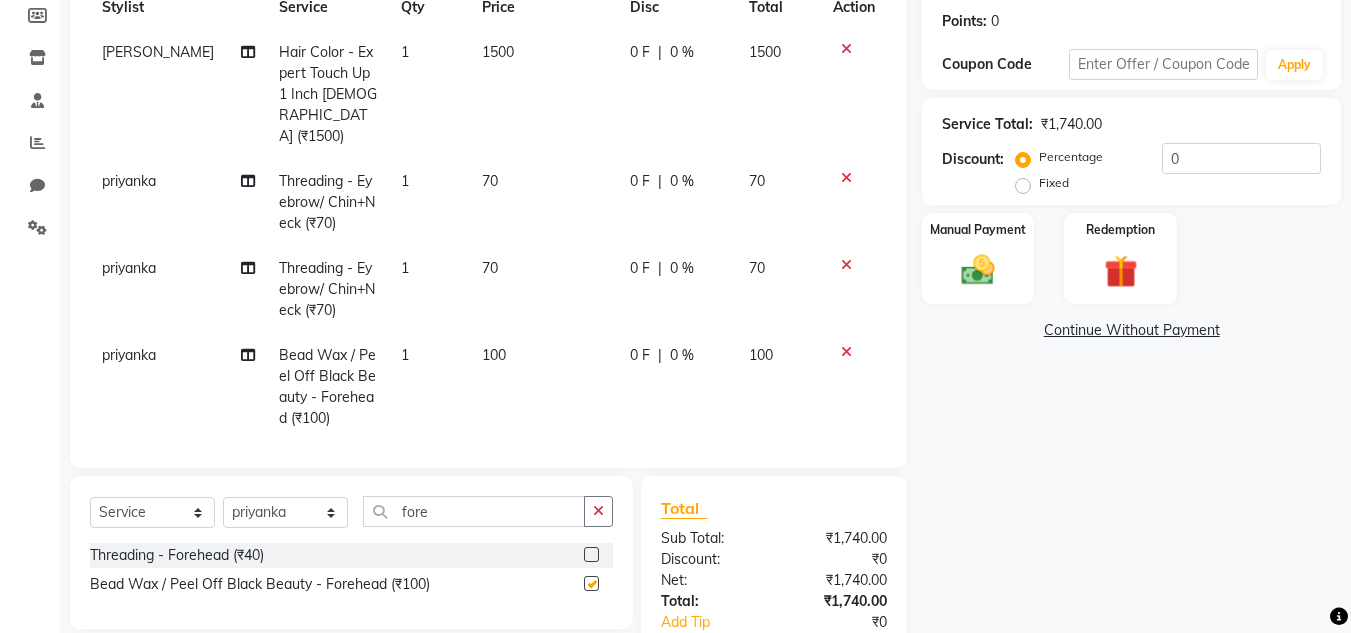 checkbox on "false" 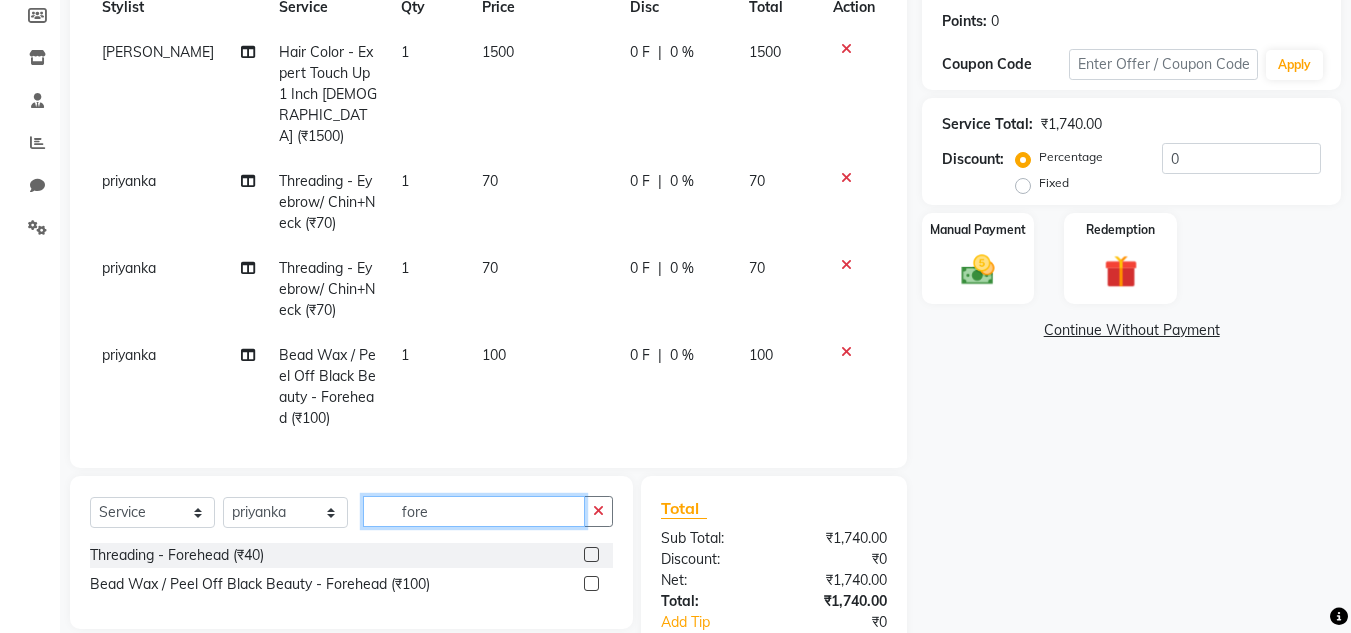 click on "fore" 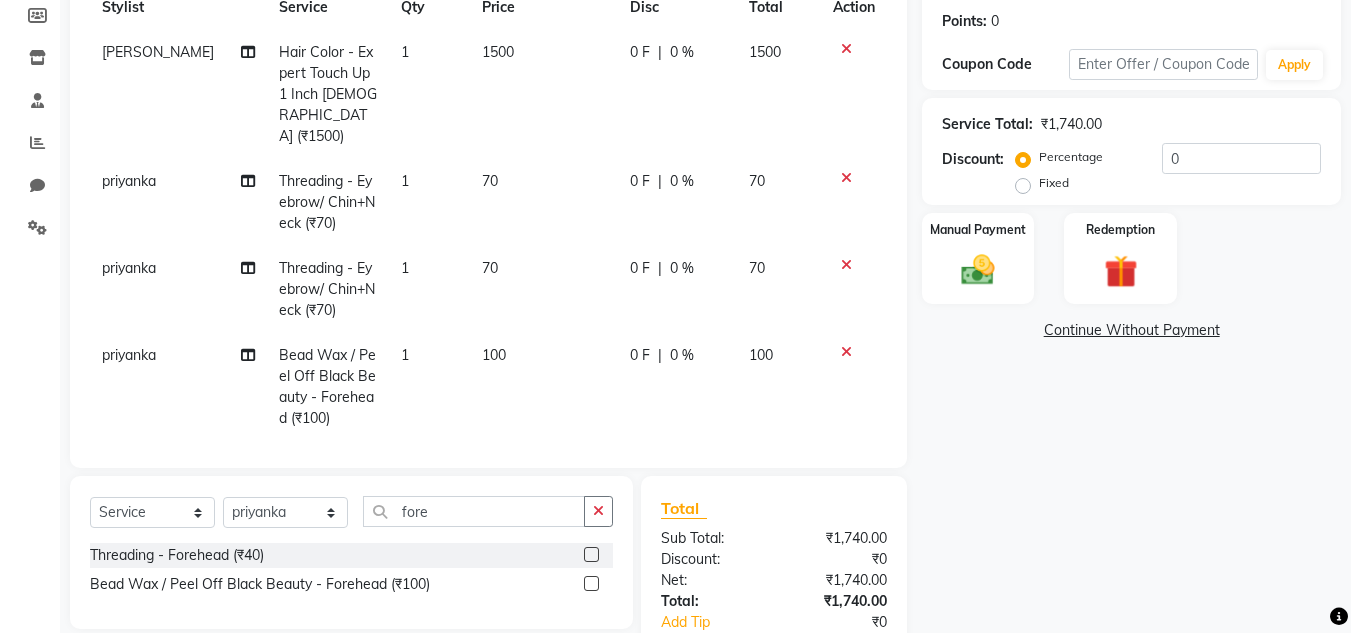 click 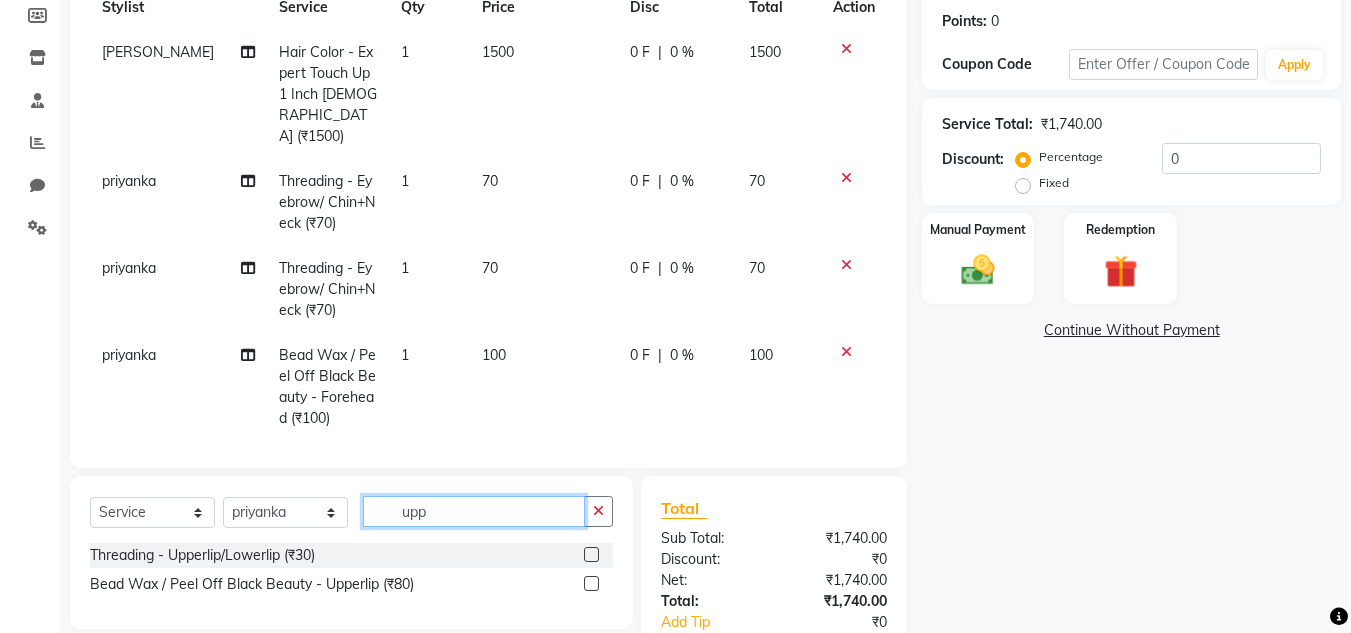 type on "upp" 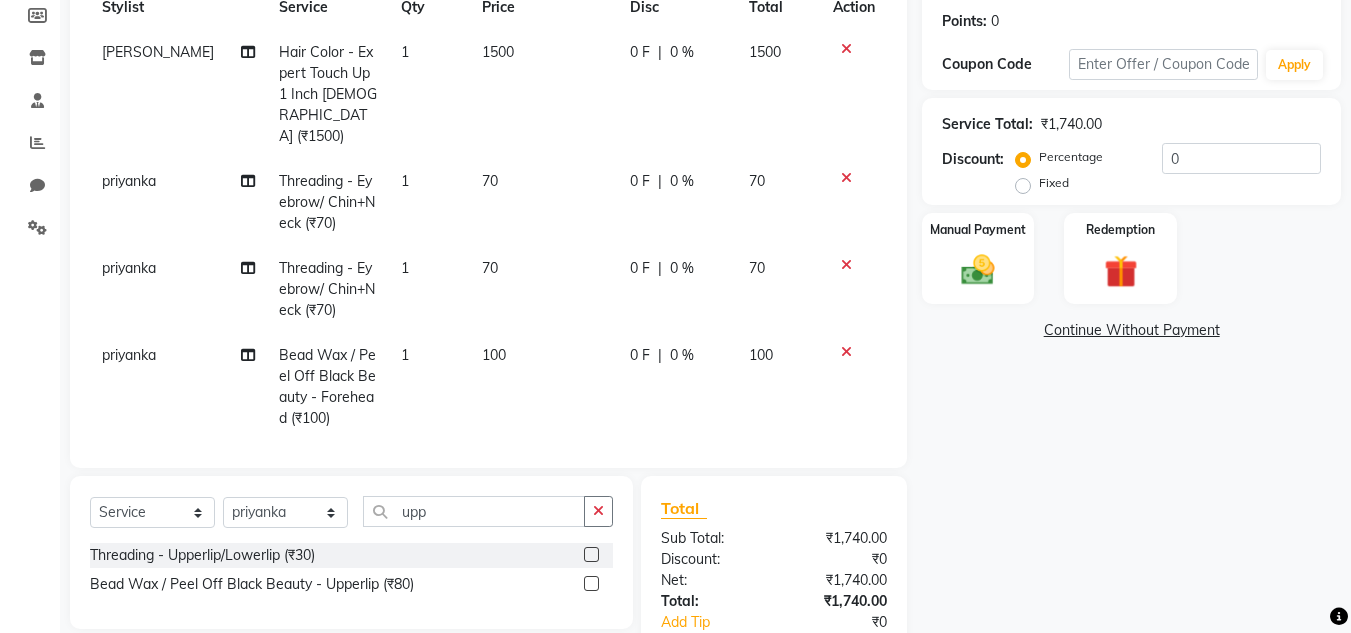 click 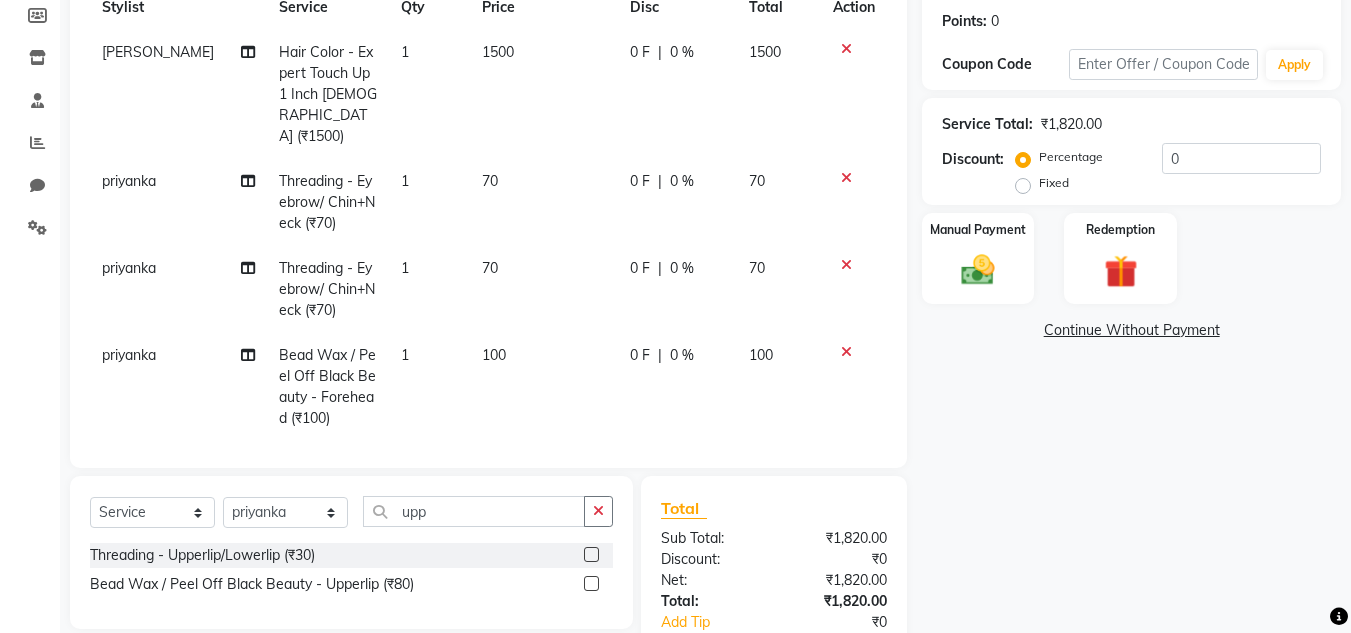 scroll, scrollTop: 111, scrollLeft: 0, axis: vertical 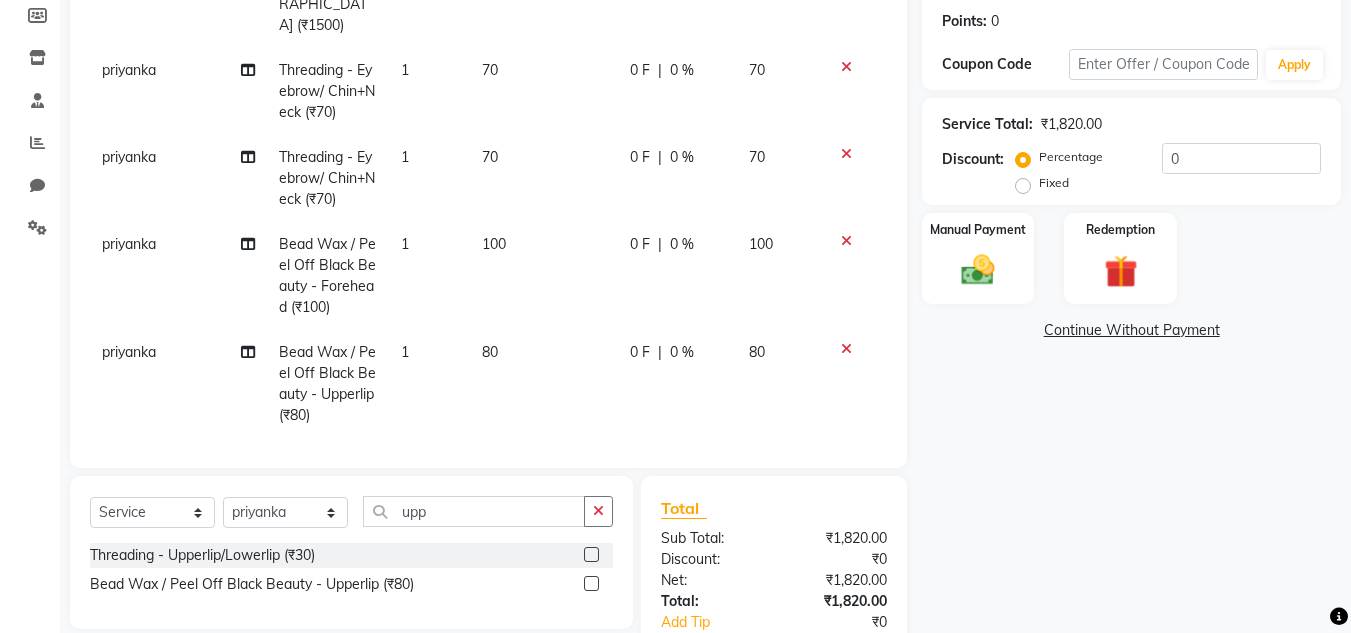 click 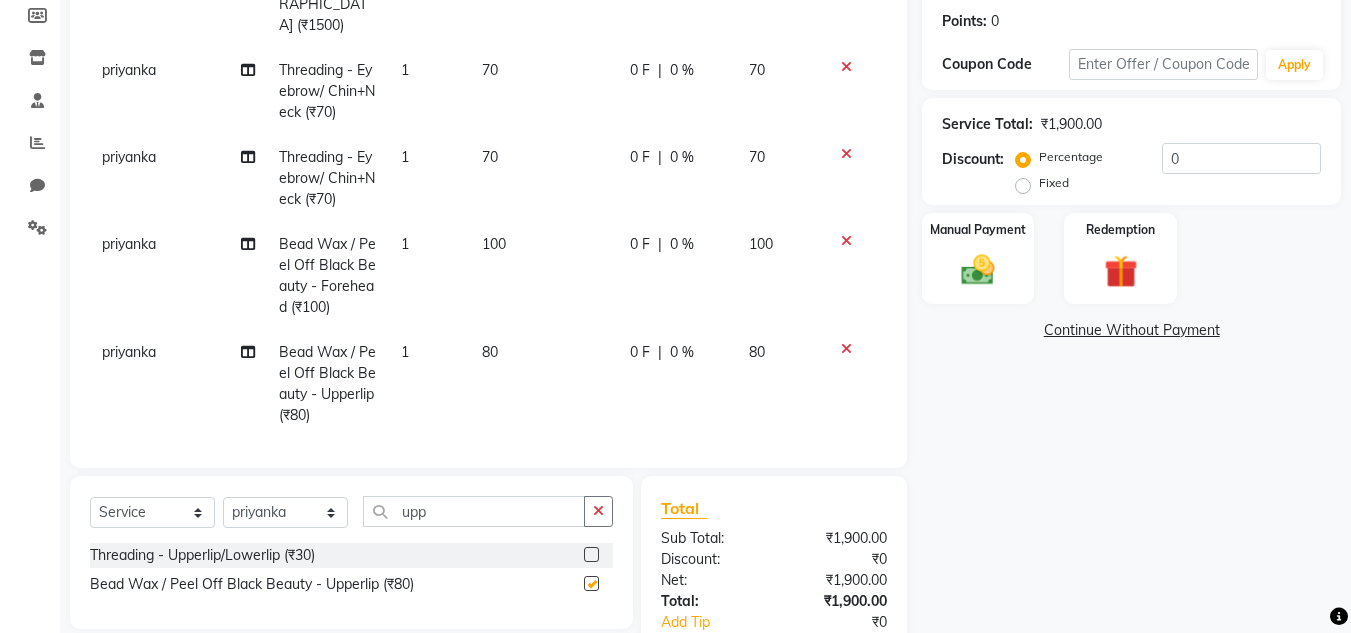 checkbox on "false" 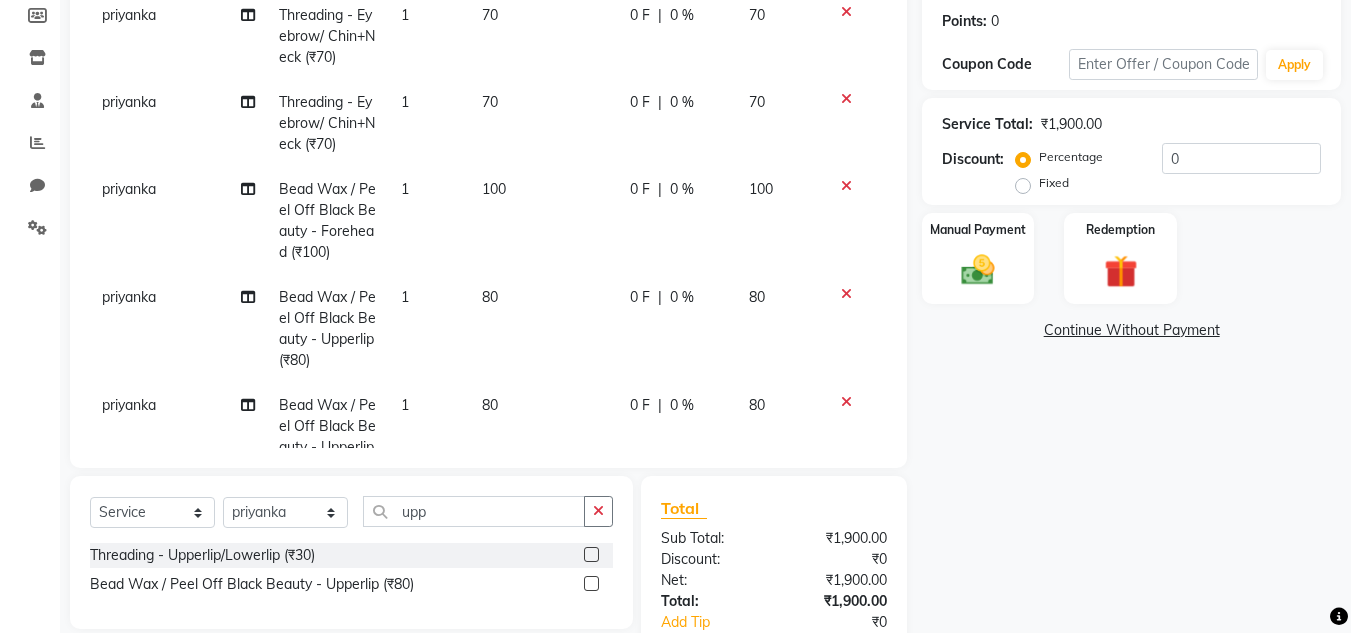 scroll, scrollTop: 219, scrollLeft: 0, axis: vertical 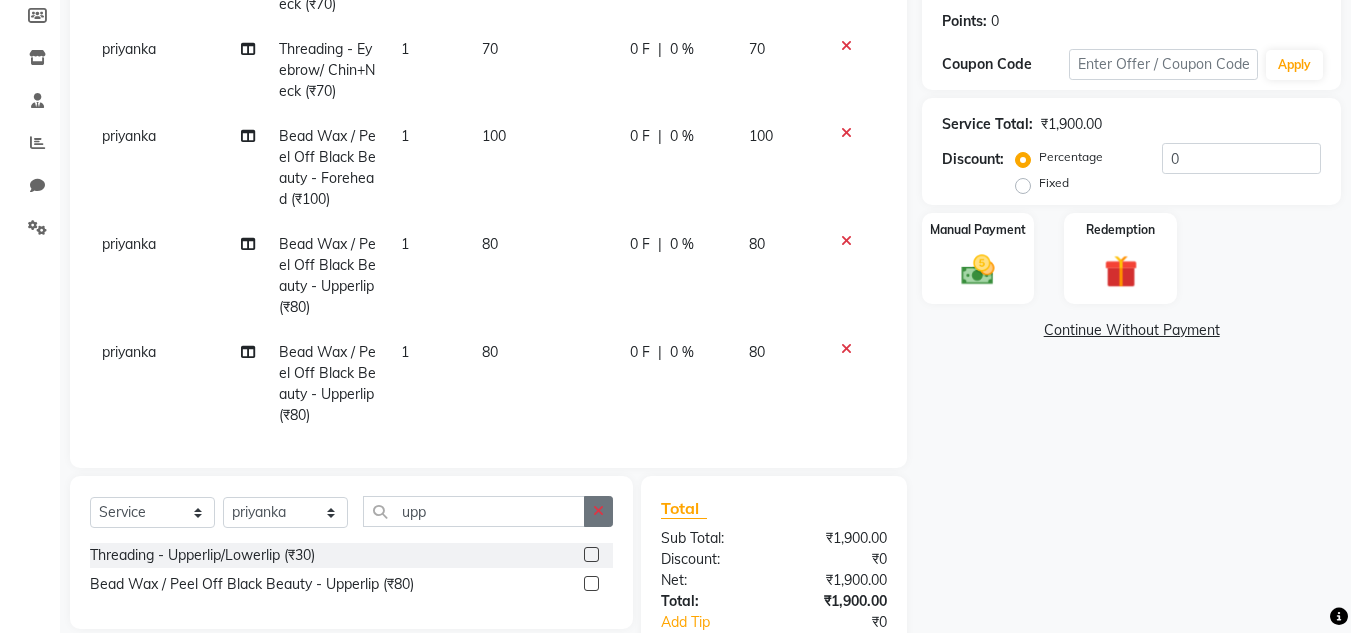 click 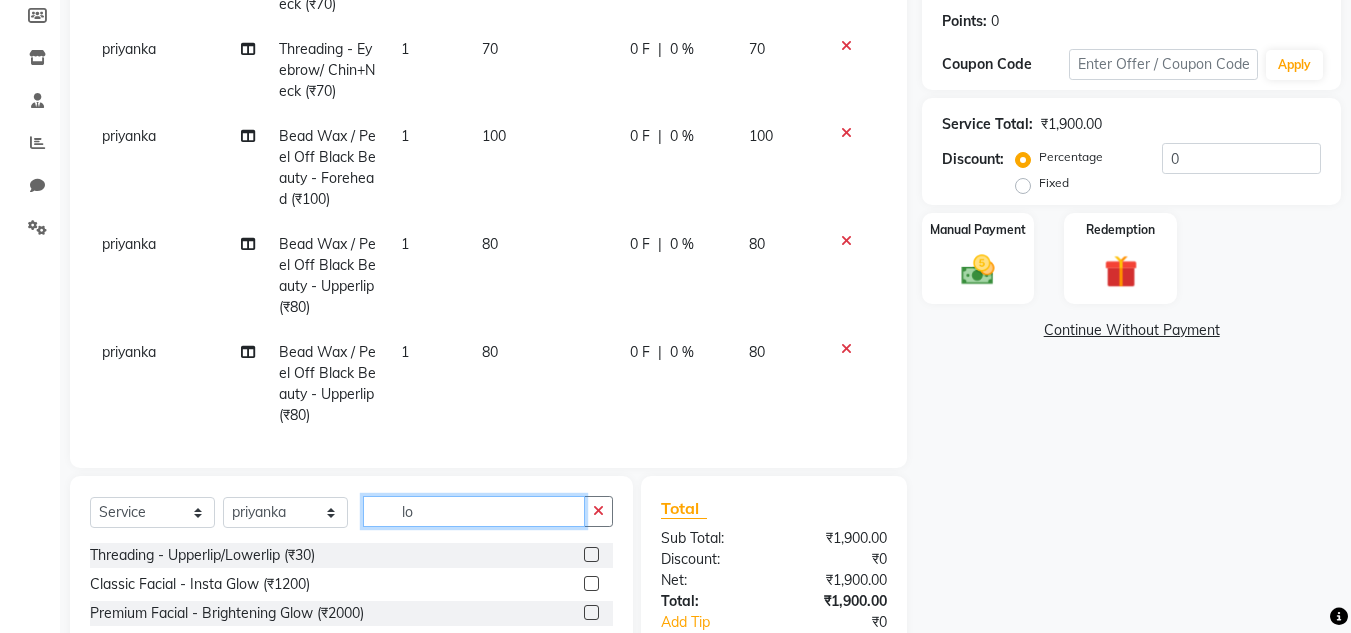 type on "l" 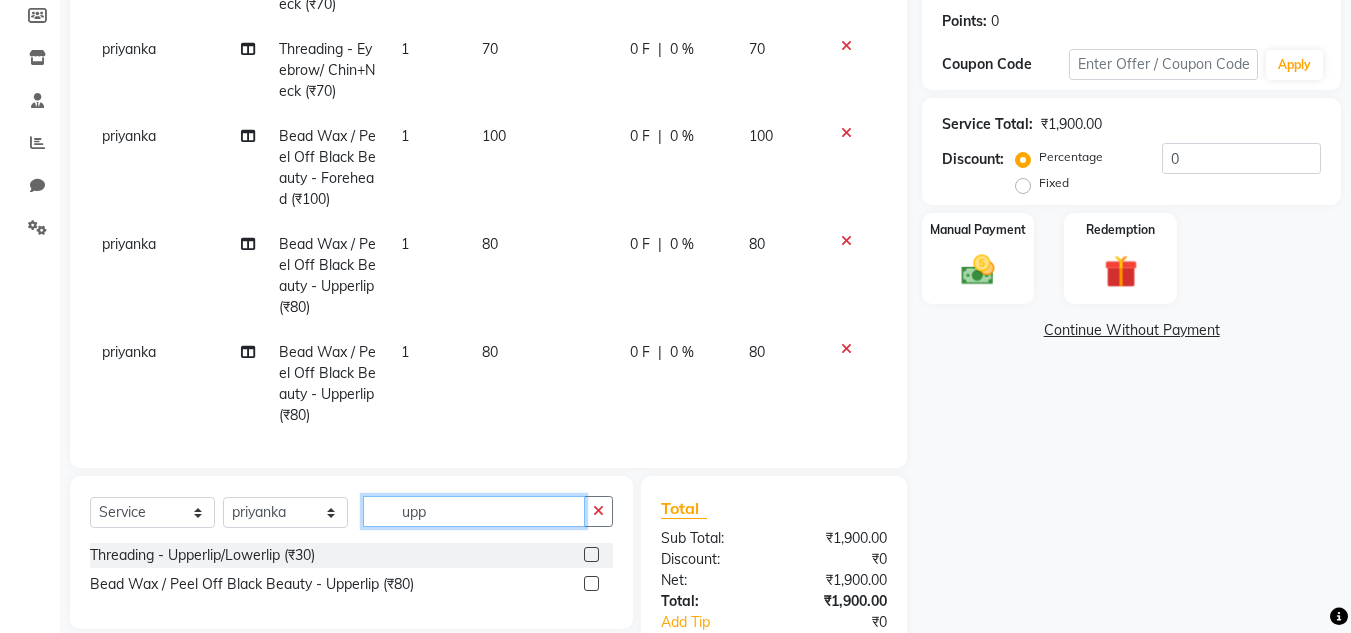 type on "upp" 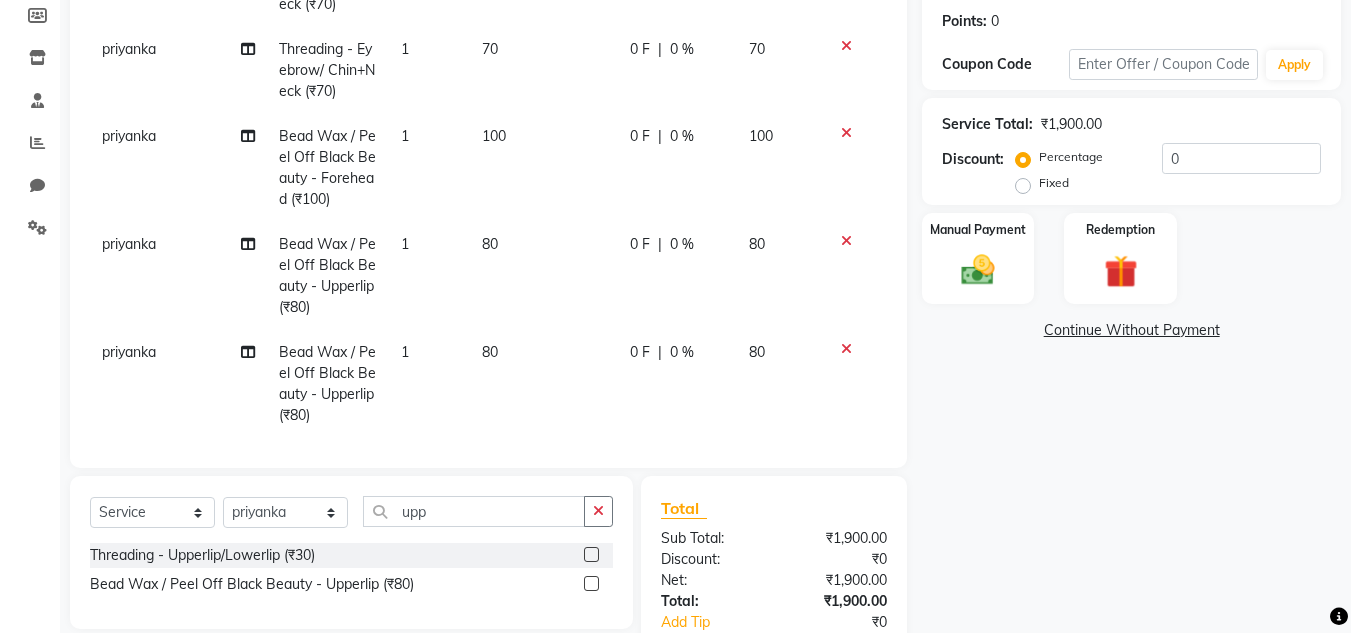 click 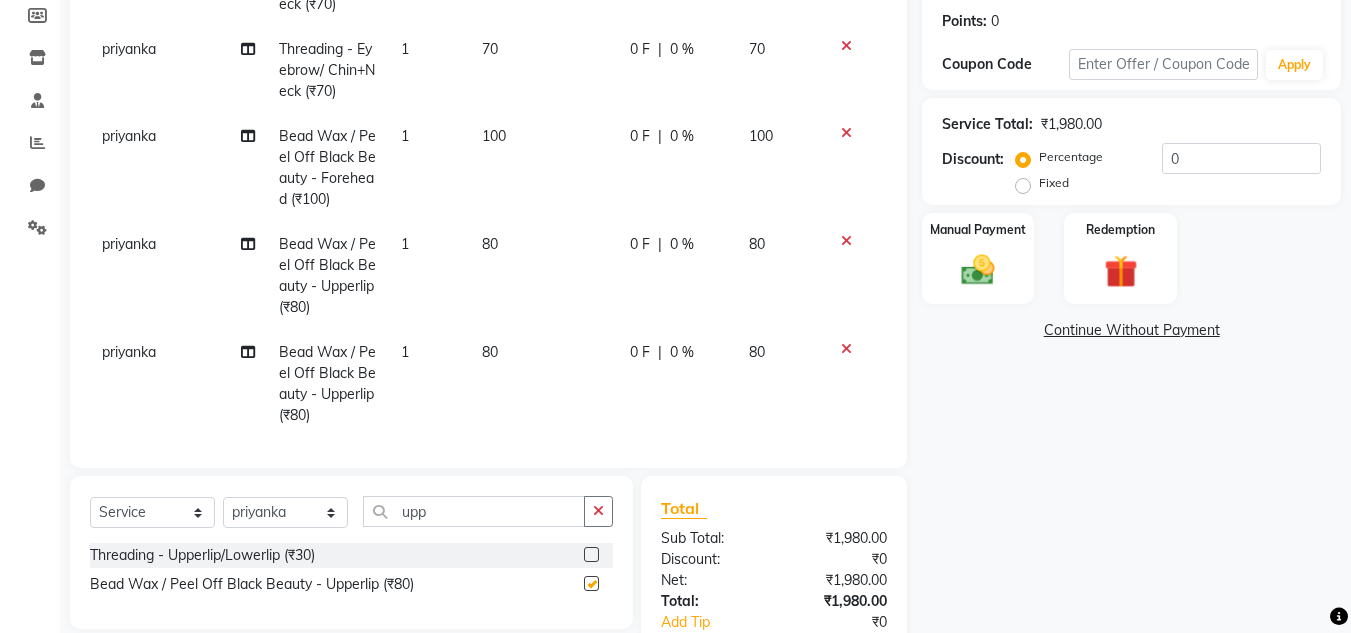 checkbox on "false" 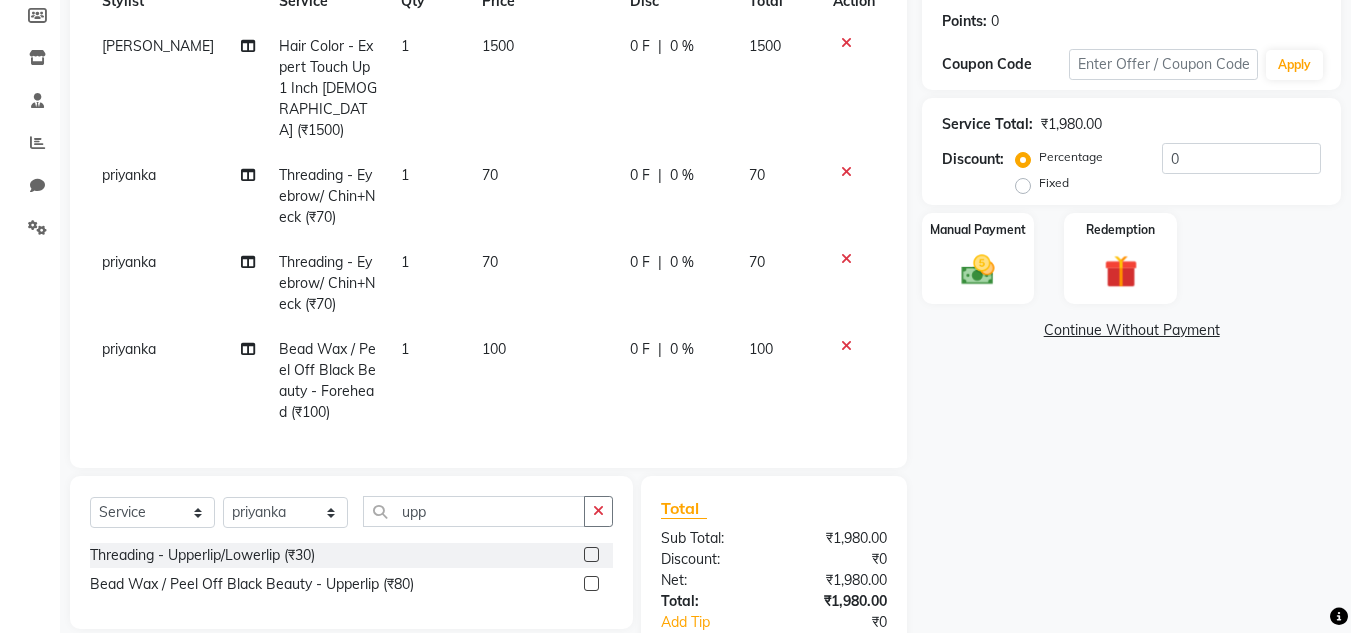 scroll, scrollTop: 0, scrollLeft: 0, axis: both 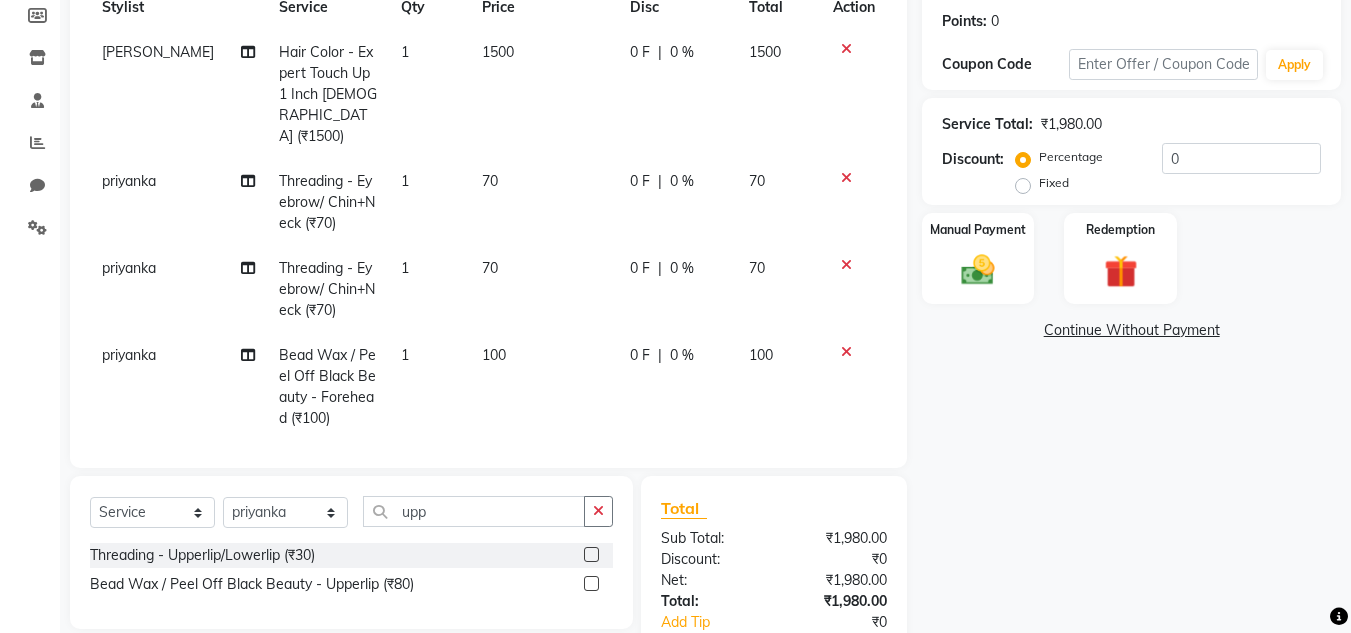 click 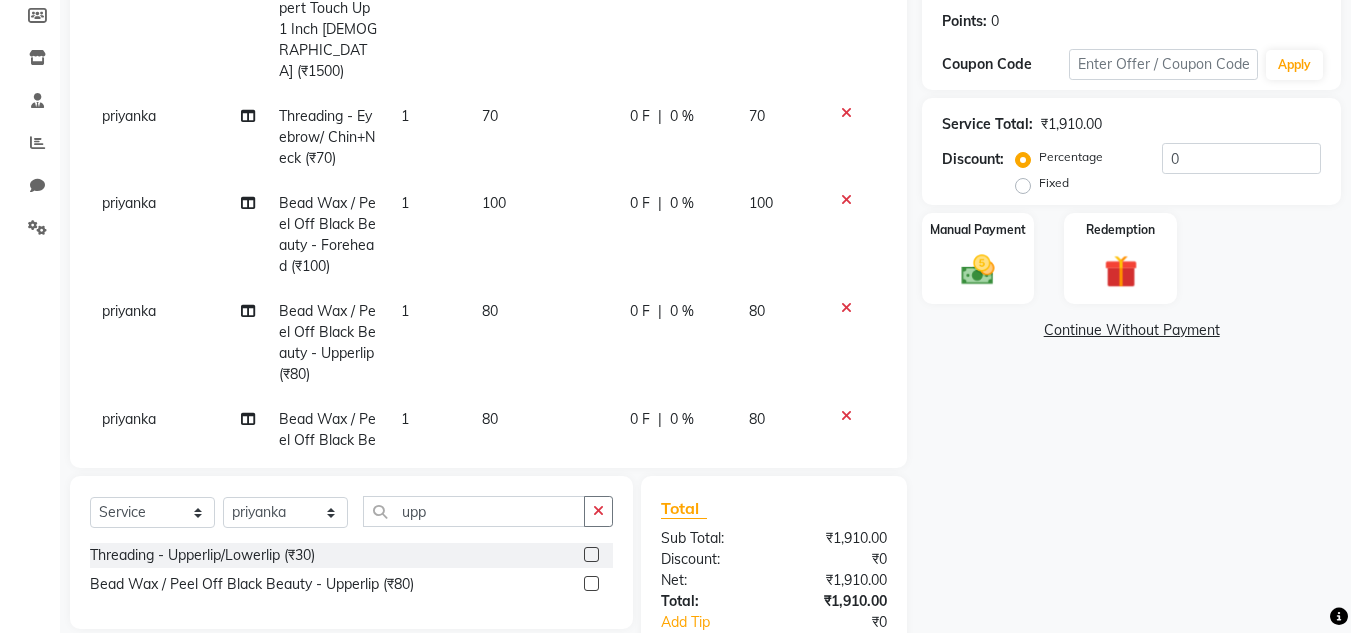 scroll, scrollTop: 240, scrollLeft: 0, axis: vertical 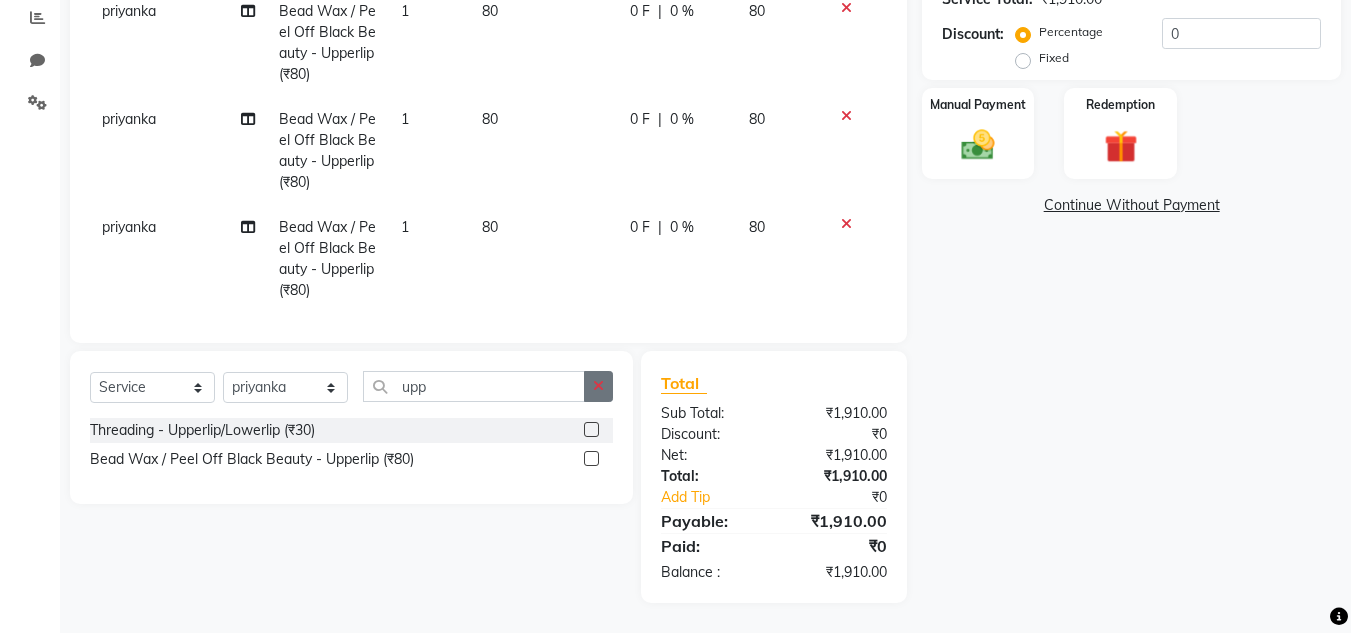 click 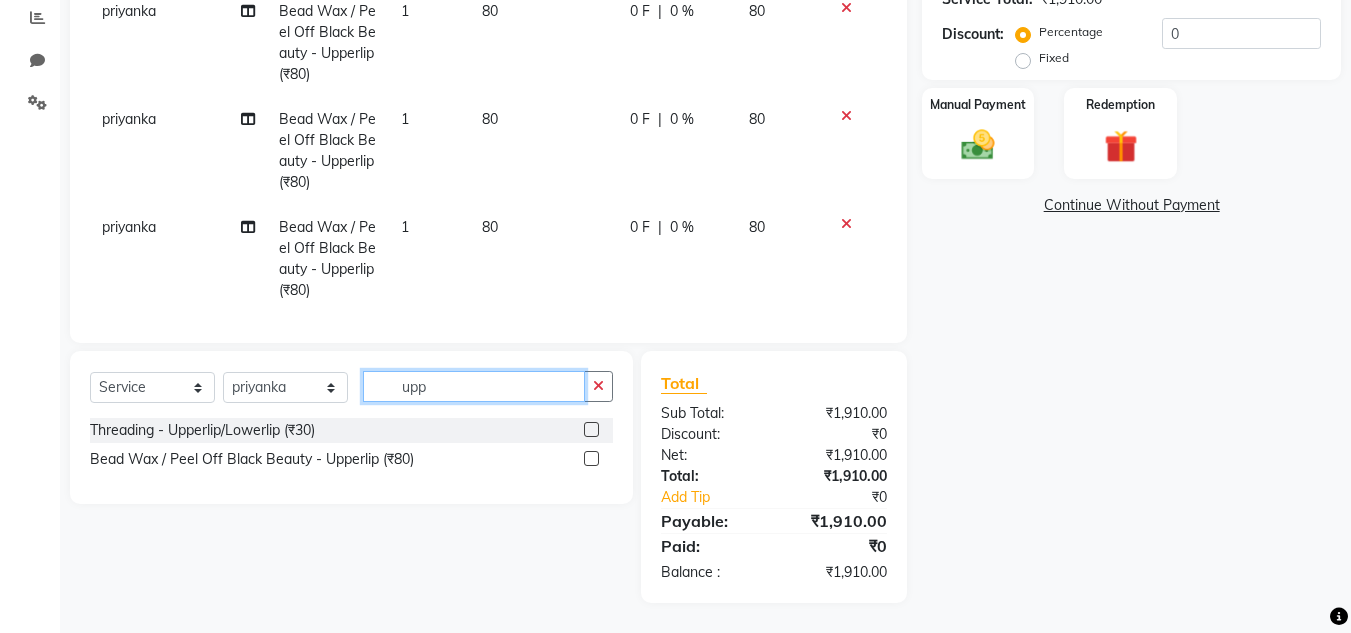 type 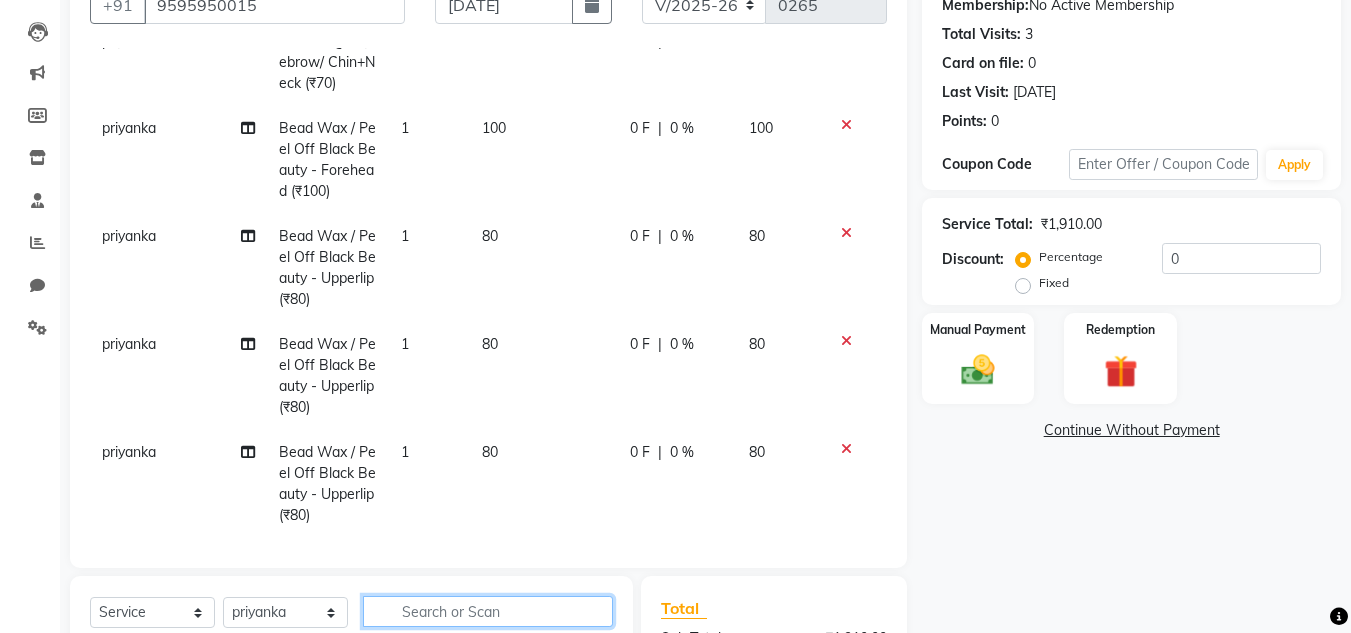 scroll, scrollTop: 0, scrollLeft: 0, axis: both 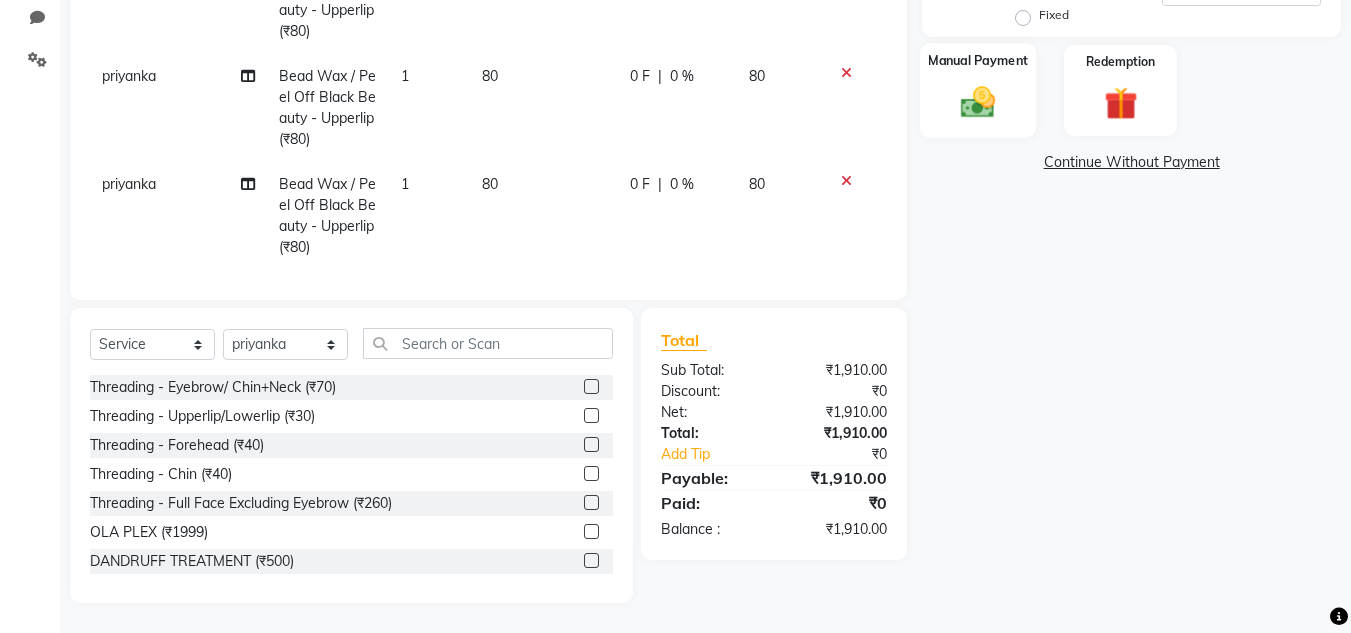 drag, startPoint x: 971, startPoint y: 118, endPoint x: 980, endPoint y: 130, distance: 15 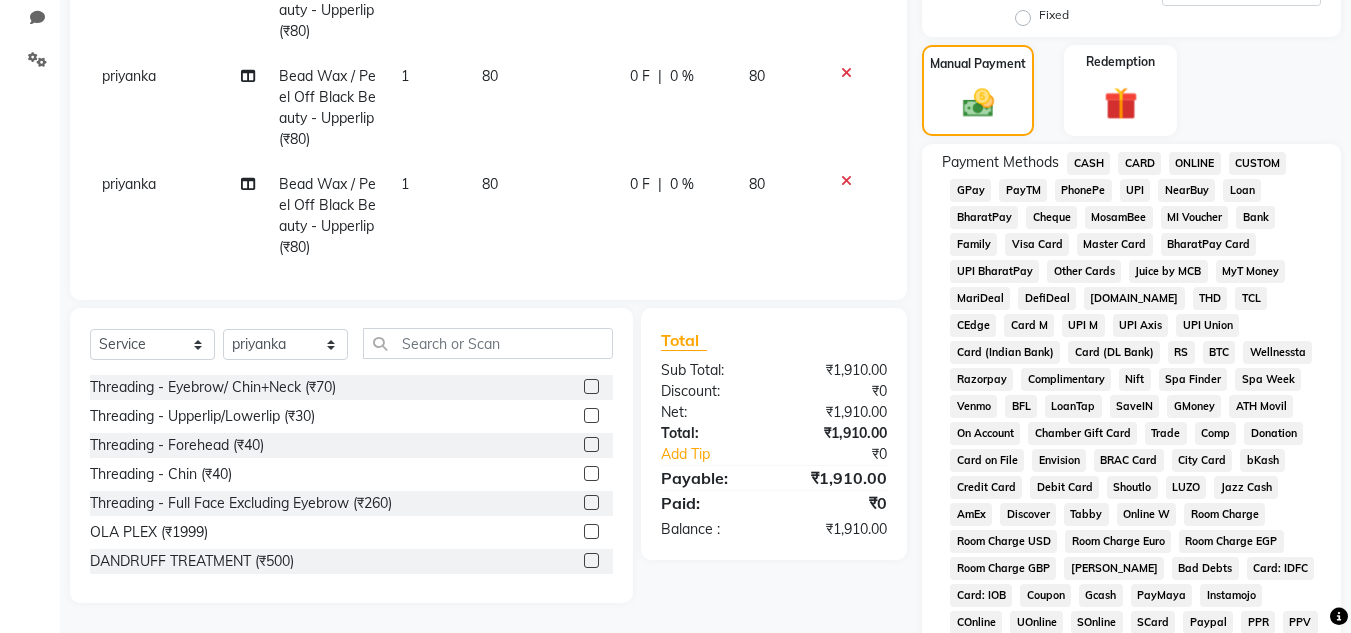 click on "CASH" 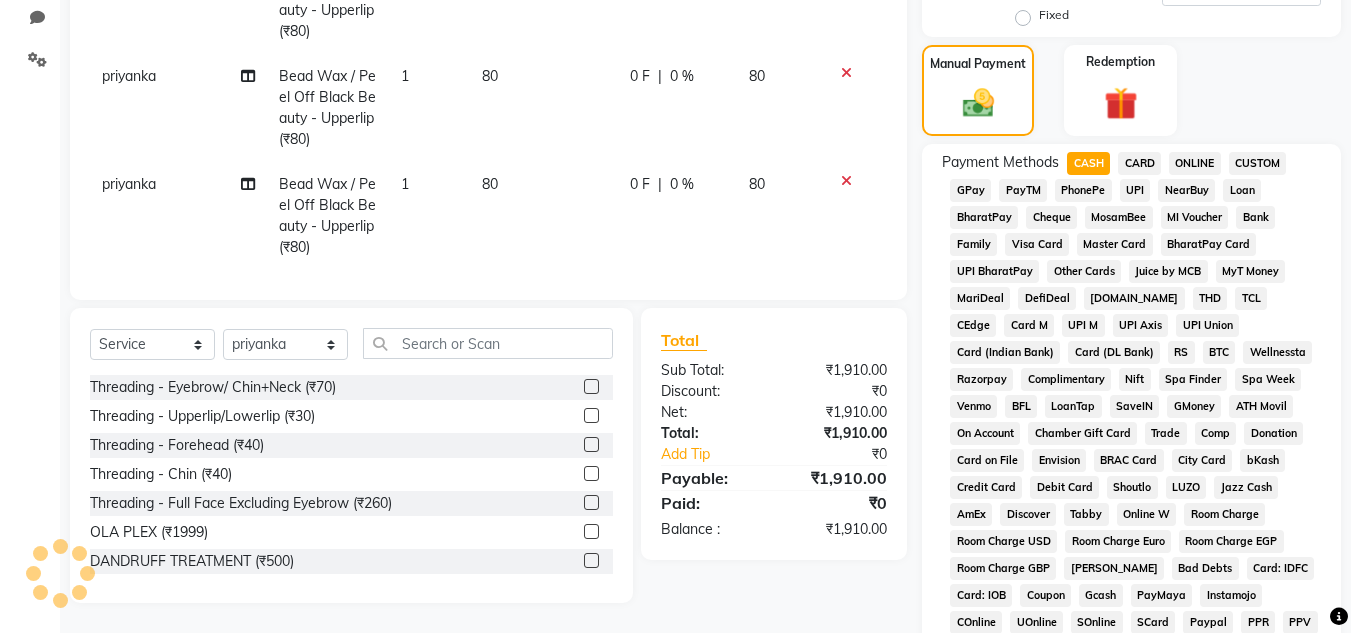 scroll, scrollTop: 869, scrollLeft: 0, axis: vertical 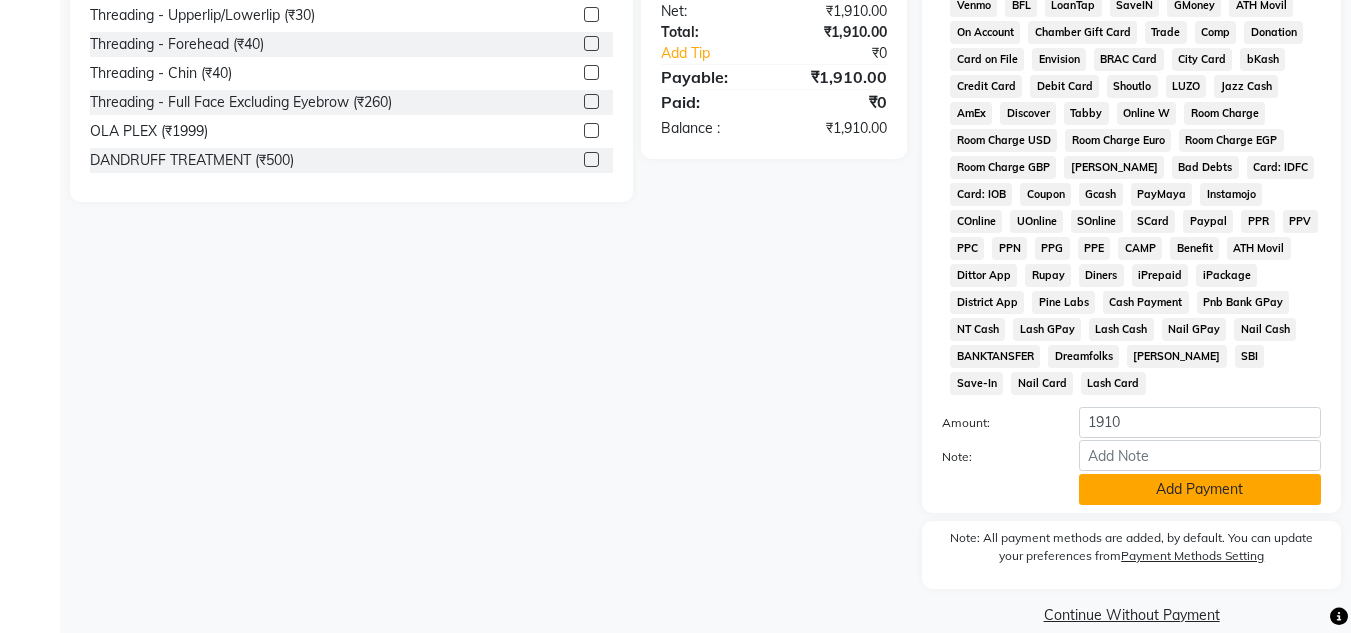 click on "Add Payment" 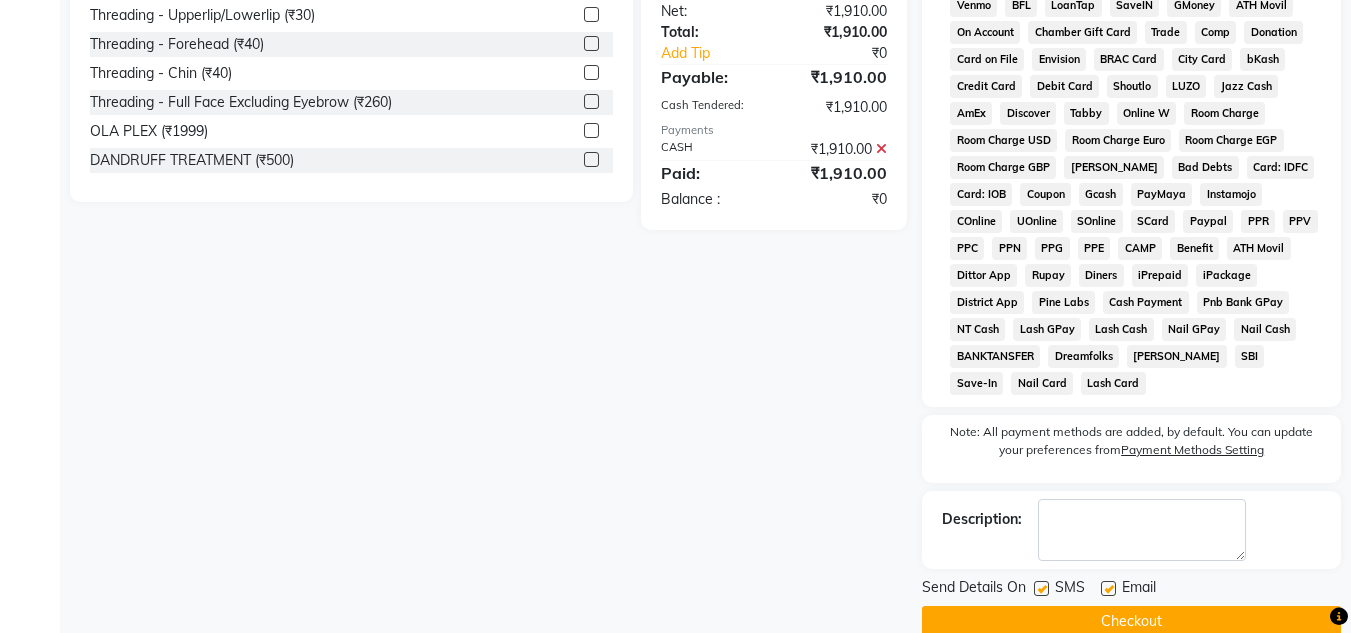 click on "Checkout" 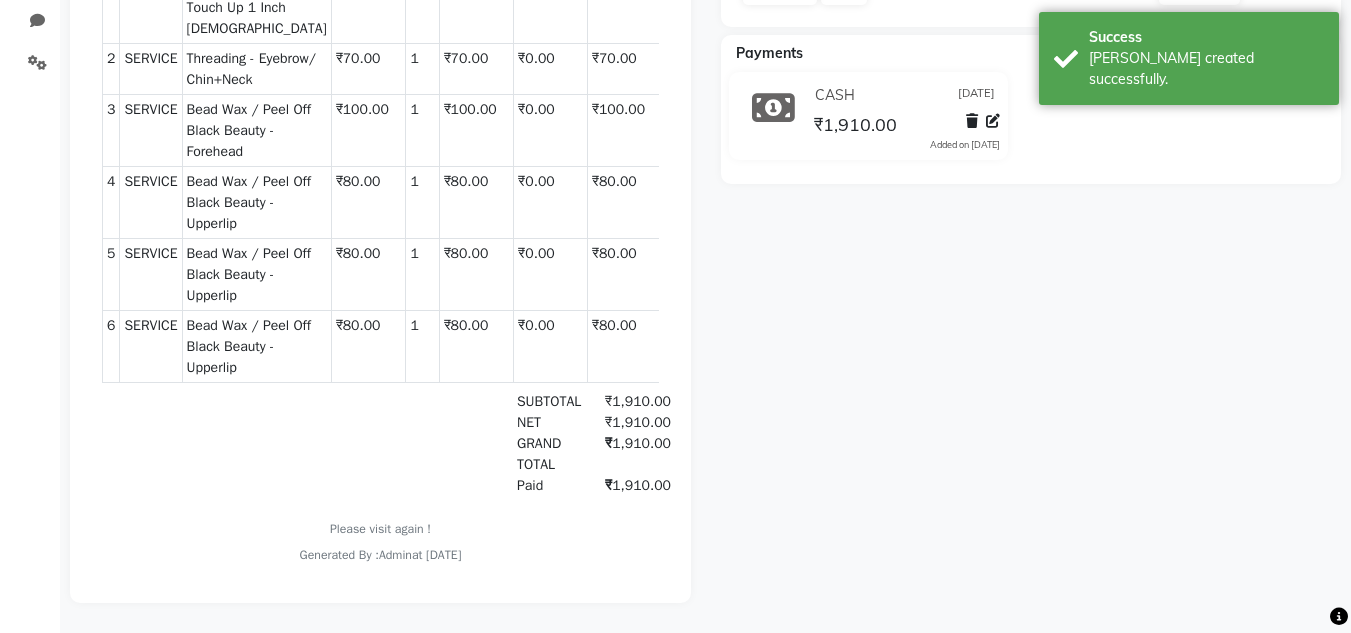 scroll, scrollTop: 0, scrollLeft: 0, axis: both 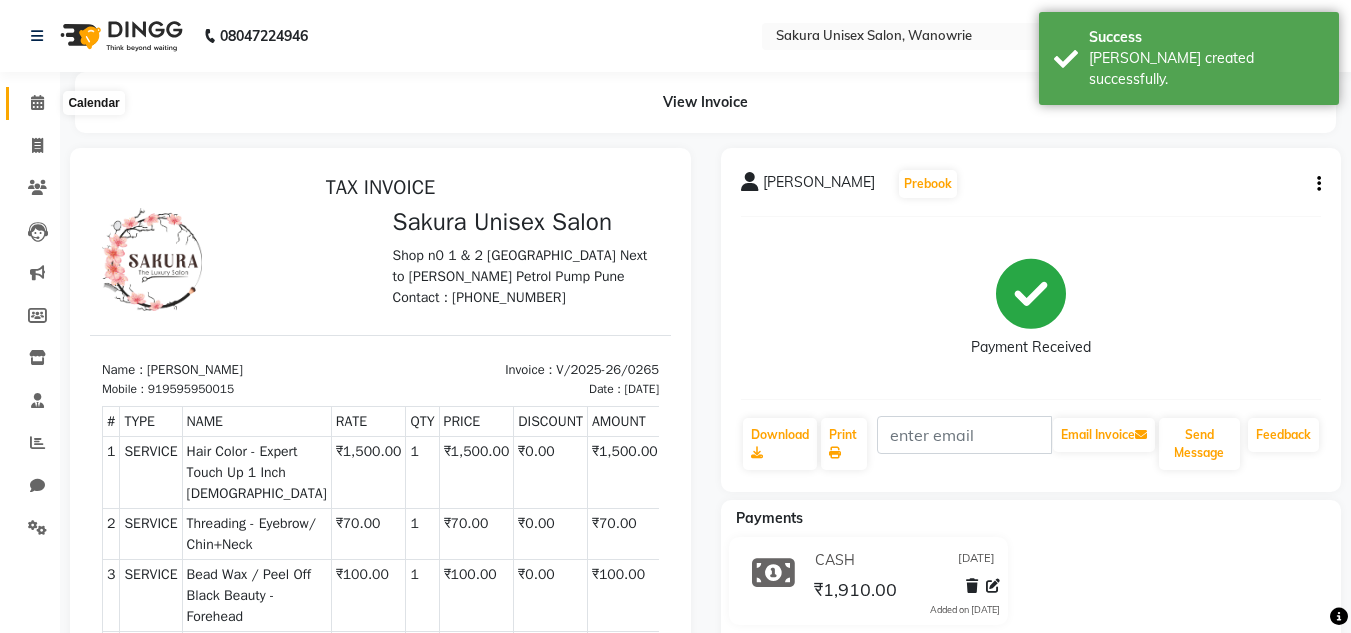 click 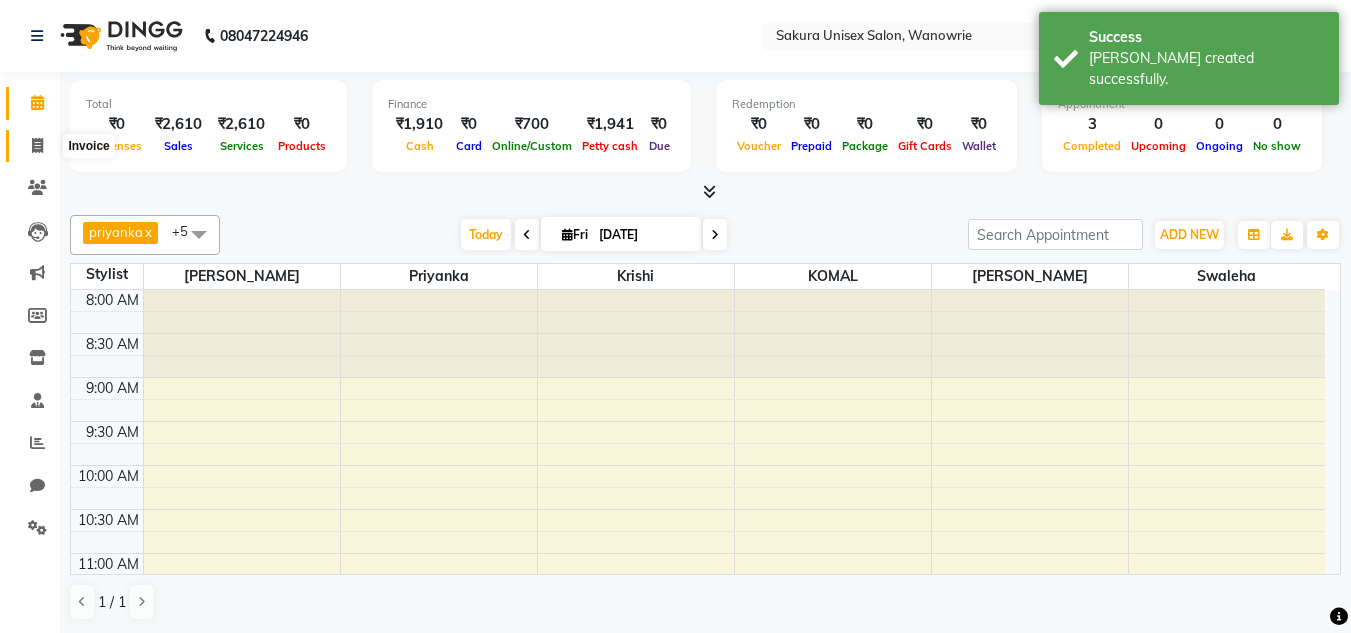 click 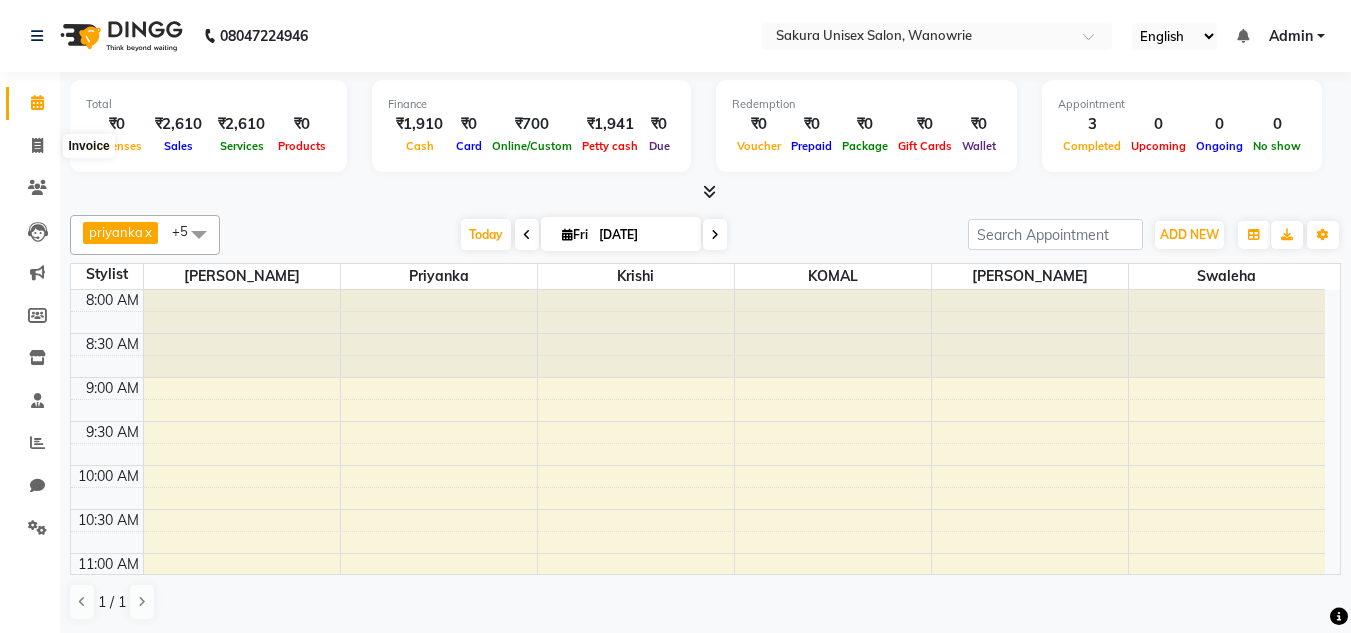 select on "service" 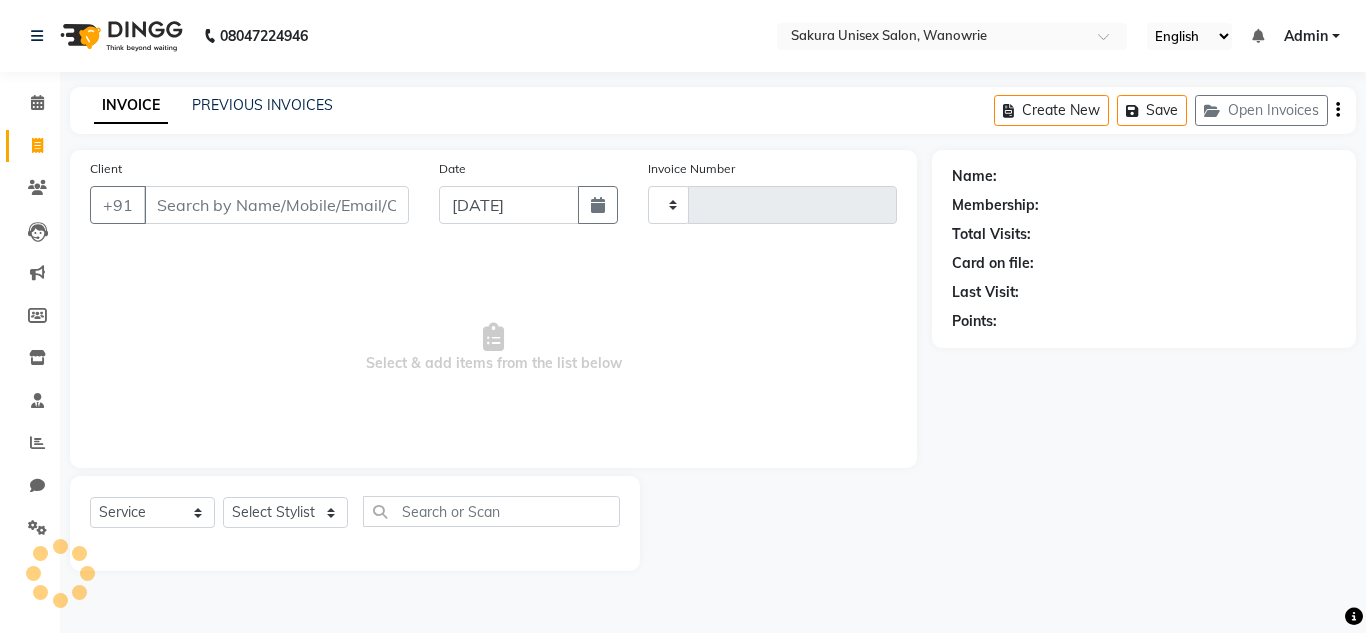 type on "0266" 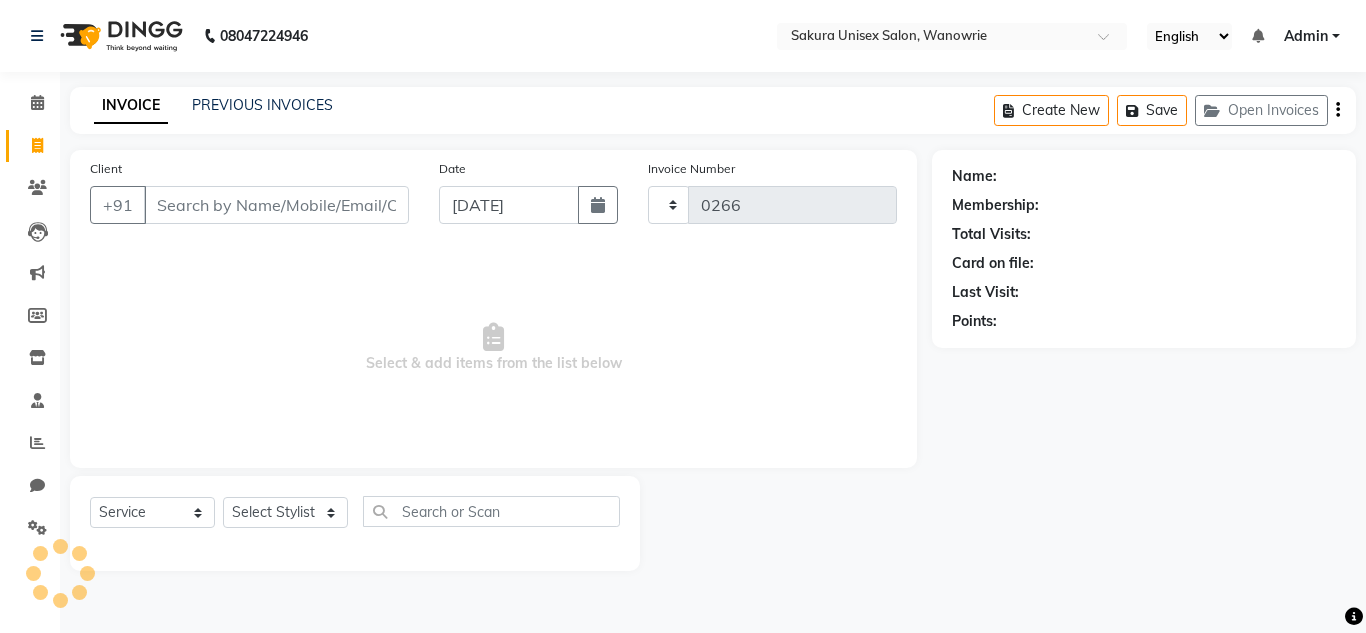 select on "7662" 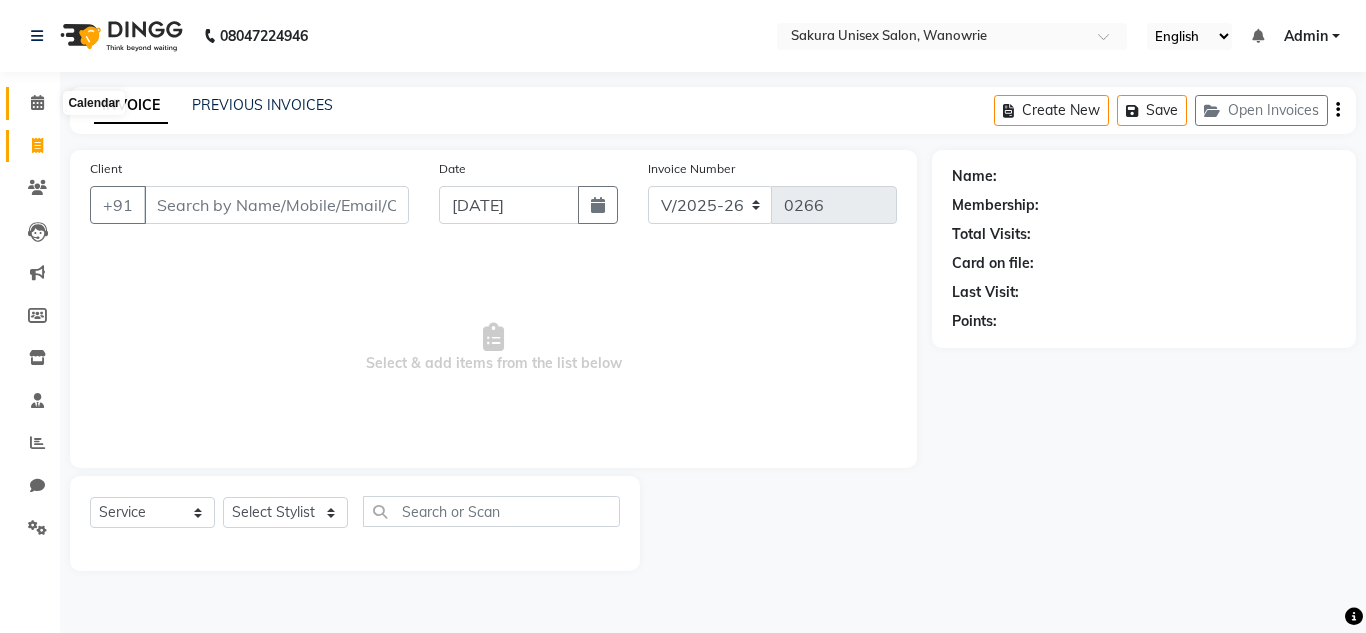 click 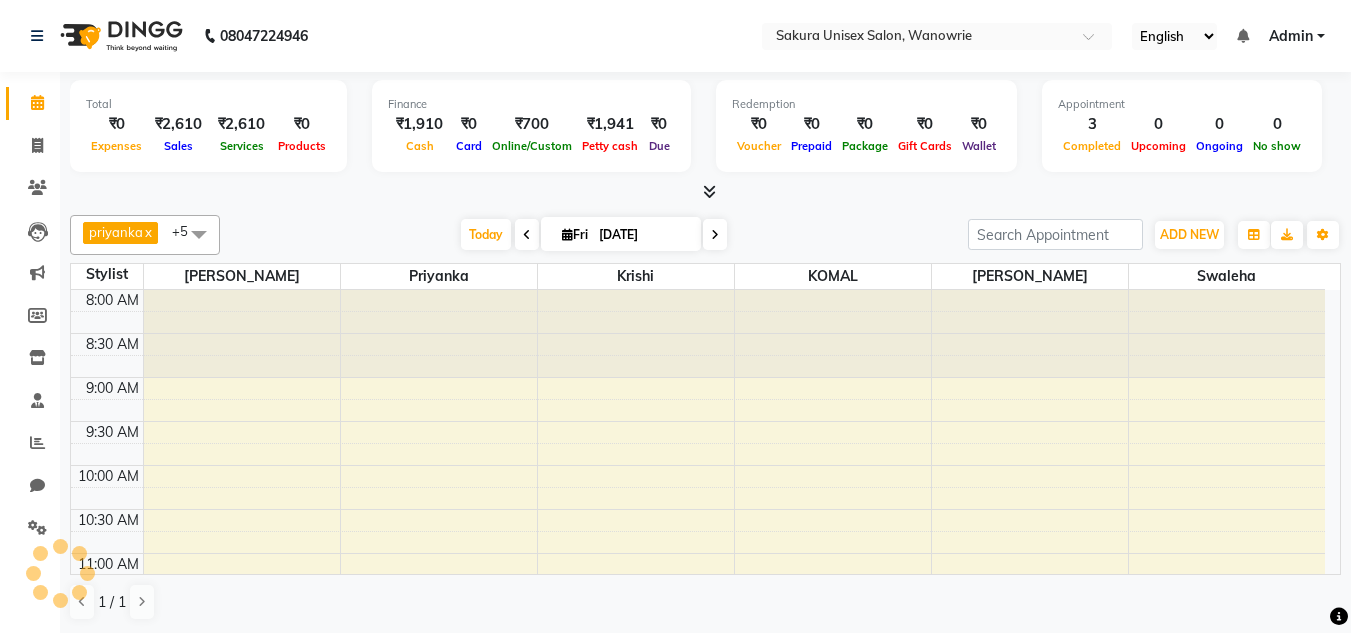 scroll, scrollTop: 969, scrollLeft: 0, axis: vertical 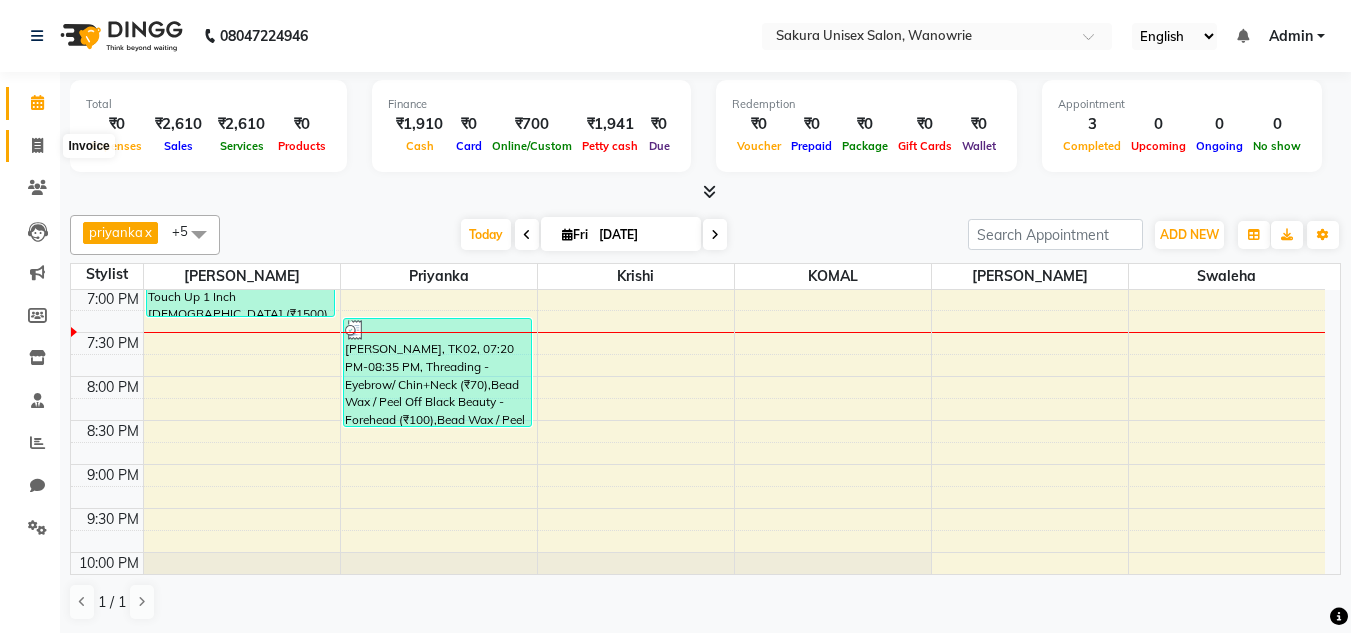 click 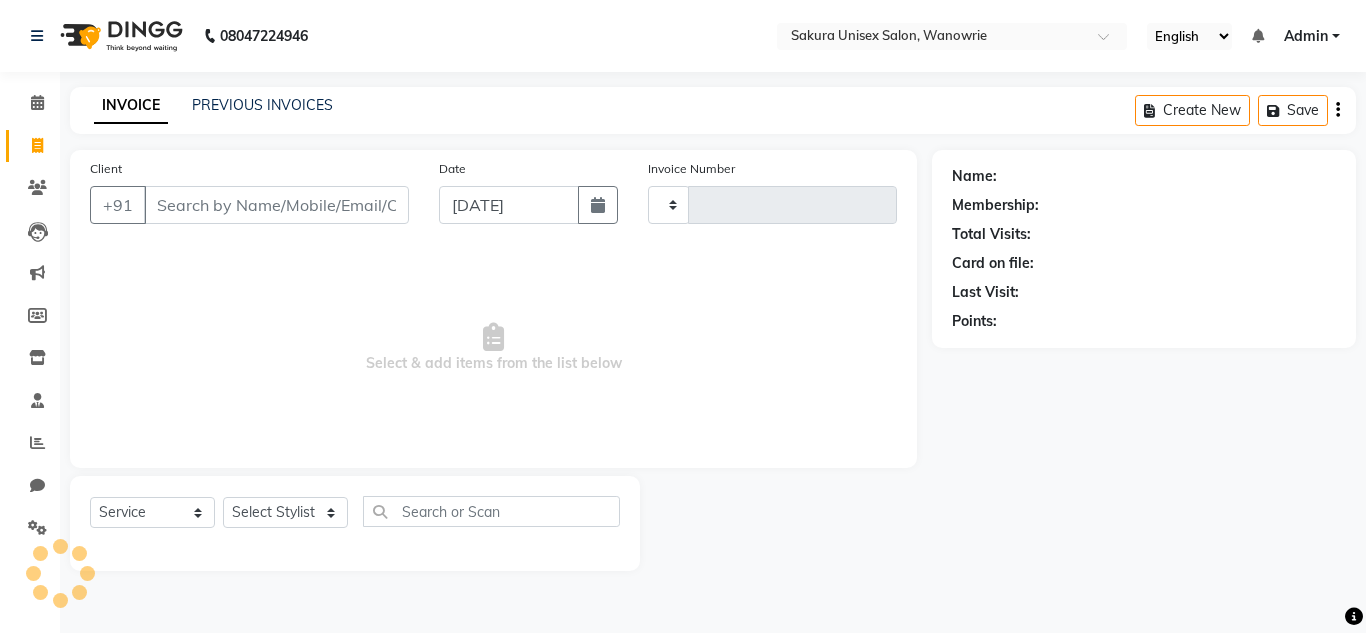 type on "0266" 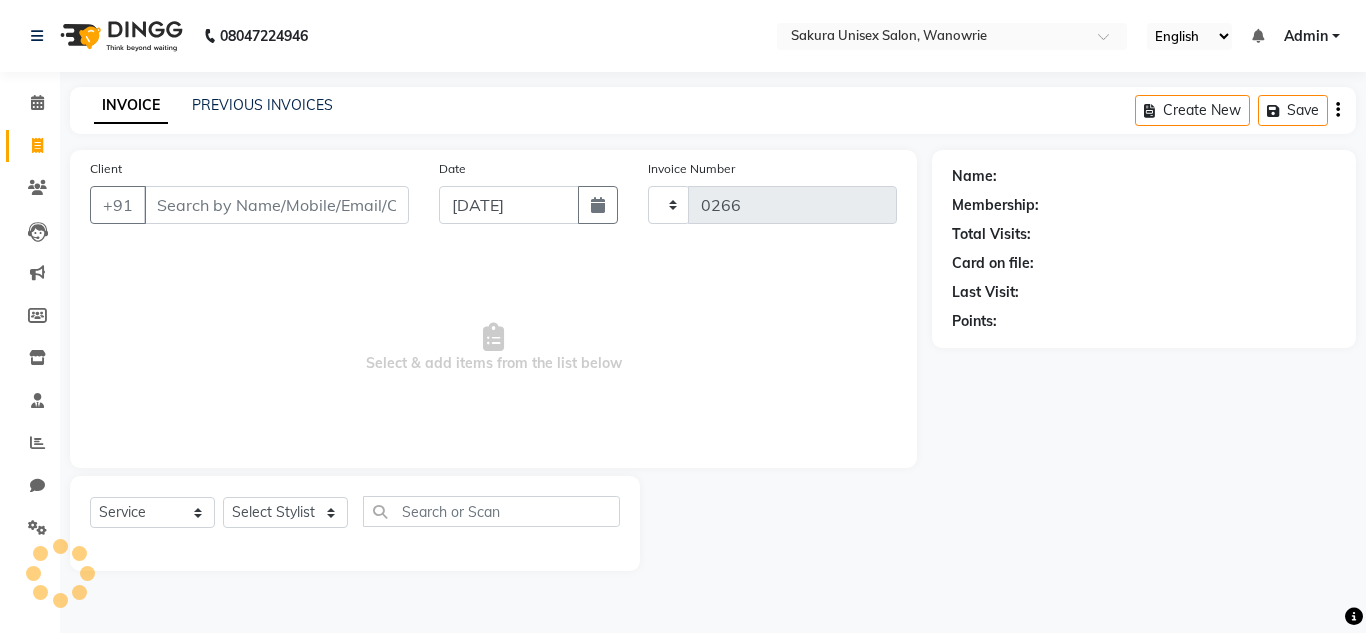 select on "7662" 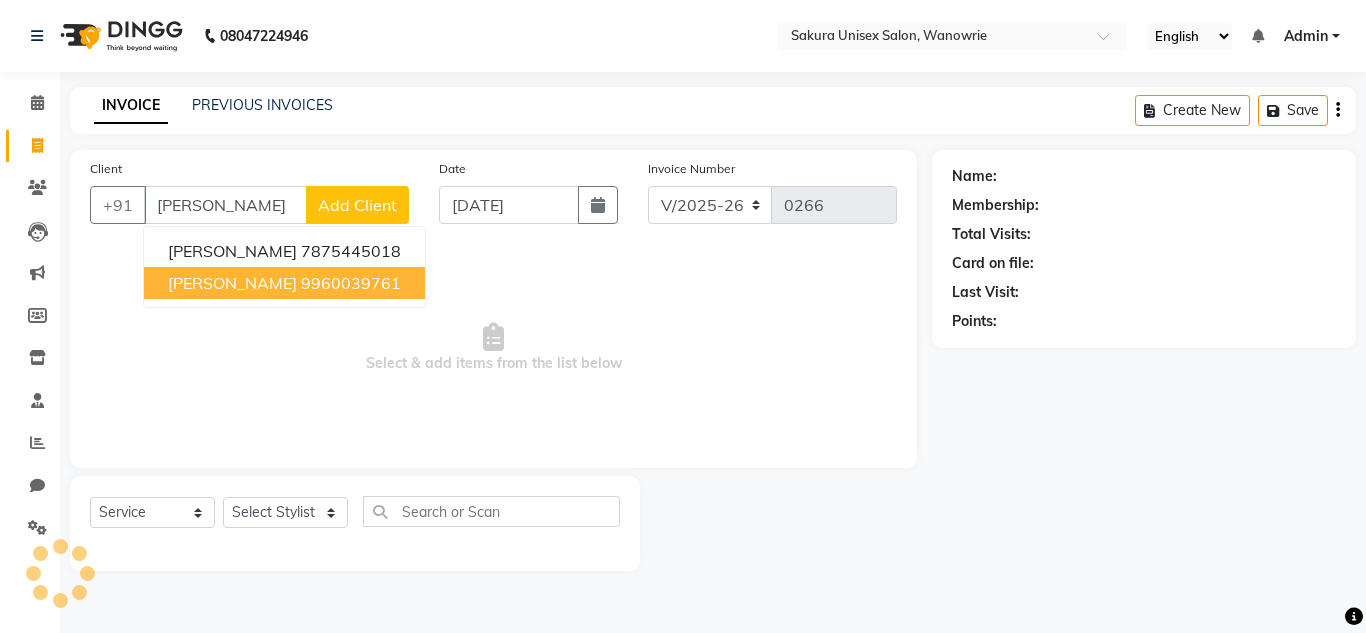 click on "[PERSON_NAME]  9960039761" at bounding box center [284, 283] 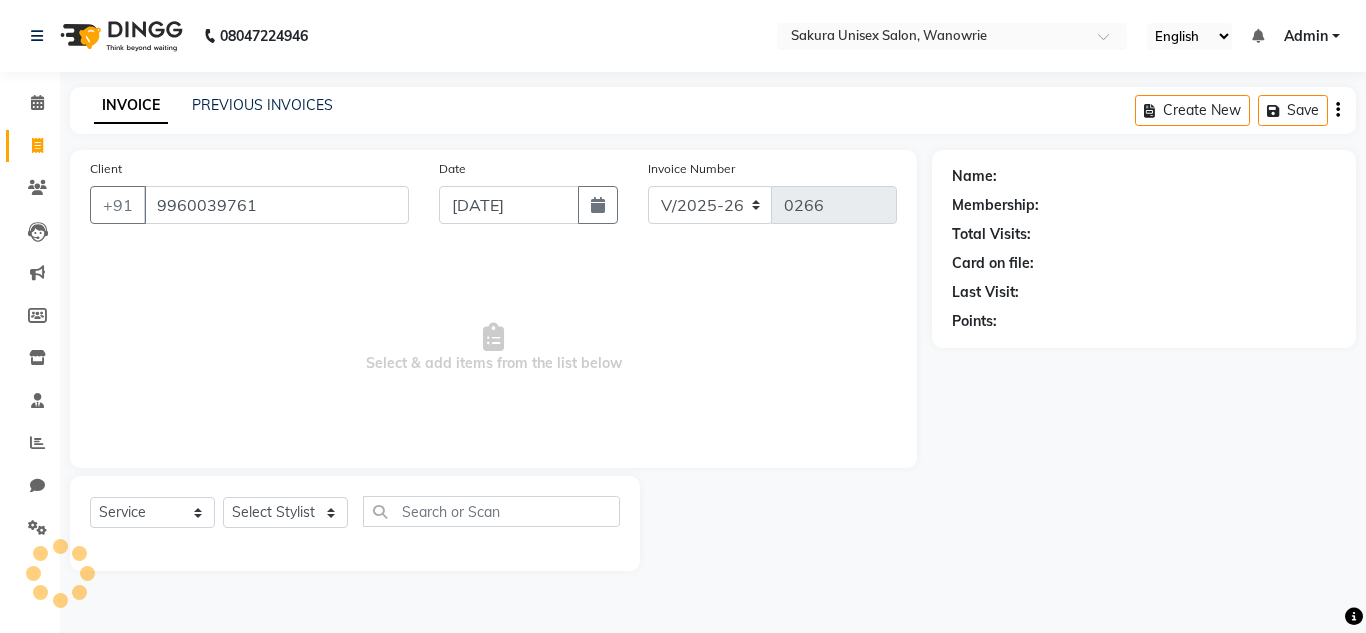 type on "9960039761" 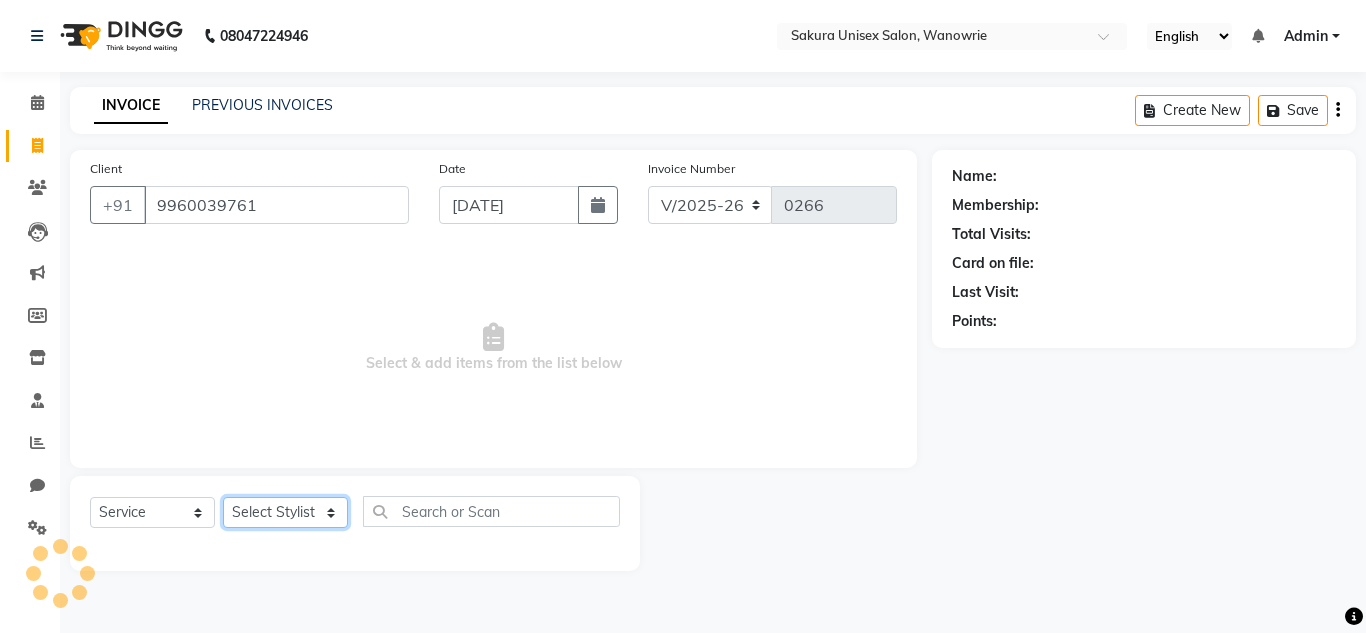 click on "Select Stylist [PERSON_NAME] [PERSON_NAME]  krishi [PERSON_NAME]  priyanka swaleha" 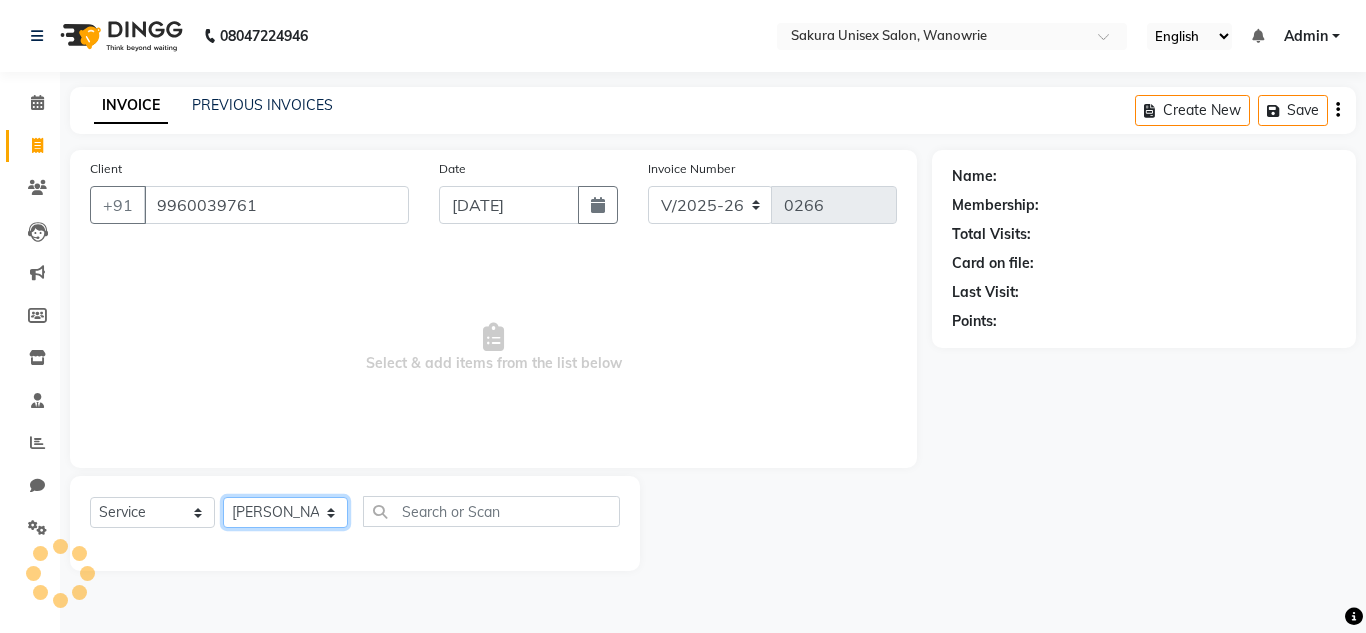 click on "Select Stylist [PERSON_NAME] [PERSON_NAME]  krishi [PERSON_NAME]  priyanka swaleha" 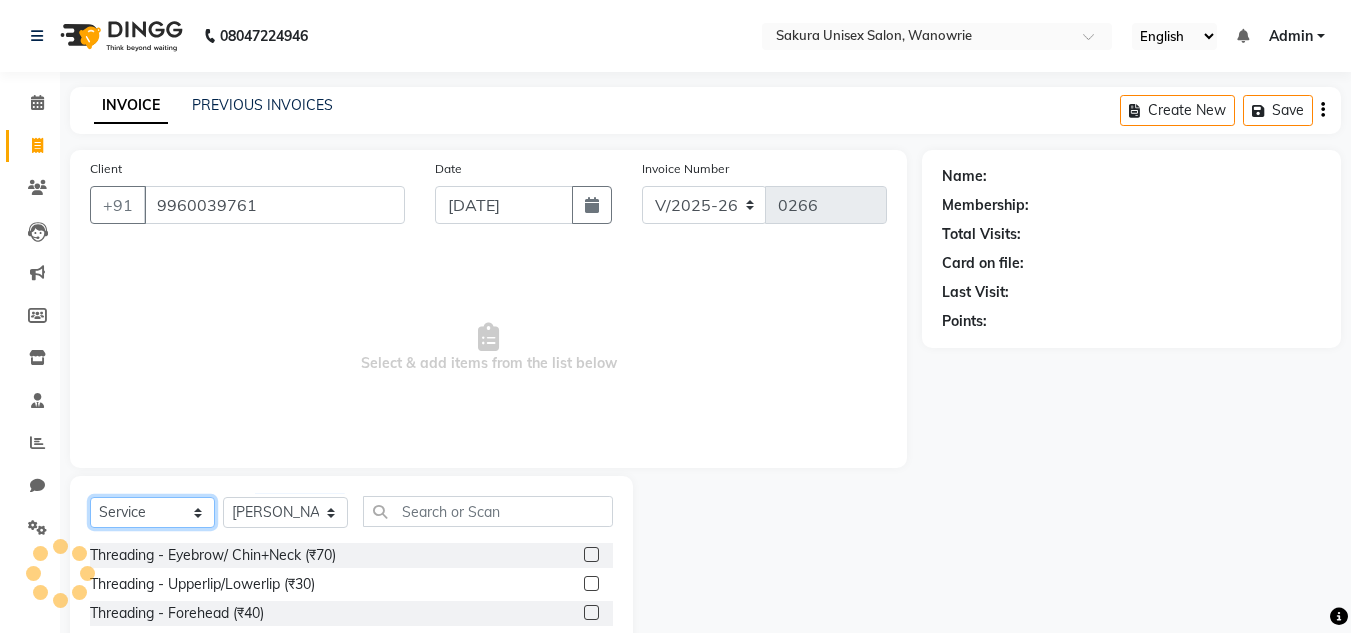 click on "Select  Service  Product  Membership  Package Voucher Prepaid Gift Card" 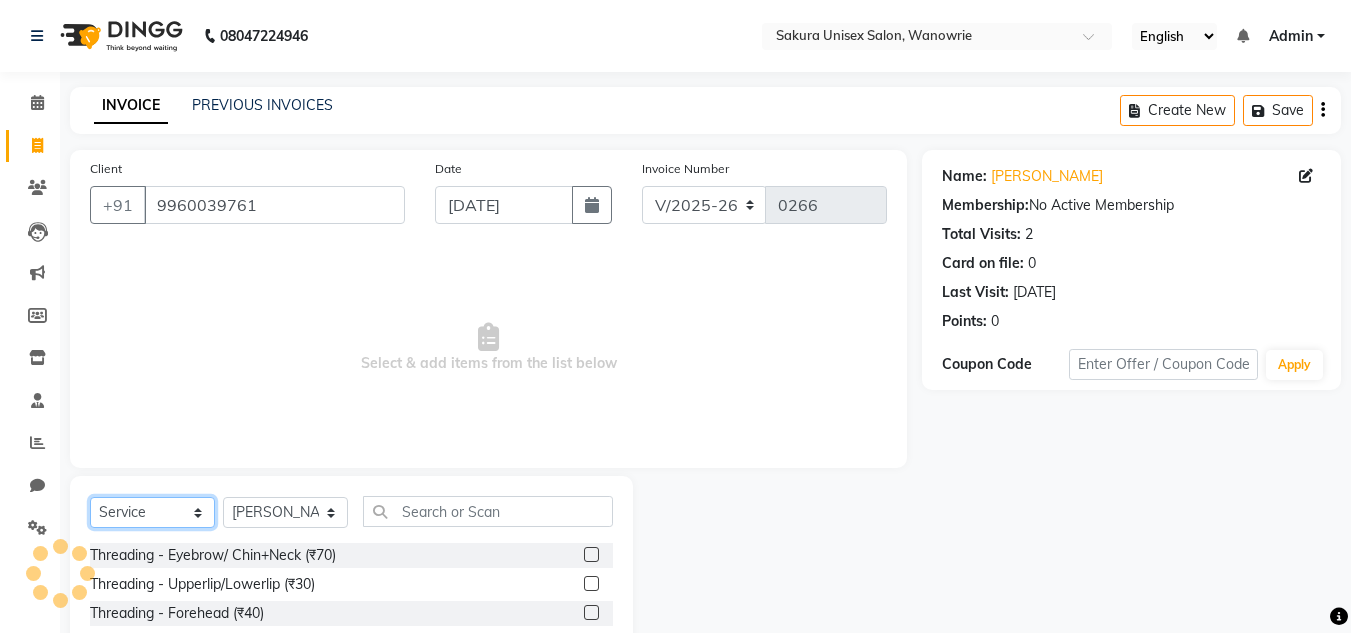 select on "package" 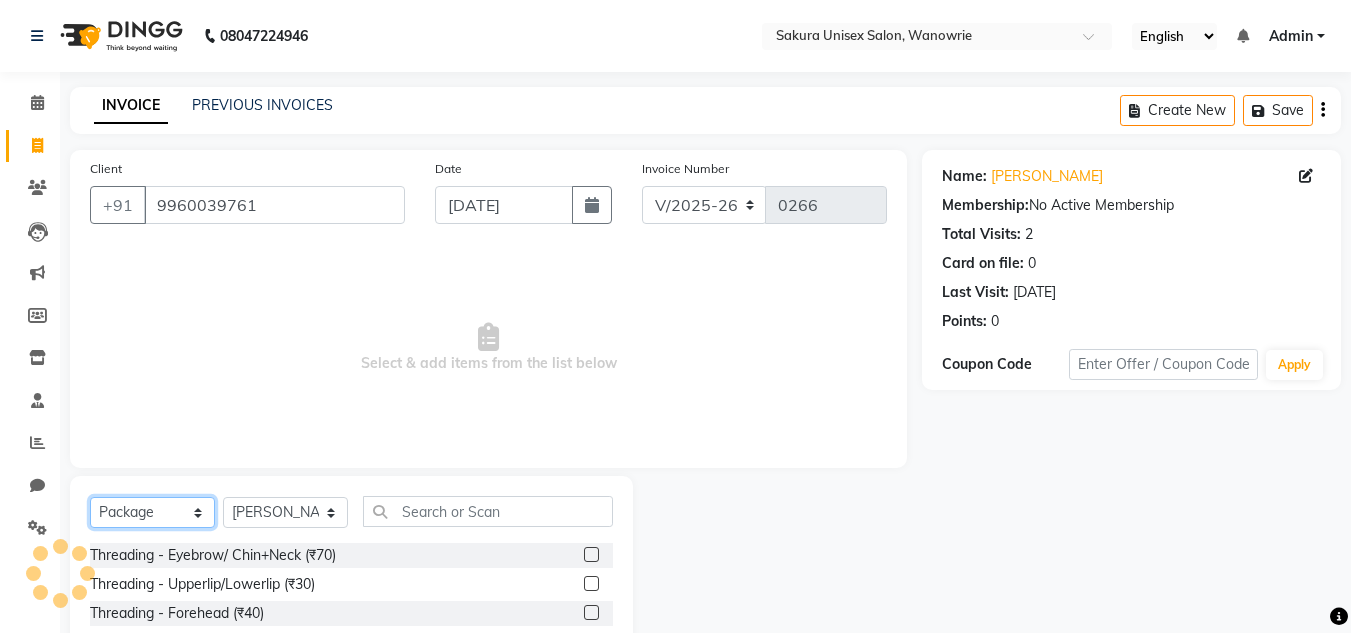 click on "Select  Service  Product  Membership  Package Voucher Prepaid Gift Card" 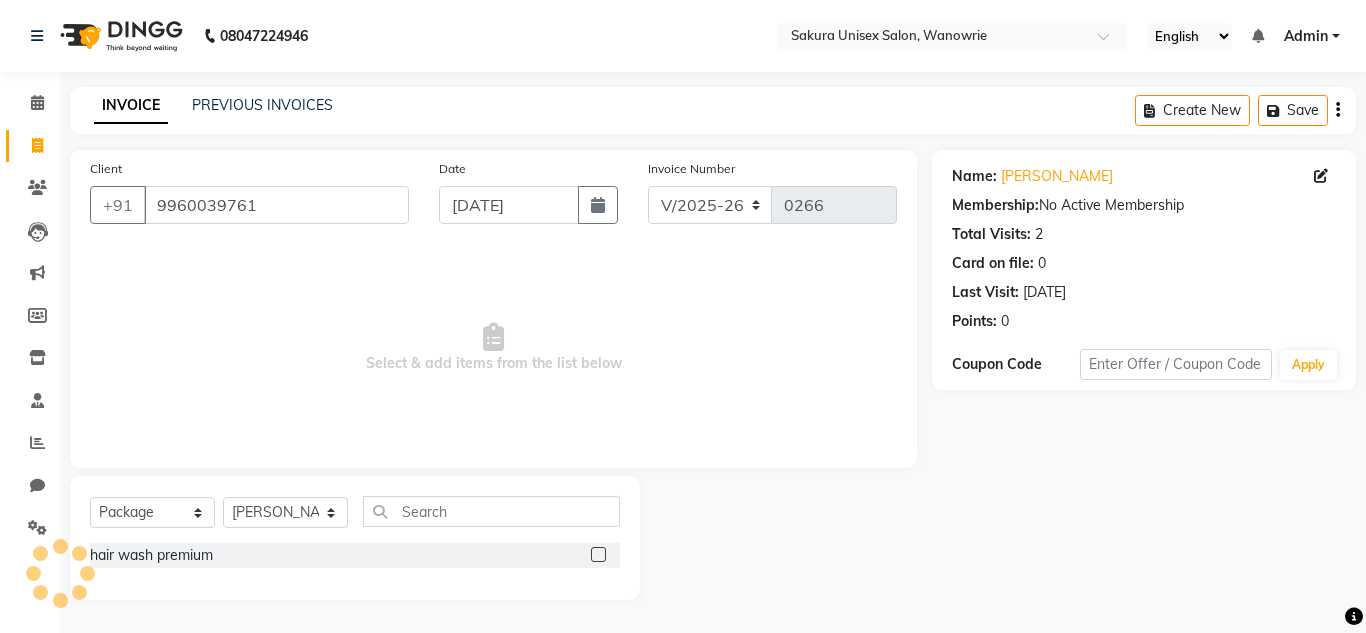 click 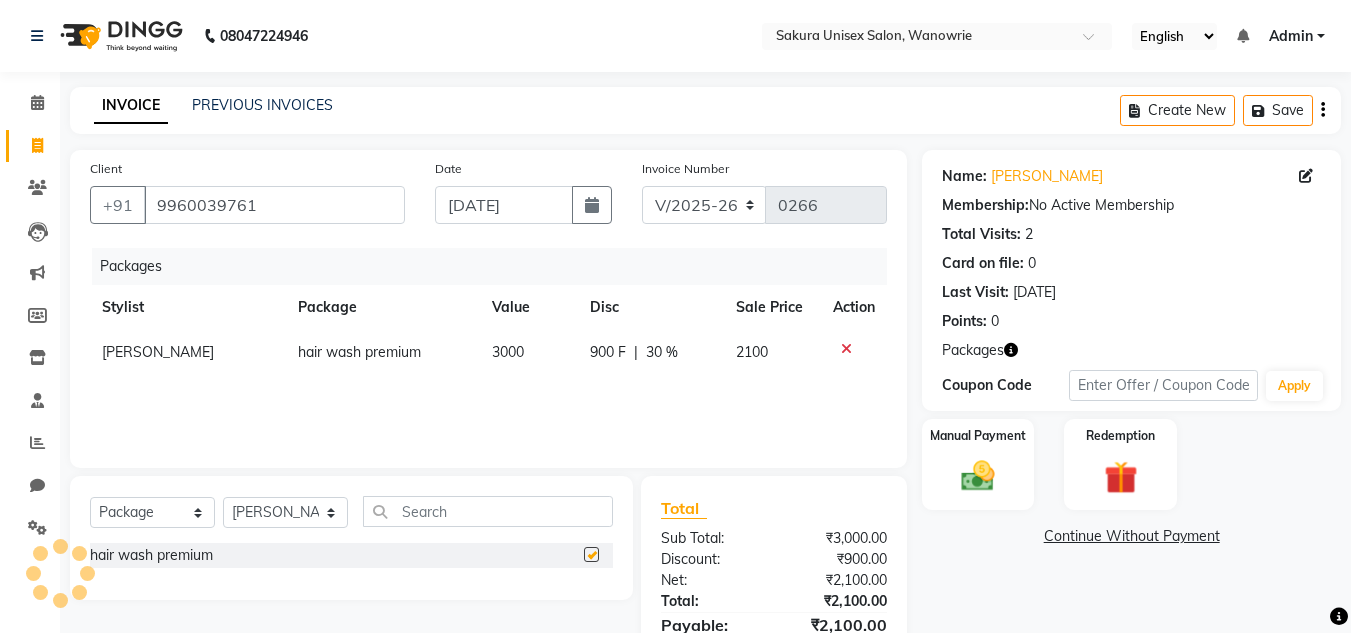 checkbox on "false" 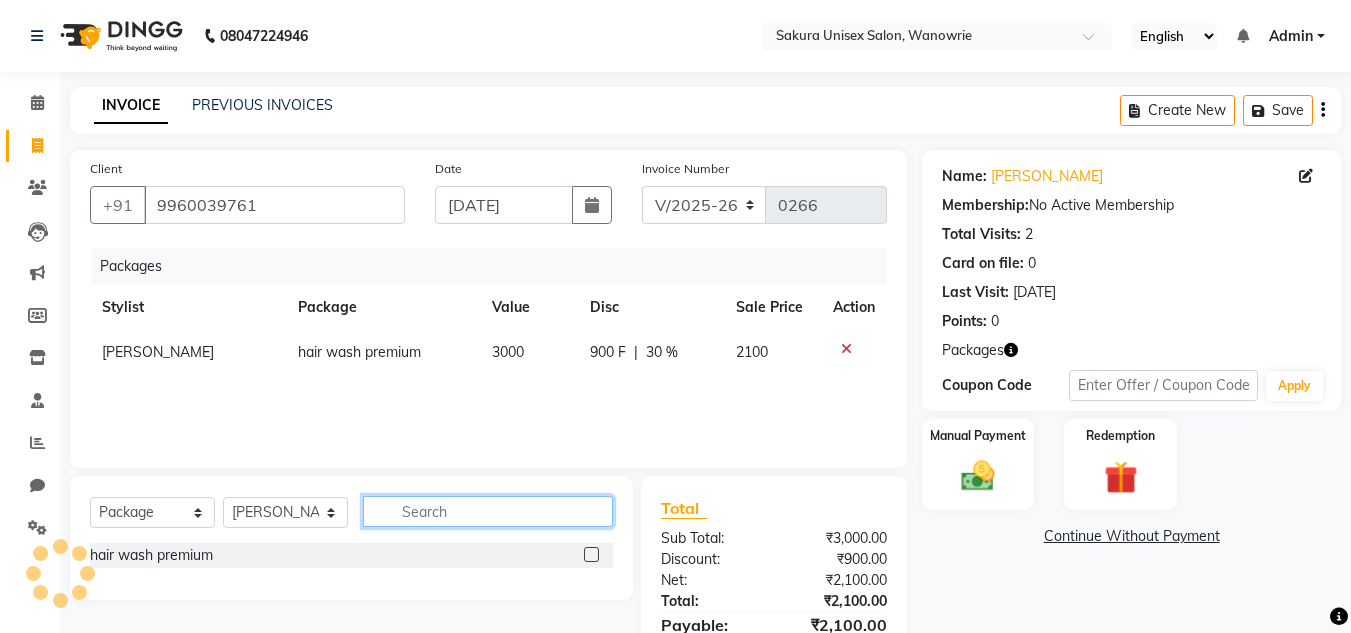 click 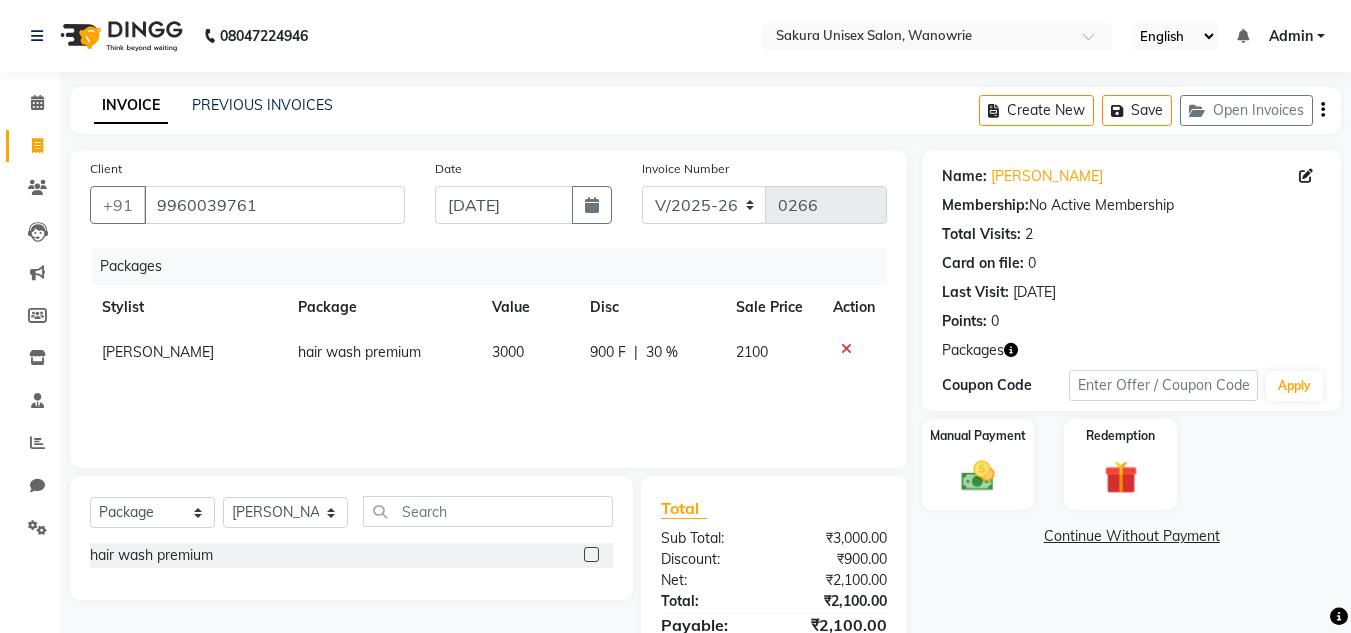 click on "[PERSON_NAME]" 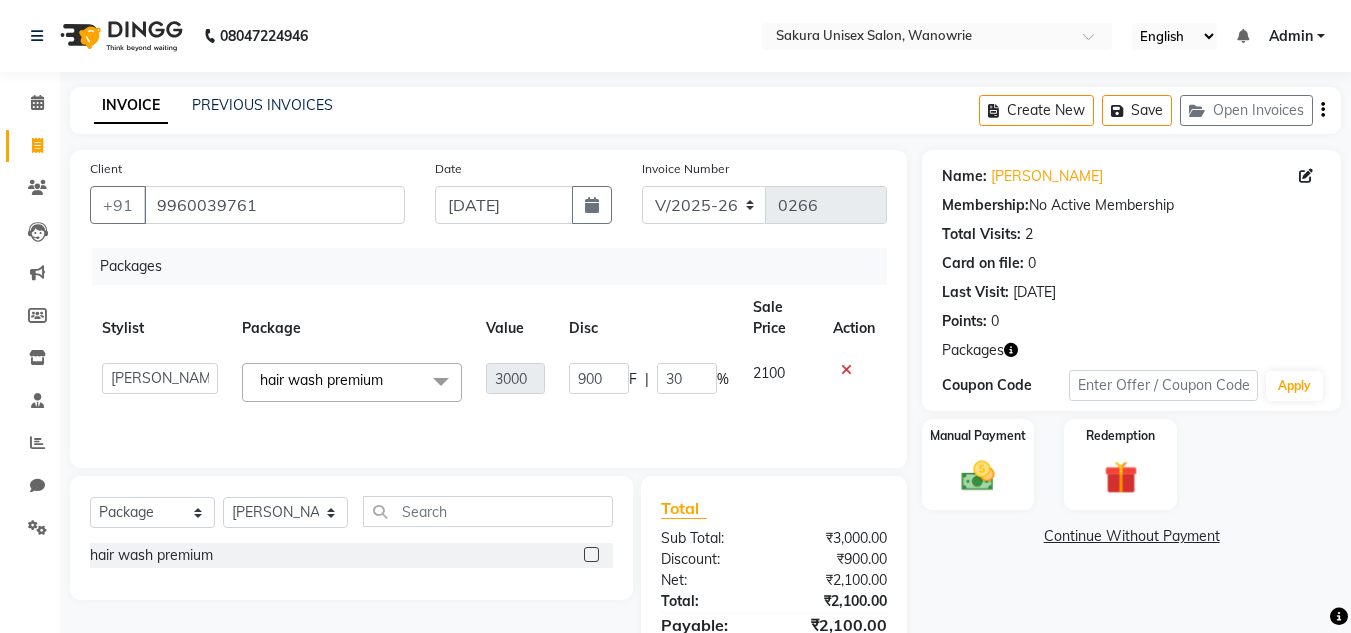 click 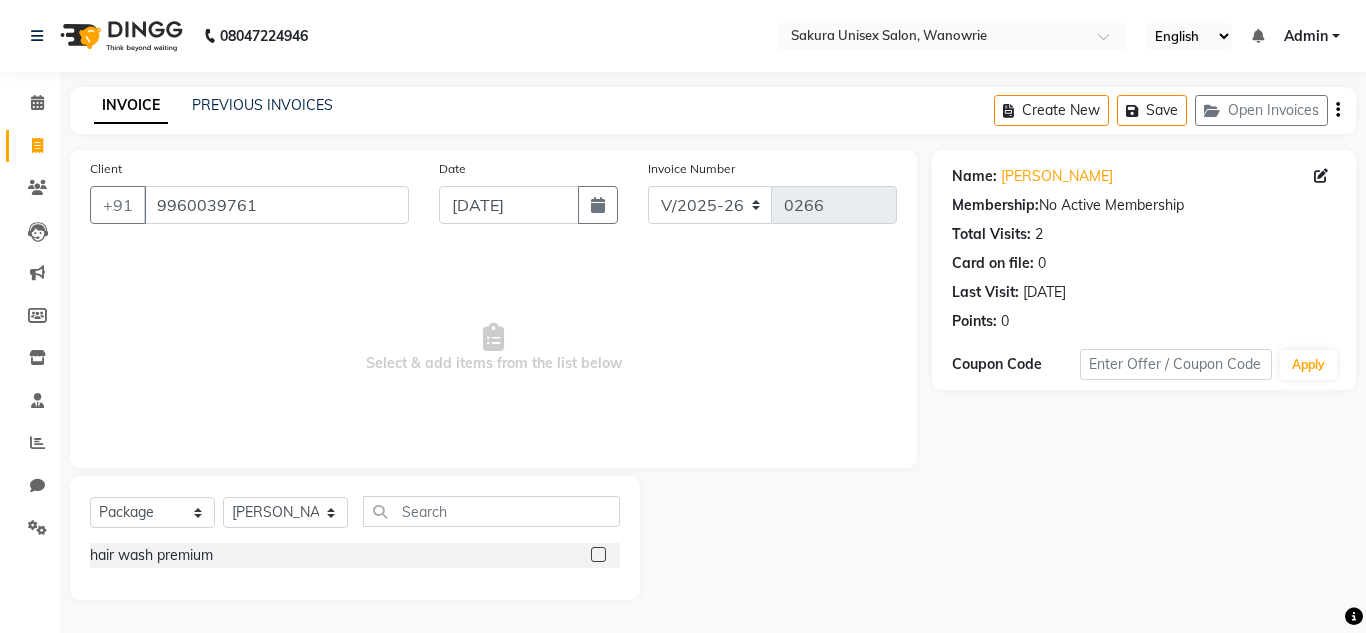 click on "Select  Service  Product  Membership  Package Voucher Prepaid Gift Card  Select Stylist [PERSON_NAME] [PERSON_NAME]  krishi [PERSON_NAME] [PERSON_NAME]  hair wash premium" 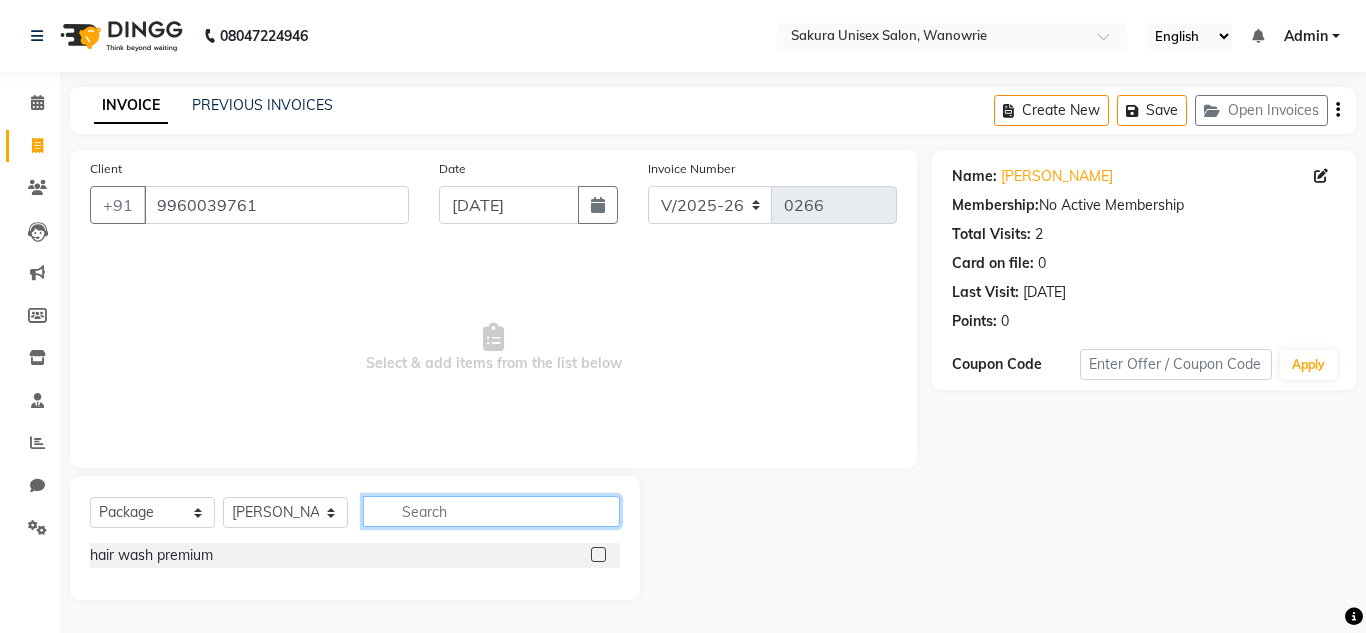 click 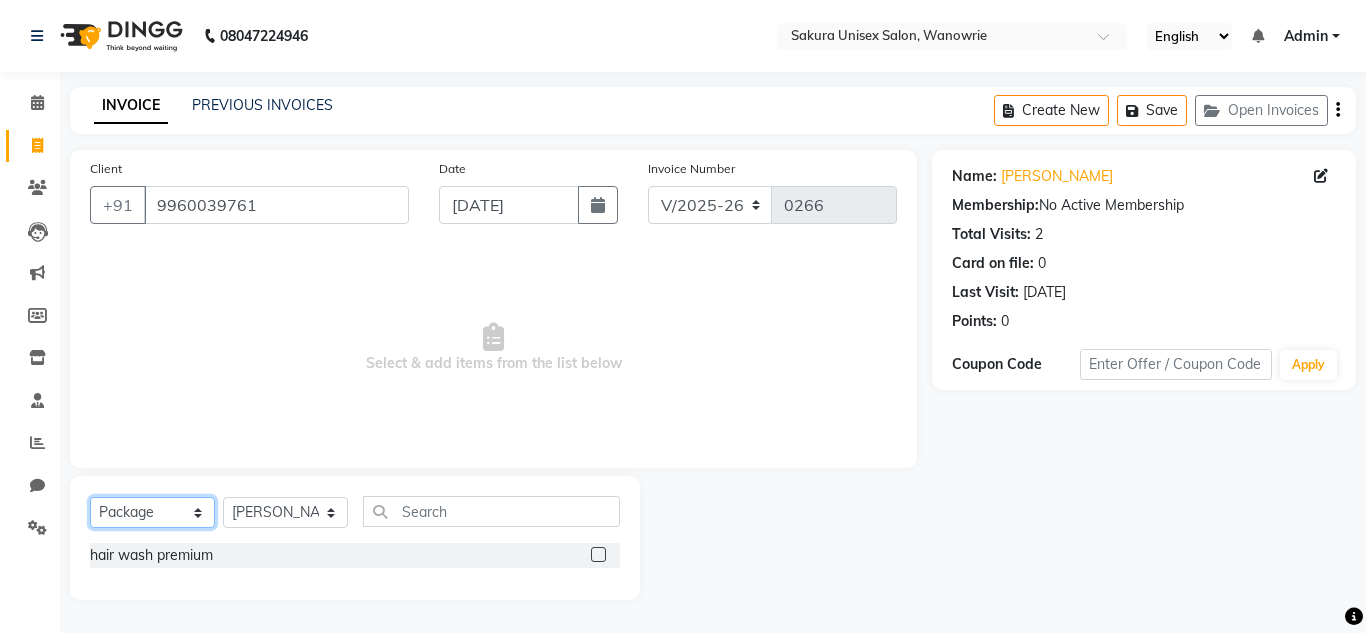 click on "Select  Service  Product  Membership  Package Voucher Prepaid Gift Card" 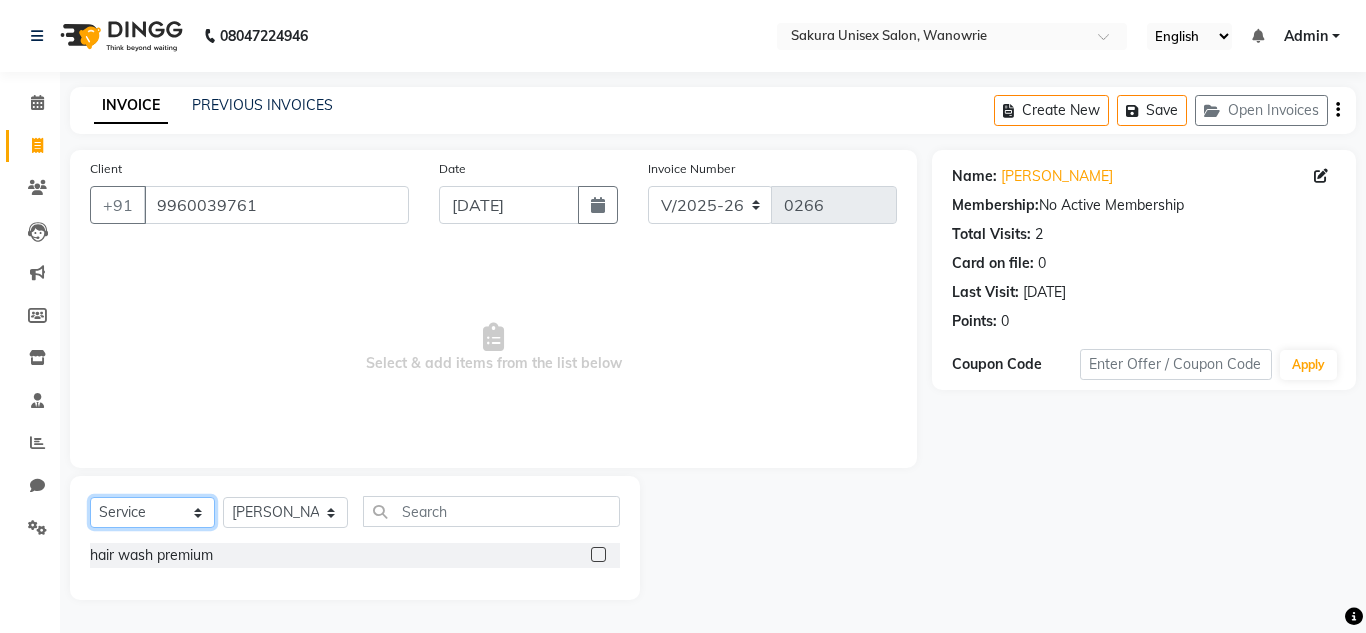 click on "Select  Service  Product  Membership  Package Voucher Prepaid Gift Card" 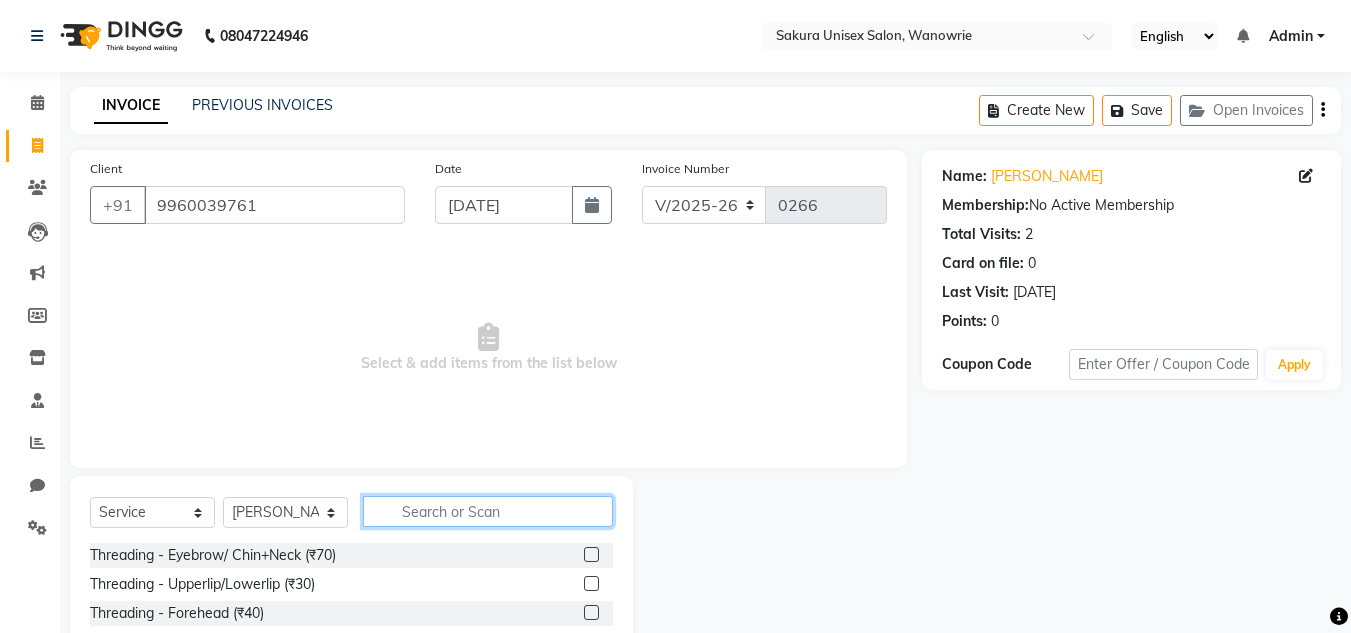 click on "Select  Service  Product  Membership  Package Voucher Prepaid Gift Card  Select Stylist [PERSON_NAME] [PERSON_NAME]  krishi [PERSON_NAME]  priyanka swaleha" 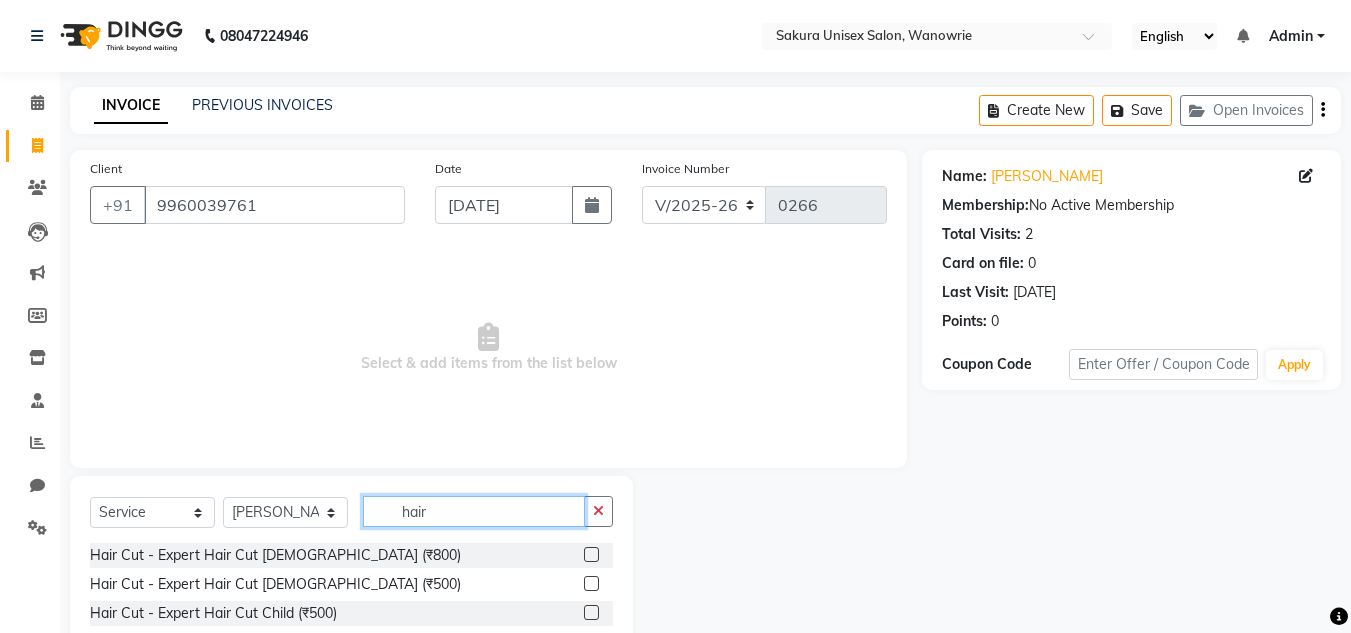 type on "hair" 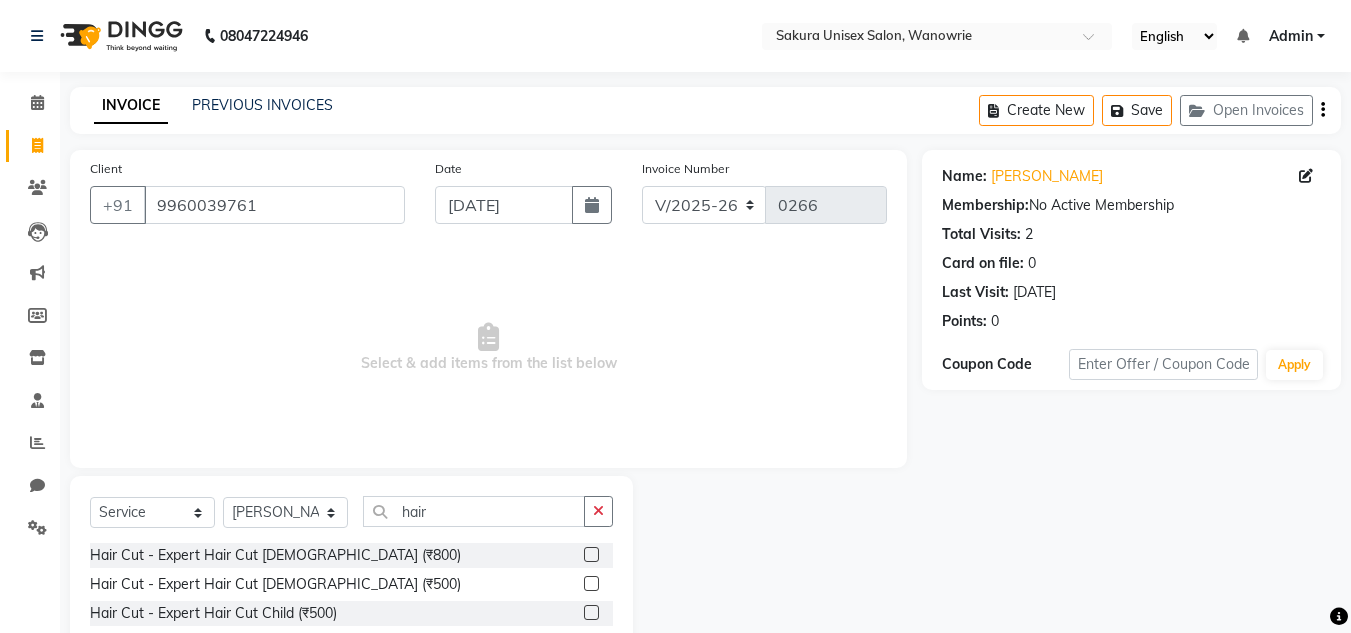 click 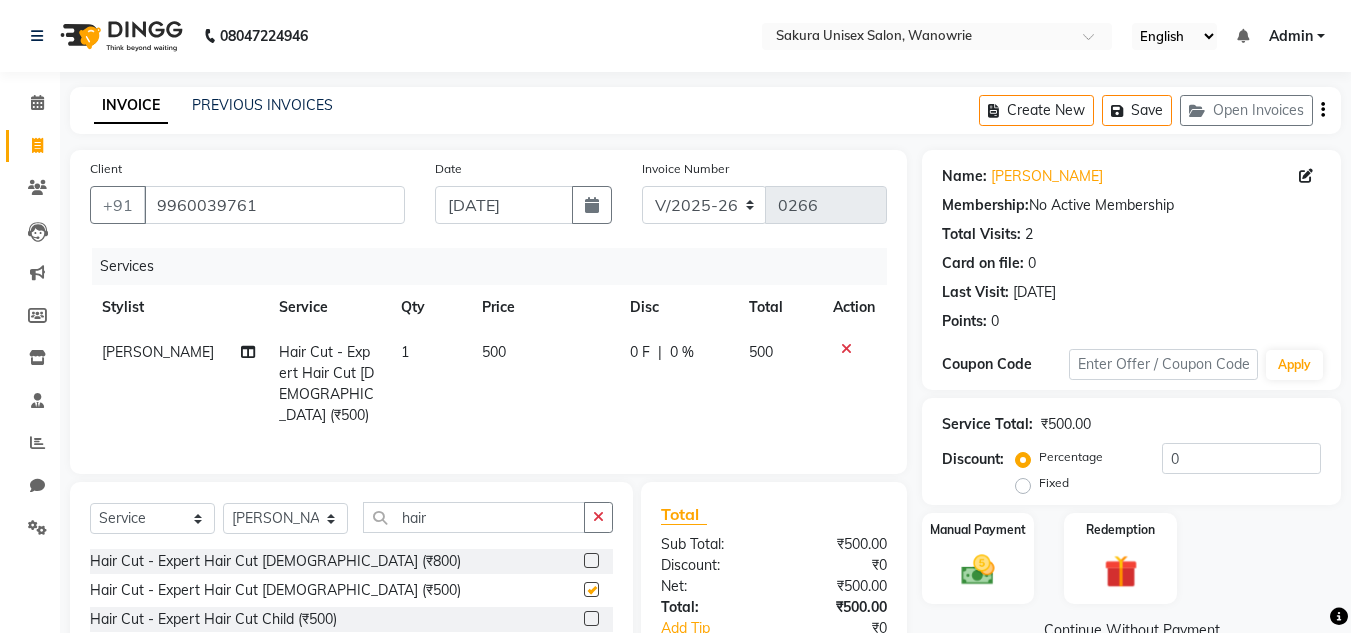 checkbox on "false" 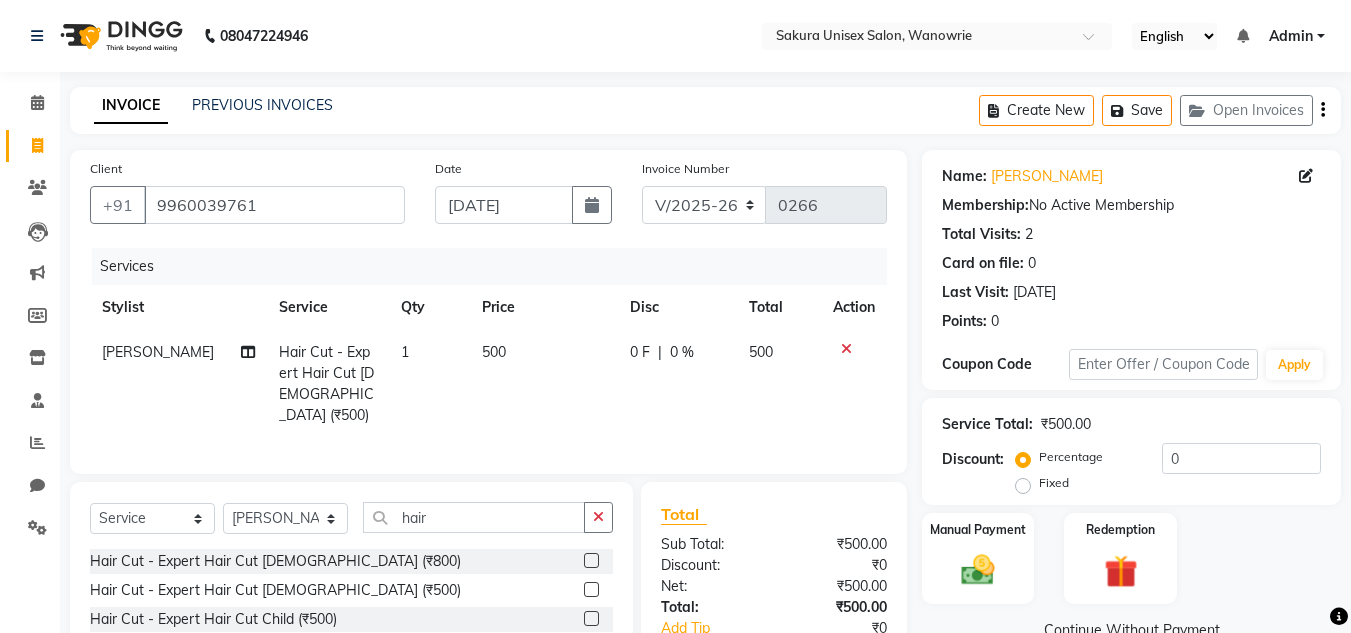 click 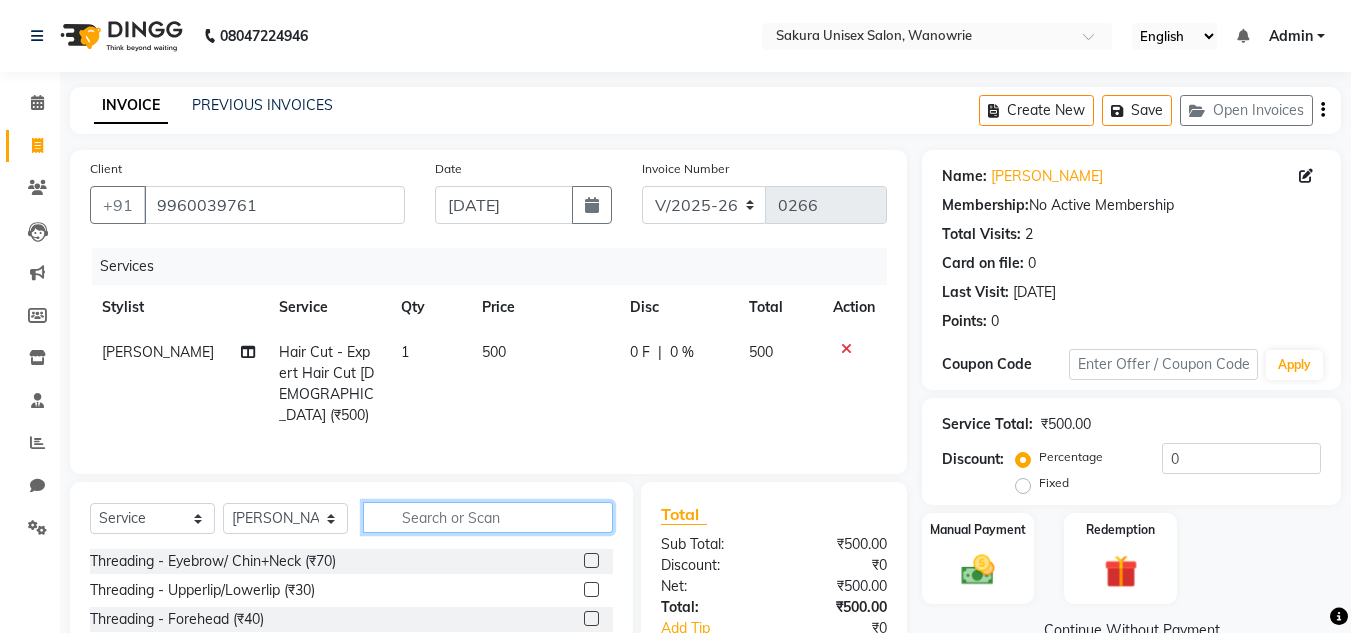 click 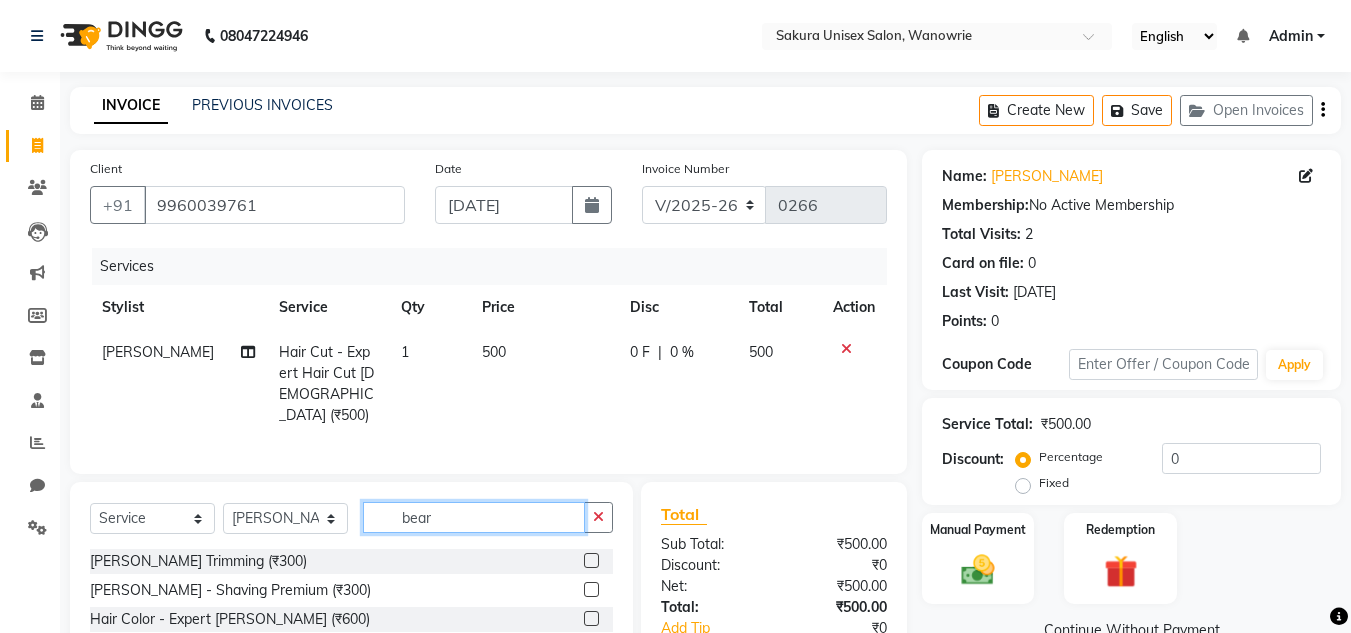type on "bear" 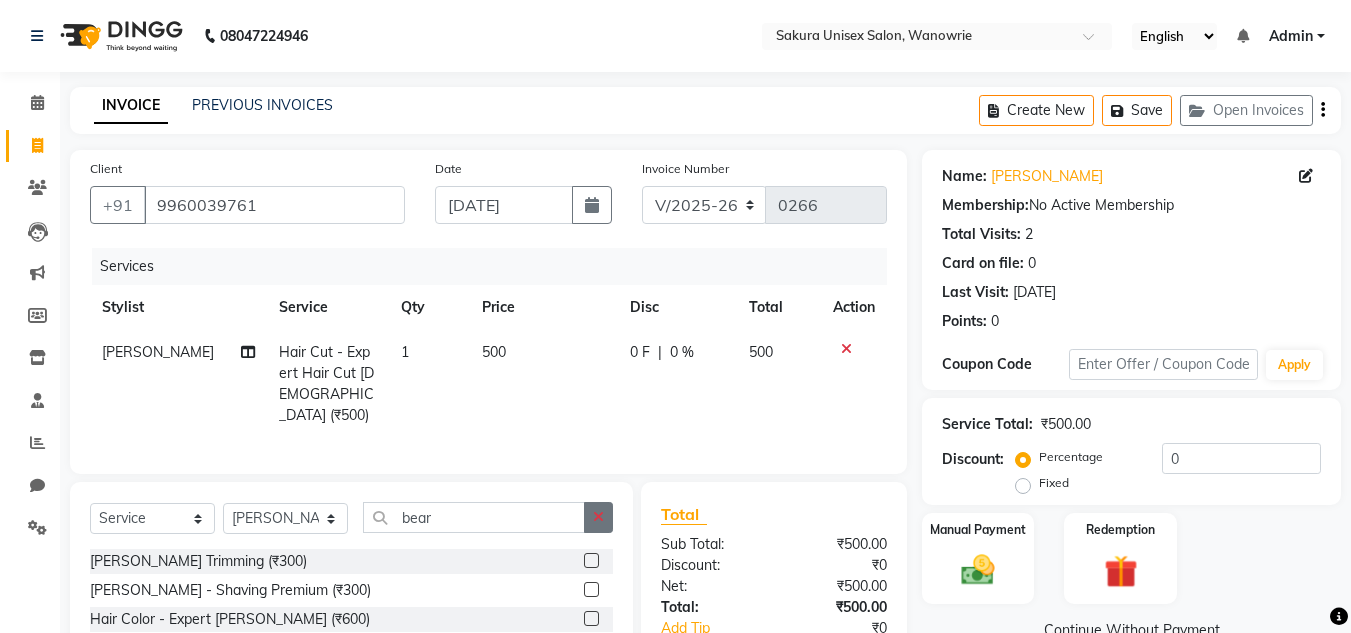 click 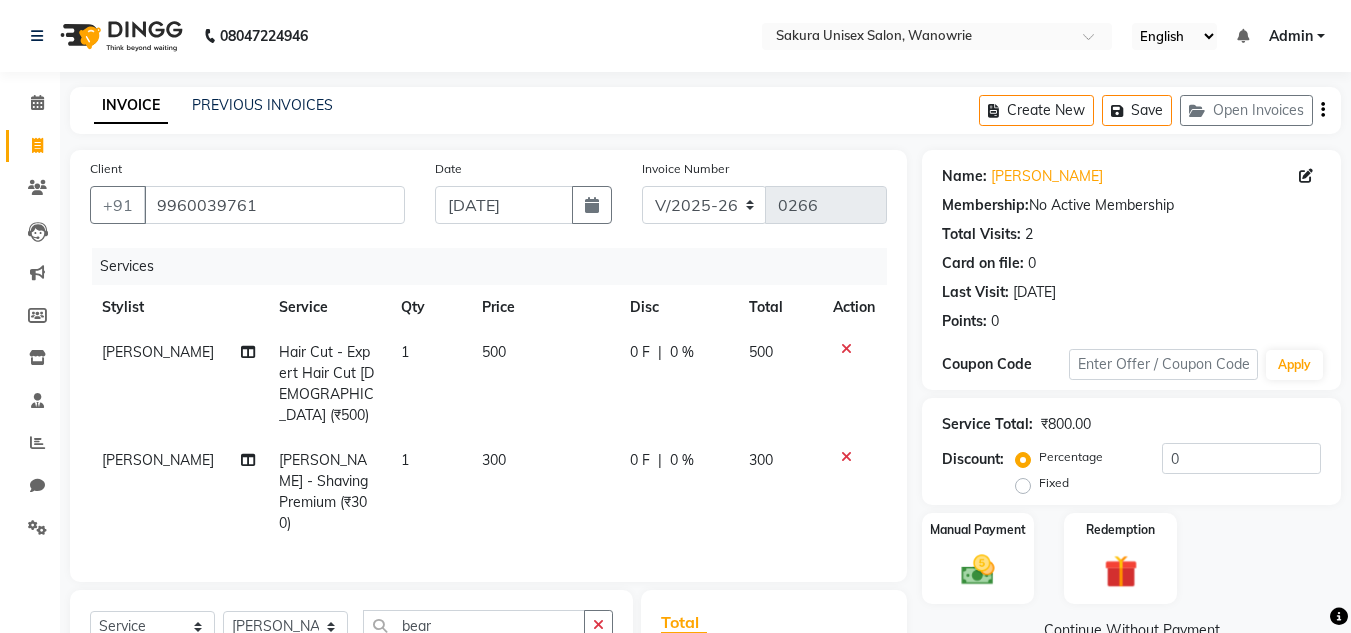 checkbox on "false" 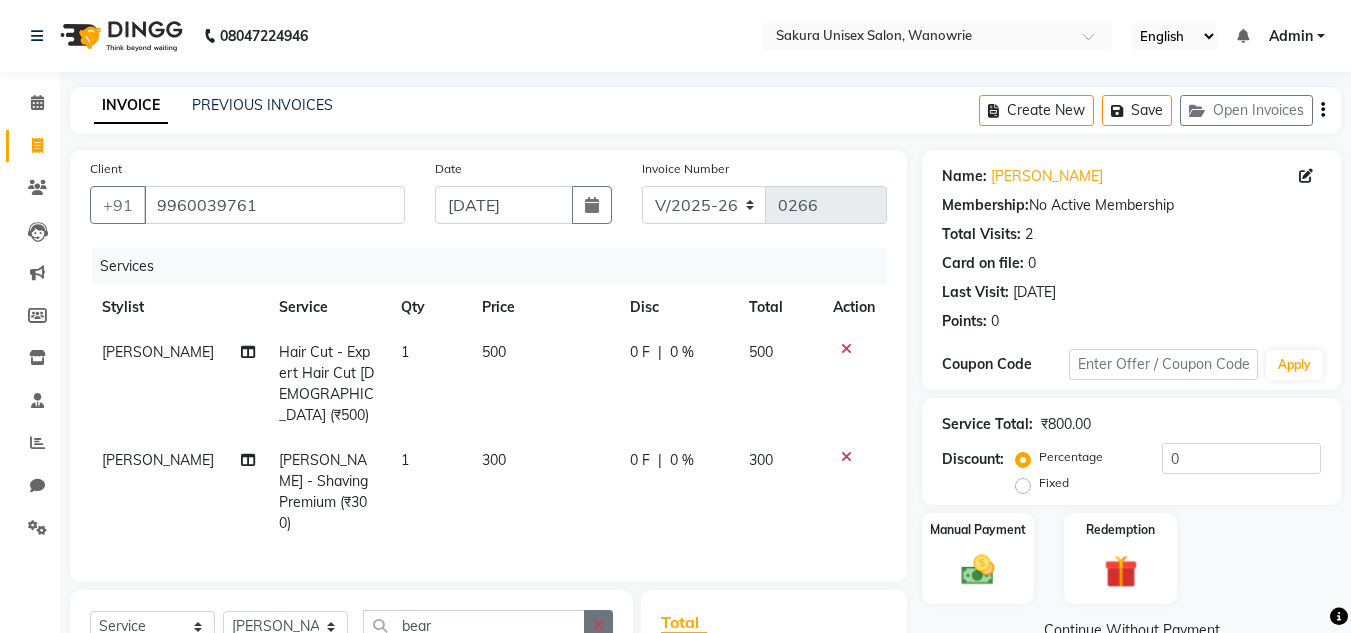 click 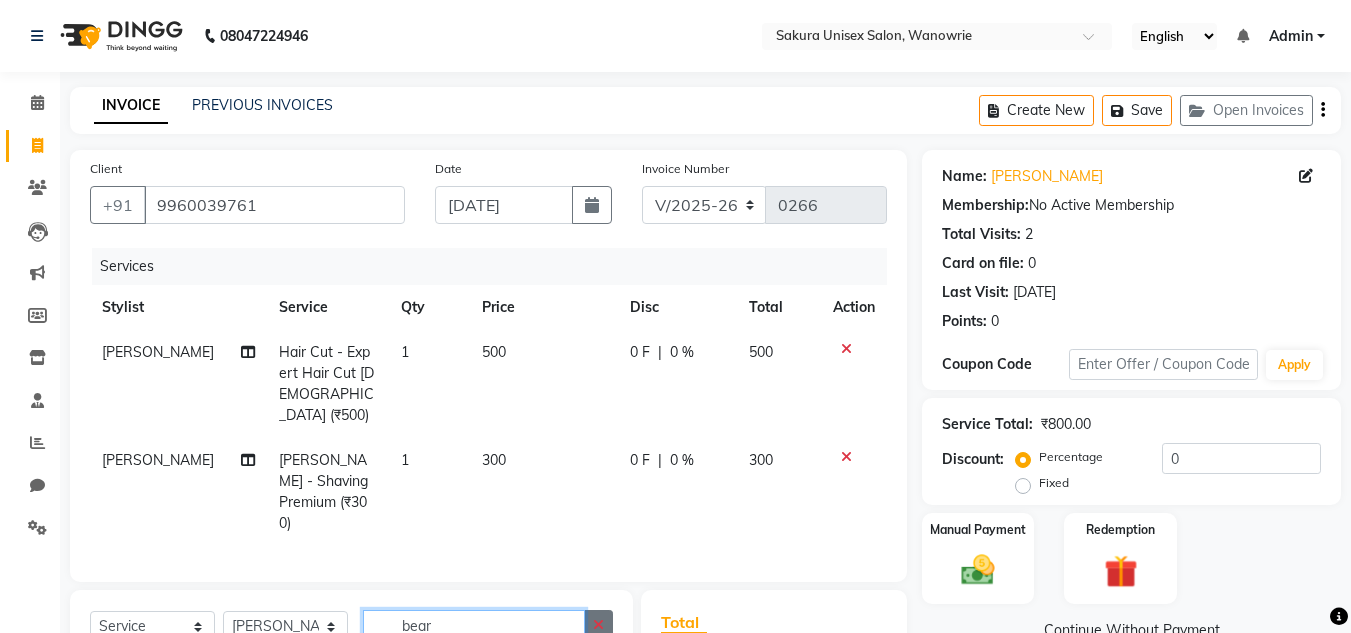 type 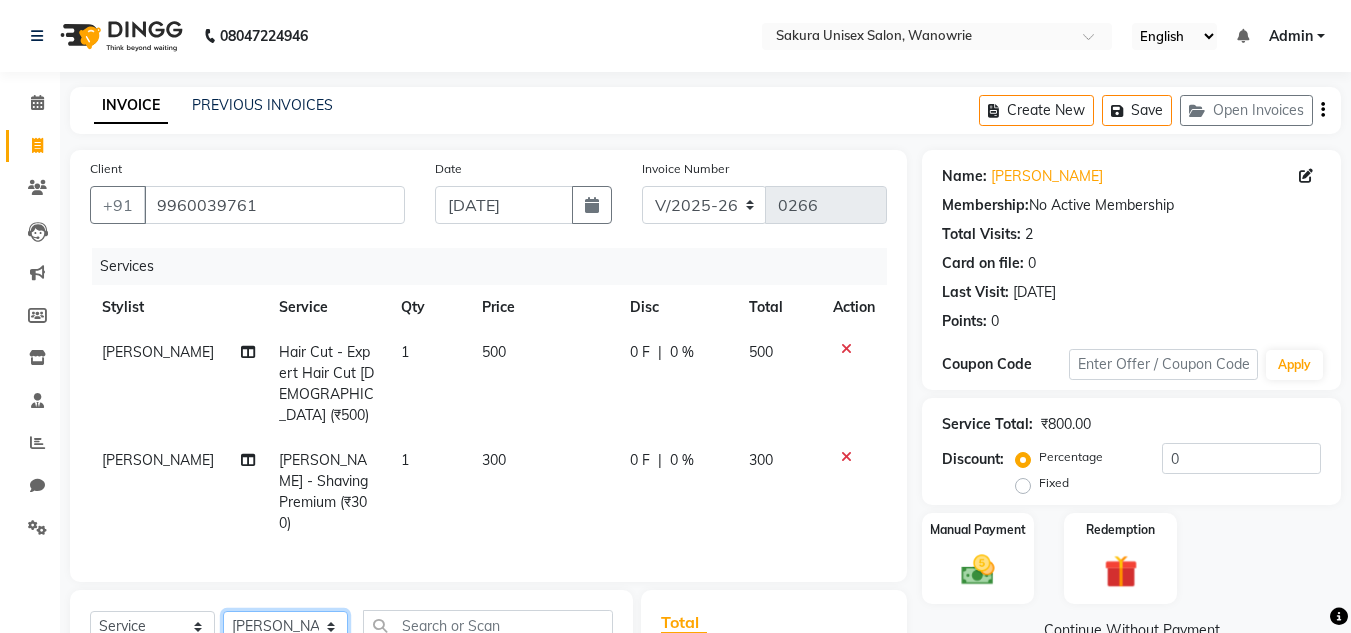 click on "Select Stylist [PERSON_NAME] [PERSON_NAME]  krishi [PERSON_NAME]  priyanka swaleha" 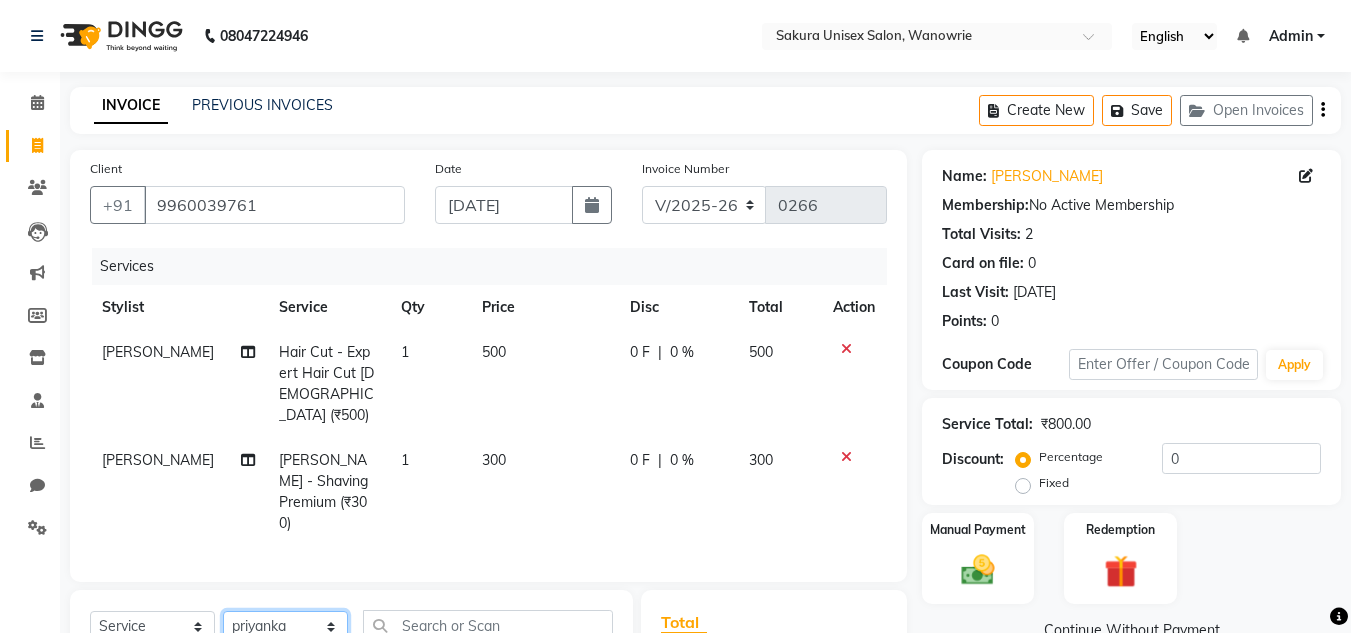 click on "Select Stylist [PERSON_NAME] [PERSON_NAME]  krishi [PERSON_NAME]  priyanka swaleha" 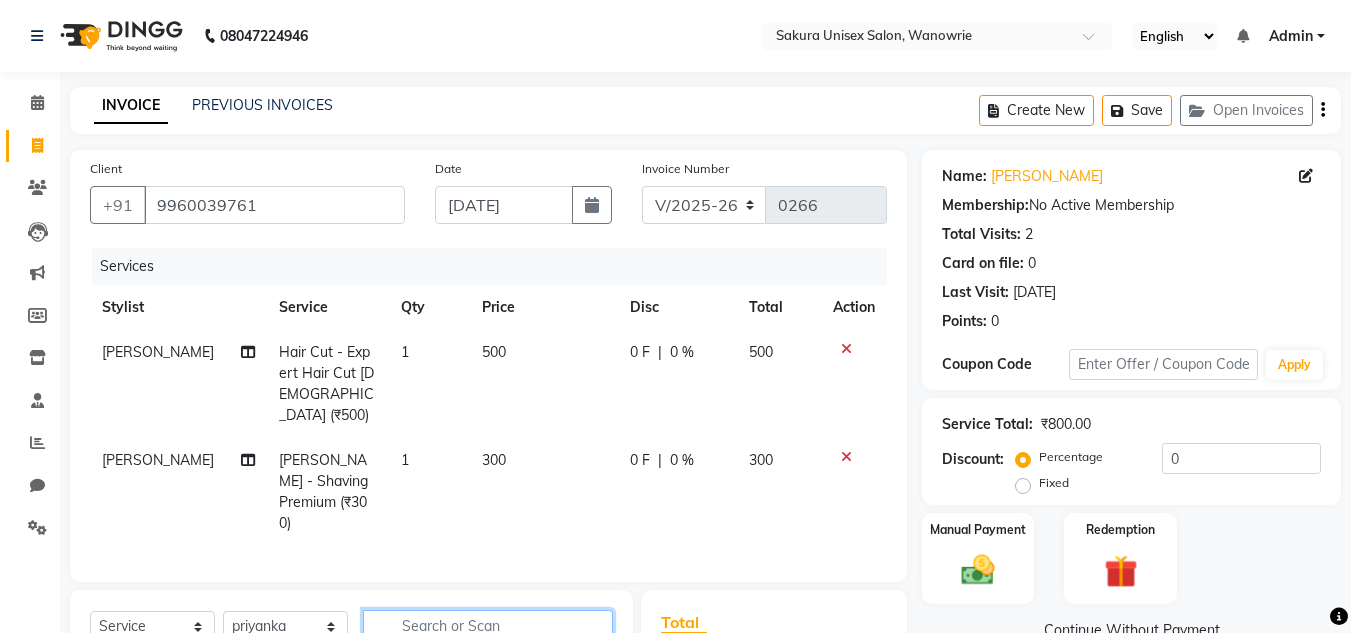 click 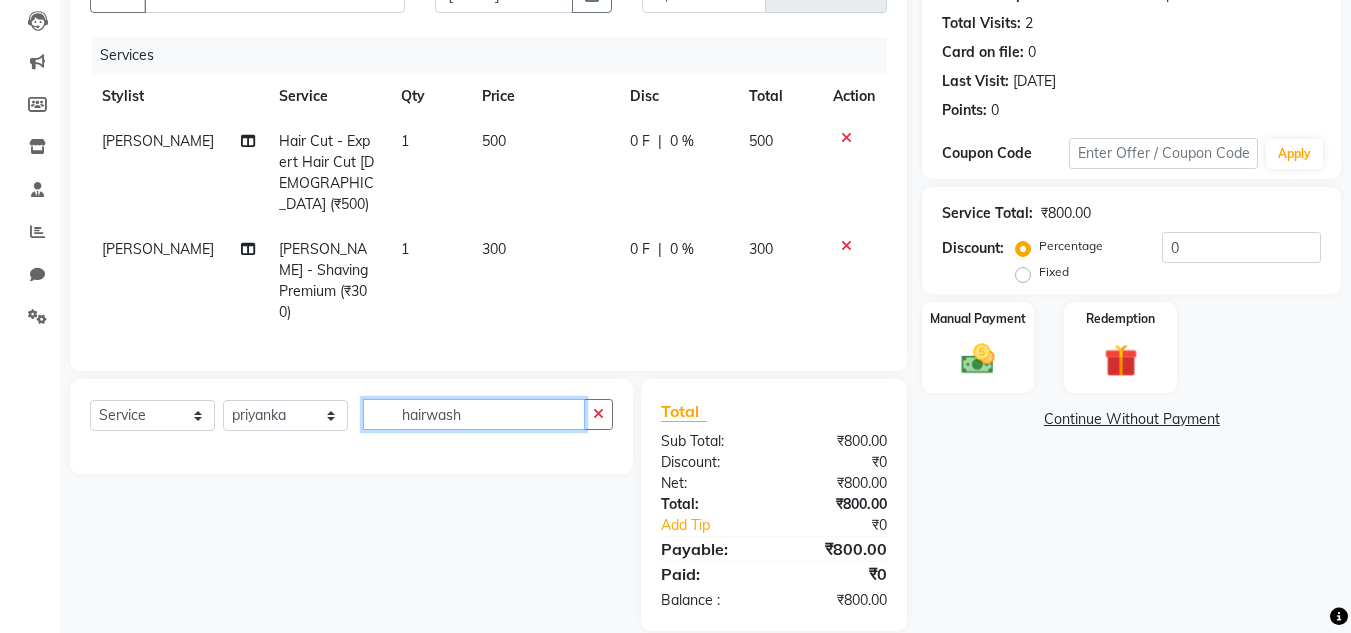 scroll, scrollTop: 212, scrollLeft: 0, axis: vertical 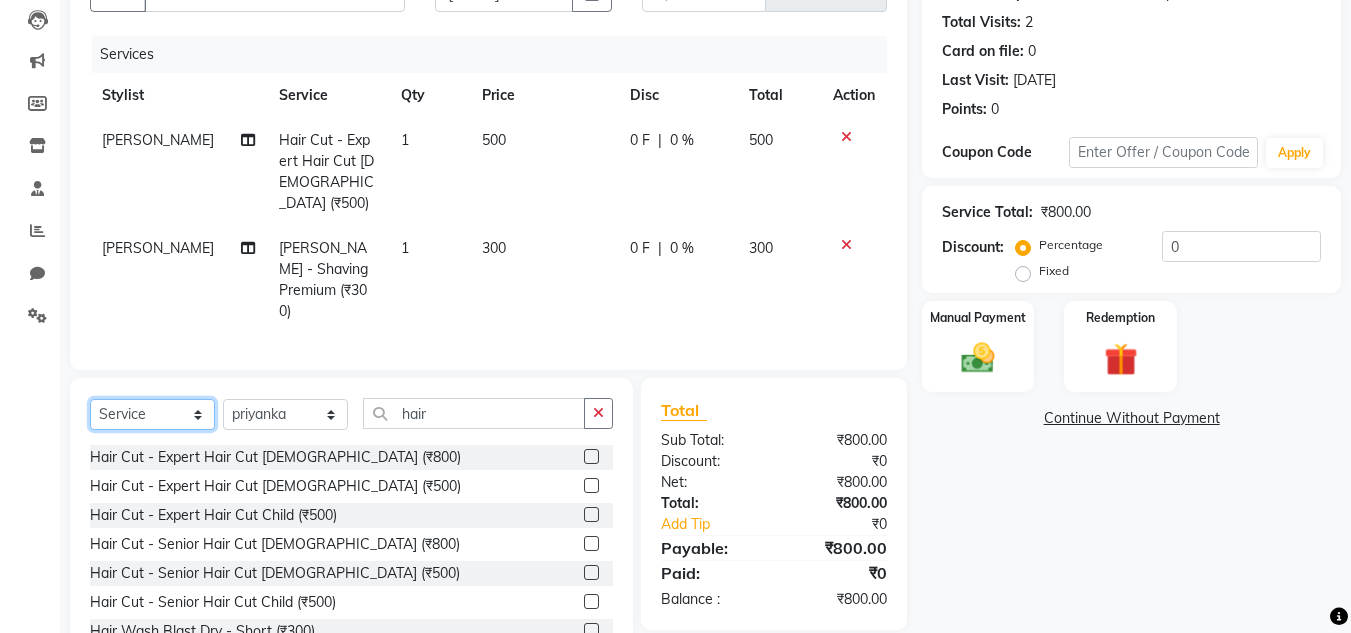 click on "Select  Service  Product  Membership  Package Voucher Prepaid Gift Card" 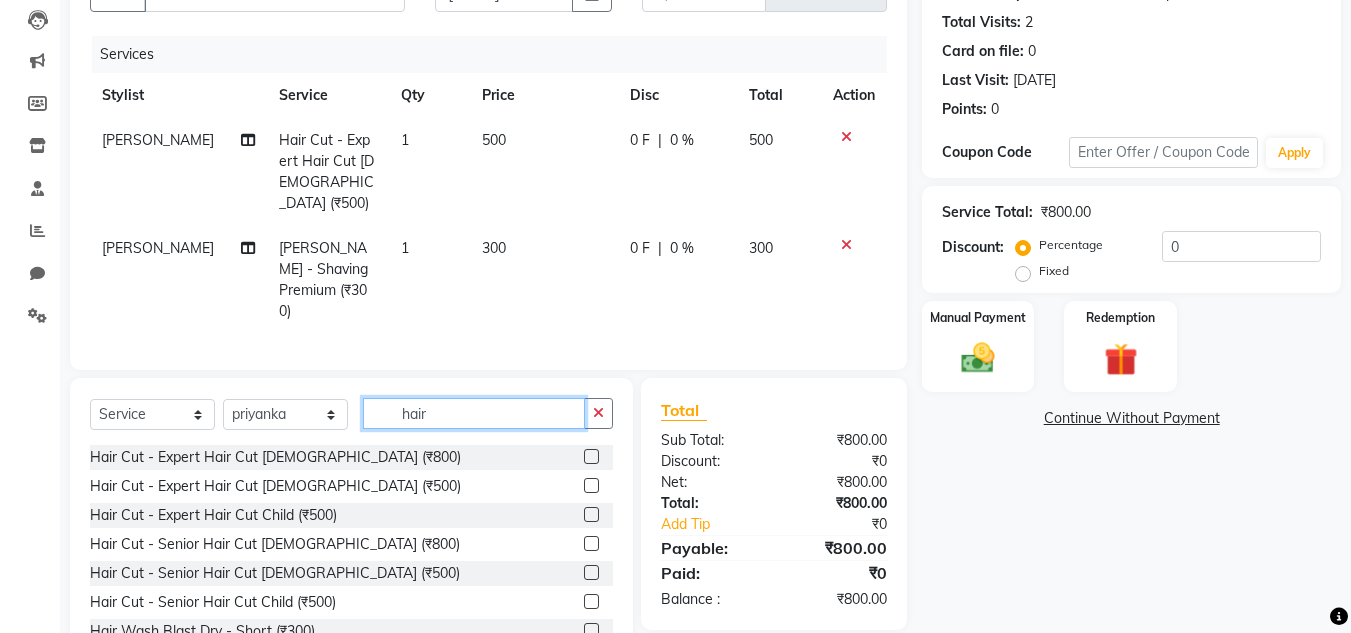 click on "hair" 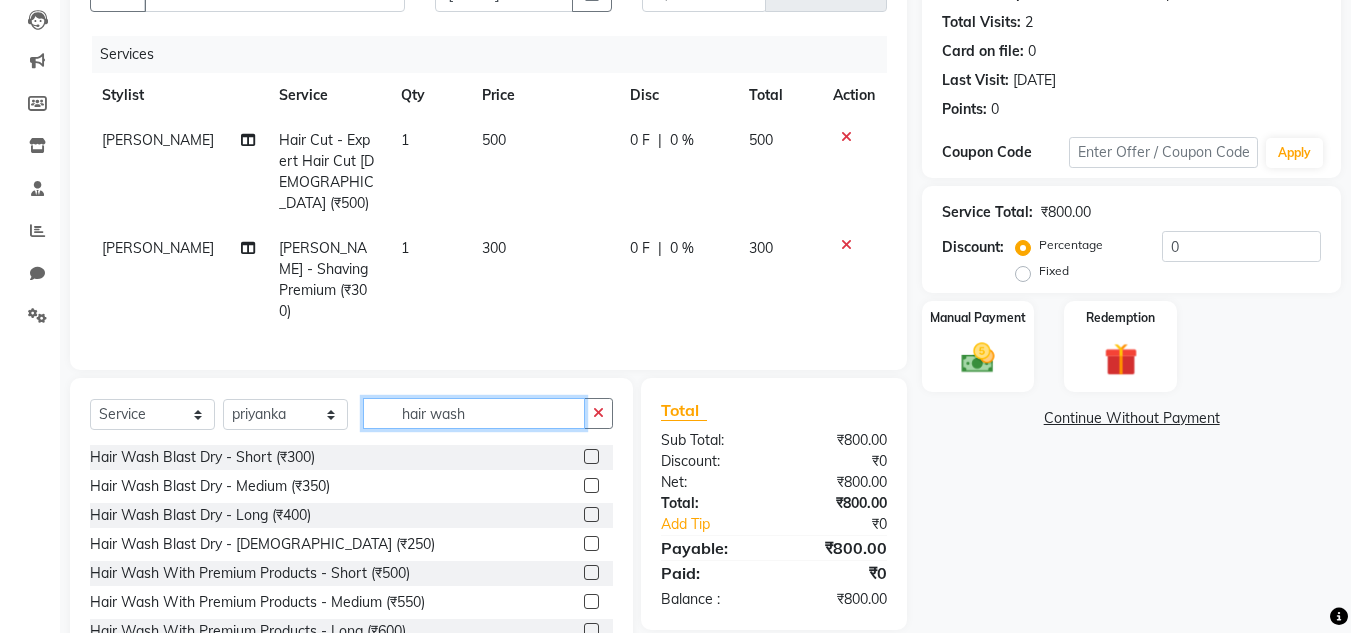 type on "hair wash" 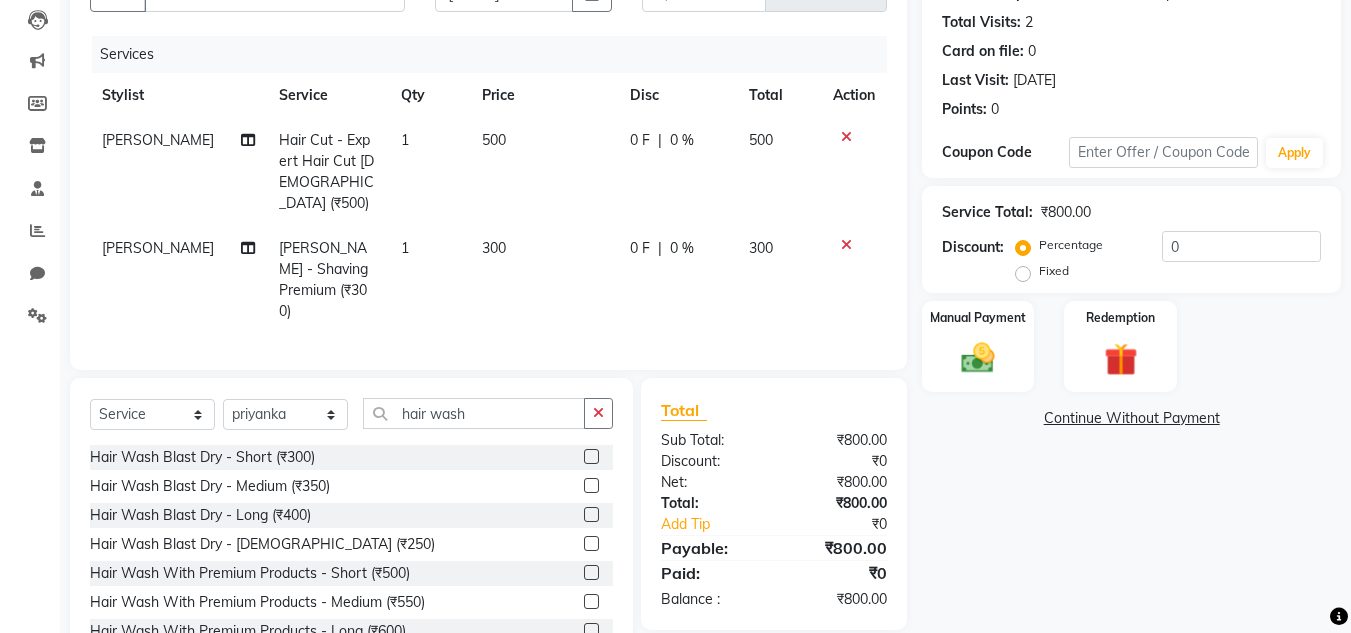 click 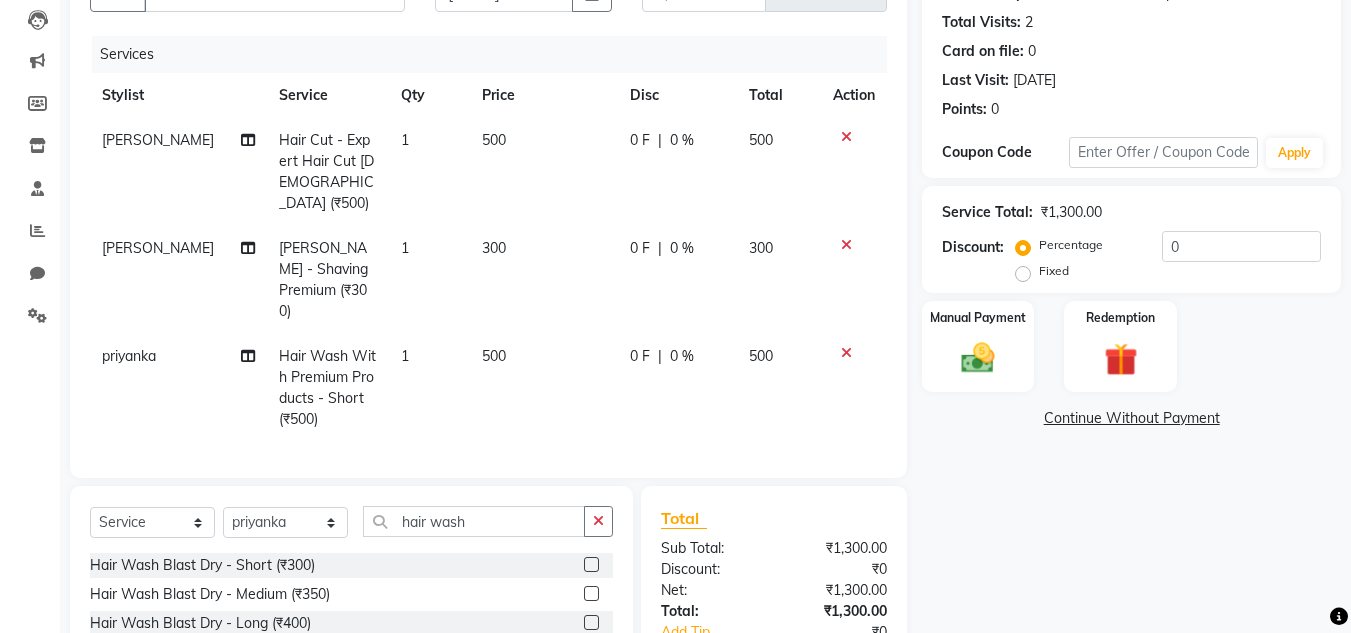 checkbox on "false" 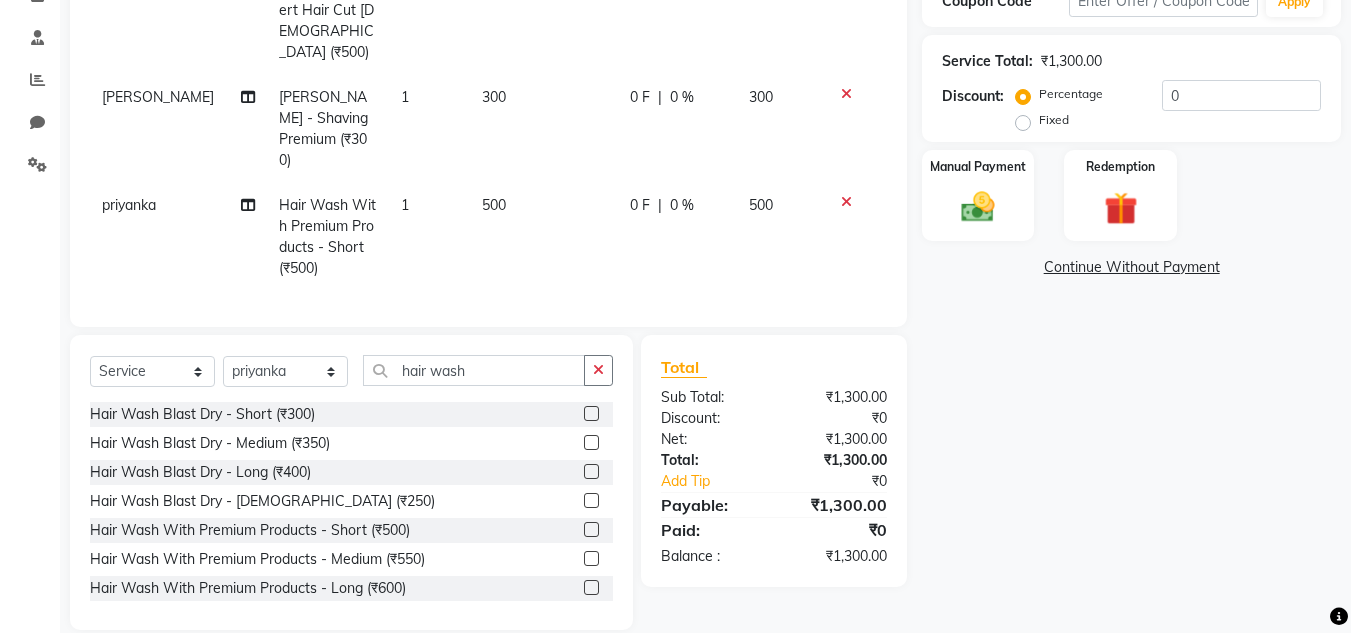 click 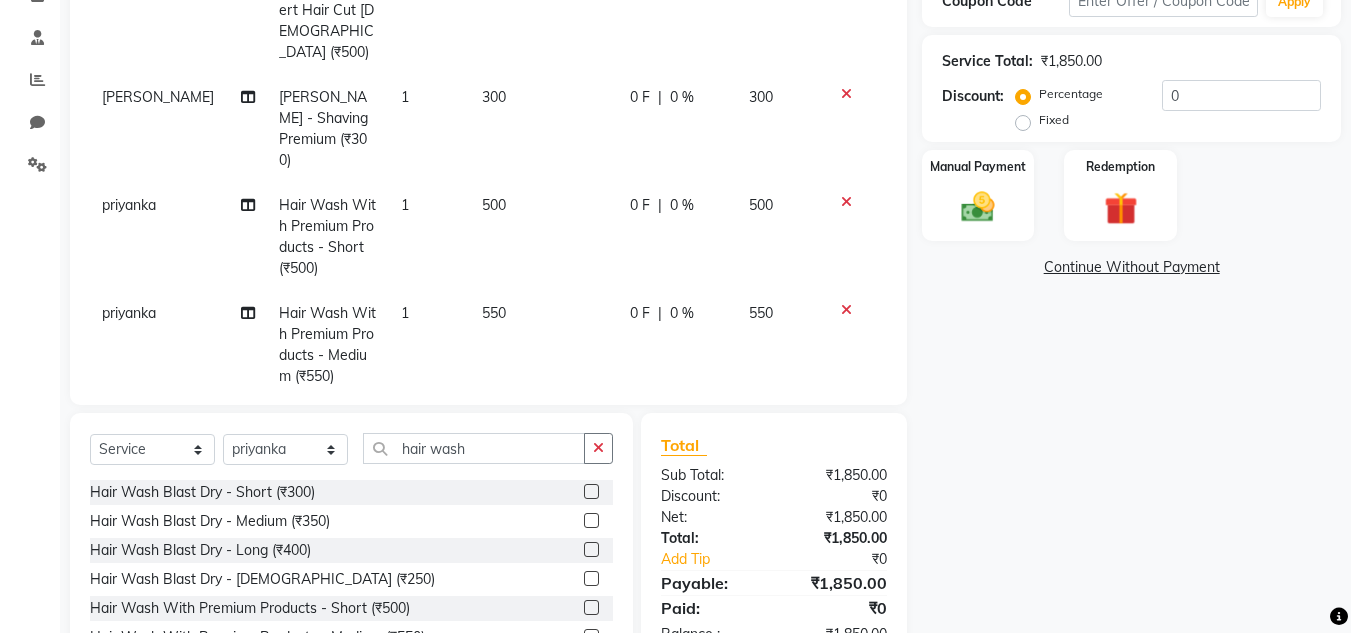 checkbox on "false" 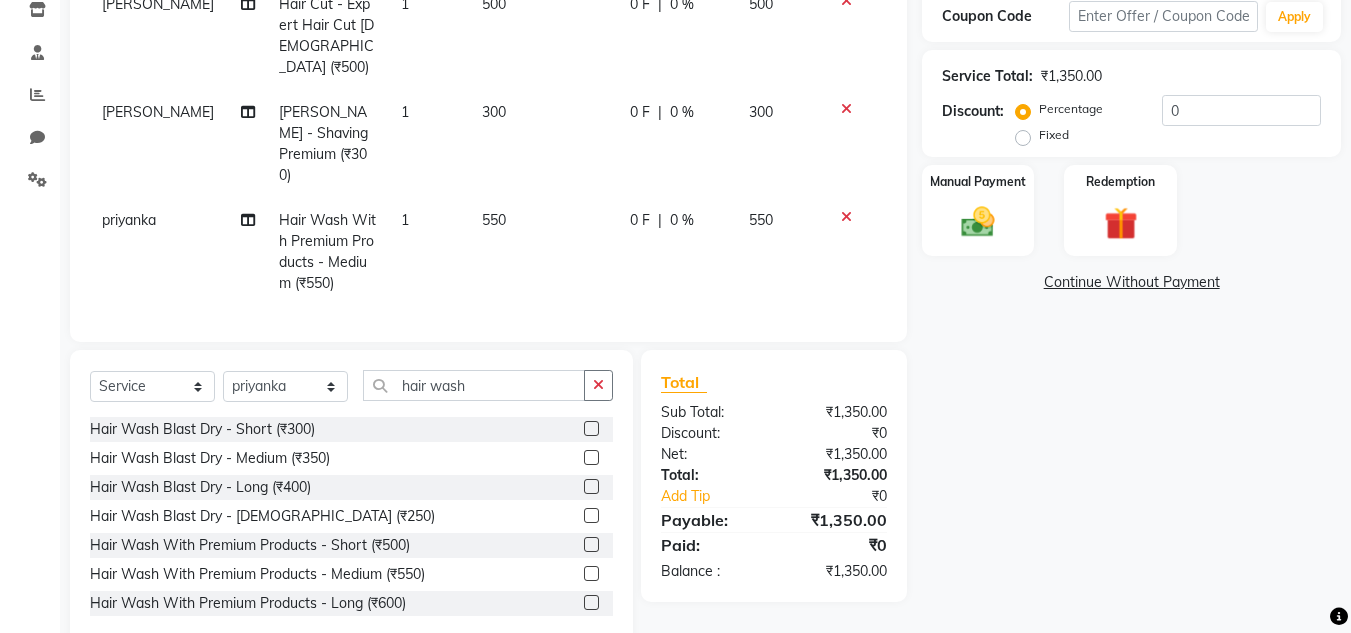 click on "550" 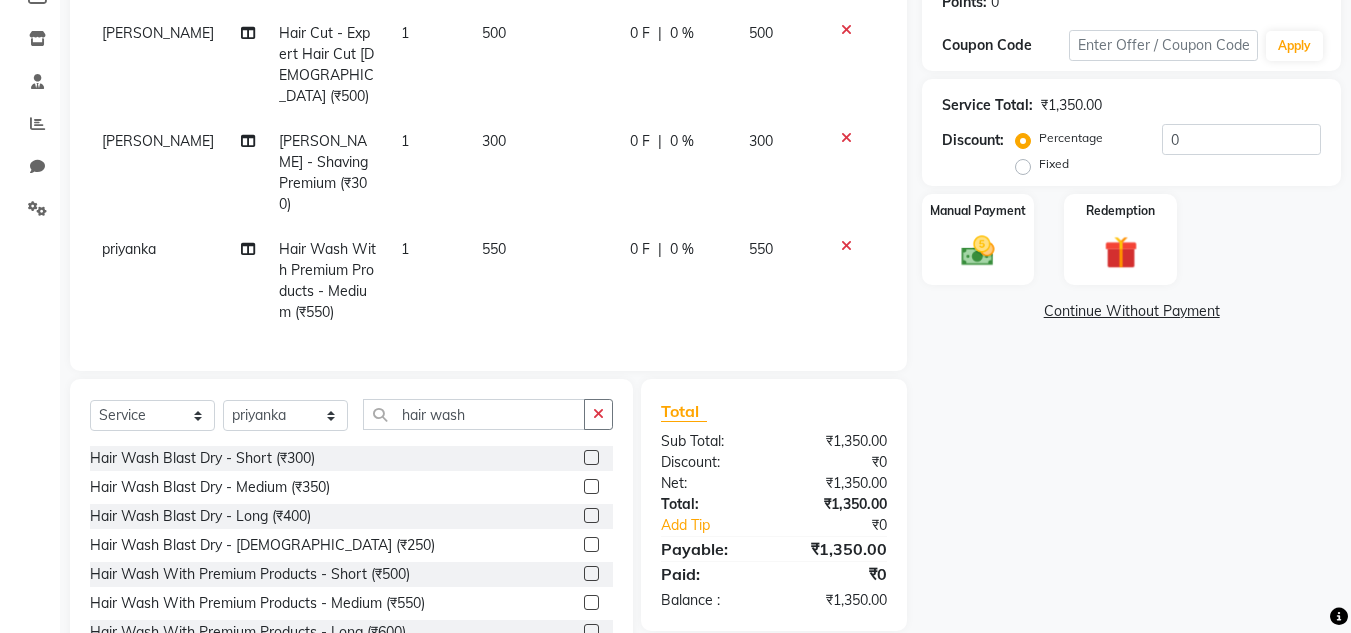 select on "70208" 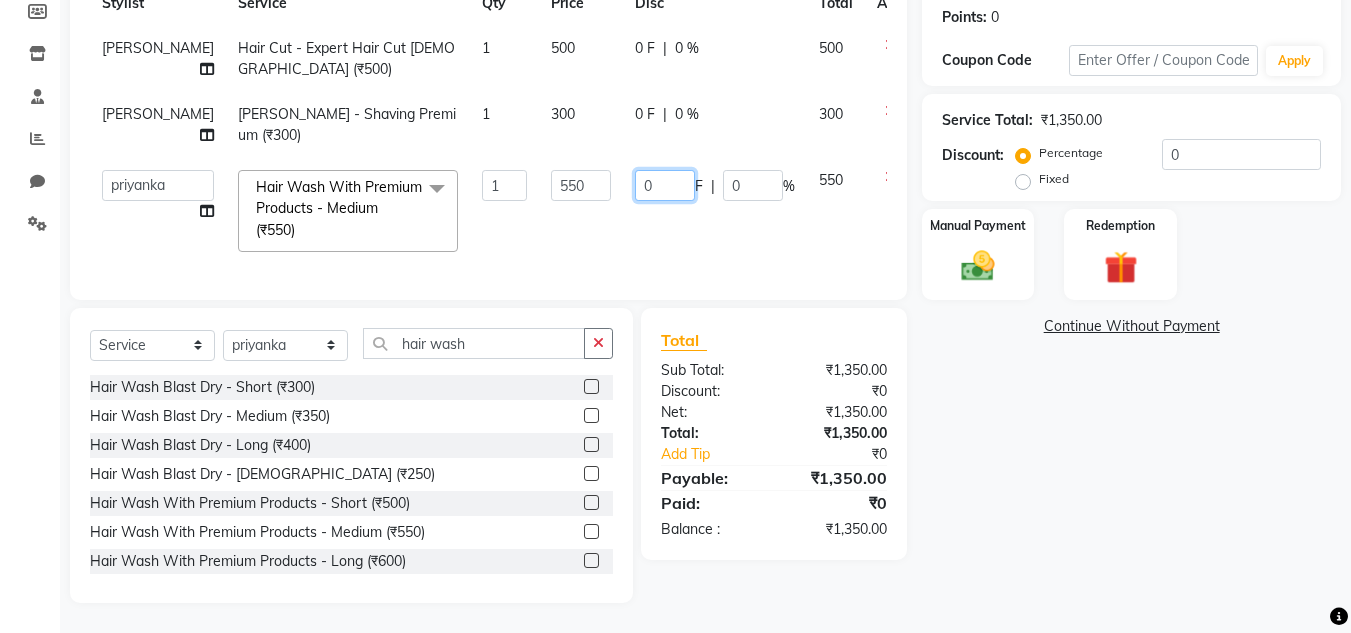 click on "0" 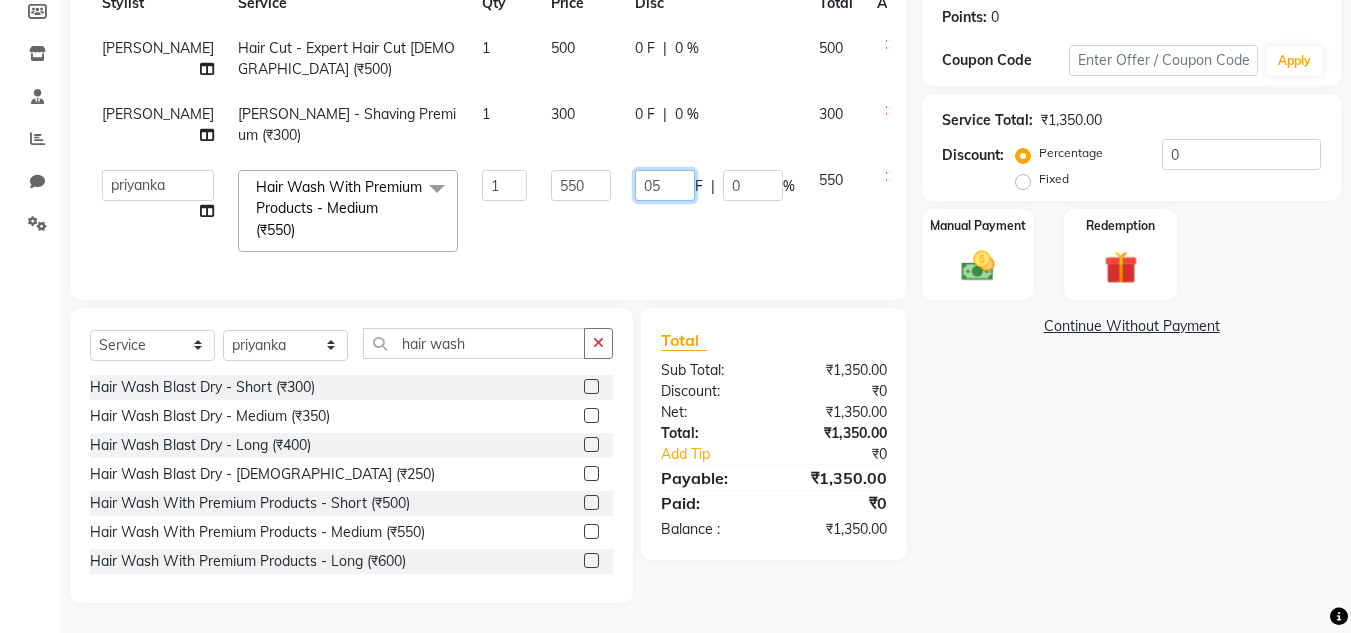 type on "050" 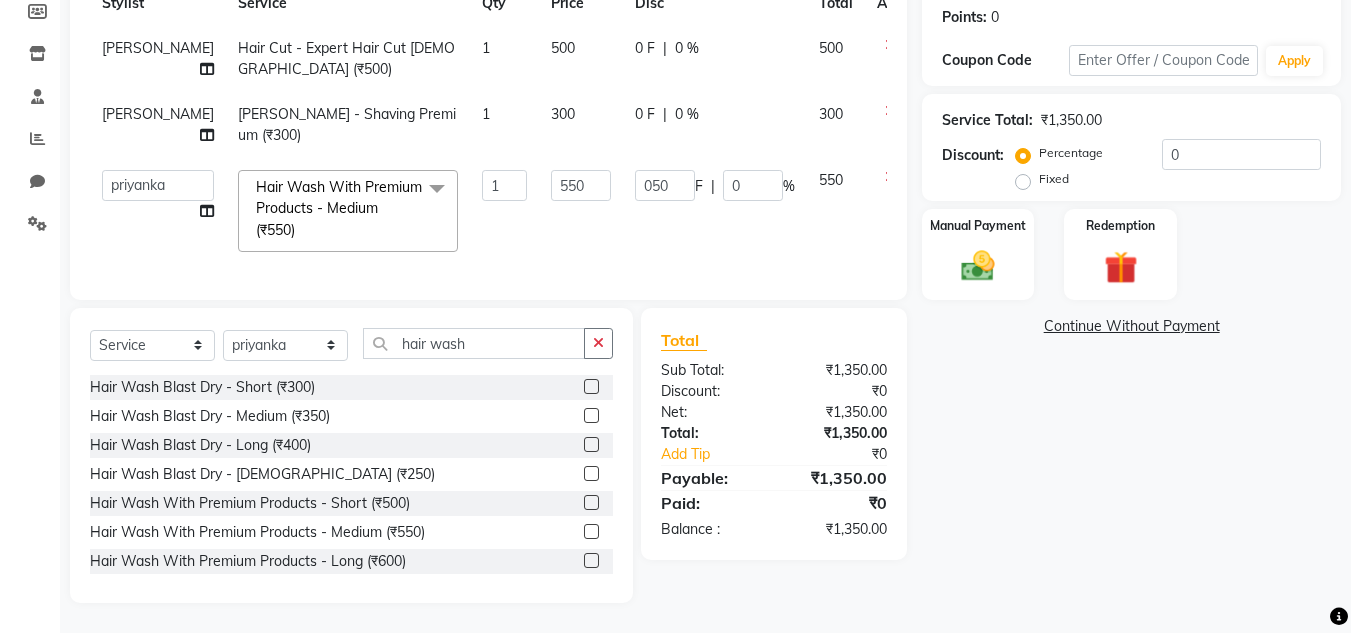 click on "Name: [PERSON_NAME]  Membership:  No Active Membership  Total Visits:  2 Card on file:  0 Last Visit:   [DATE] Points:   0  Coupon Code Apply Service Total:  ₹1,350.00  Discount:  Percentage   Fixed  0 Manual Payment Redemption  Continue Without Payment" 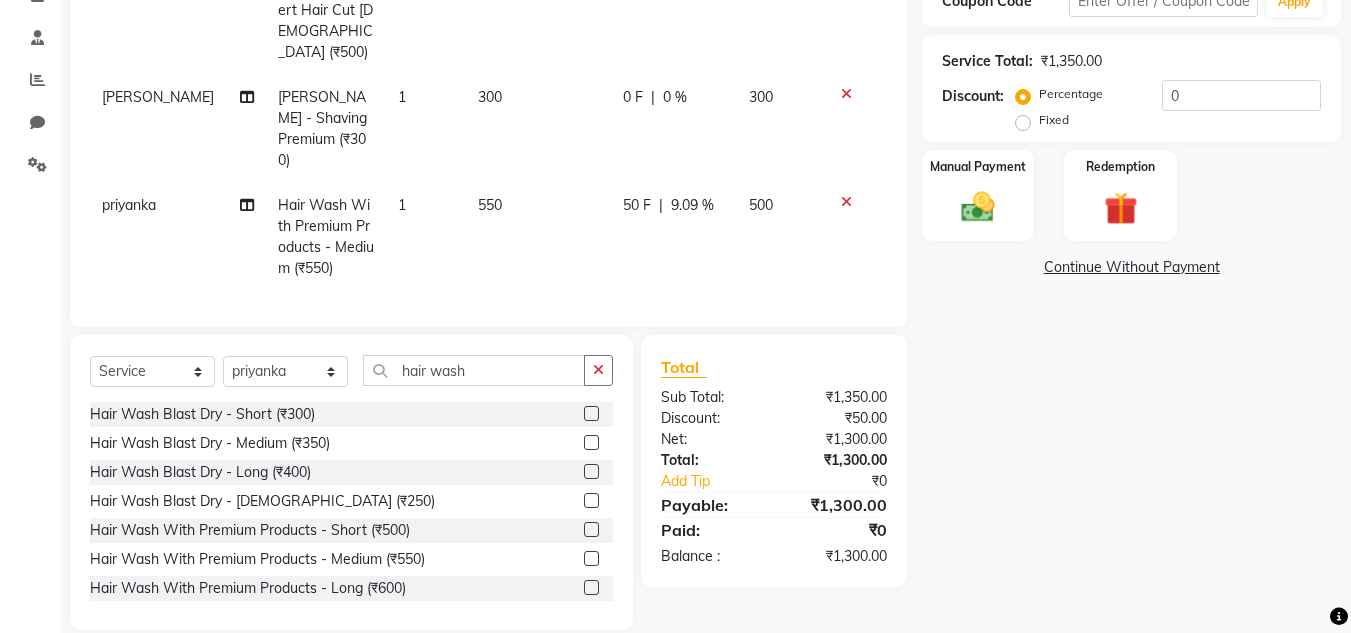 scroll, scrollTop: 263, scrollLeft: 0, axis: vertical 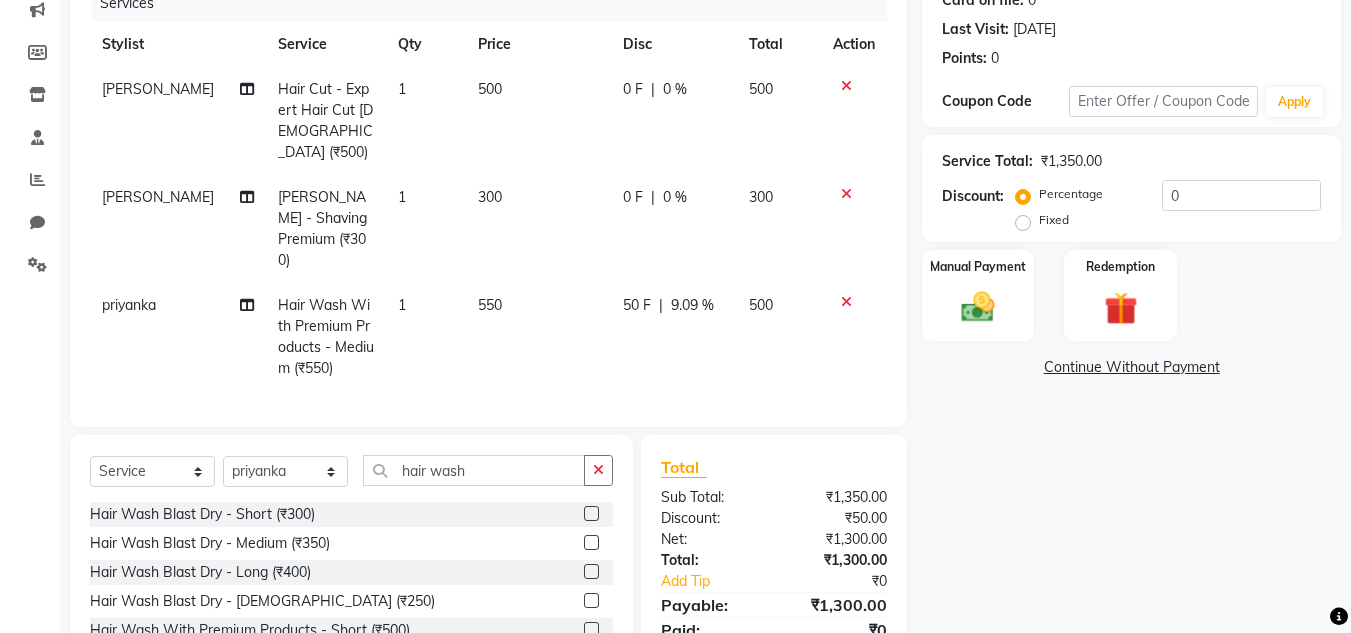 click on "500" 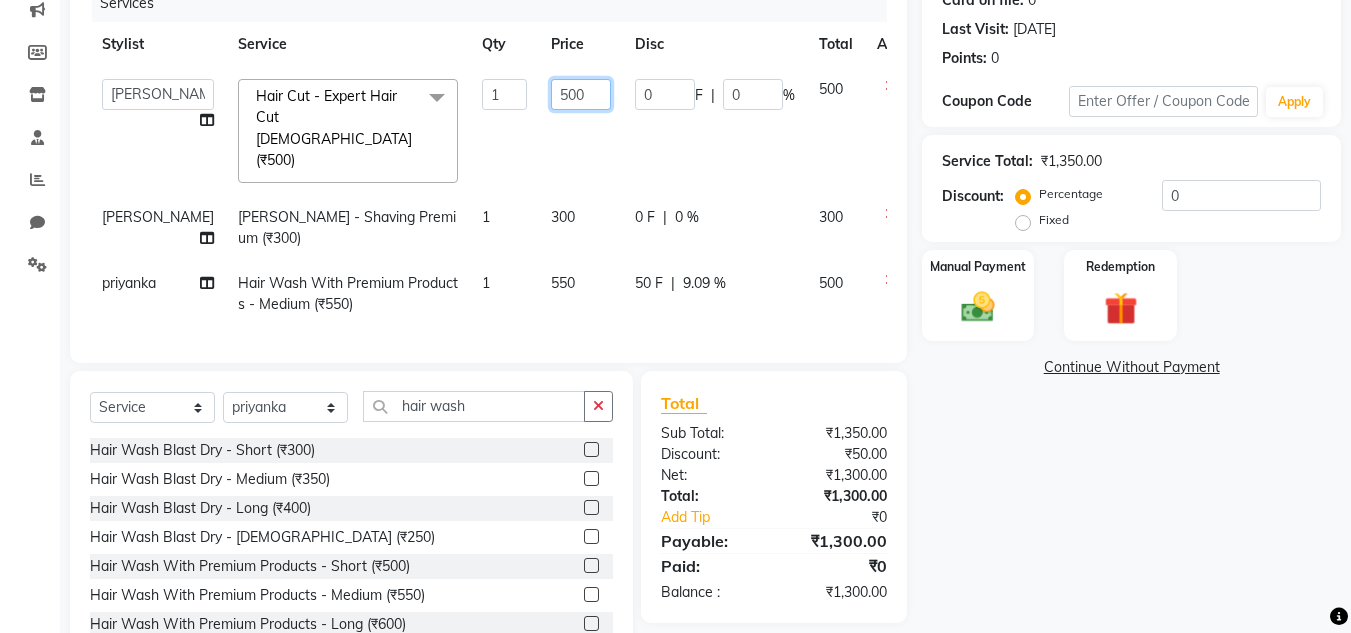 click on "500" 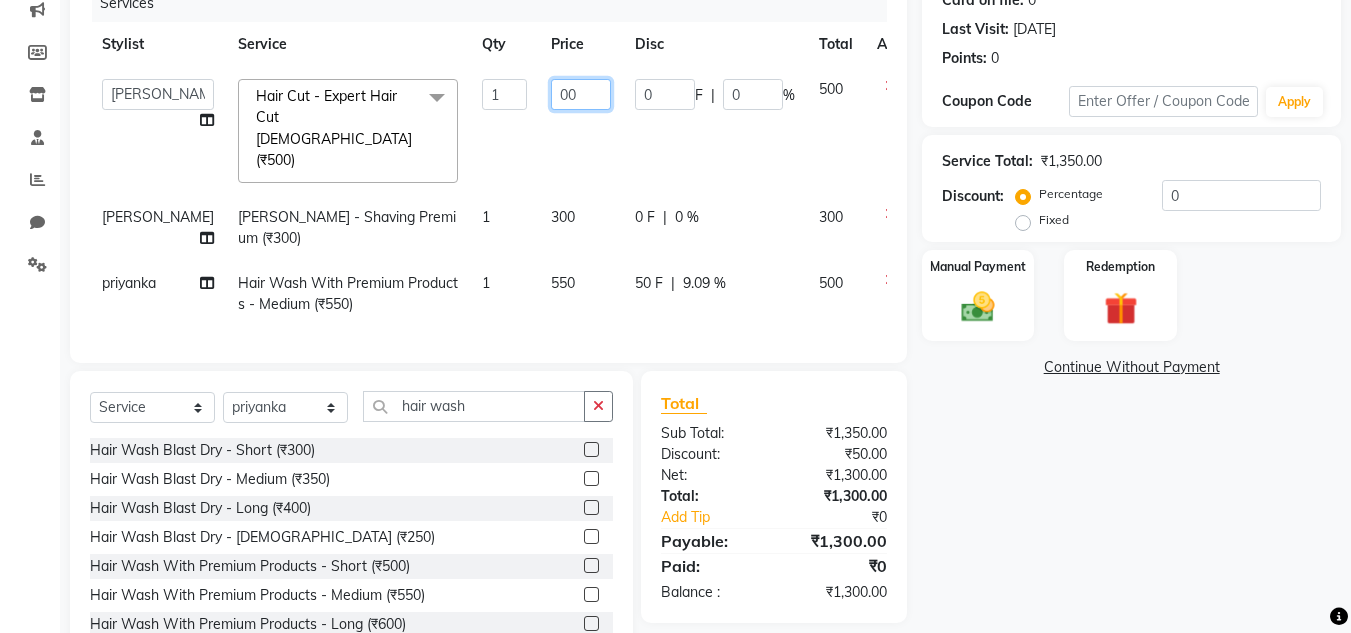 type on "400" 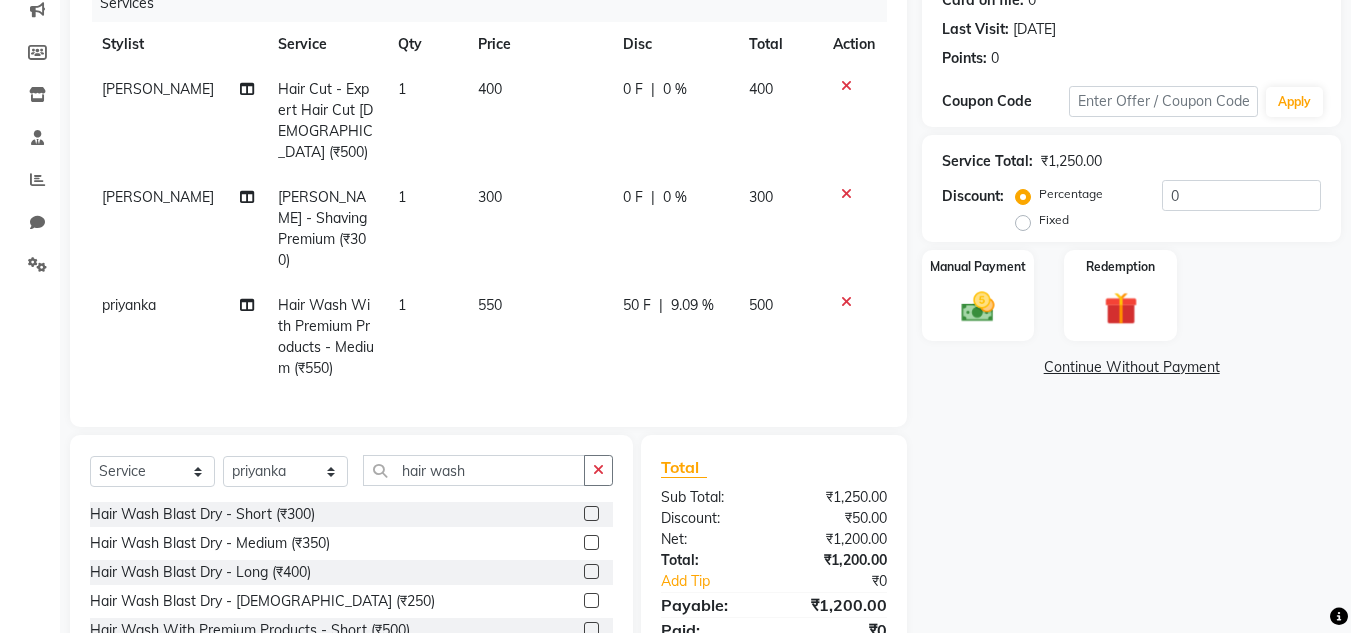 click on "Name: [PERSON_NAME]  Membership:  No Active Membership  Total Visits:  2 Card on file:  0 Last Visit:   [DATE] Points:   0  Coupon Code Apply Service Total:  ₹1,250.00  Discount:  Percentage   Fixed  0 Manual Payment Redemption  Continue Without Payment" 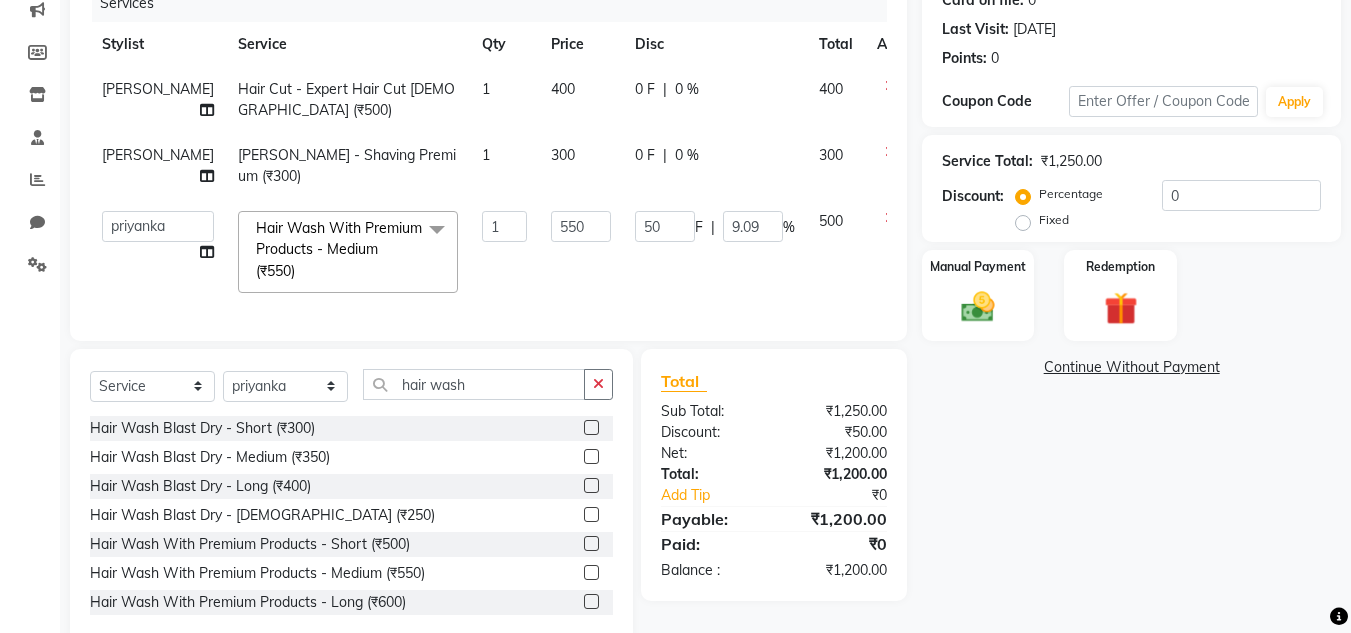 click on "50 F | 9.09 %" 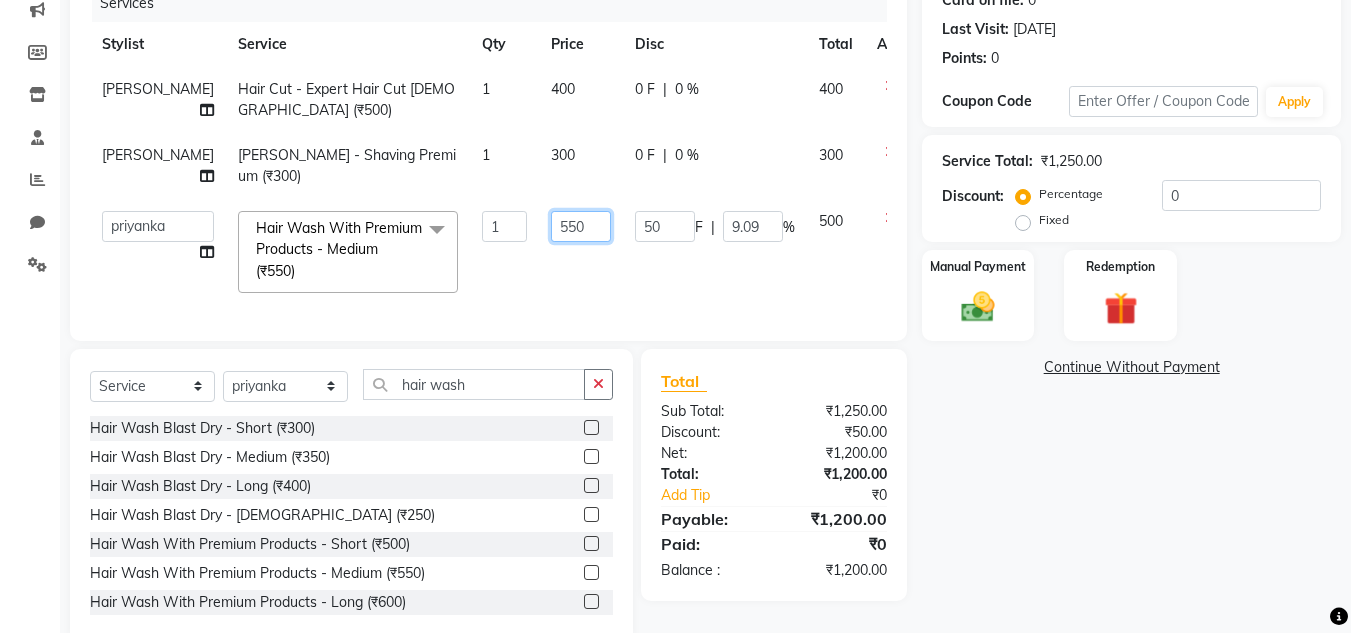 click on "550" 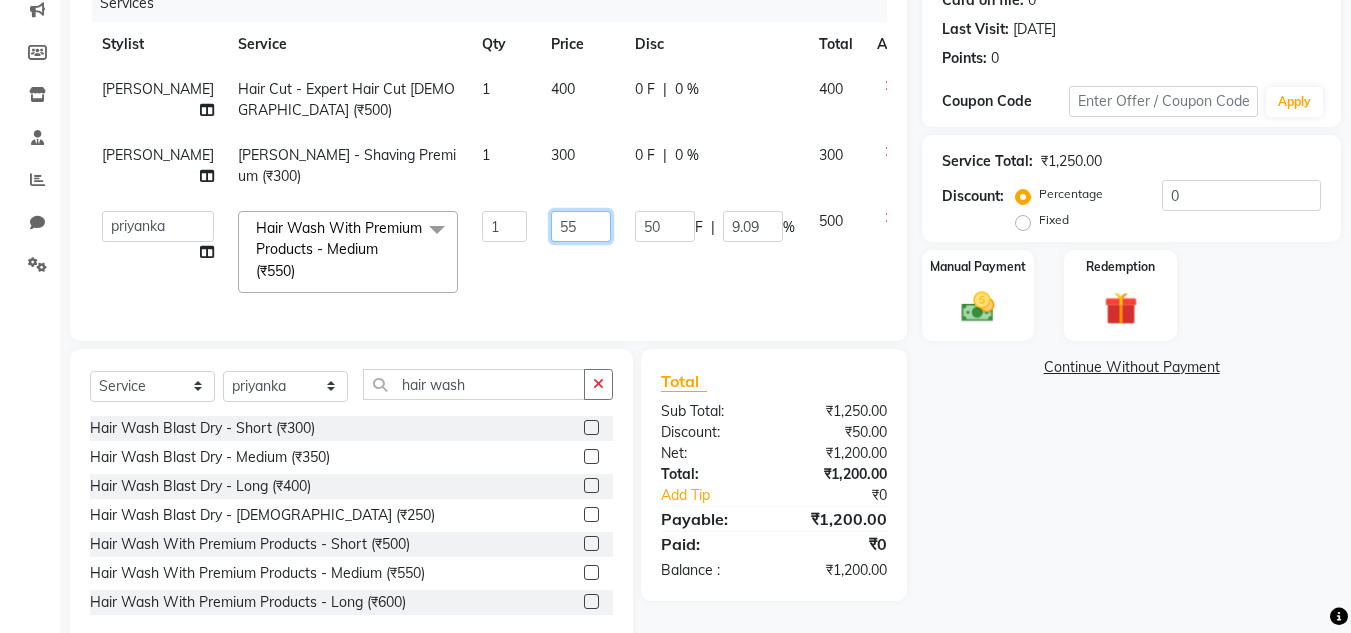 type on "5" 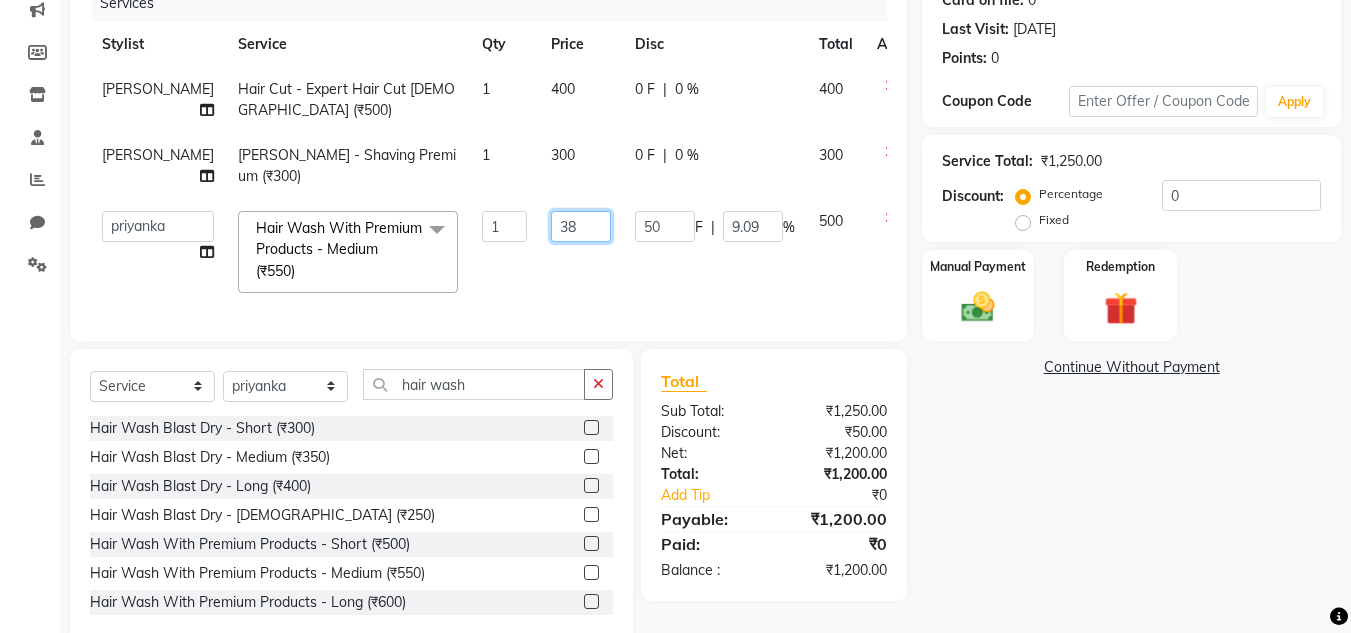 type on "380" 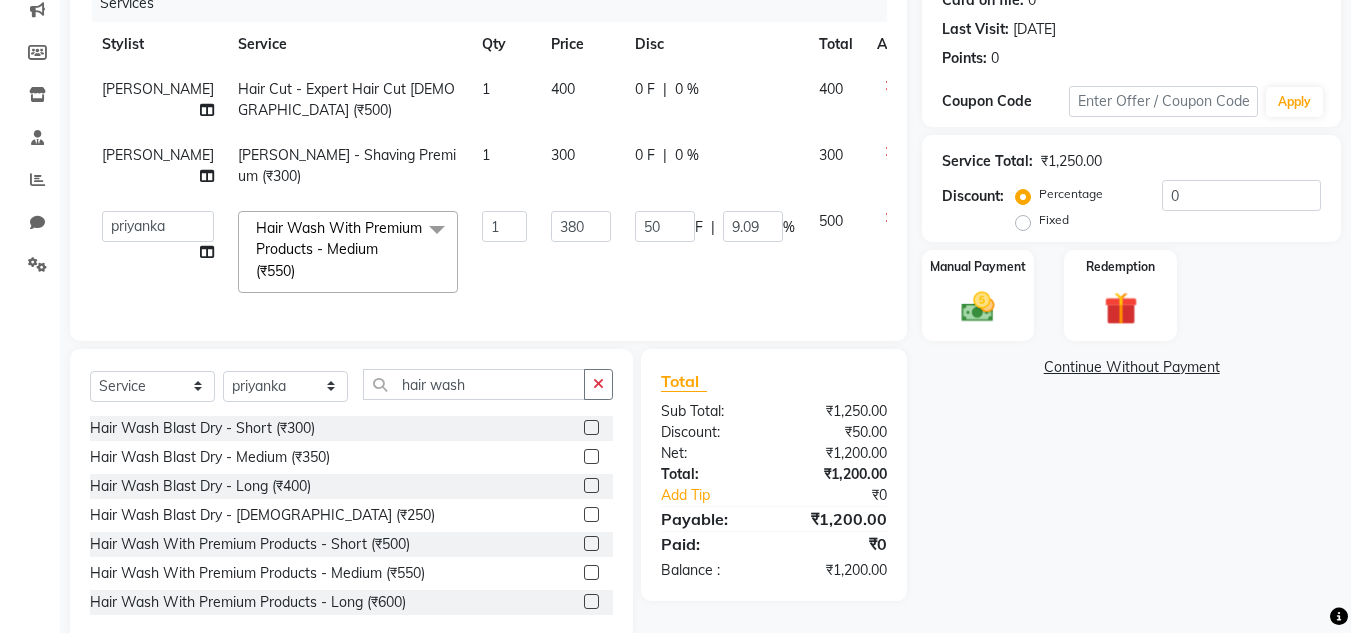click on "Name: [PERSON_NAME]  Membership:  No Active Membership  Total Visits:  2 Card on file:  0 Last Visit:   [DATE] Points:   0  Coupon Code Apply Service Total:  ₹1,250.00  Discount:  Percentage   Fixed  0 Manual Payment Redemption  Continue Without Payment" 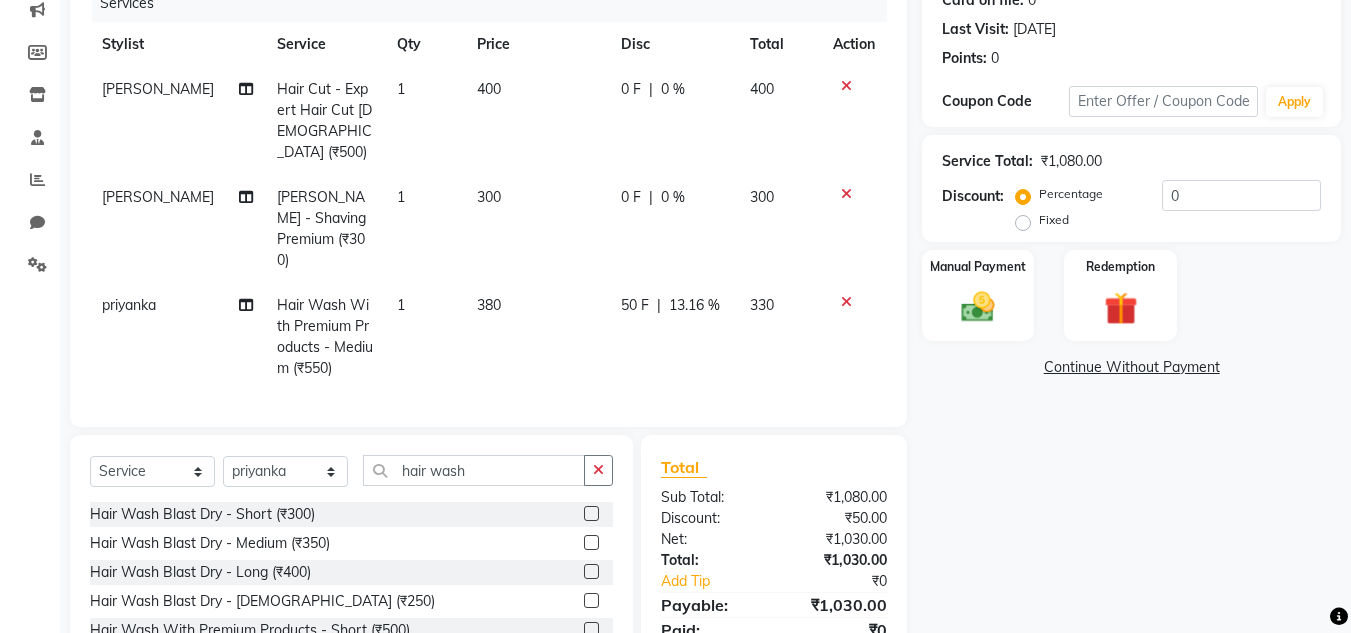 scroll, scrollTop: 363, scrollLeft: 0, axis: vertical 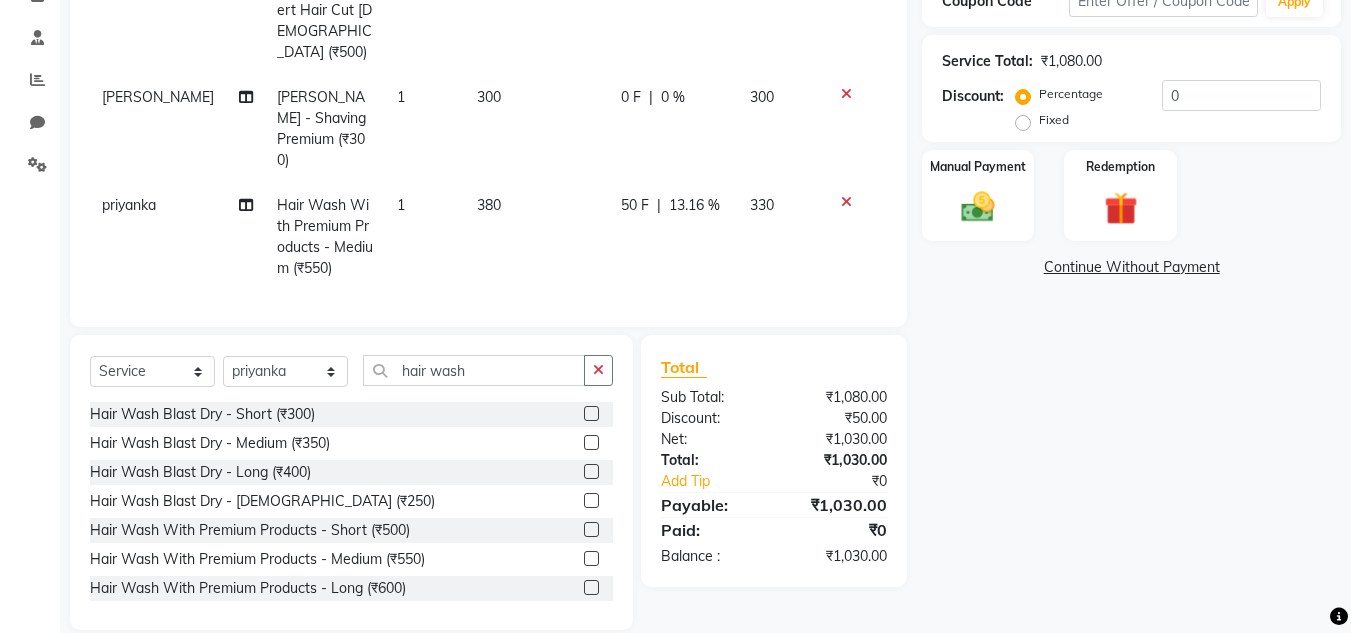 click on "50 F" 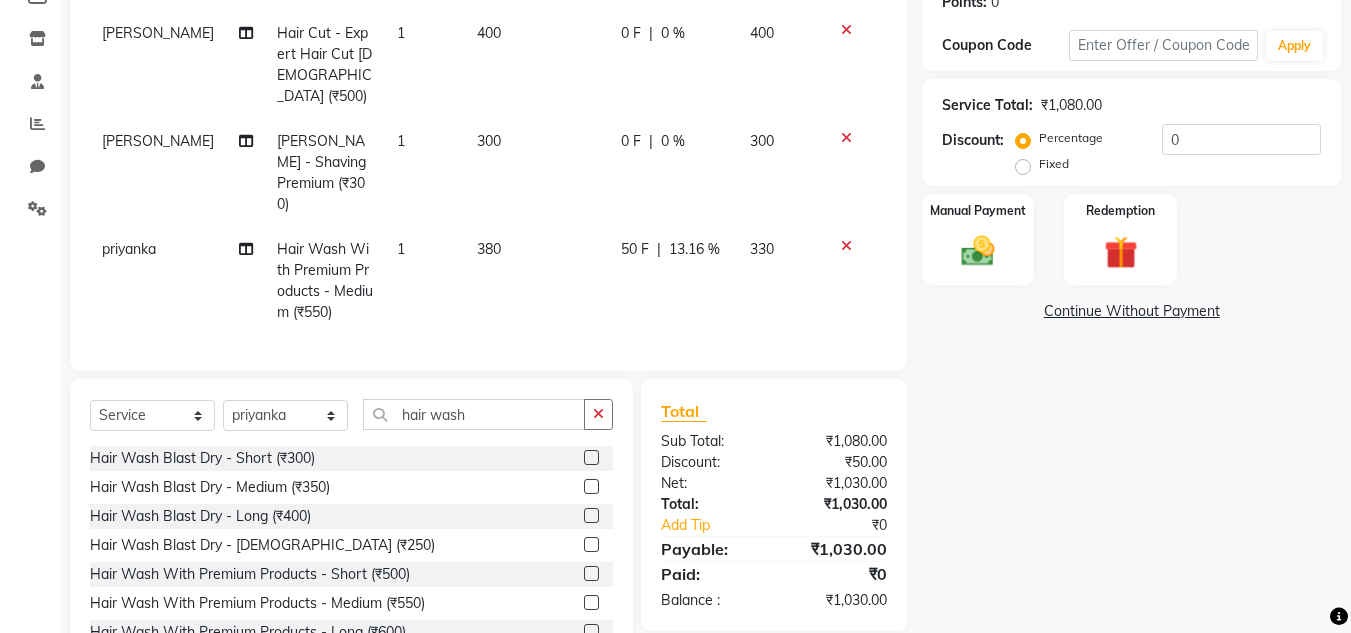 select on "70208" 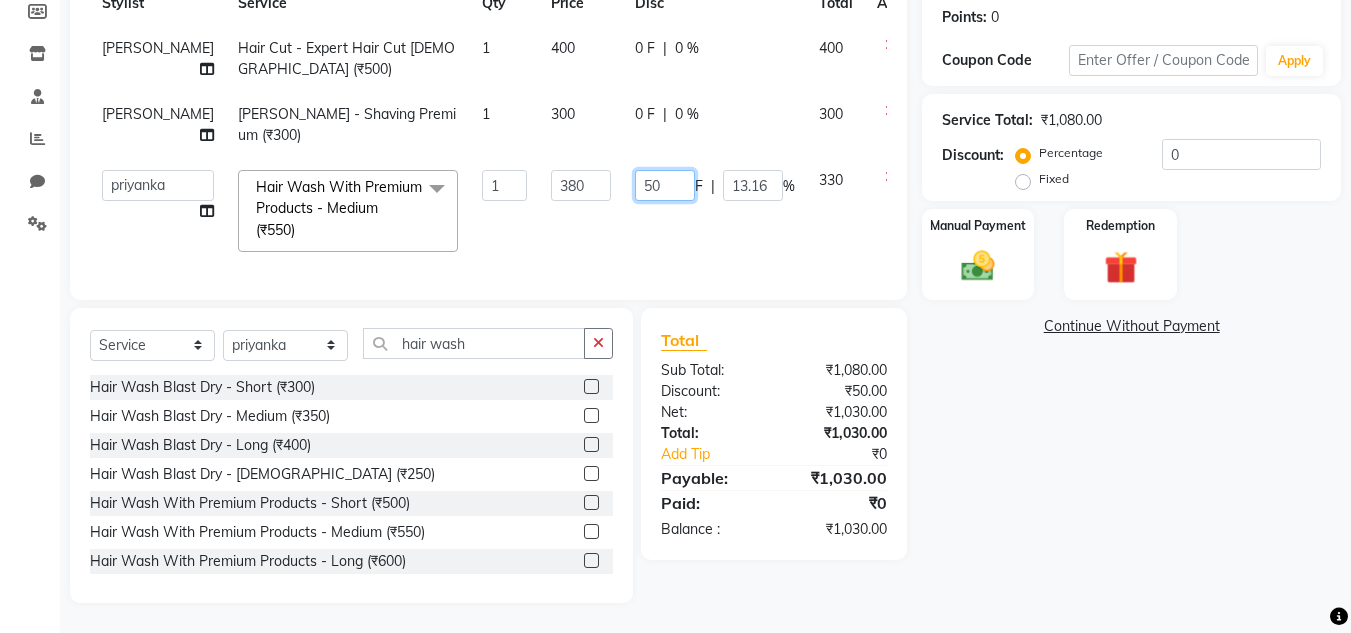 click on "50" 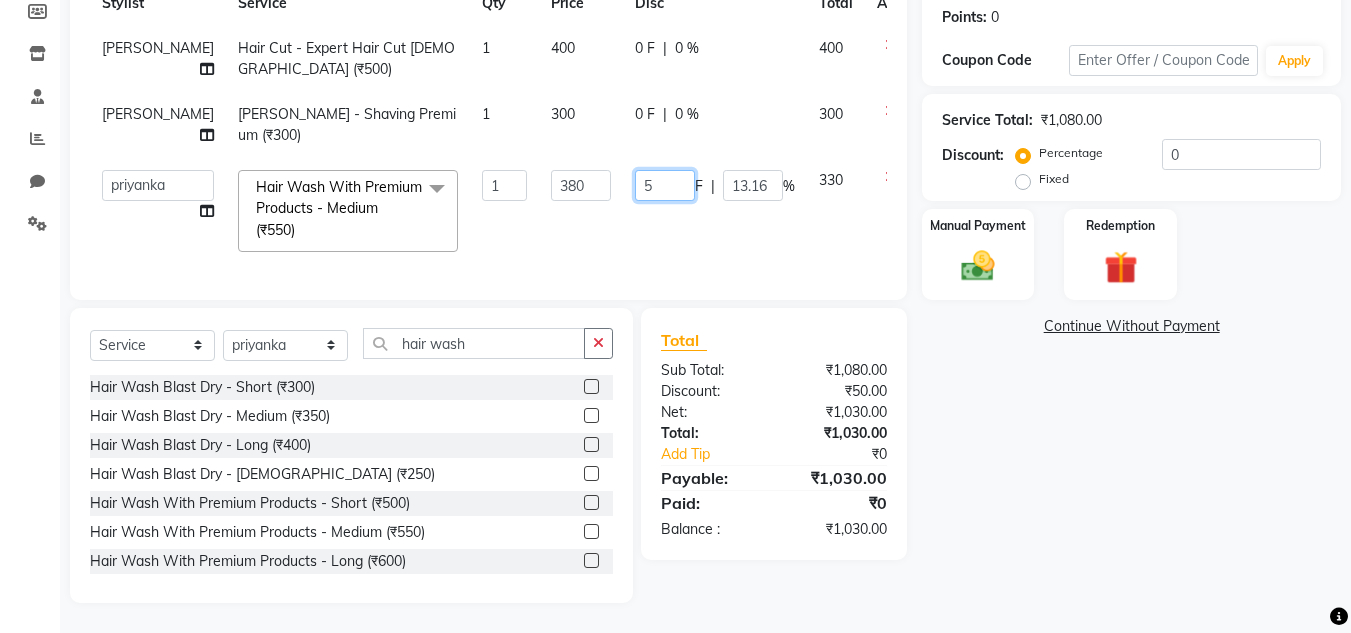 type 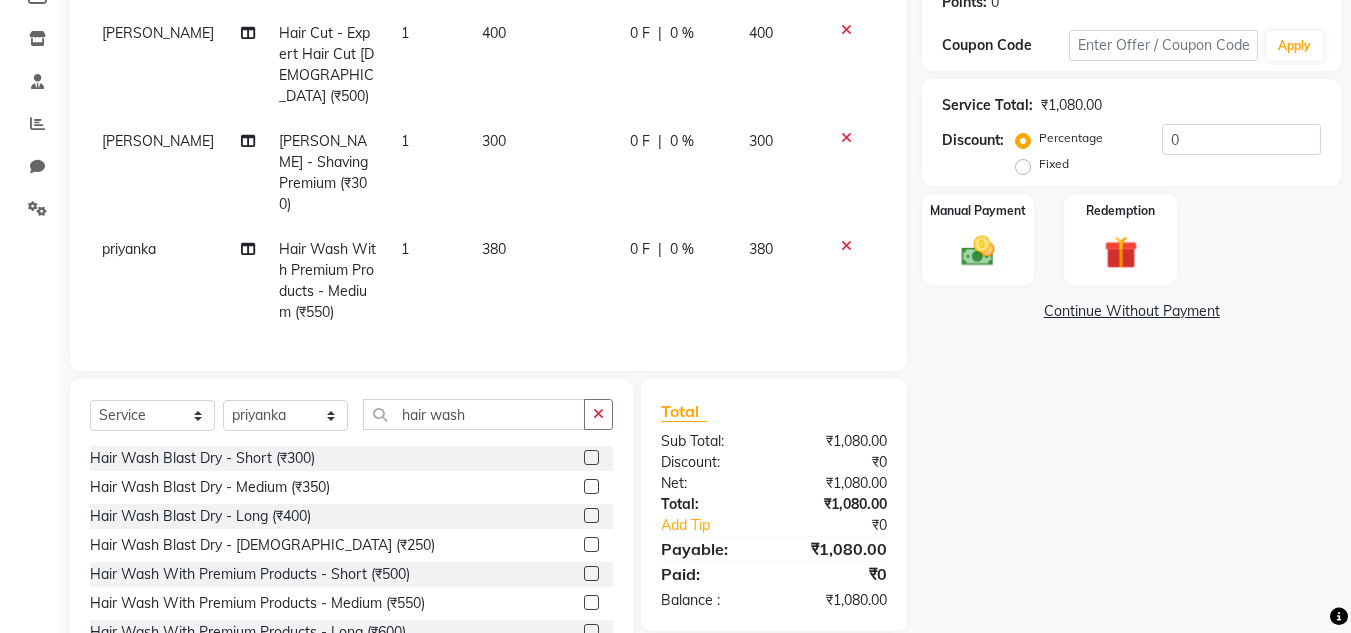 click on "Name: [PERSON_NAME]  Membership:  No Active Membership  Total Visits:  2 Card on file:  0 Last Visit:   [DATE] Points:   0  Coupon Code Apply Service Total:  ₹1,080.00  Discount:  Percentage   Fixed  0 Manual Payment Redemption  Continue Without Payment" 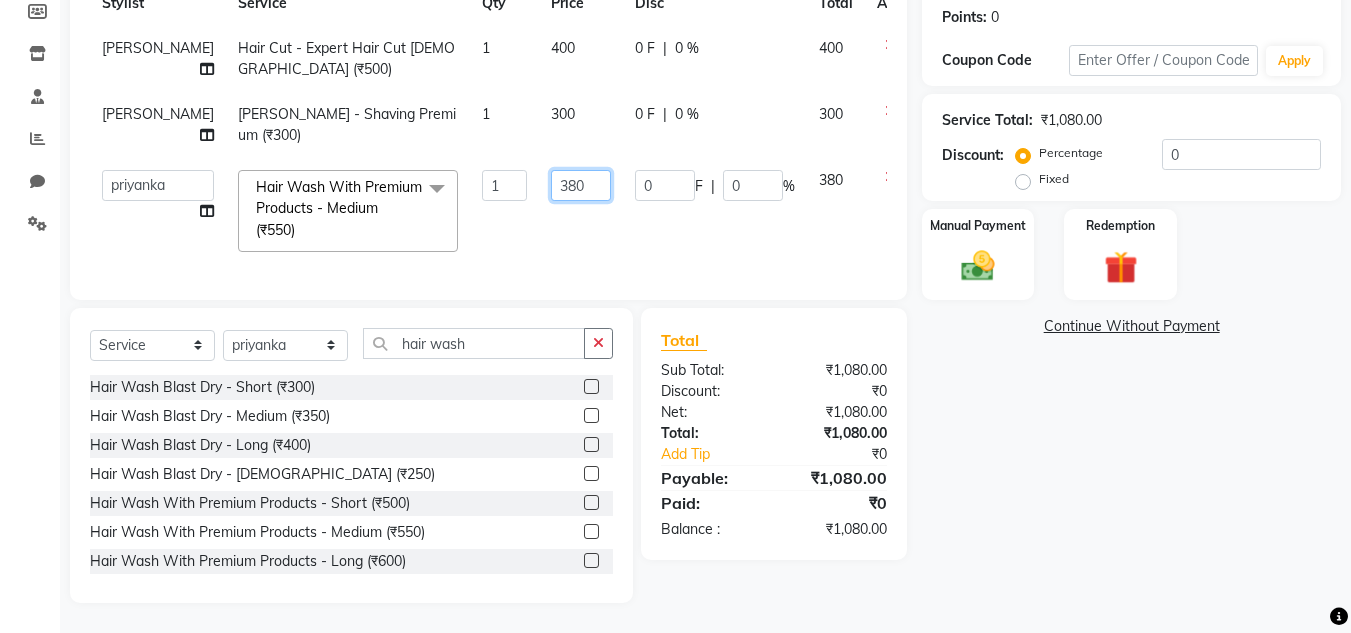 click on "380" 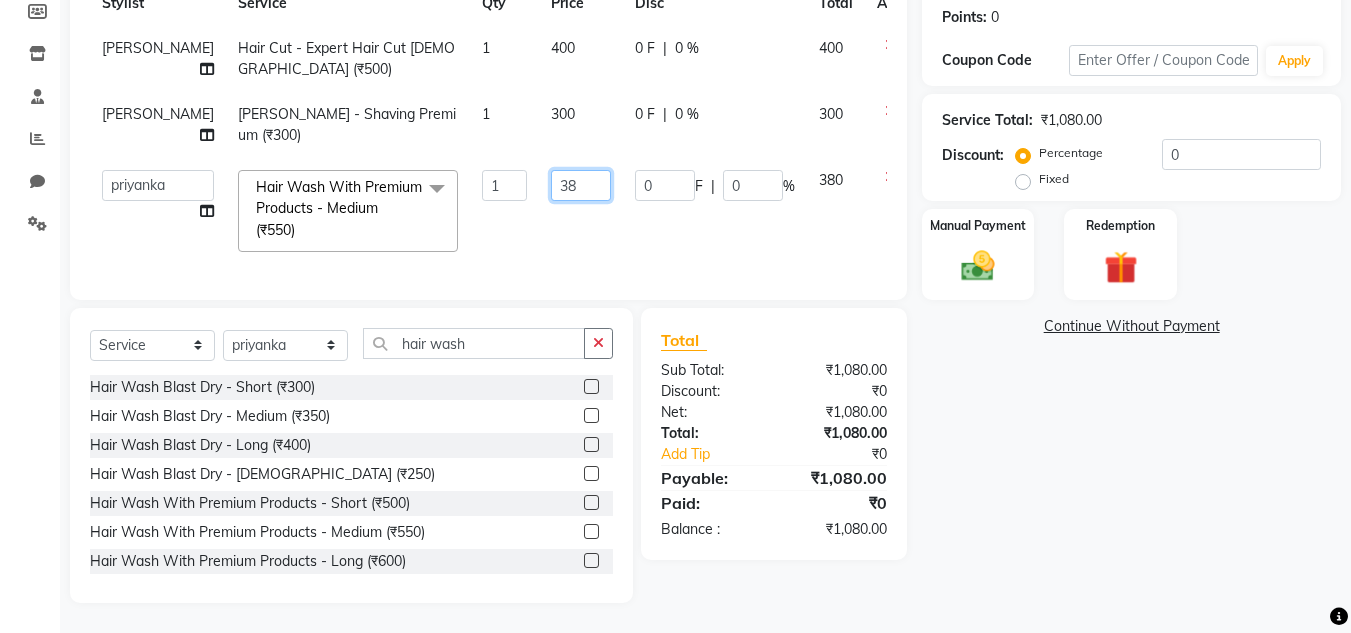 type on "3" 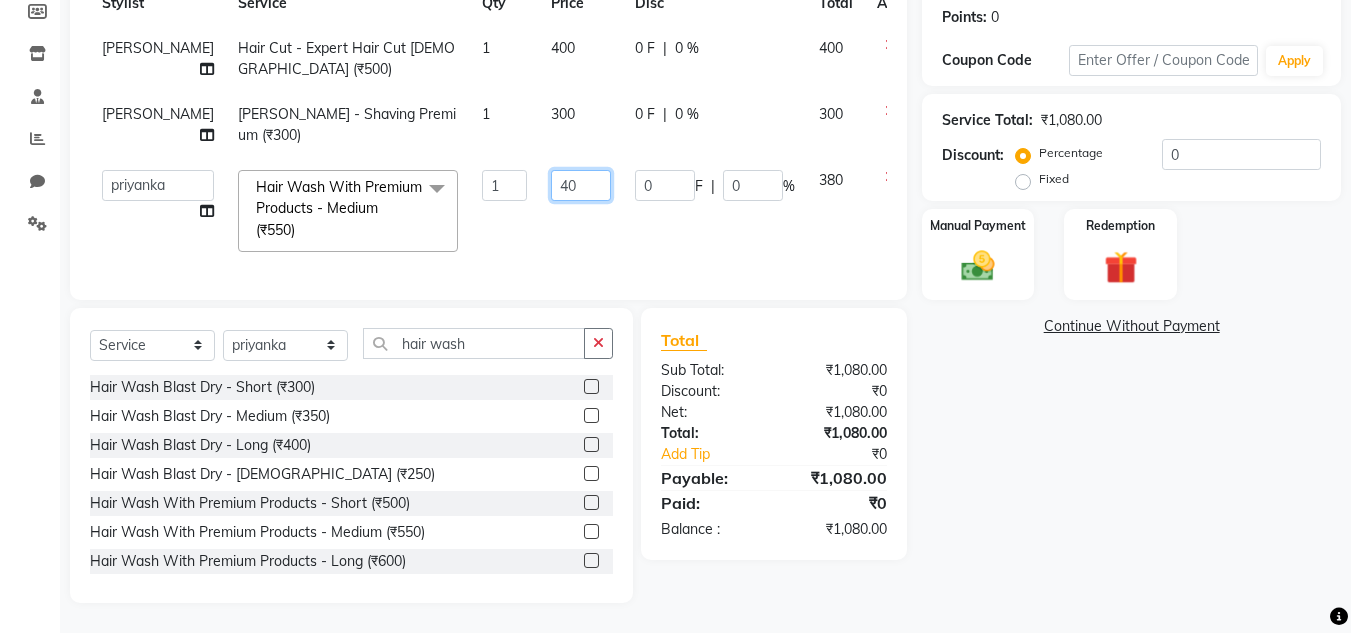 type on "400" 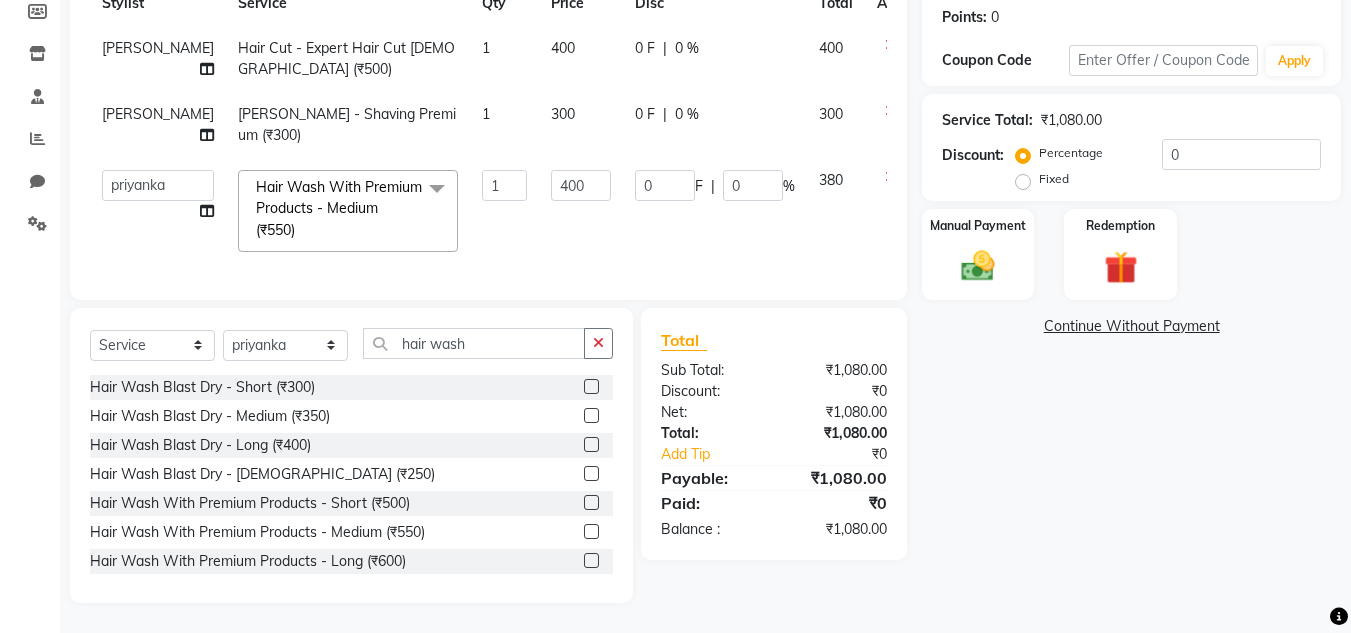 click on "Name: [PERSON_NAME]  Membership:  No Active Membership  Total Visits:  2 Card on file:  0 Last Visit:   [DATE] Points:   0  Coupon Code Apply Service Total:  ₹1,080.00  Discount:  Percentage   Fixed  0 Manual Payment Redemption  Continue Without Payment" 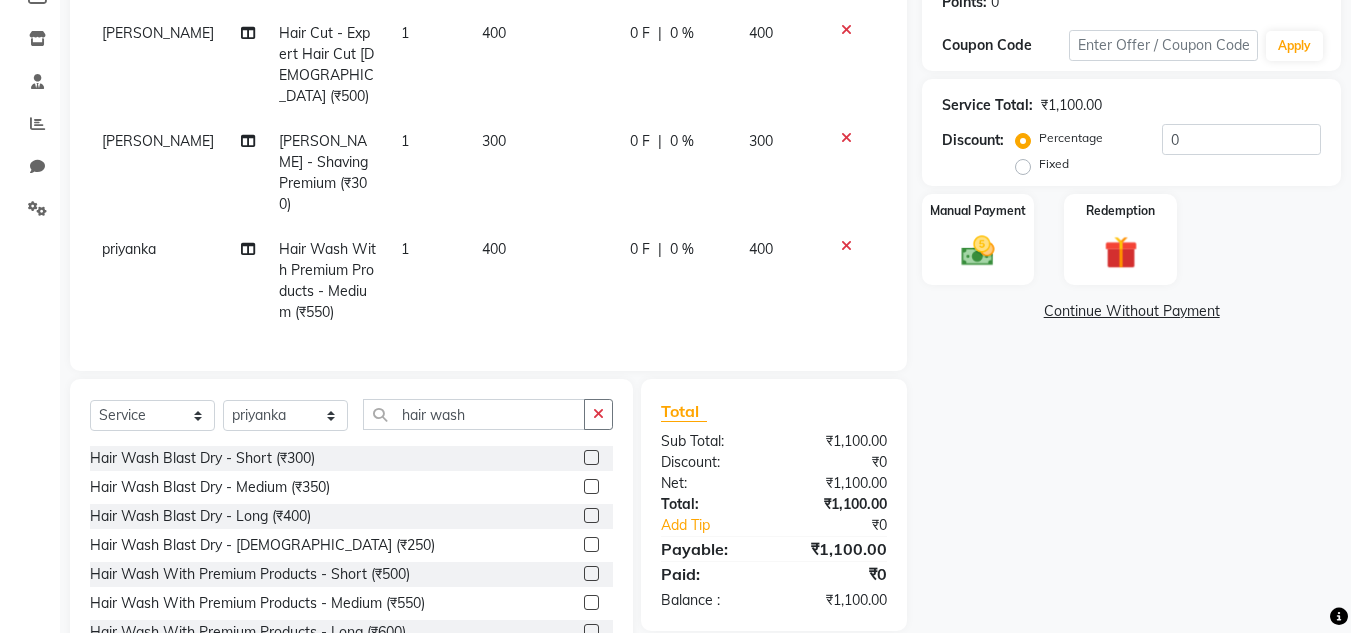 click on "400" 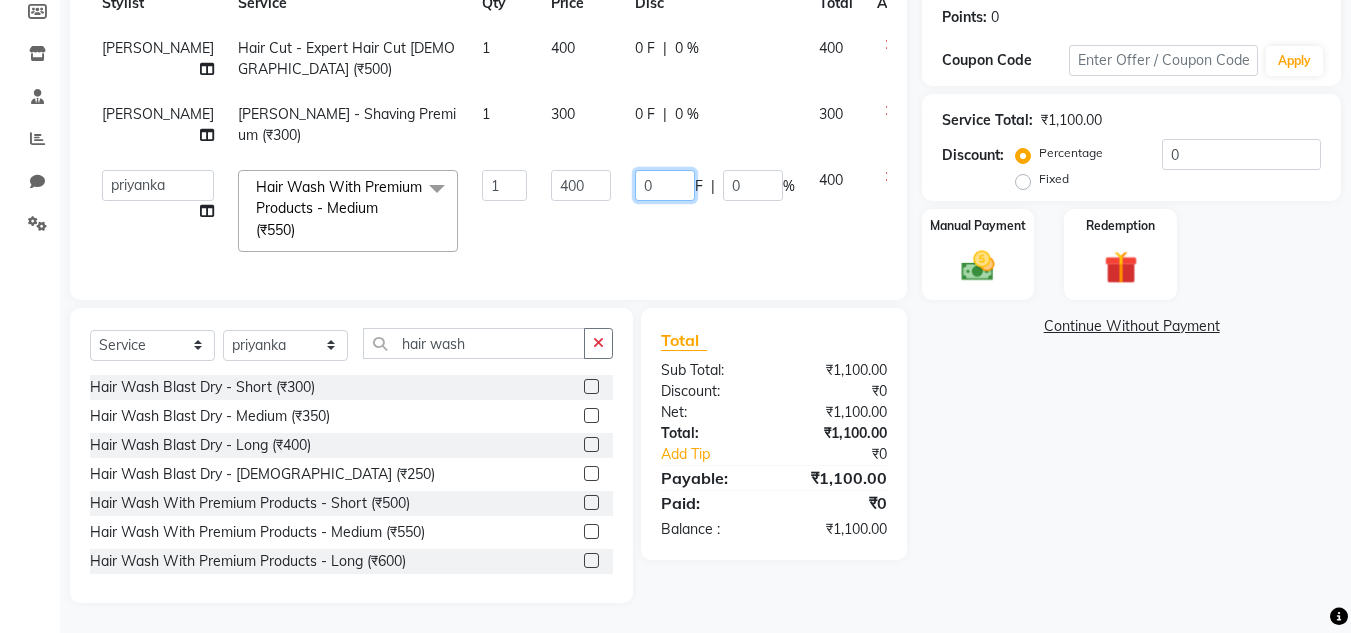 click on "0" 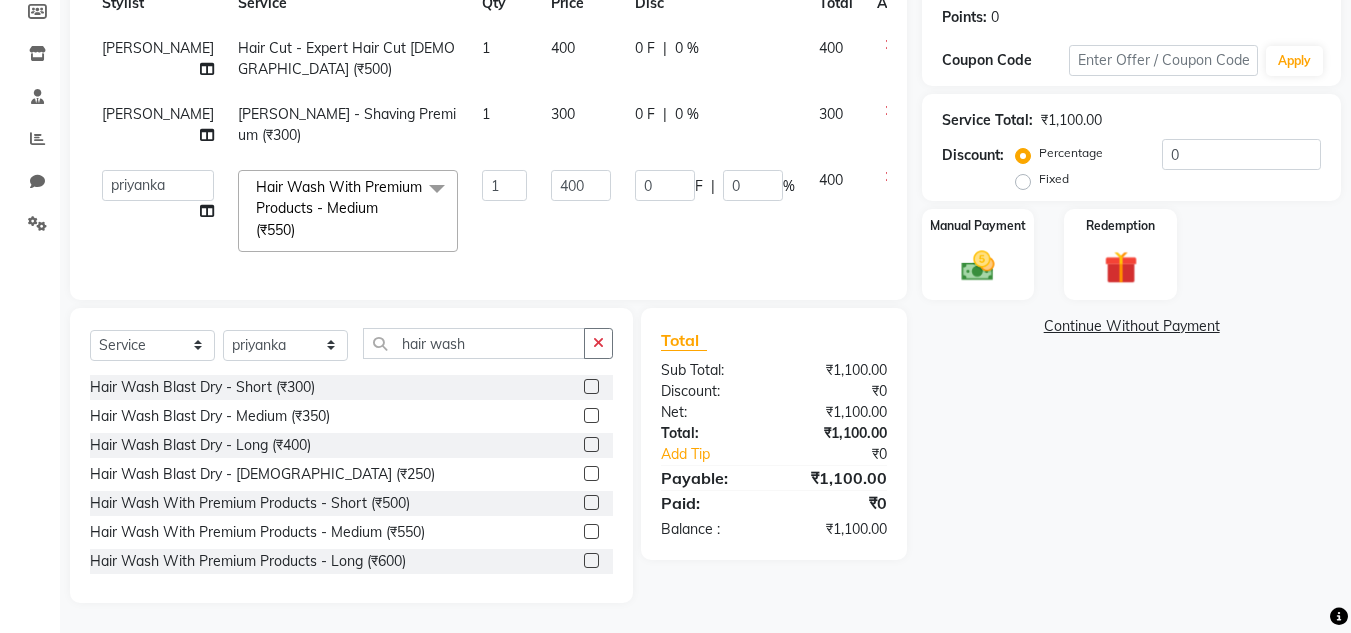 click on "Name: [PERSON_NAME]  Membership:  No Active Membership  Total Visits:  2 Card on file:  0 Last Visit:   [DATE] Points:   0  Coupon Code Apply Service Total:  ₹1,100.00  Discount:  Percentage   Fixed  0 Manual Payment Redemption  Continue Without Payment" 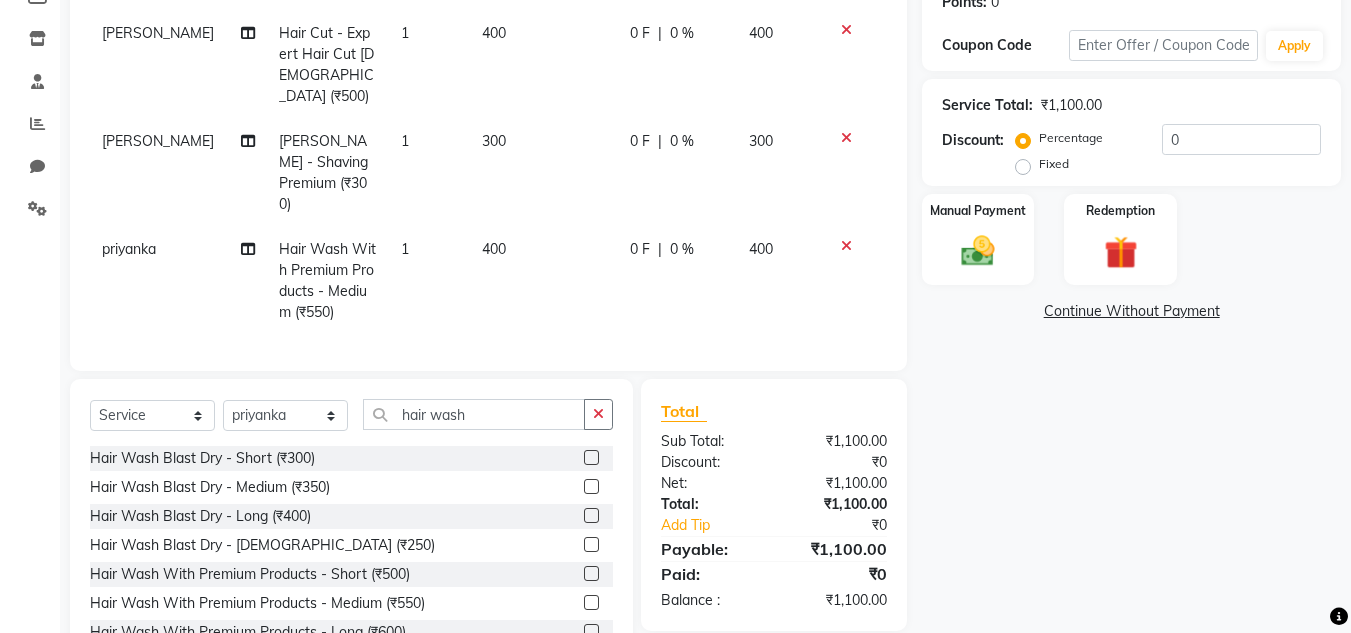 click on "400" 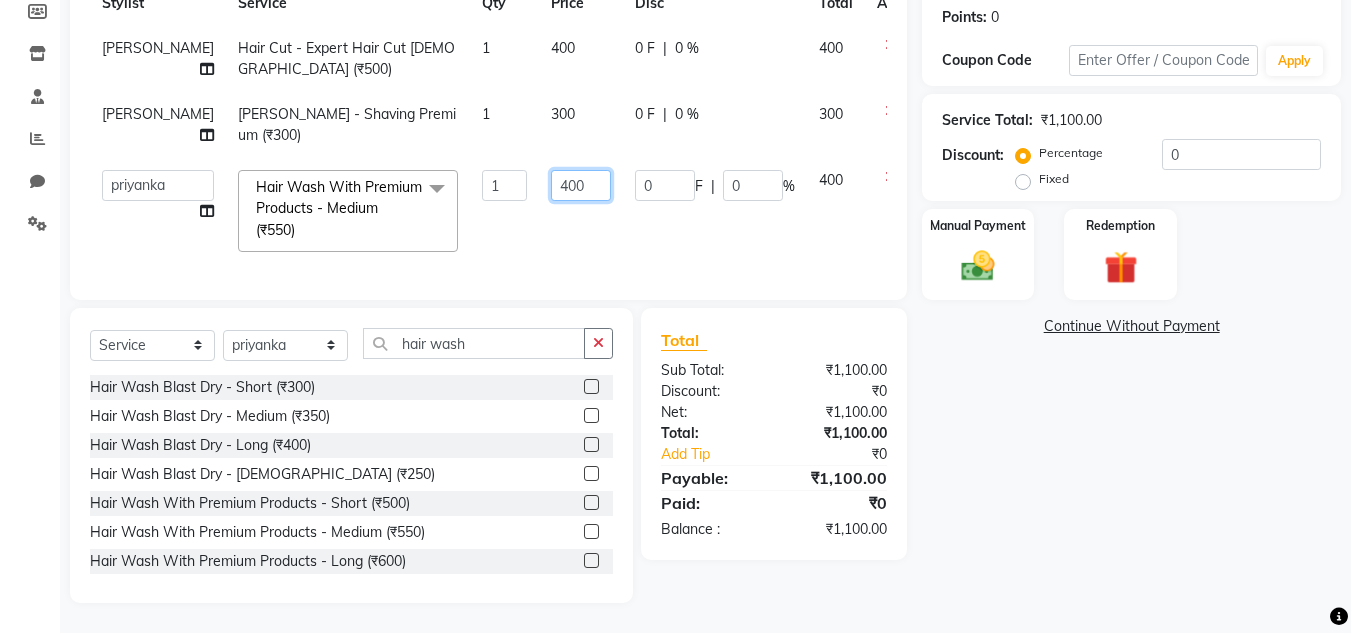 click on "400" 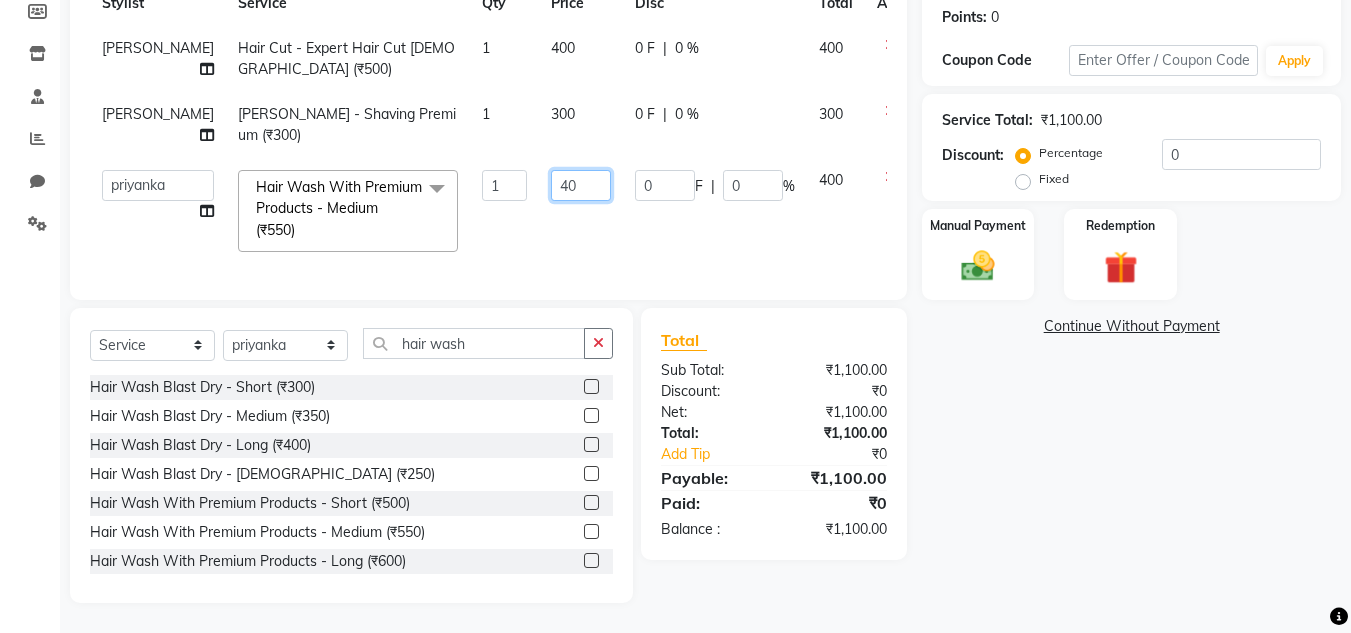 type on "4" 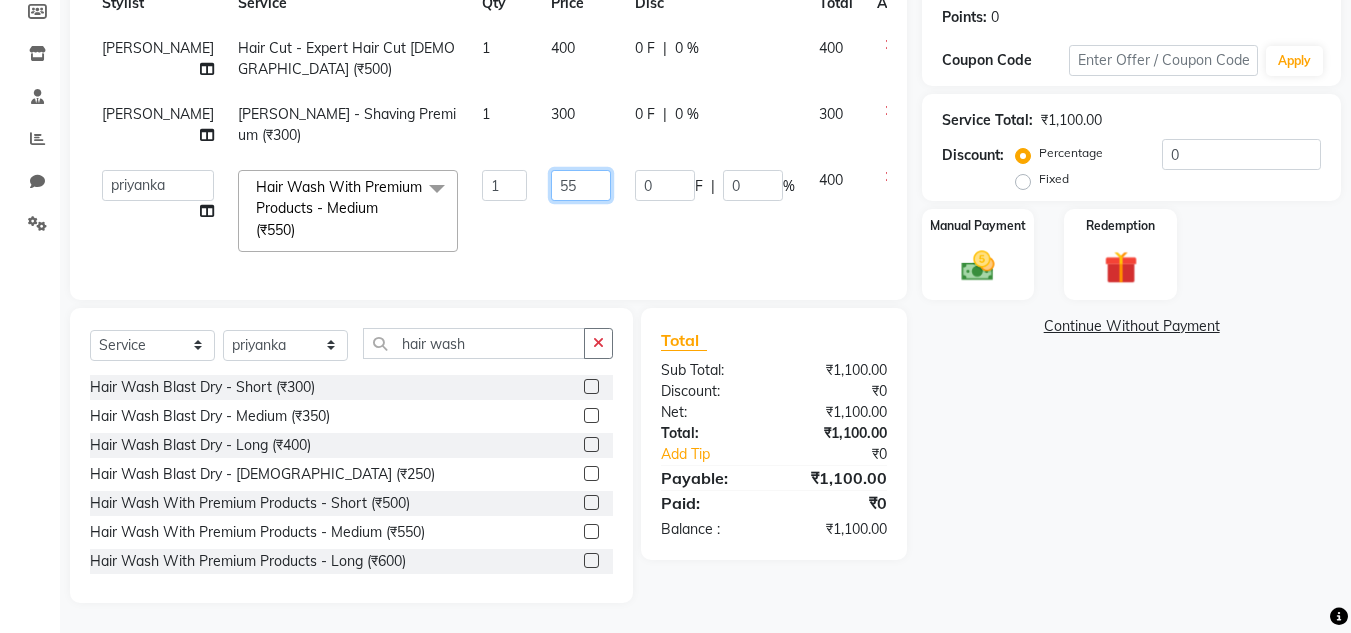 type on "550" 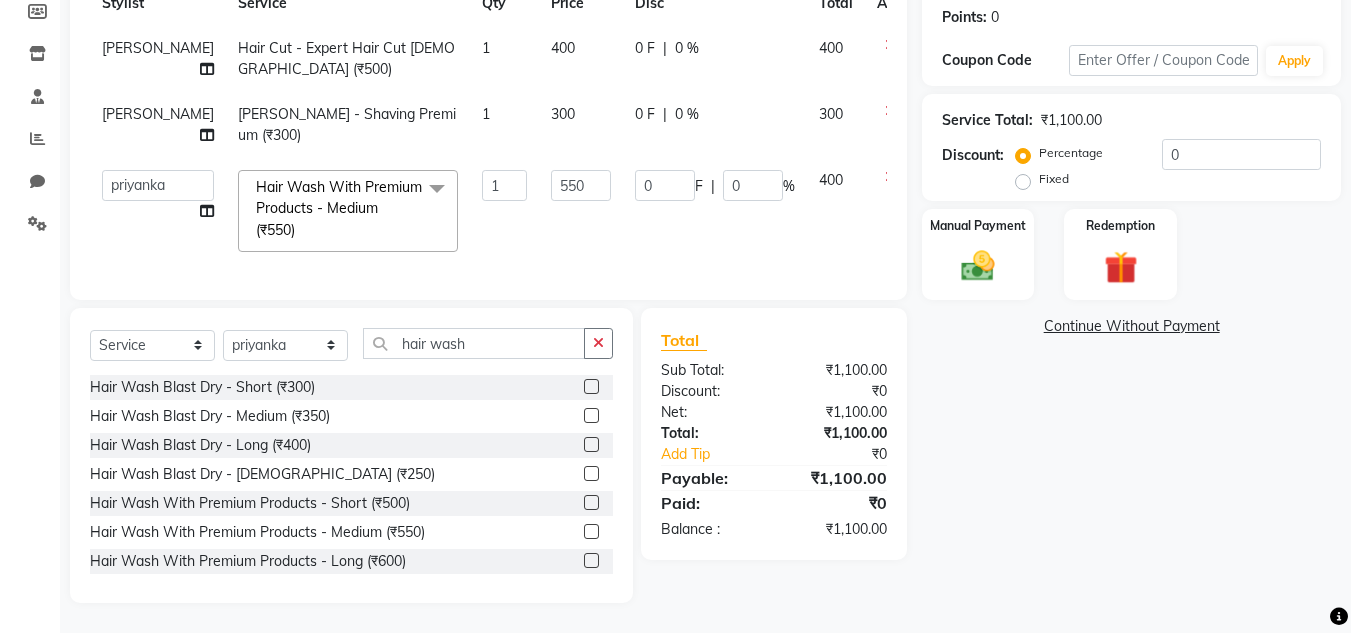 click on "400" 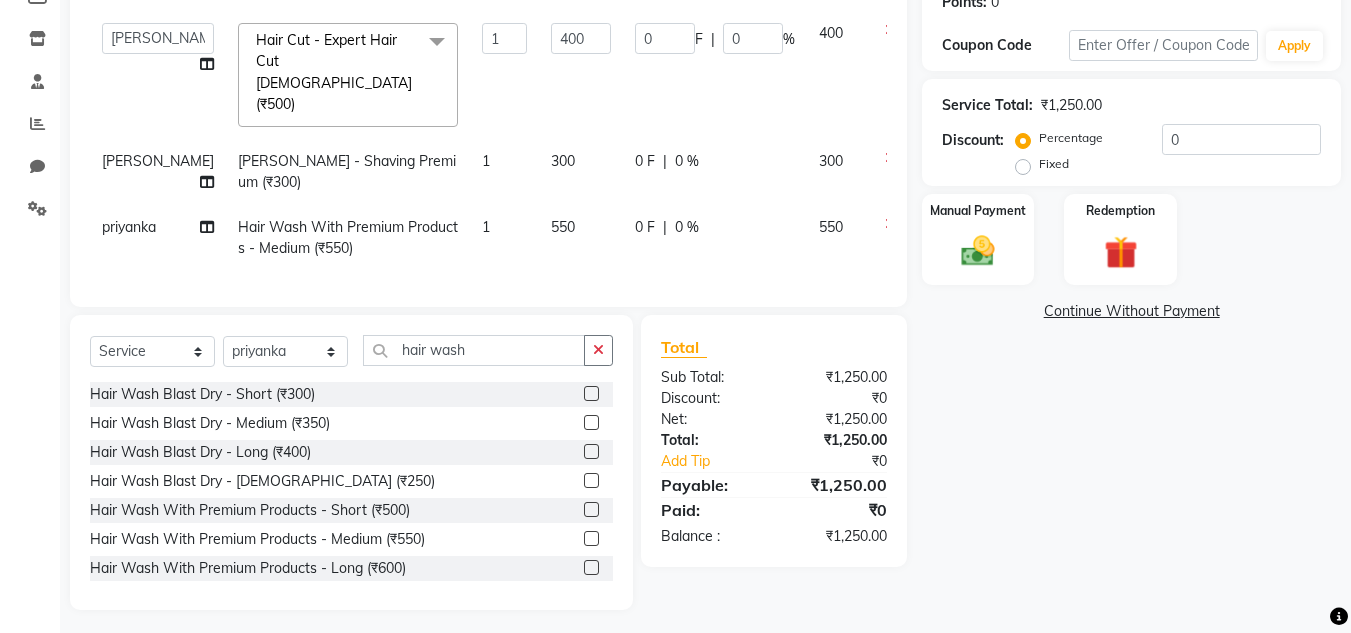 scroll, scrollTop: 298, scrollLeft: 0, axis: vertical 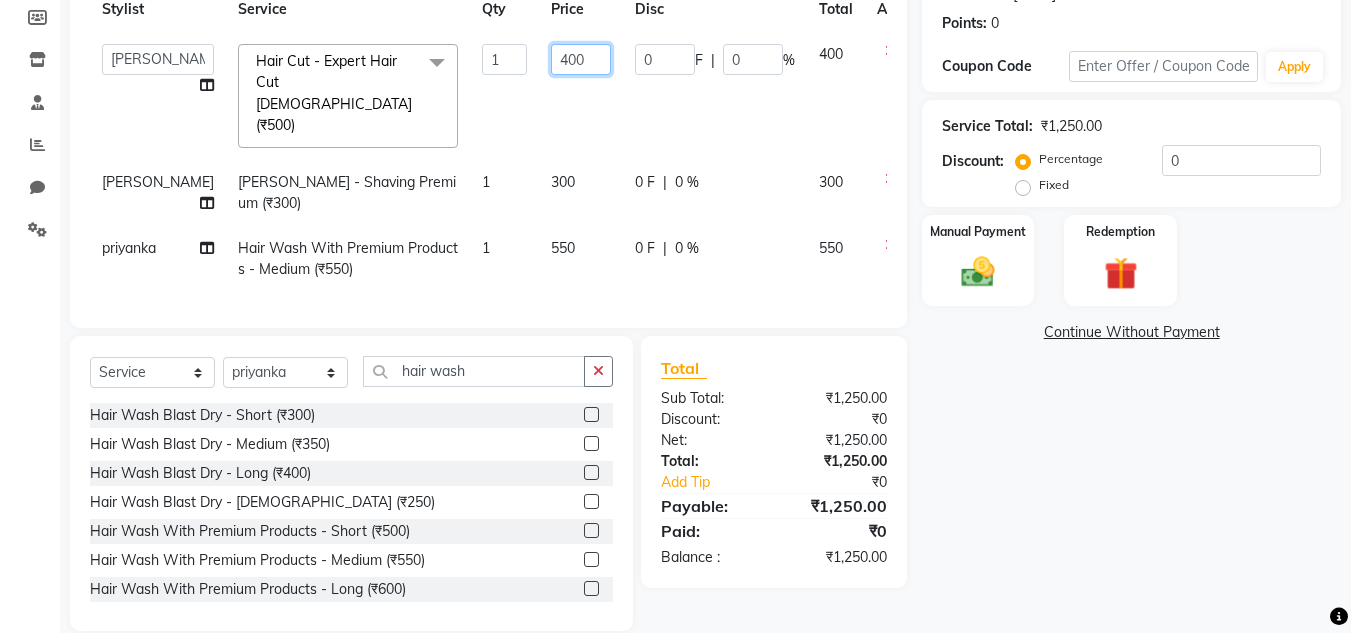 click on "400" 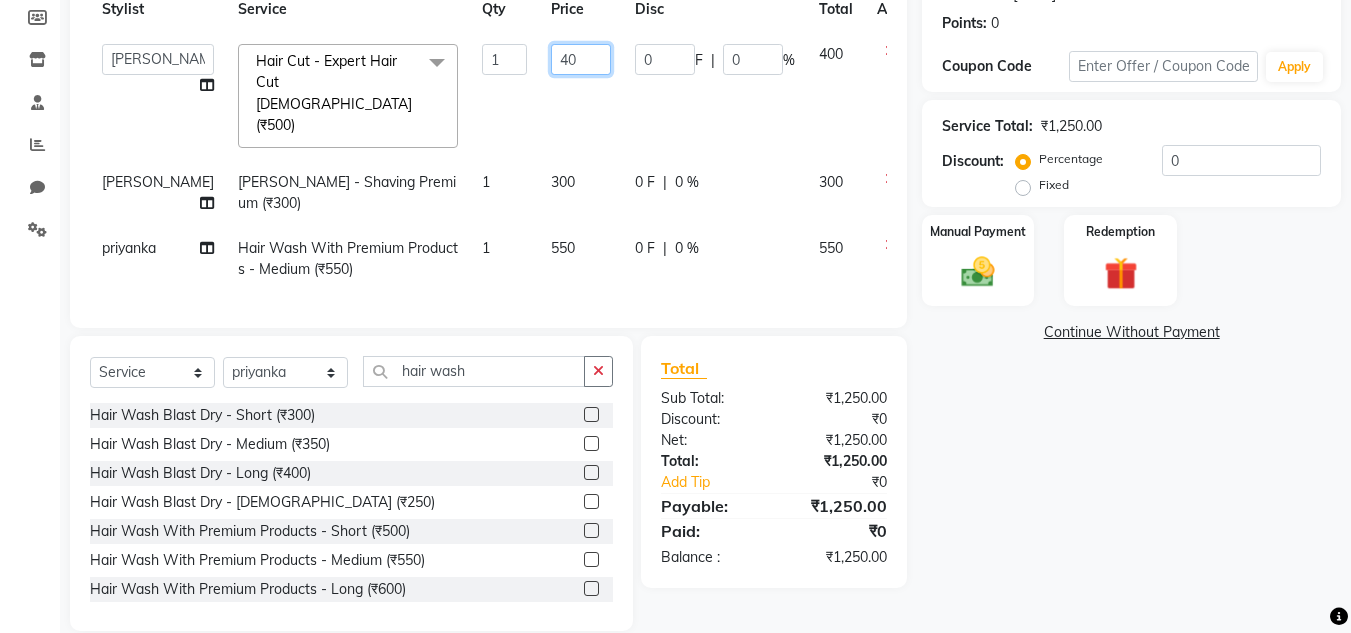 type on "4" 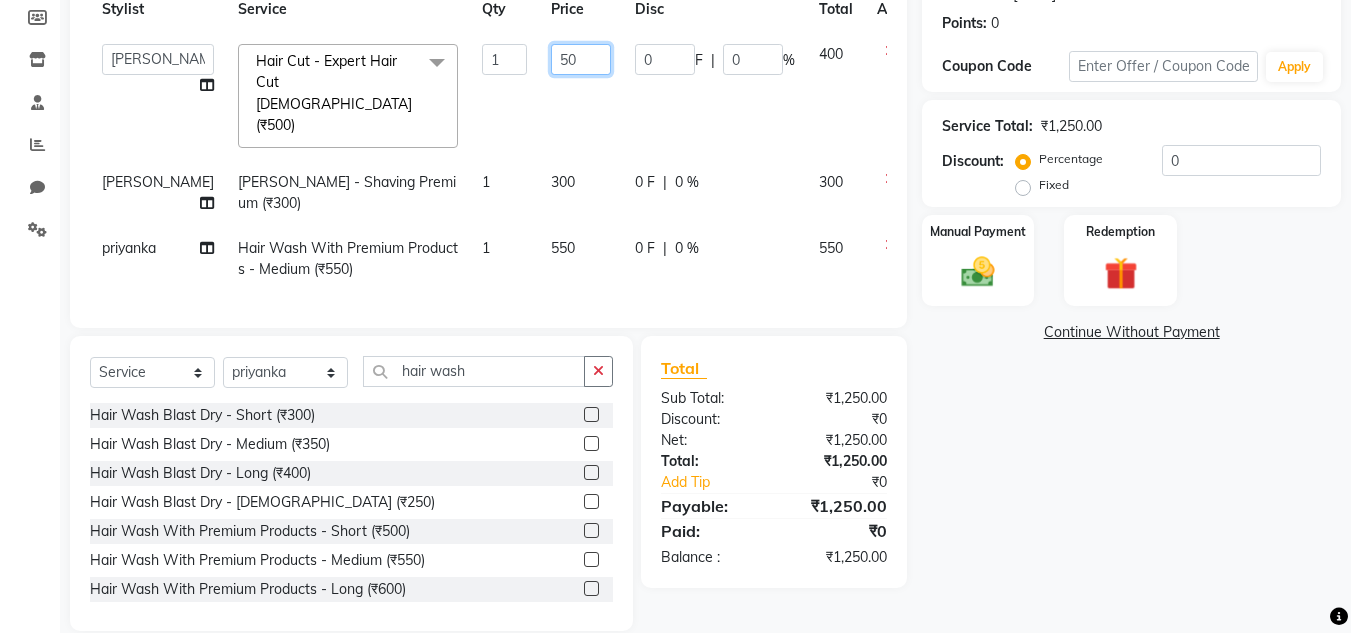 type on "500" 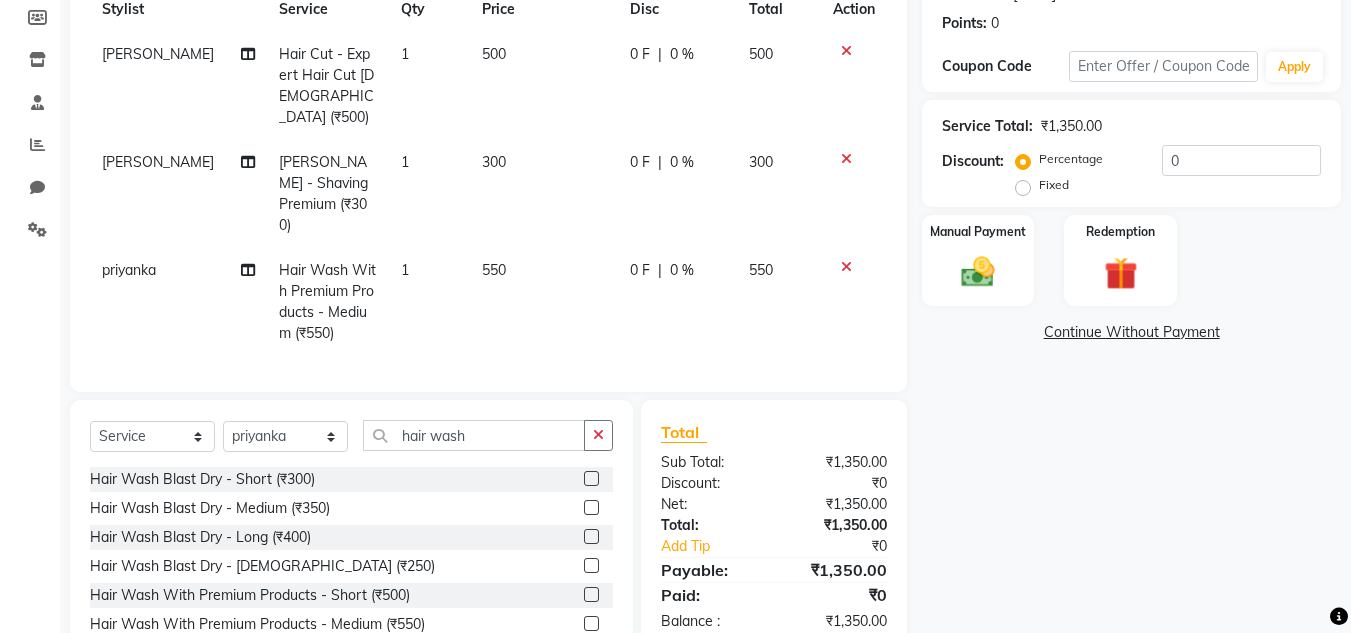 click on "0 F" 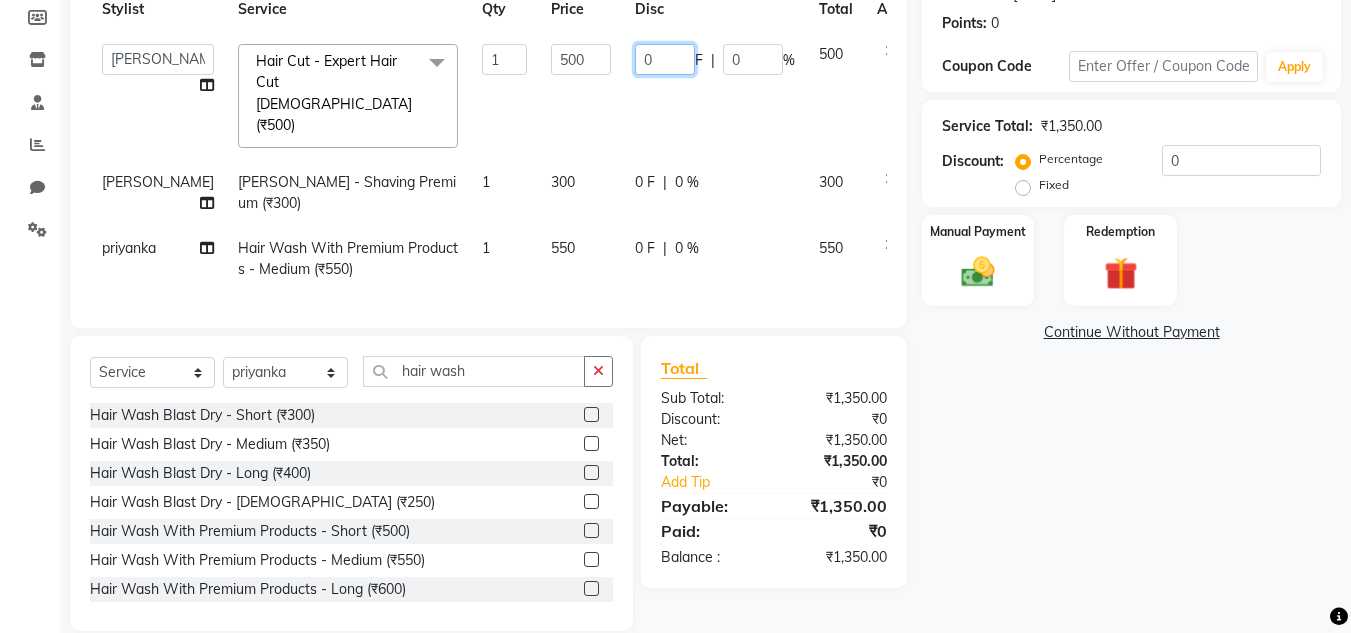 click on "0" 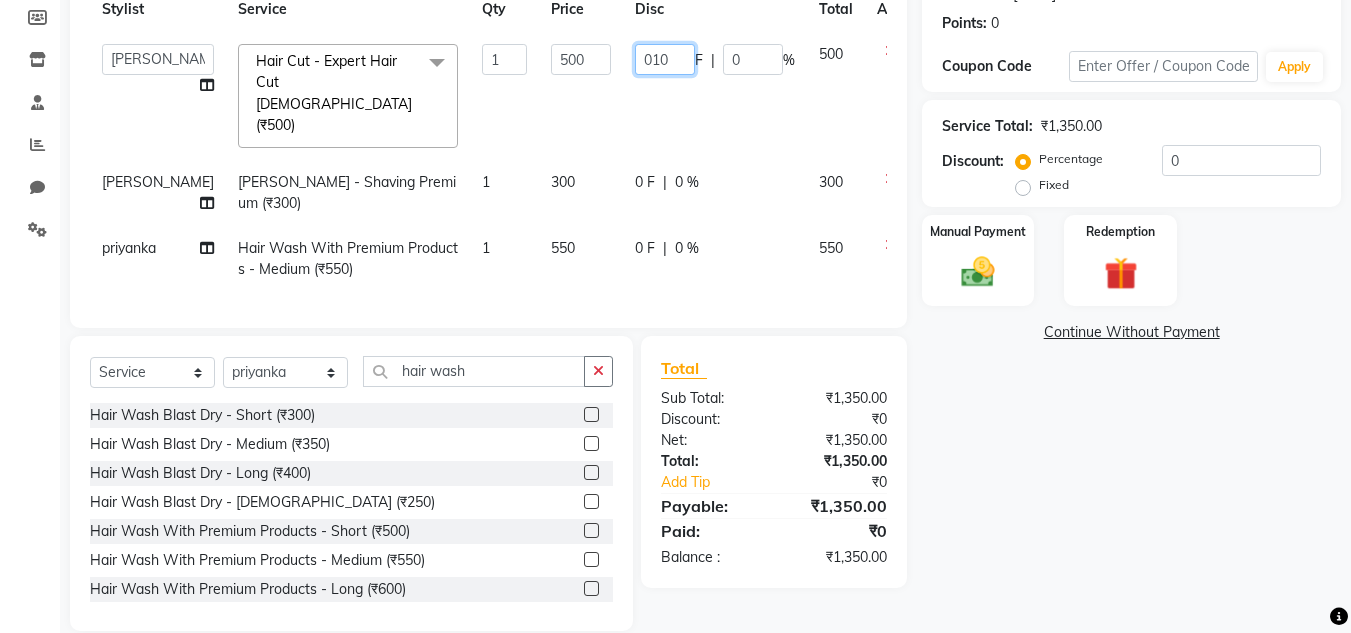 type on "0100" 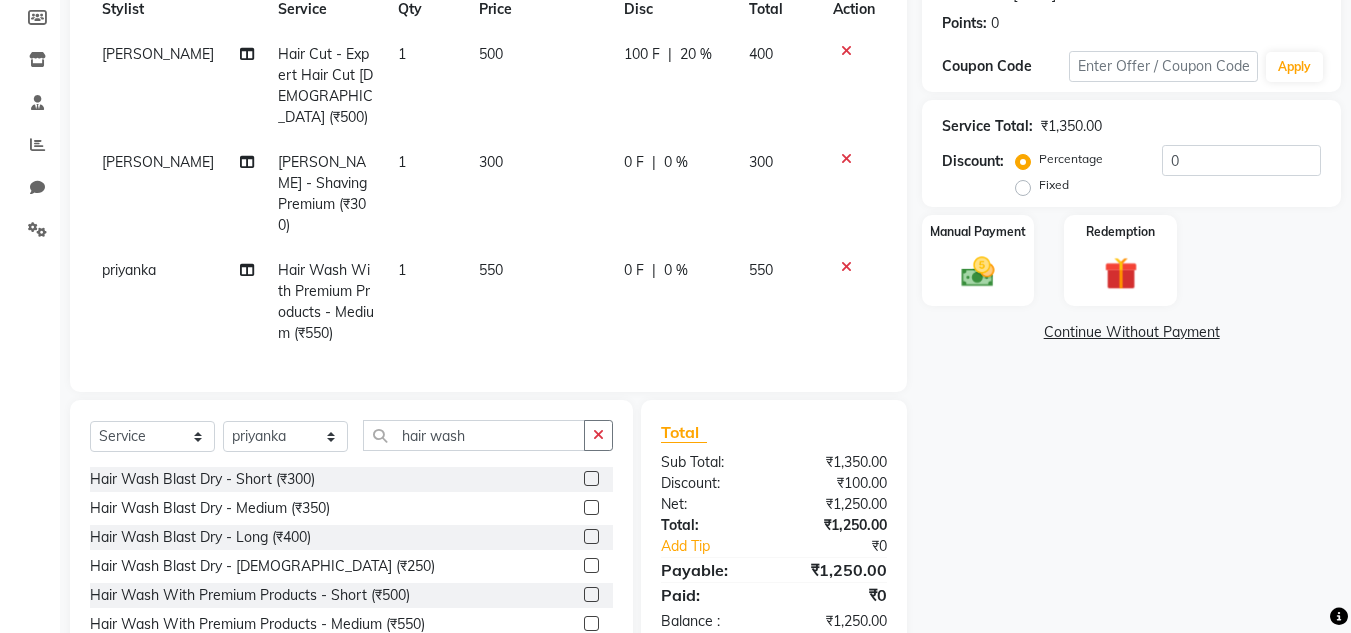 click on "[PERSON_NAME] Hair Cut - Expert Hair Cut [DEMOGRAPHIC_DATA] (₹500) 1 500 100 F | 20 % 400 [PERSON_NAME] - Shaving Premium (₹300) 1 300 0 F | 0 % 300  priyanka Hair Wash With Premium Products - Medium (₹550) 1 550 0 F | 0 % 550" 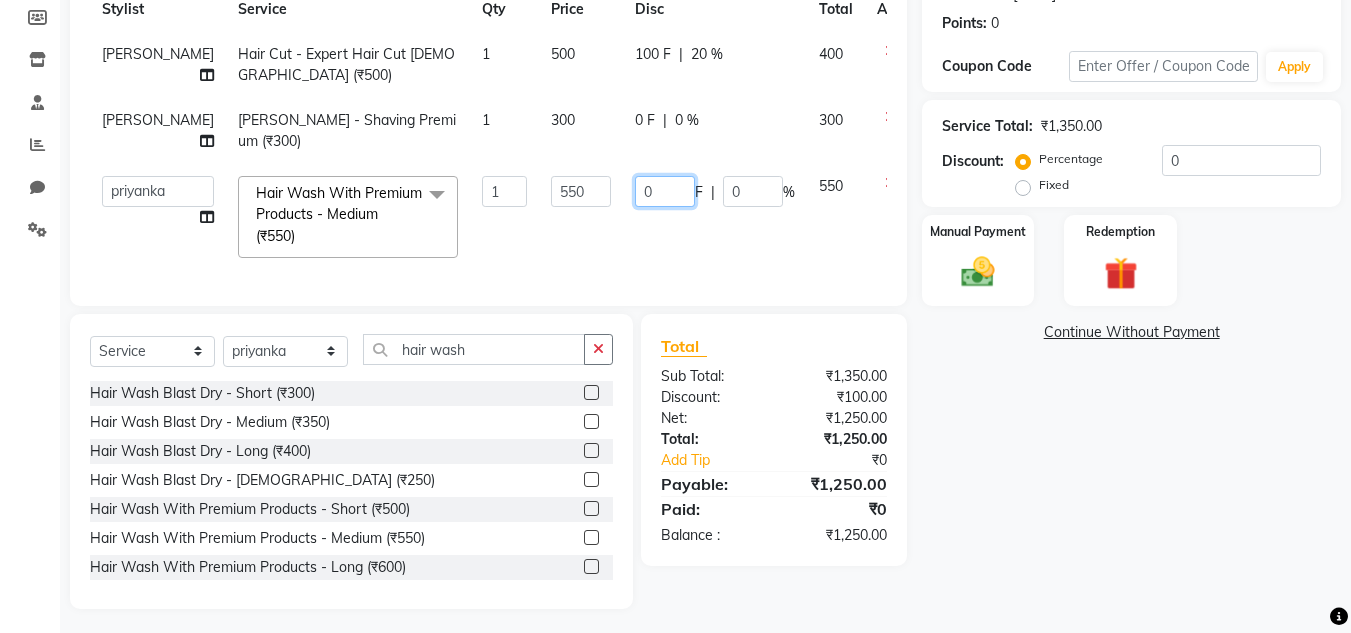 click on "0" 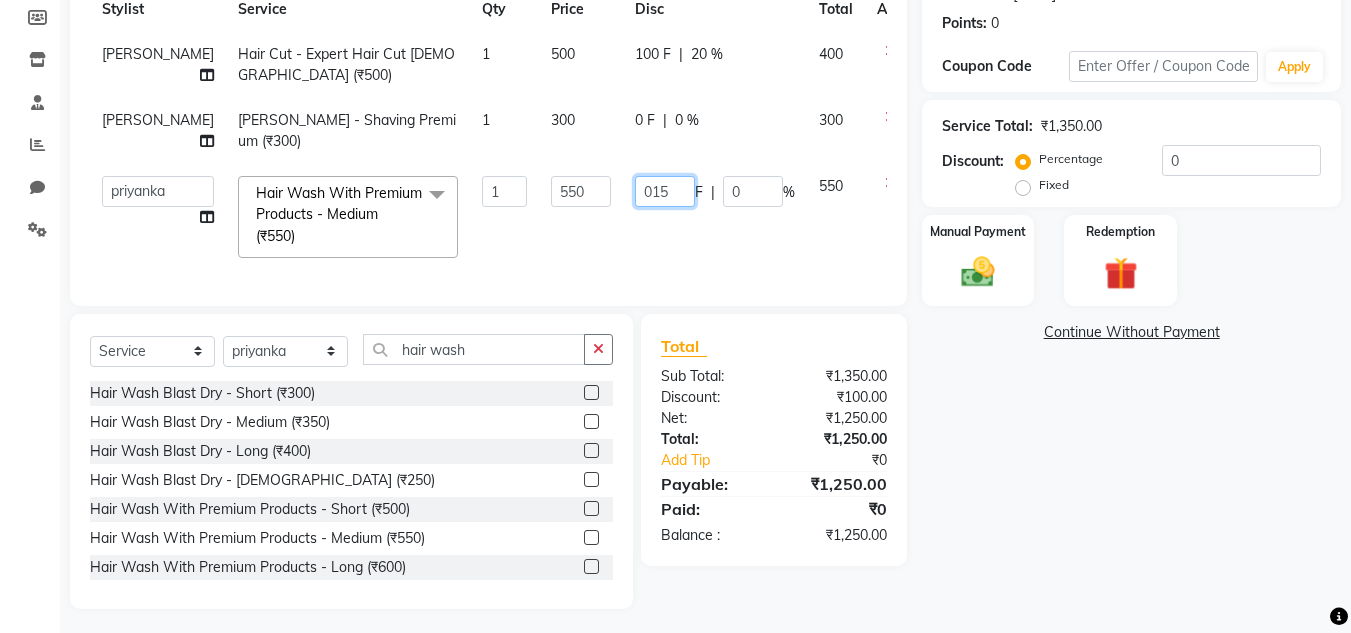 type on "0150" 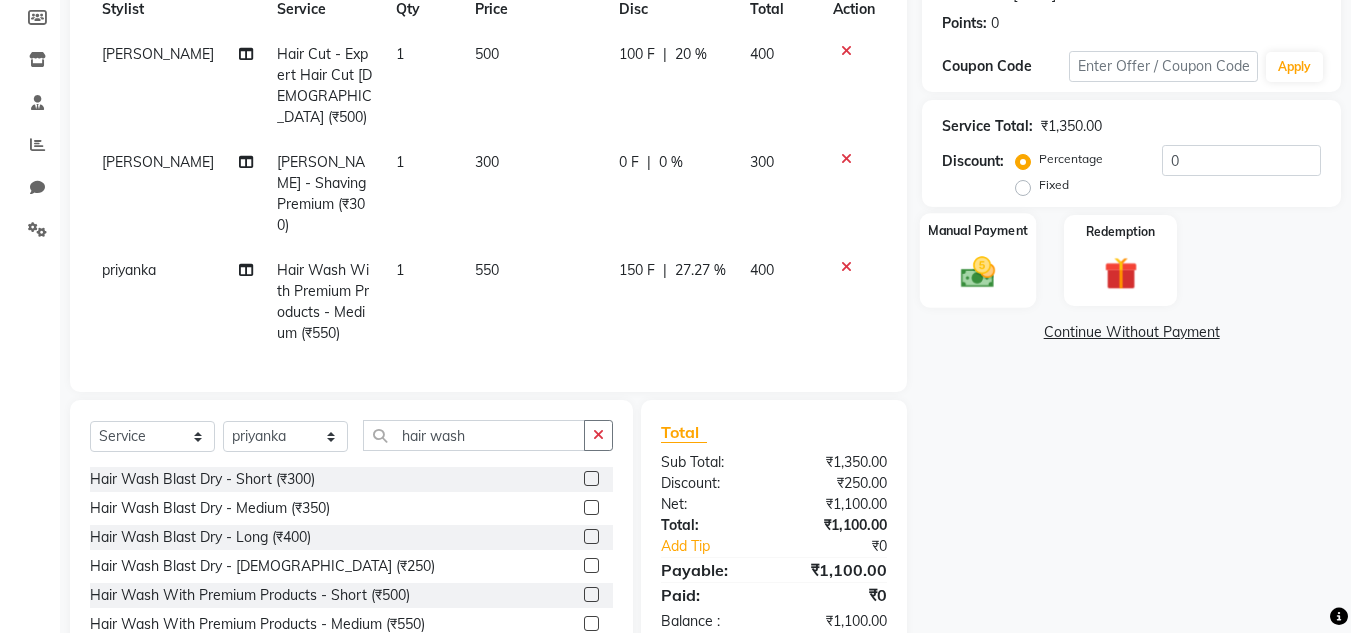 click 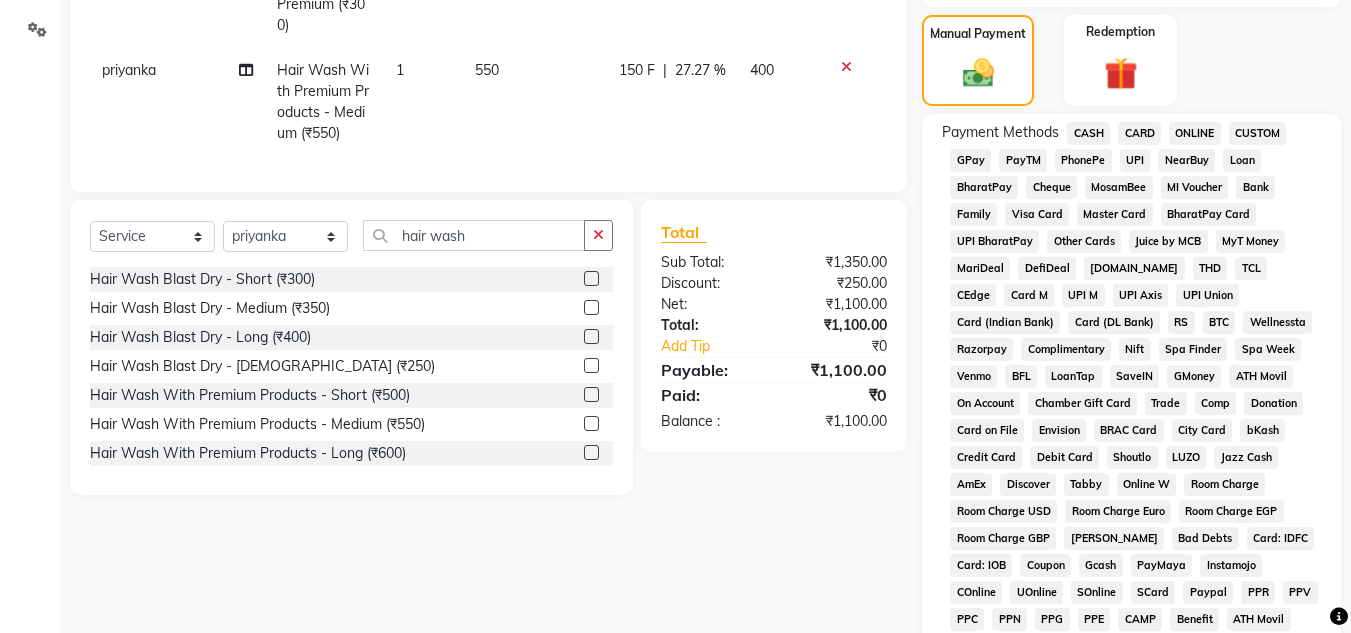 scroll, scrollTop: 298, scrollLeft: 0, axis: vertical 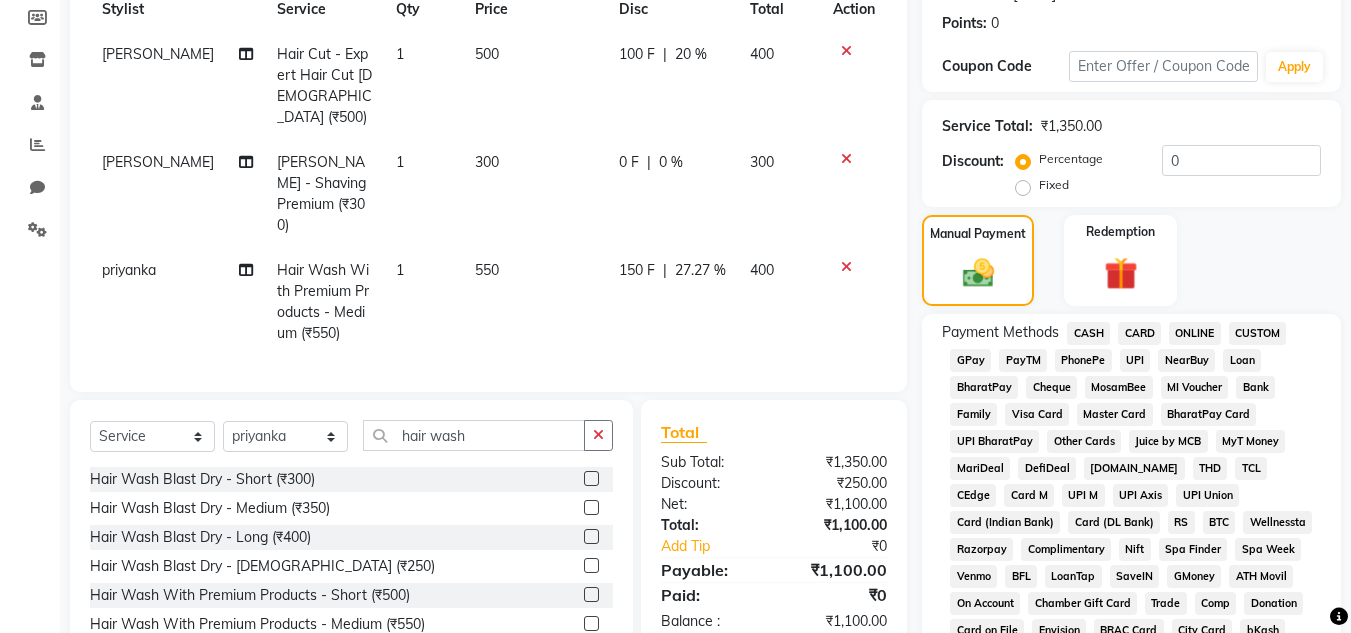 click on "1" 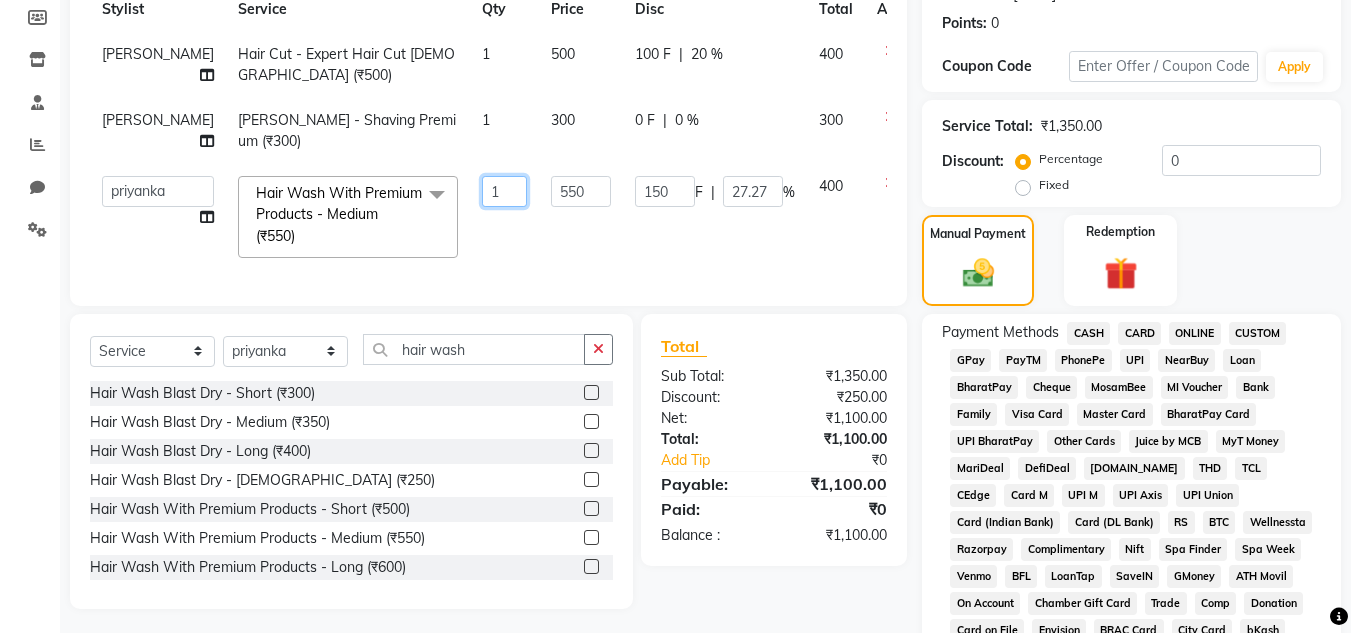 click on "1" 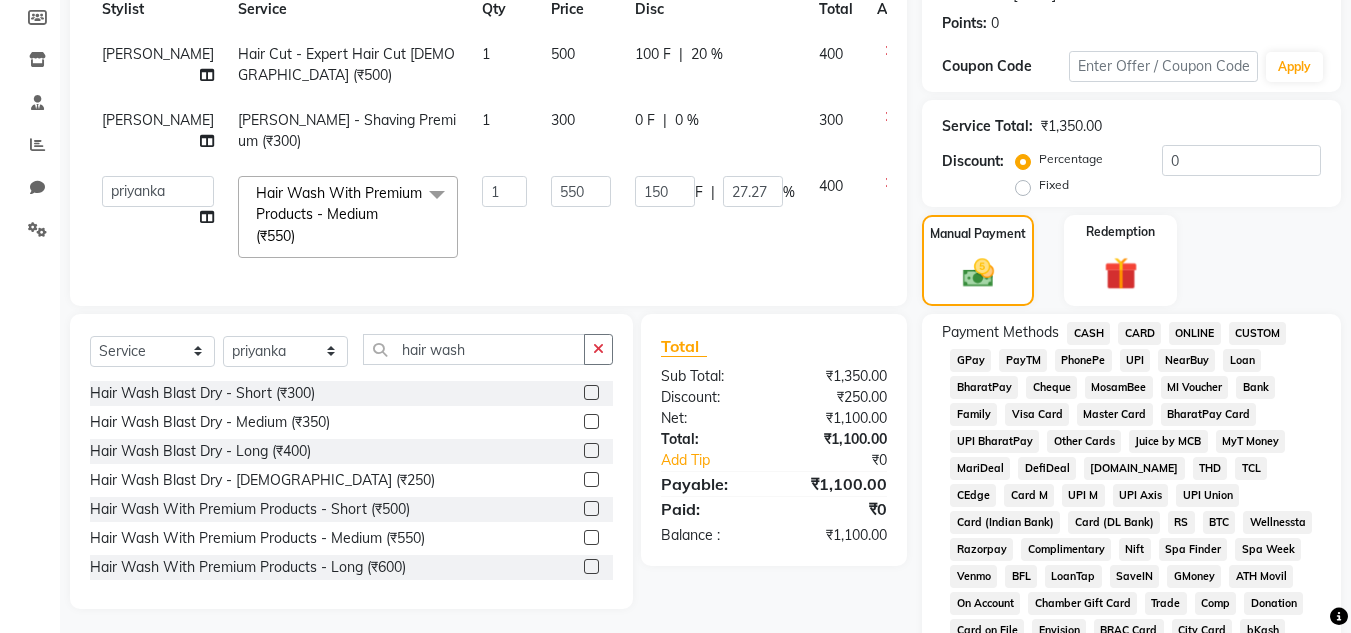 click on "ONLINE" 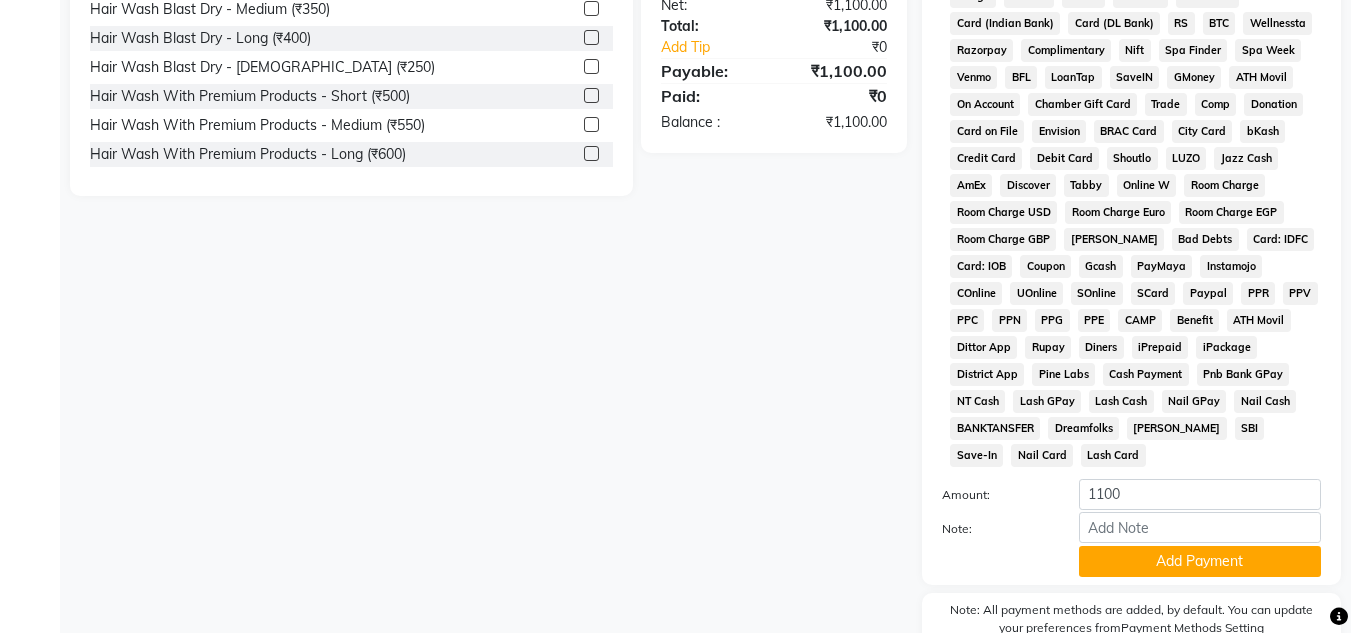 scroll, scrollTop: 798, scrollLeft: 0, axis: vertical 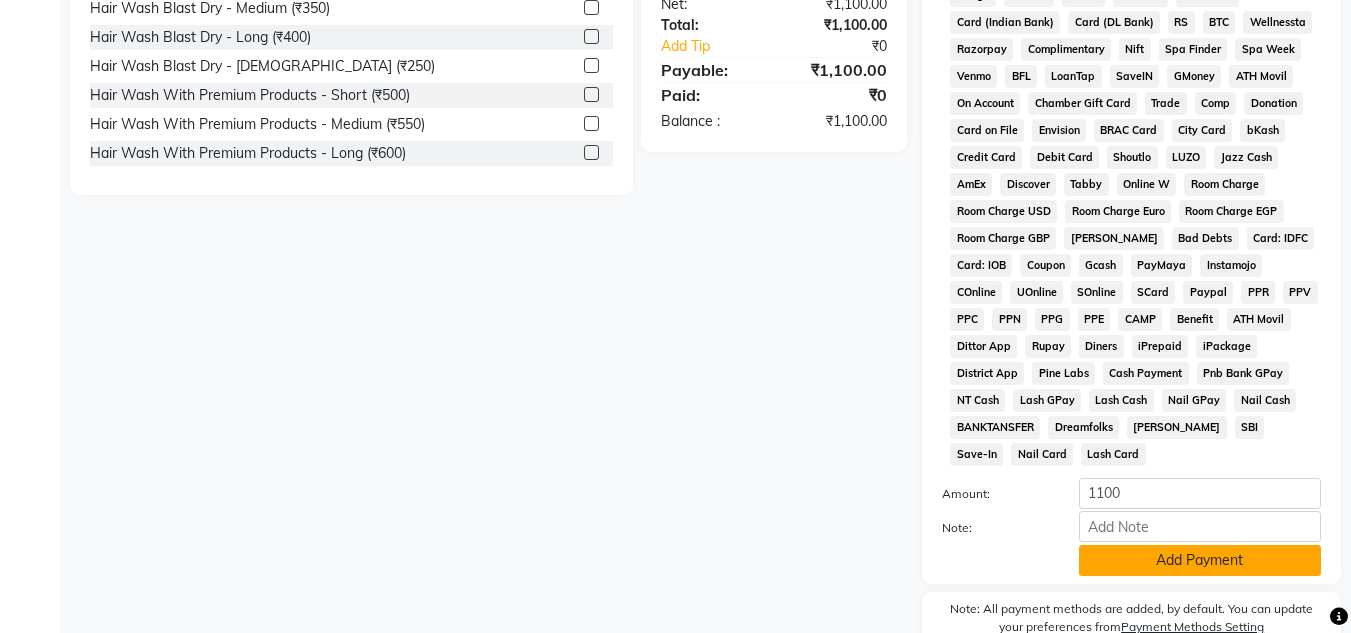 click on "Add Payment" 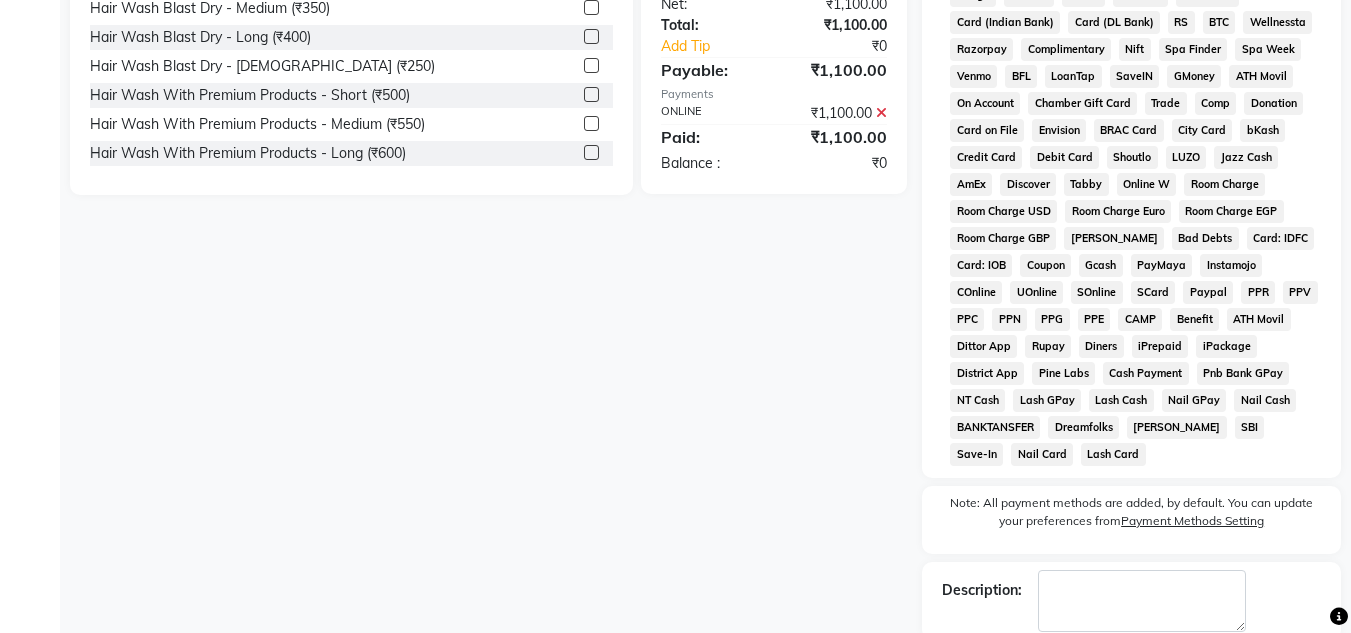 scroll, scrollTop: 876, scrollLeft: 0, axis: vertical 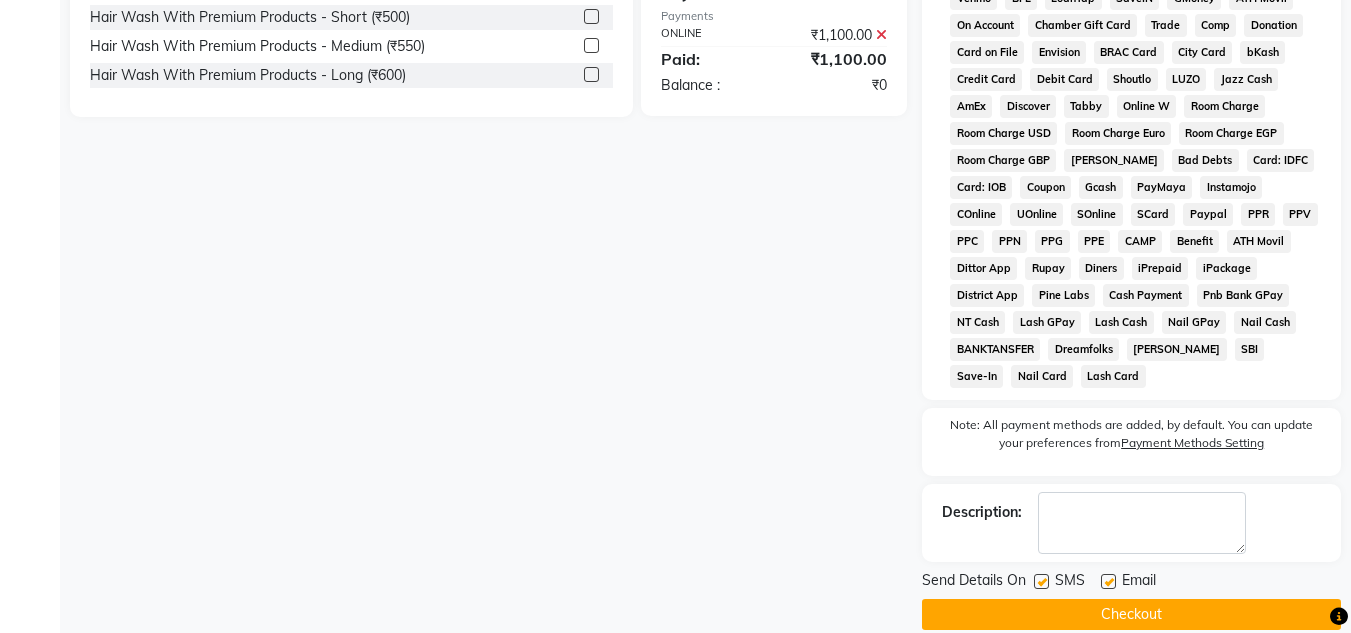 click on "Checkout" 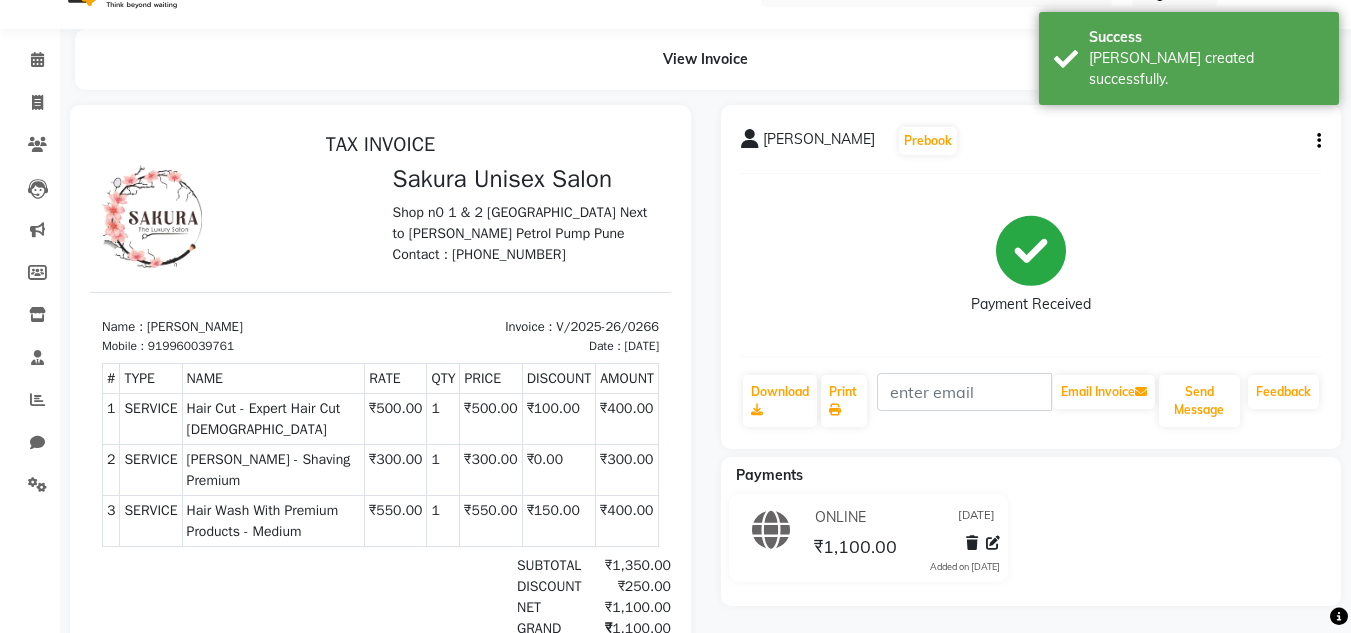 scroll, scrollTop: 0, scrollLeft: 0, axis: both 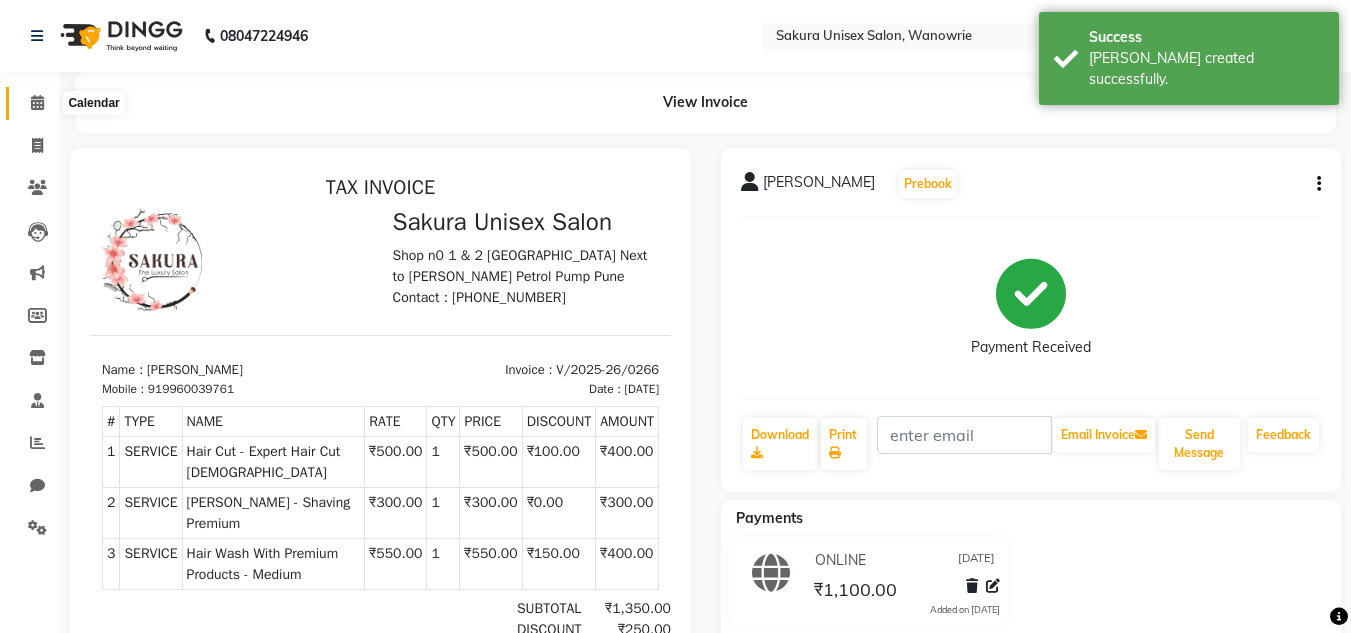 click 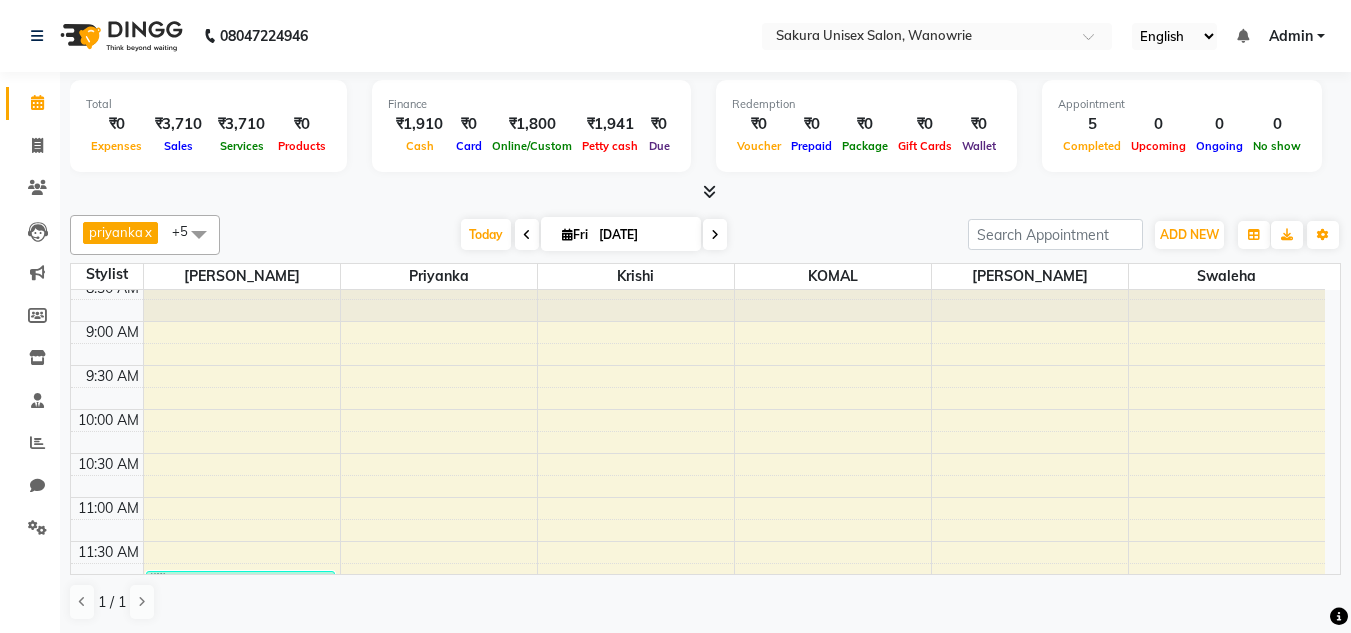 scroll, scrollTop: 100, scrollLeft: 0, axis: vertical 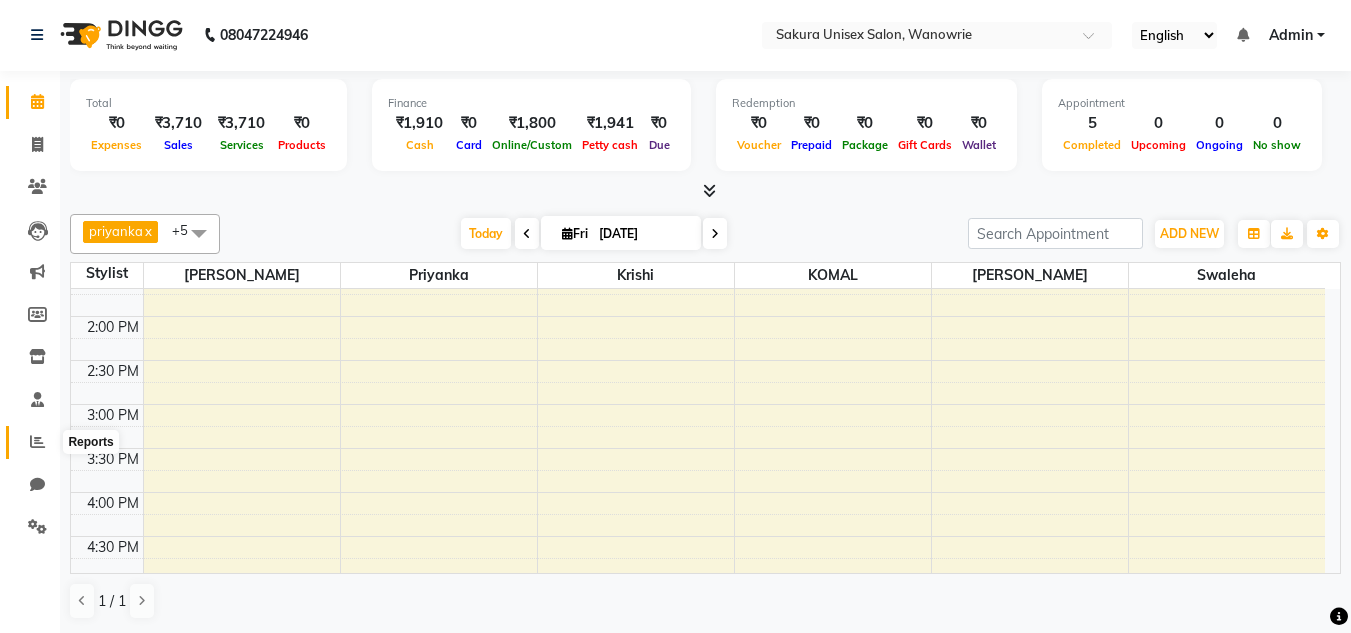 click 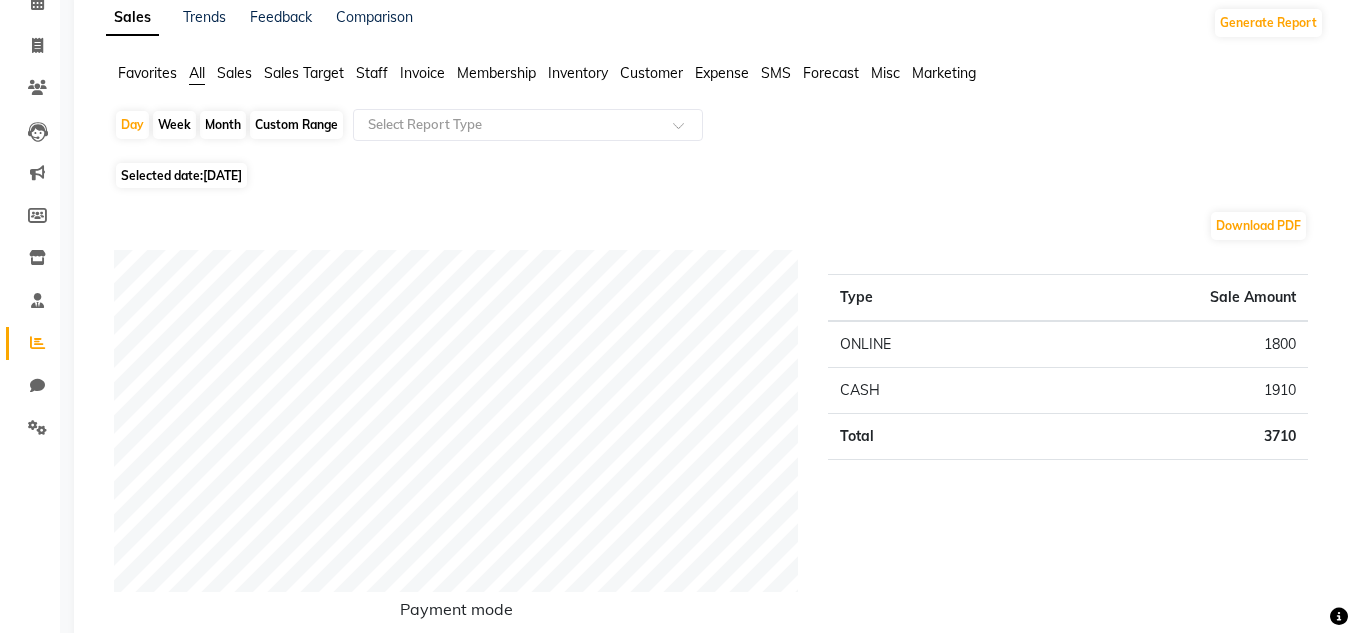 scroll, scrollTop: 0, scrollLeft: 0, axis: both 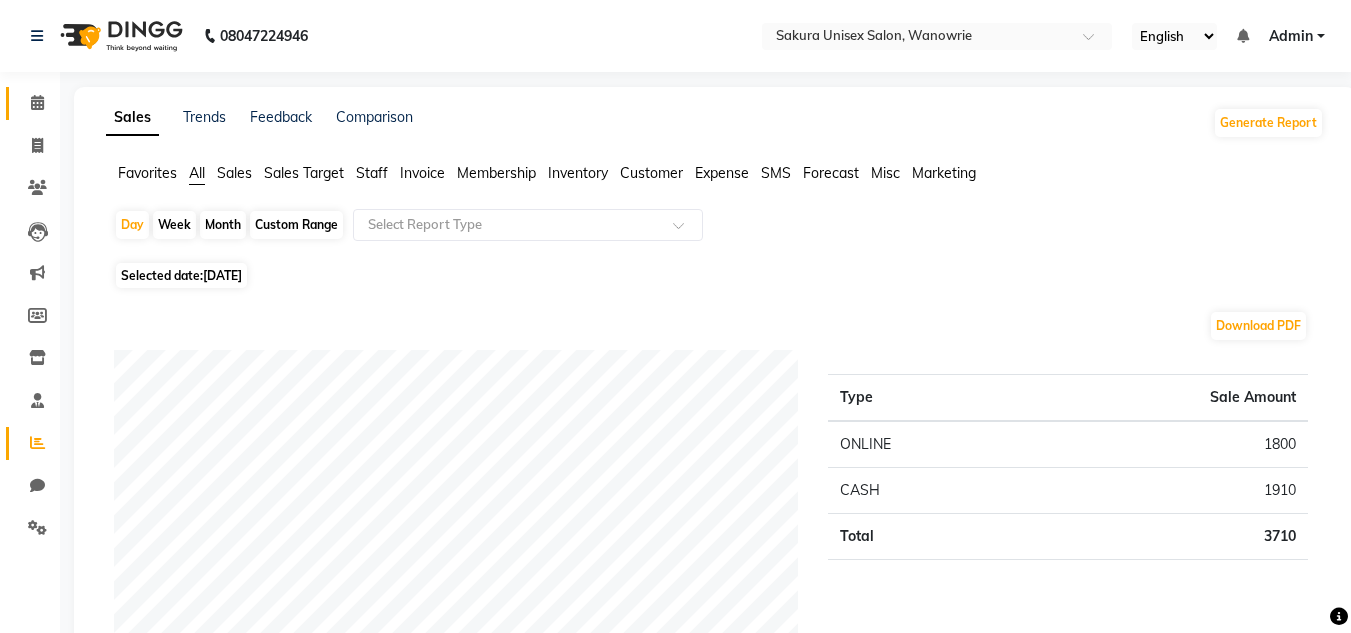 click on "Calendar" 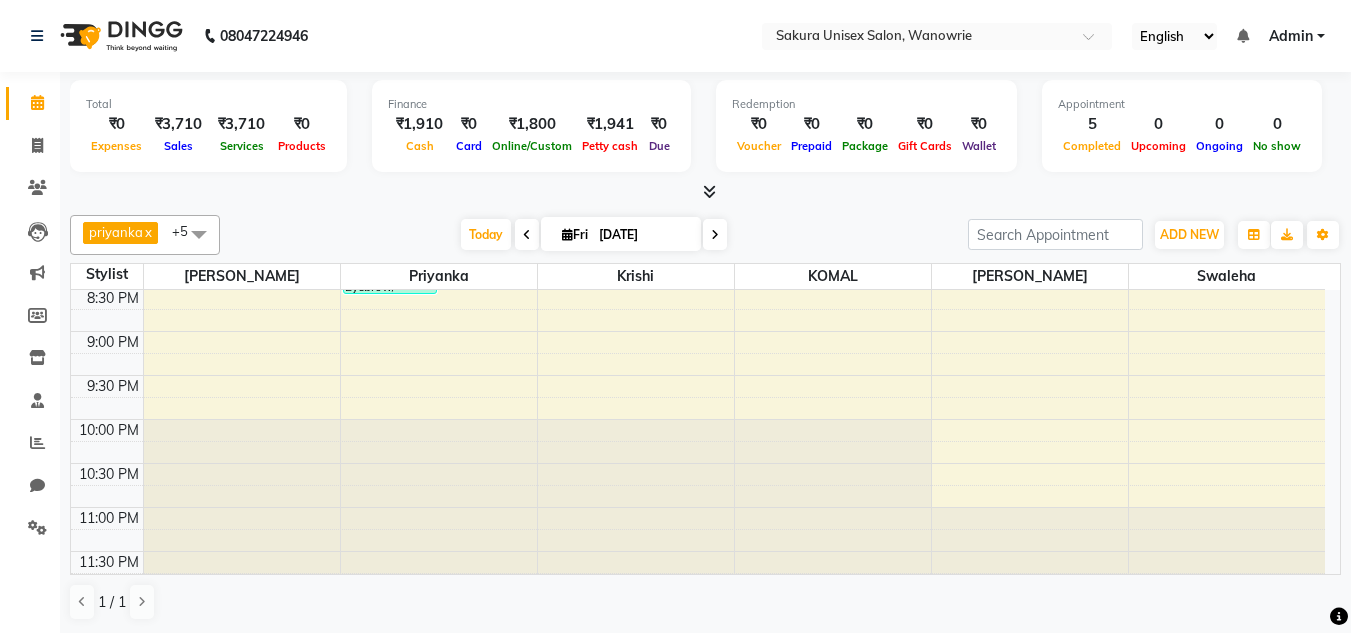 scroll, scrollTop: 1123, scrollLeft: 0, axis: vertical 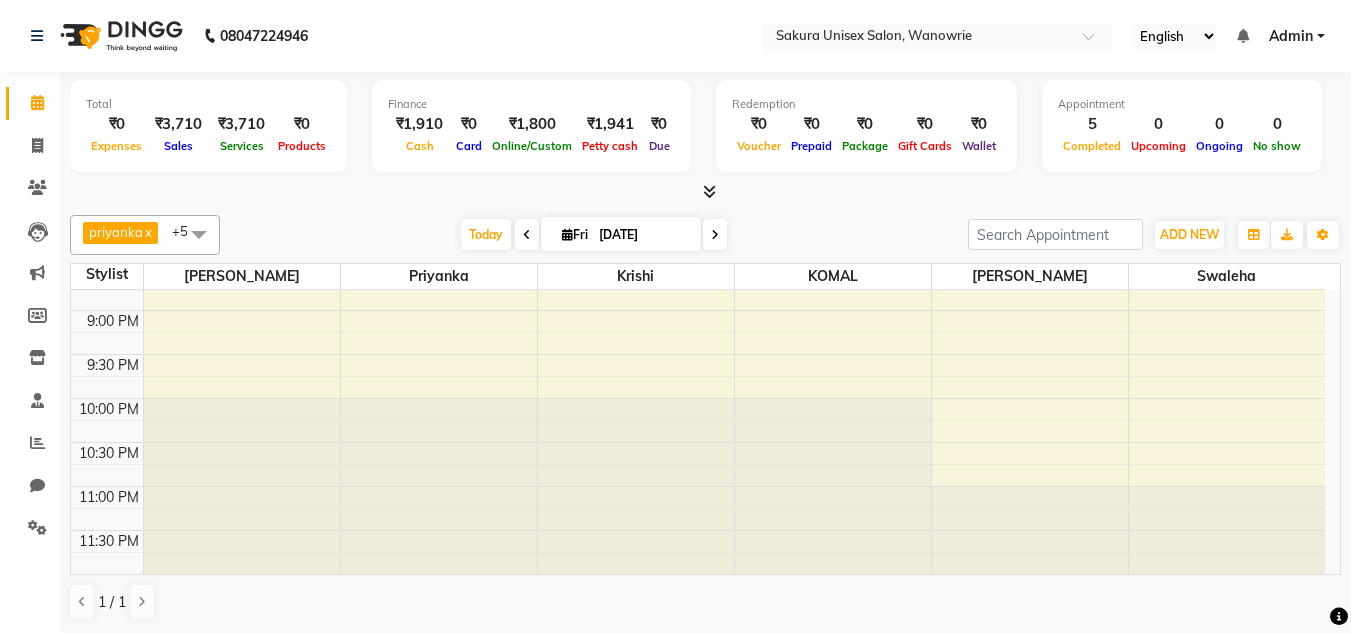 click on "[DATE]" at bounding box center (643, 235) 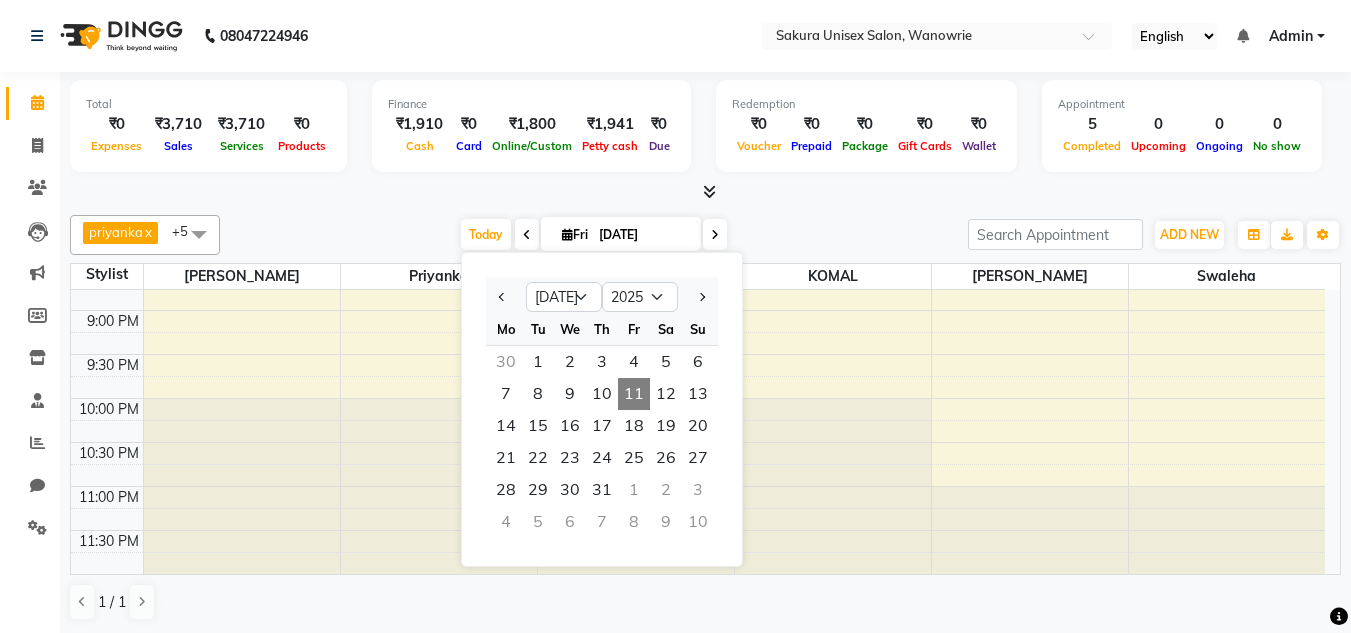 click at bounding box center (705, 192) 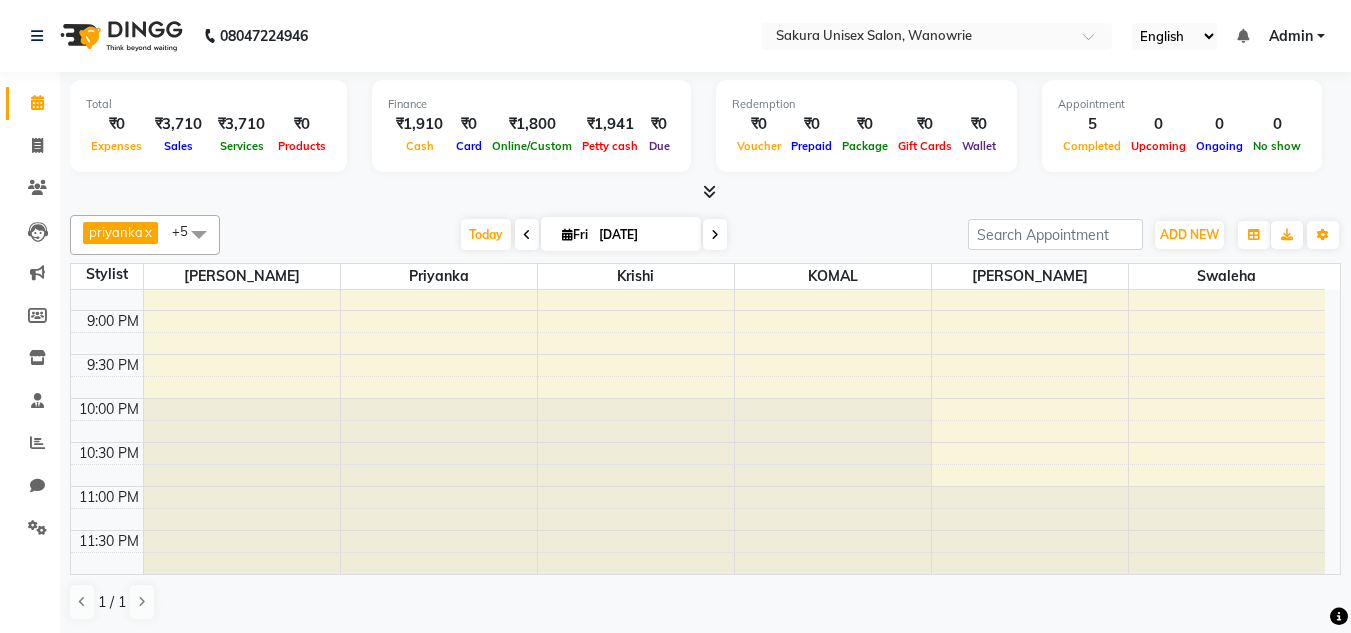 click at bounding box center [709, 191] 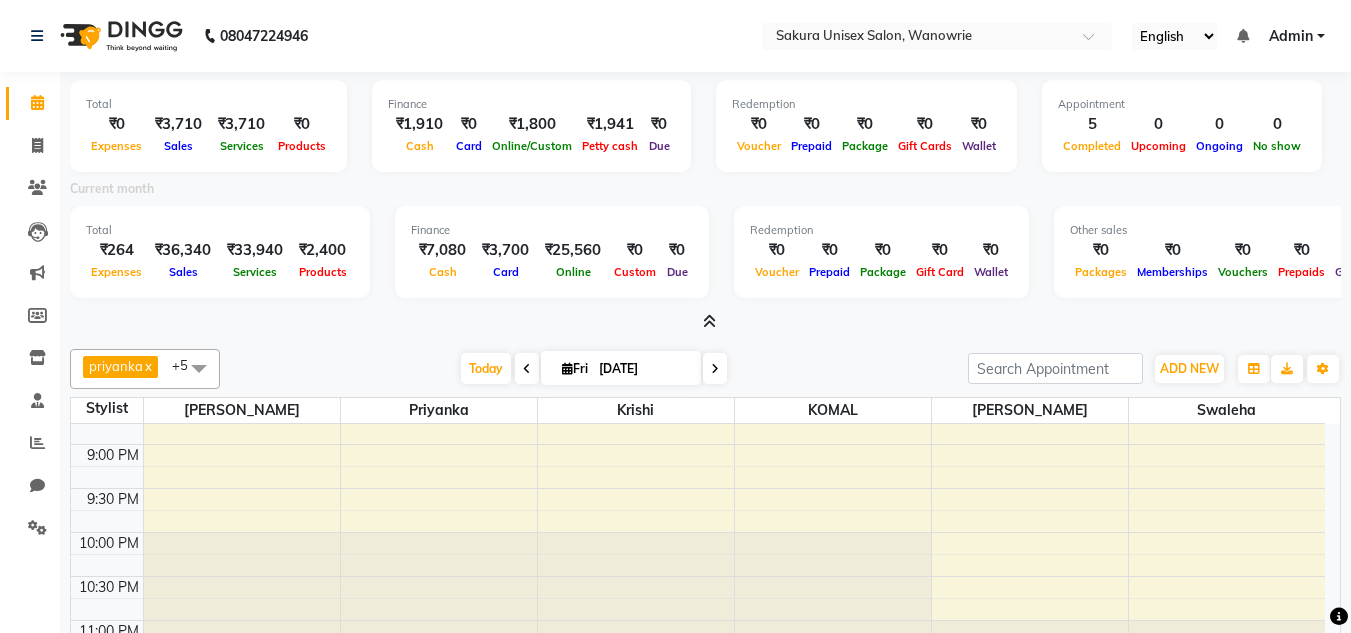 click at bounding box center (709, 321) 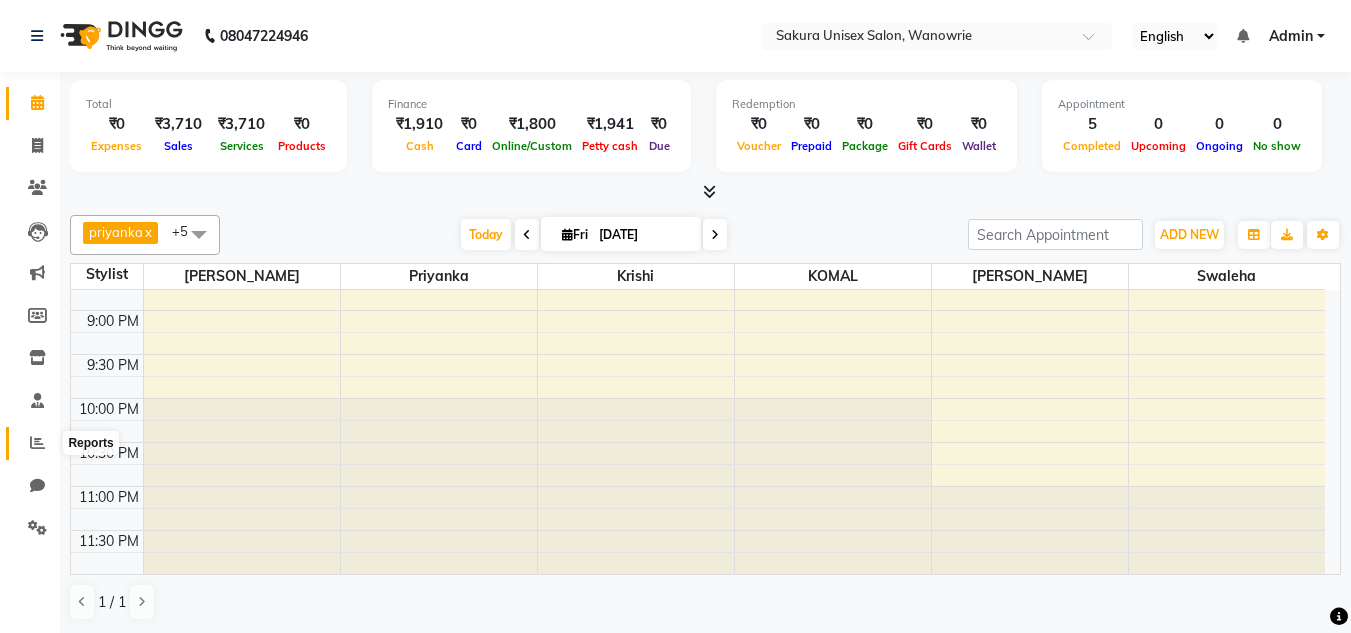 click 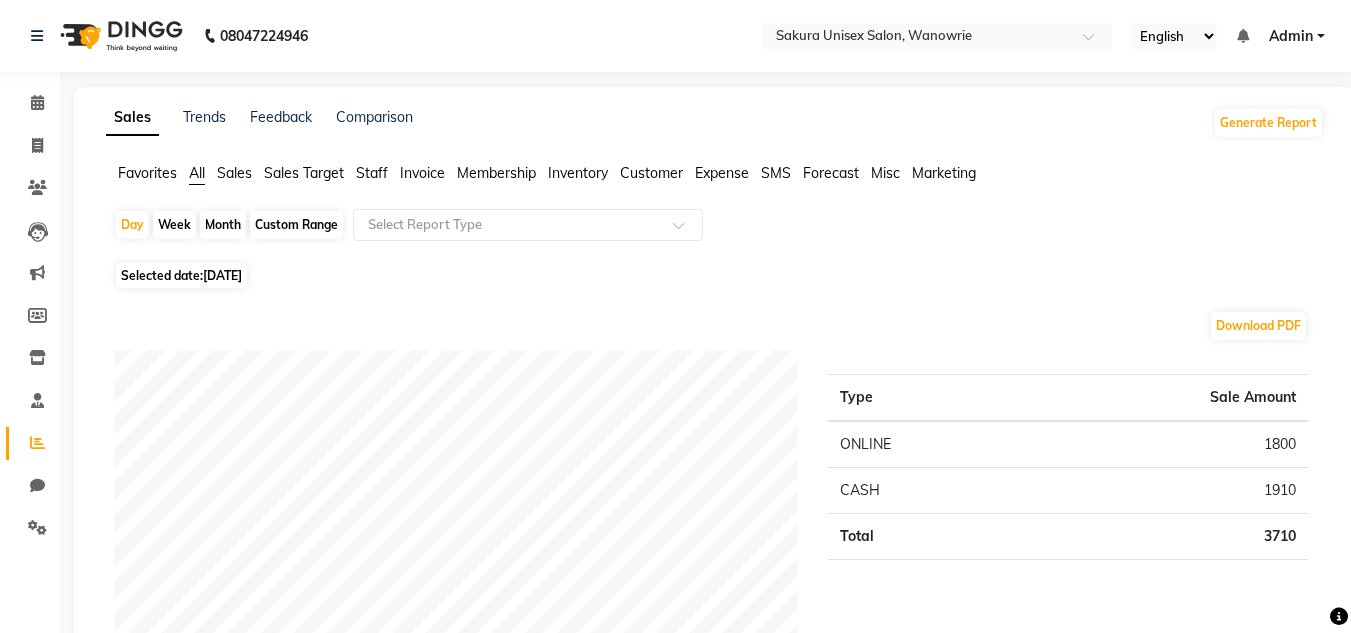 click on "Month" 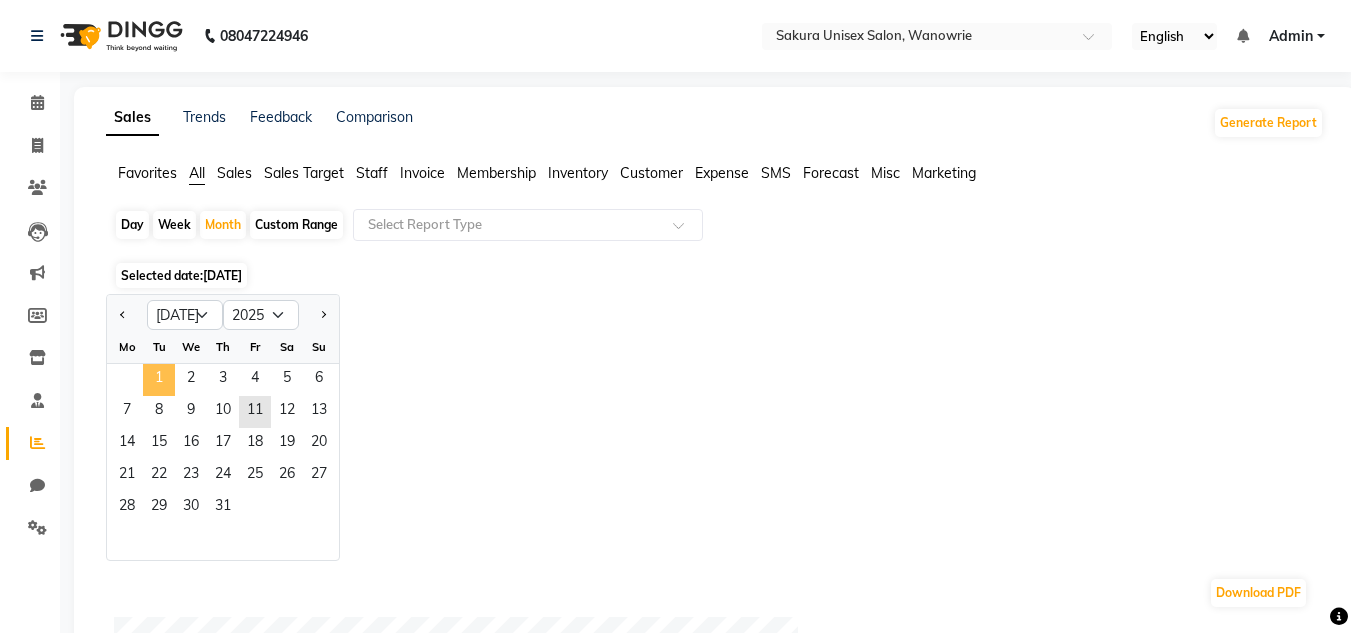 click on "1" 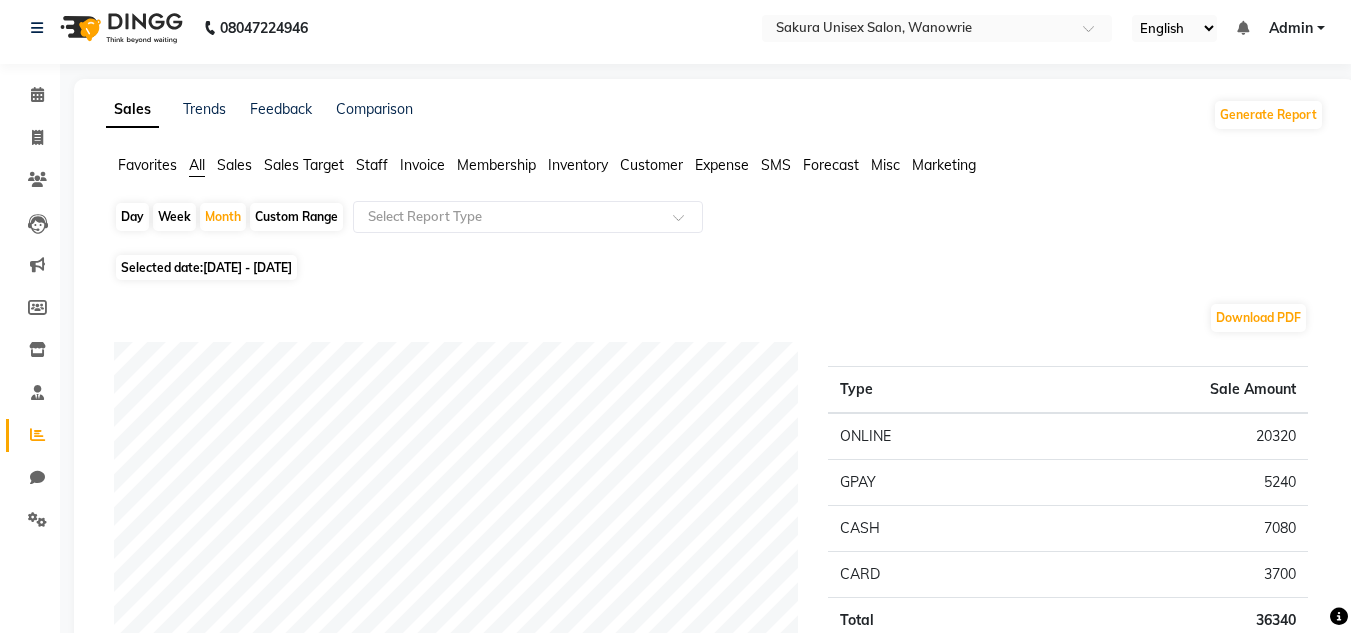 scroll, scrollTop: 0, scrollLeft: 0, axis: both 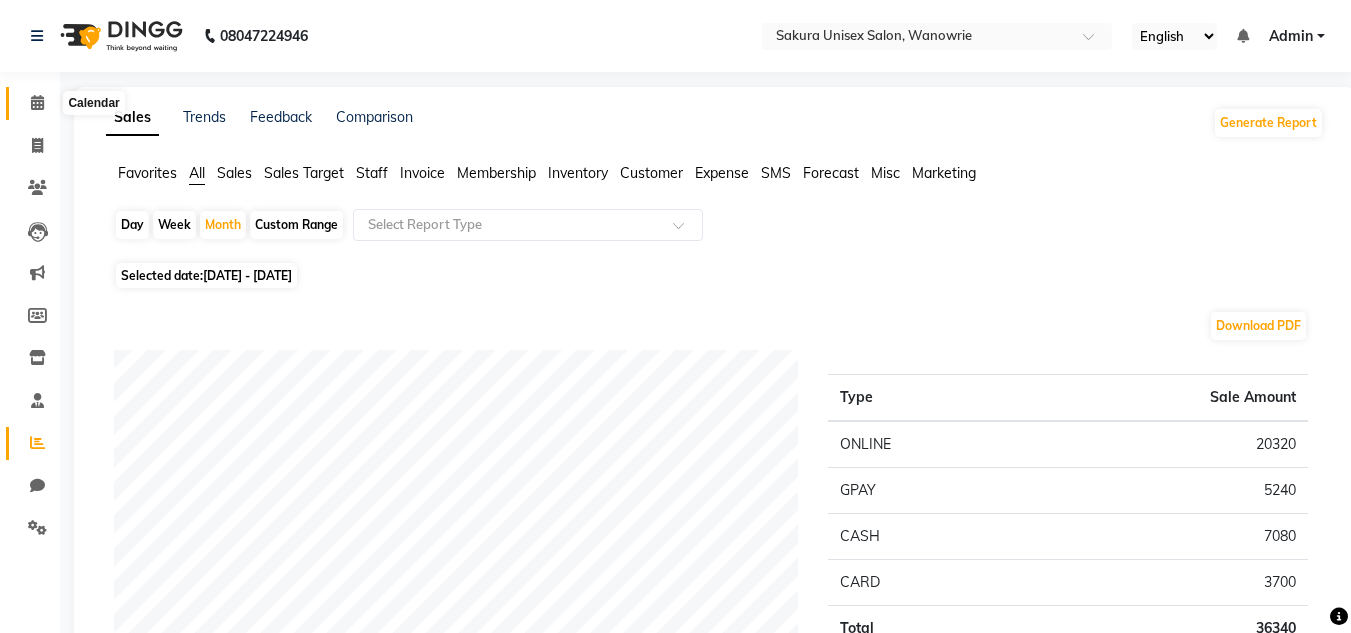 click 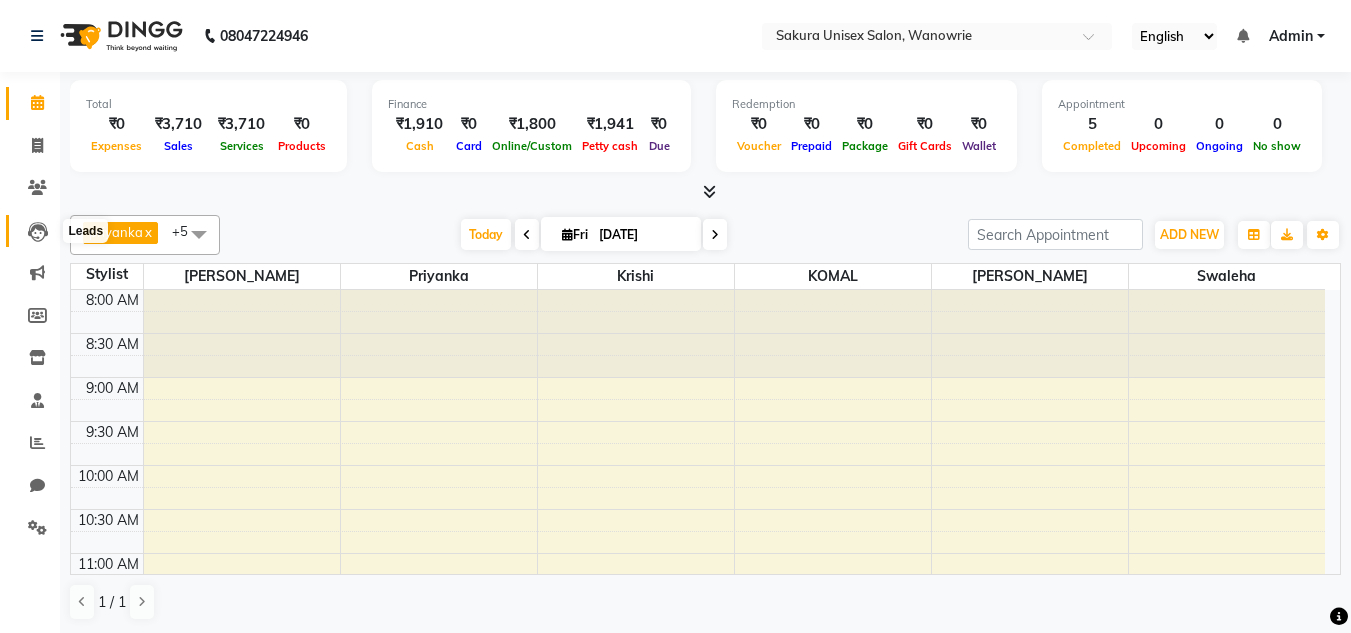 click 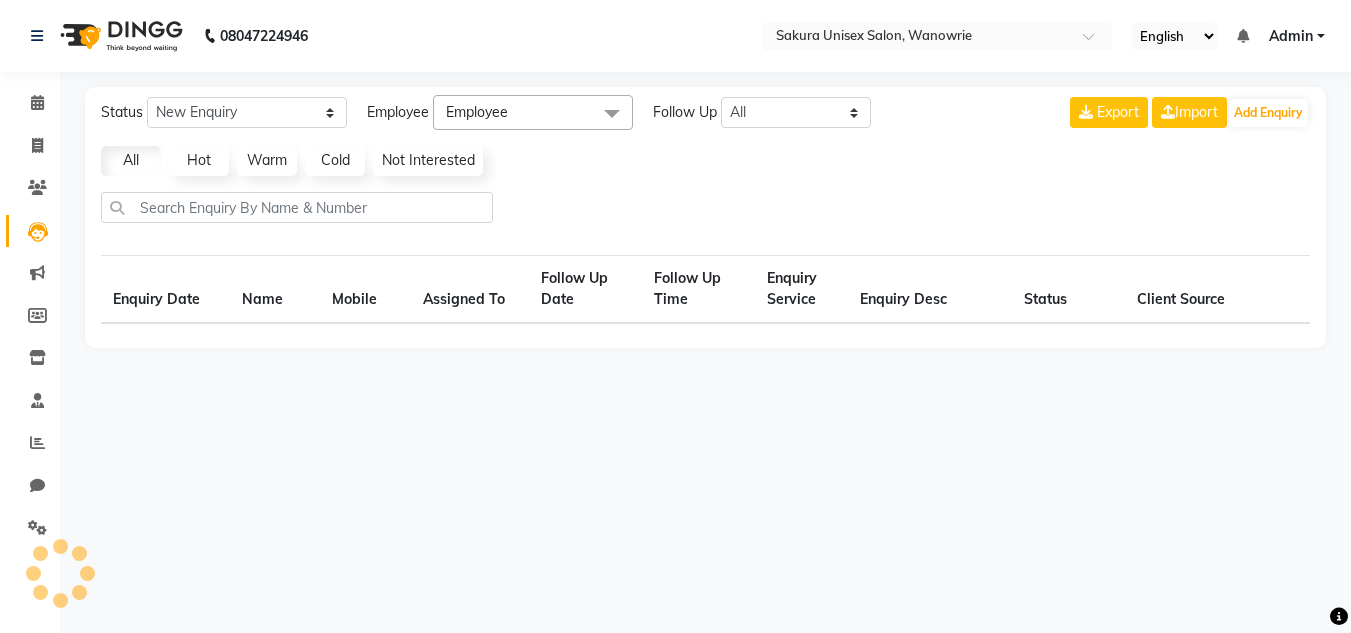 select on "10" 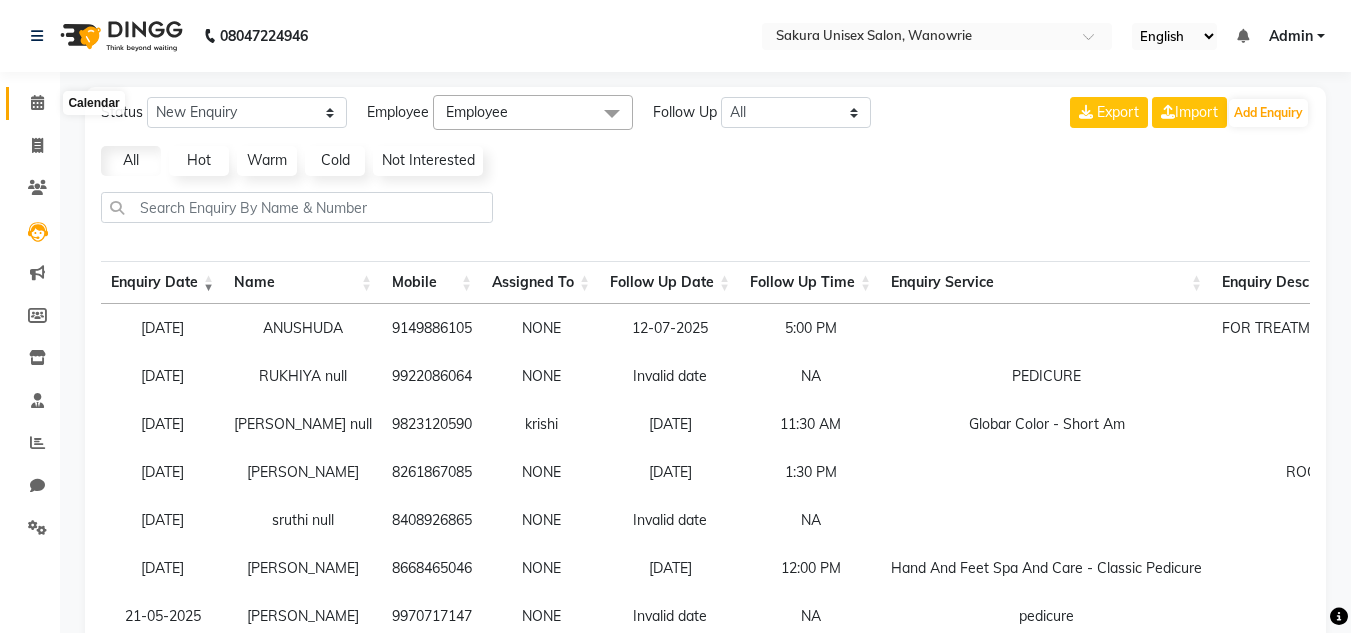 click 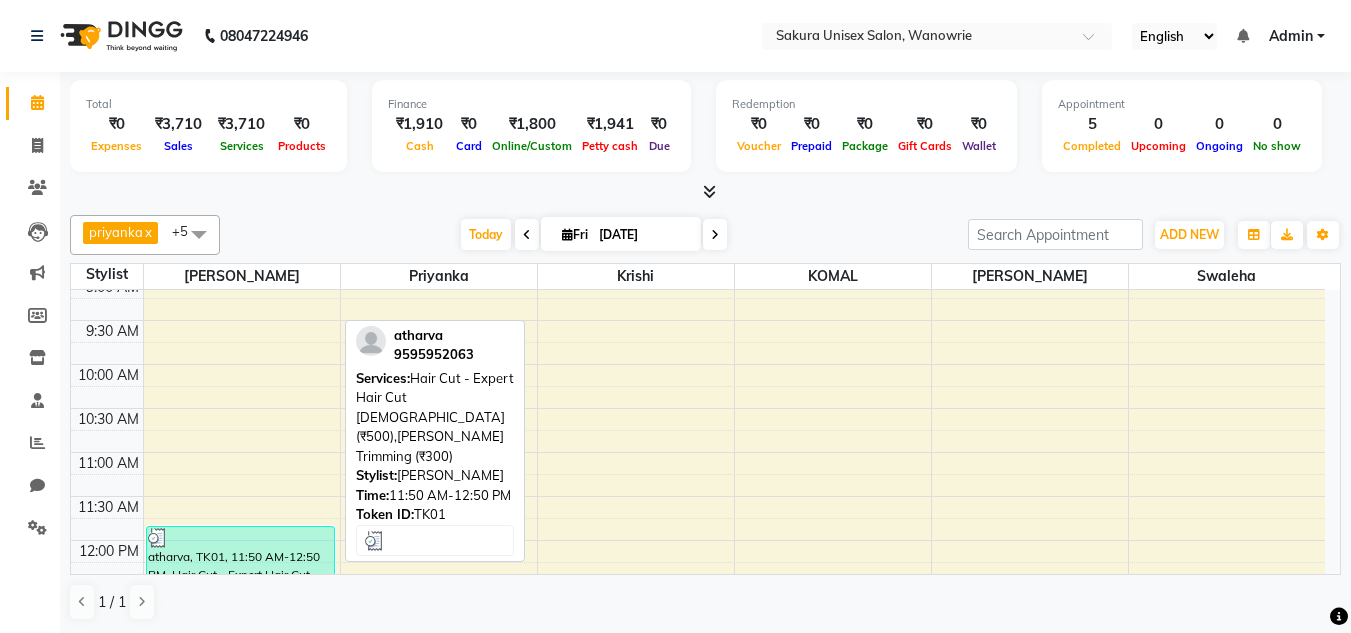 scroll, scrollTop: 100, scrollLeft: 0, axis: vertical 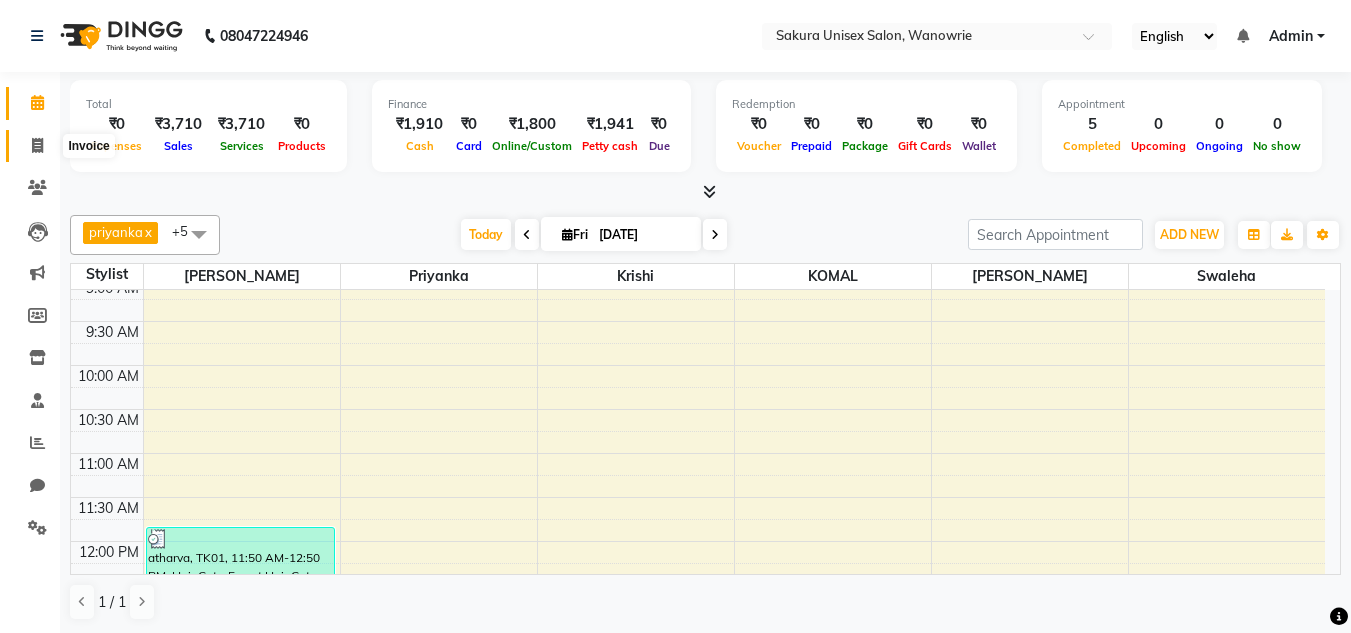 click 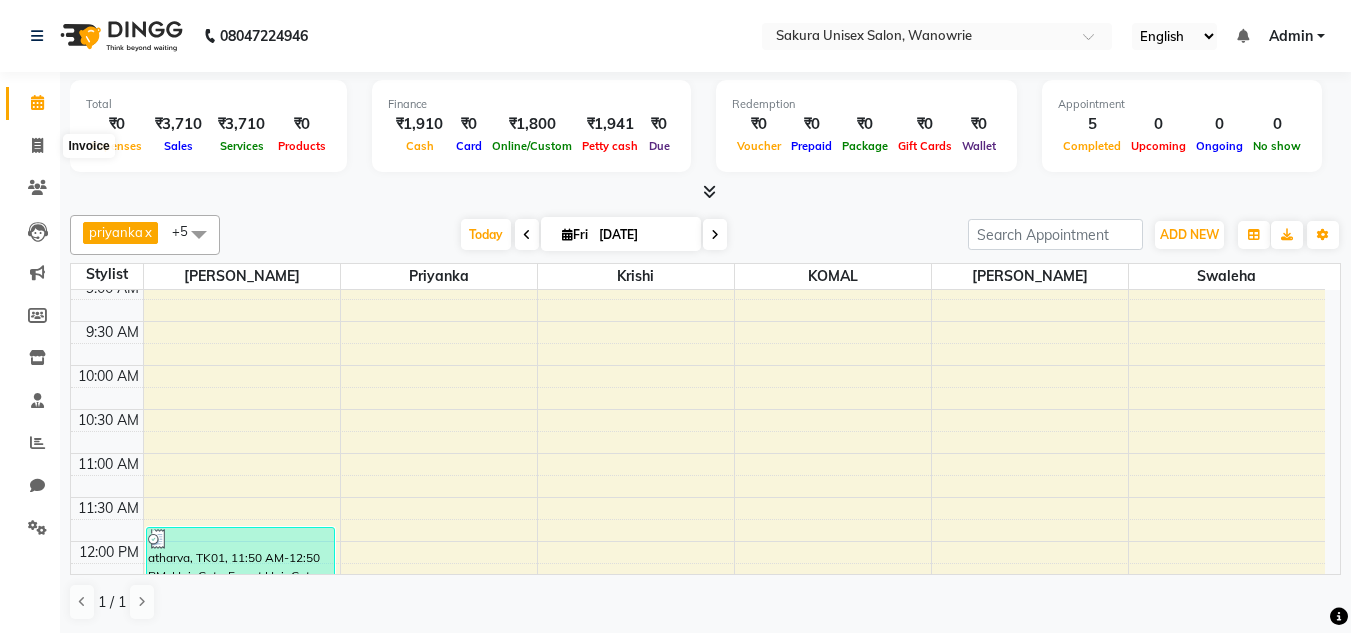 select on "service" 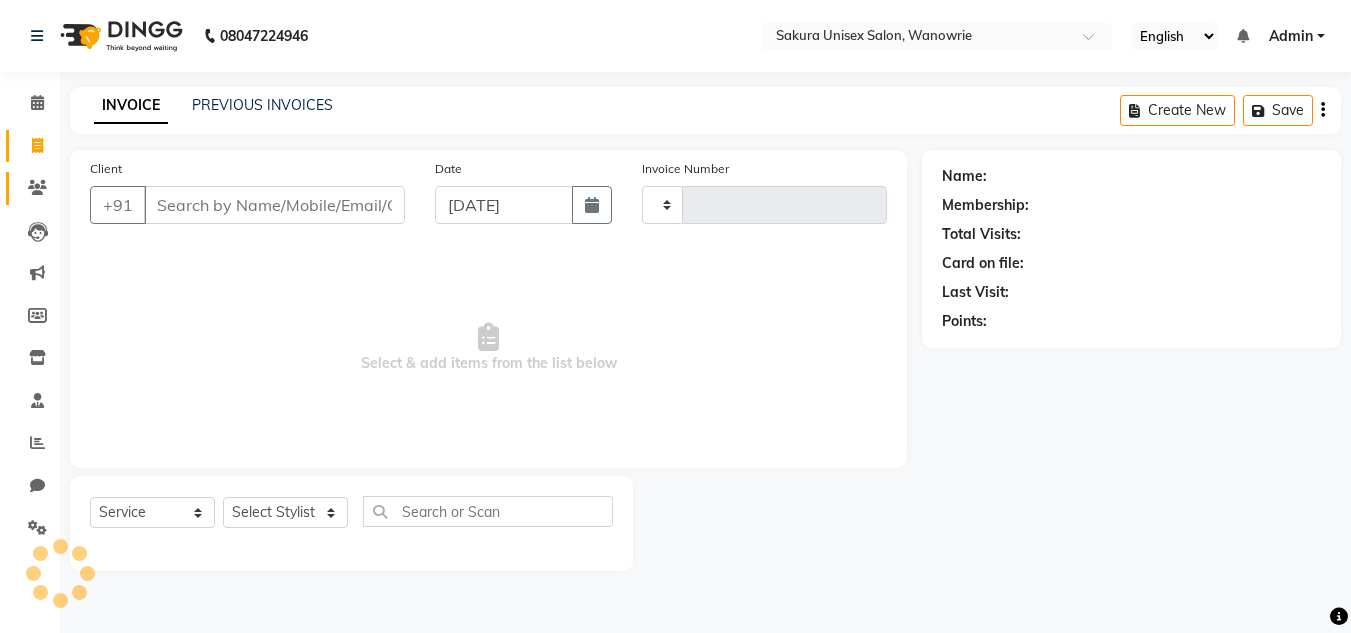 type on "0267" 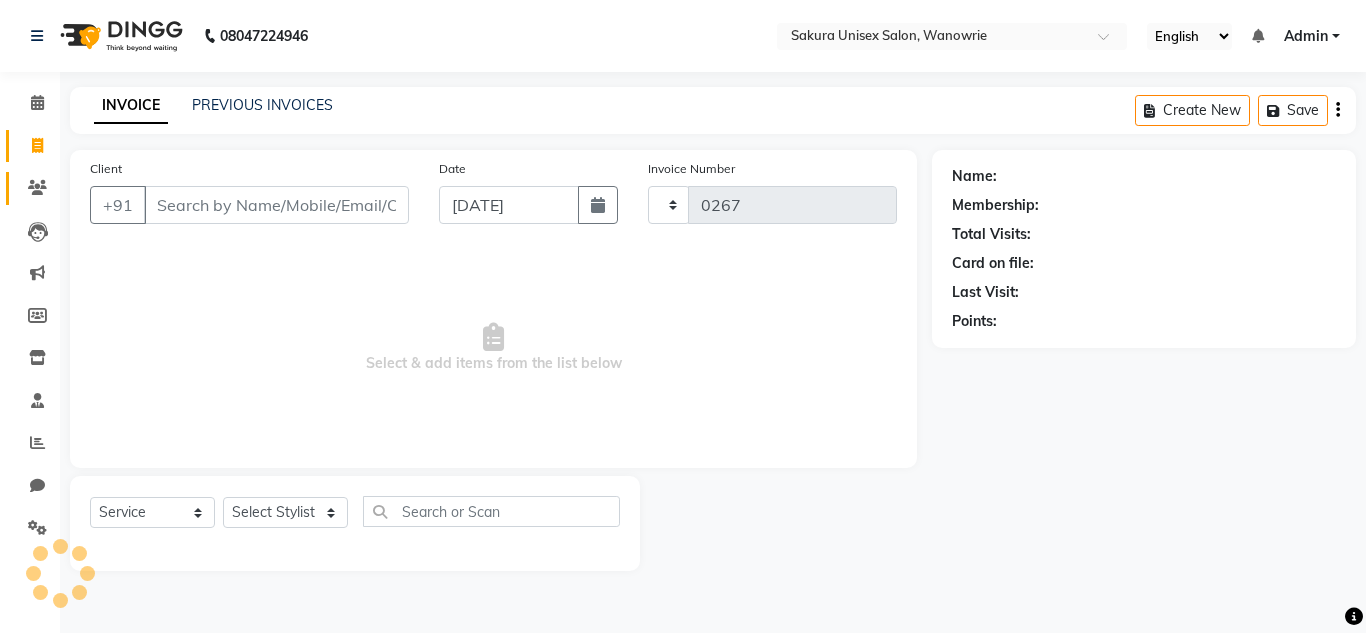 select on "7662" 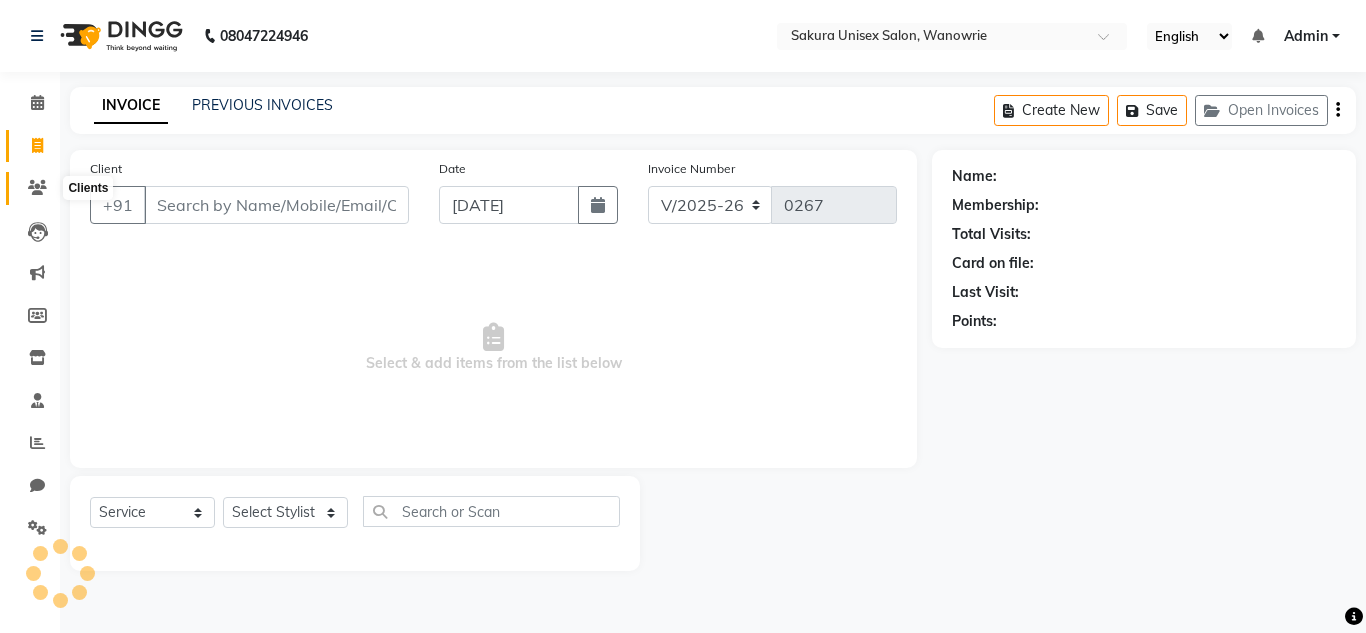 click 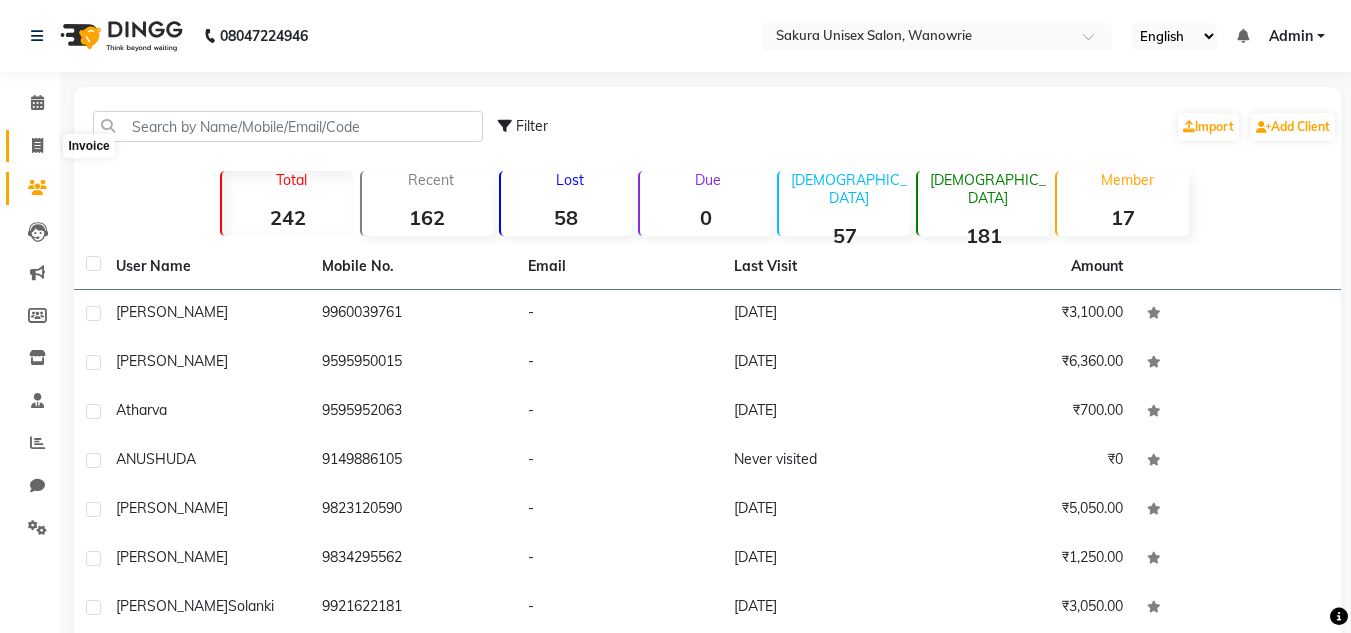 click 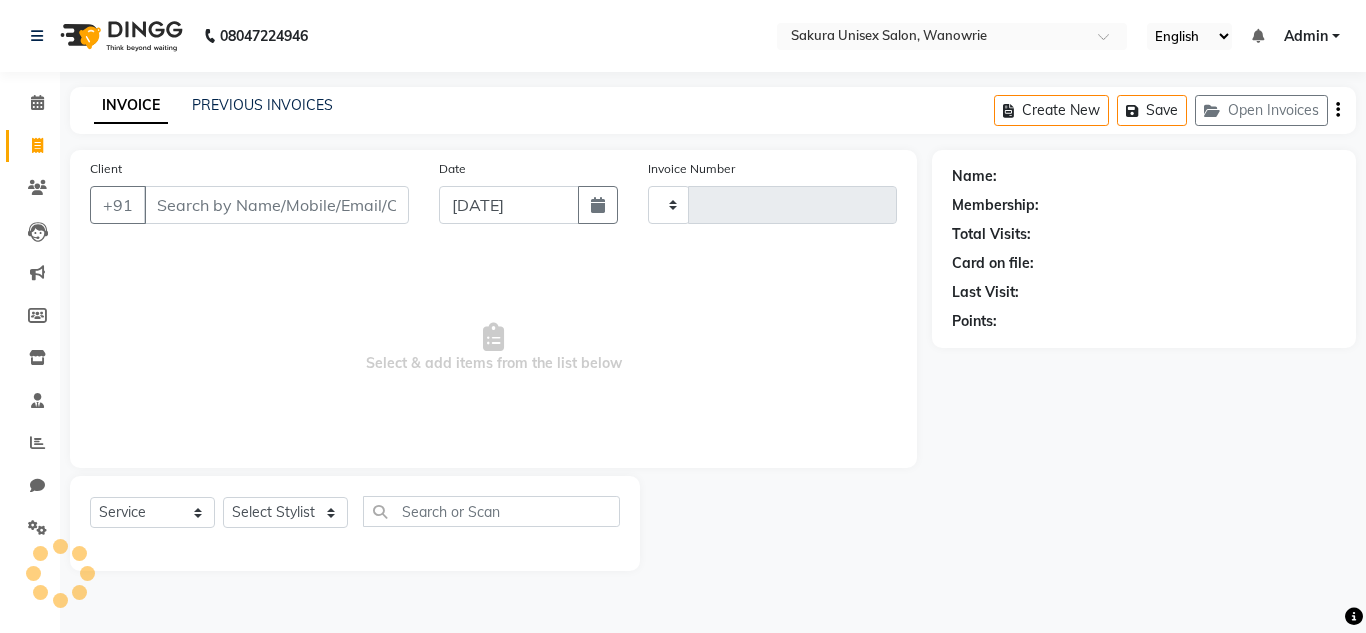 type on "0267" 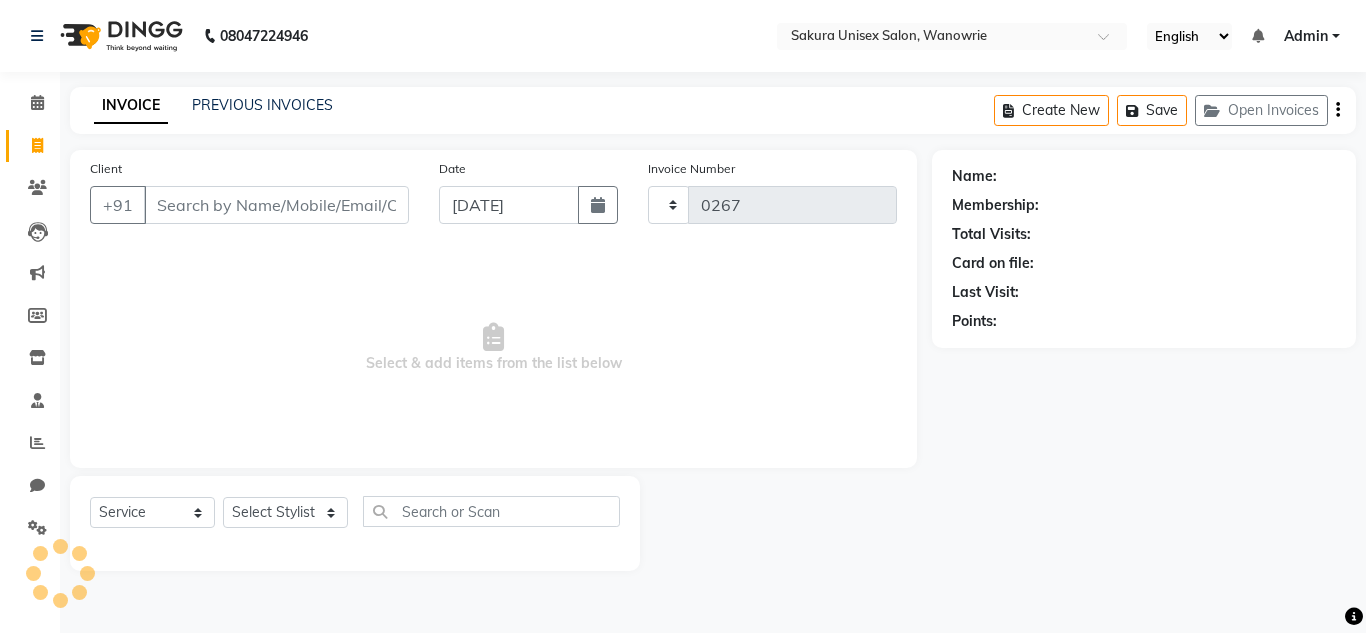 select on "7662" 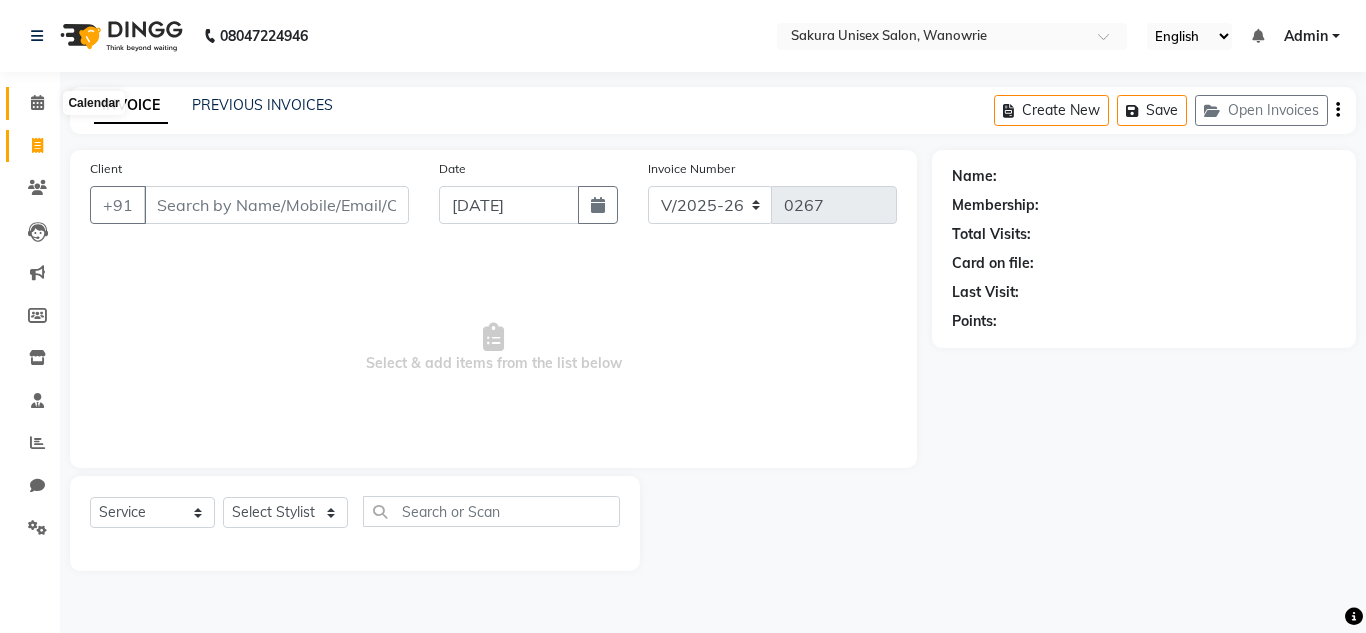 click 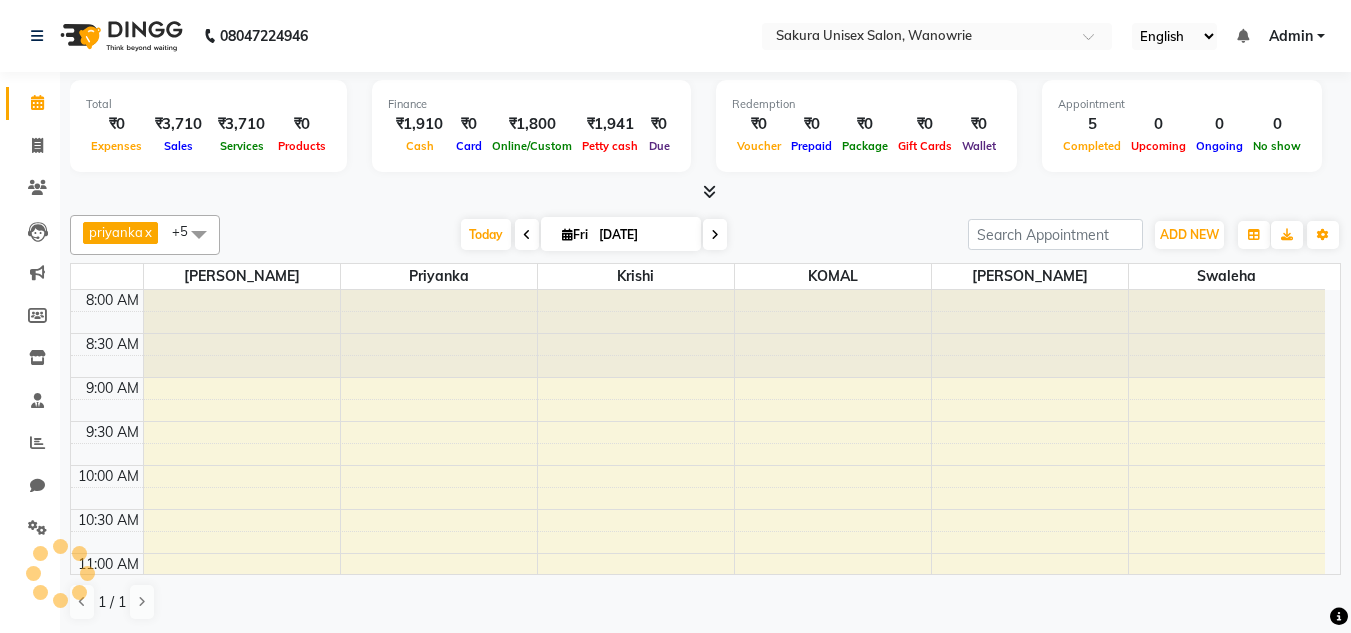 scroll, scrollTop: 0, scrollLeft: 0, axis: both 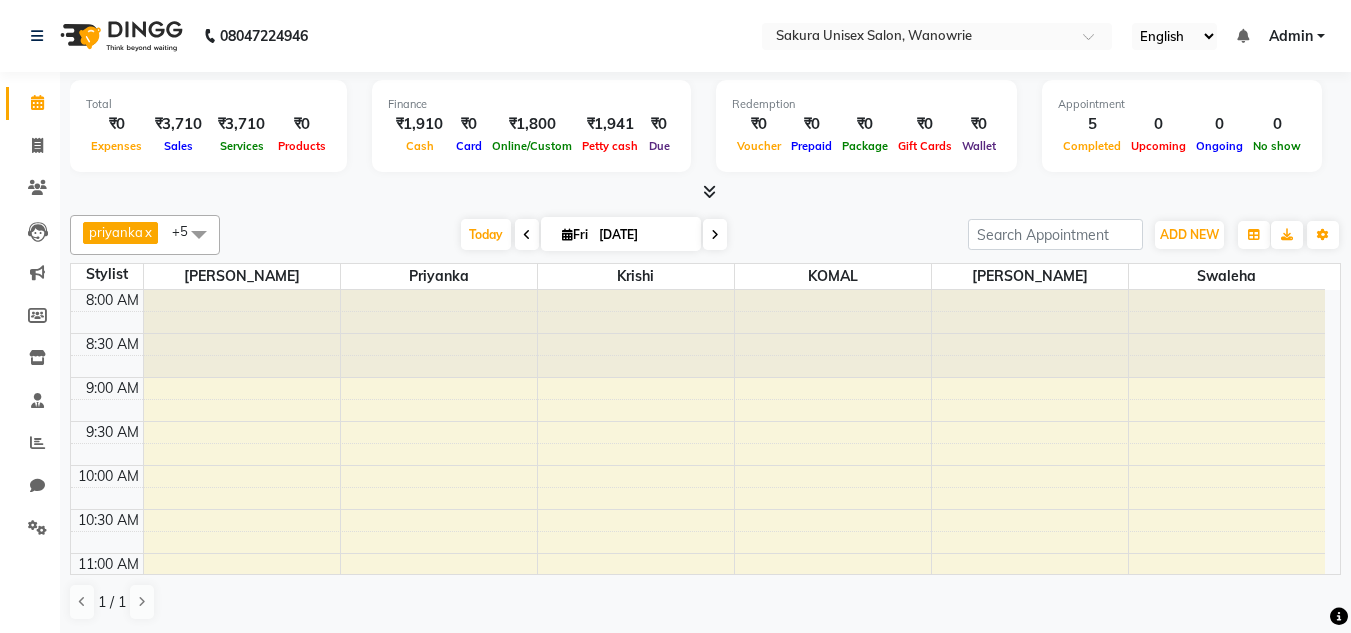 click at bounding box center (715, 234) 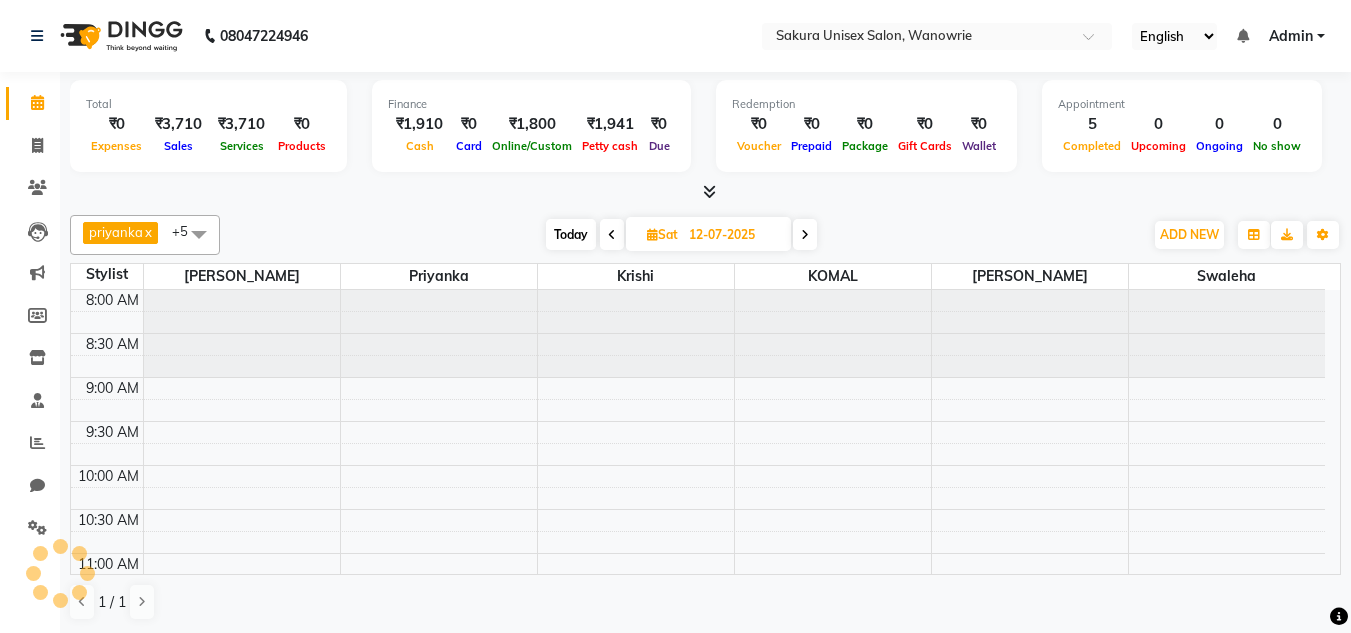 scroll, scrollTop: 969, scrollLeft: 0, axis: vertical 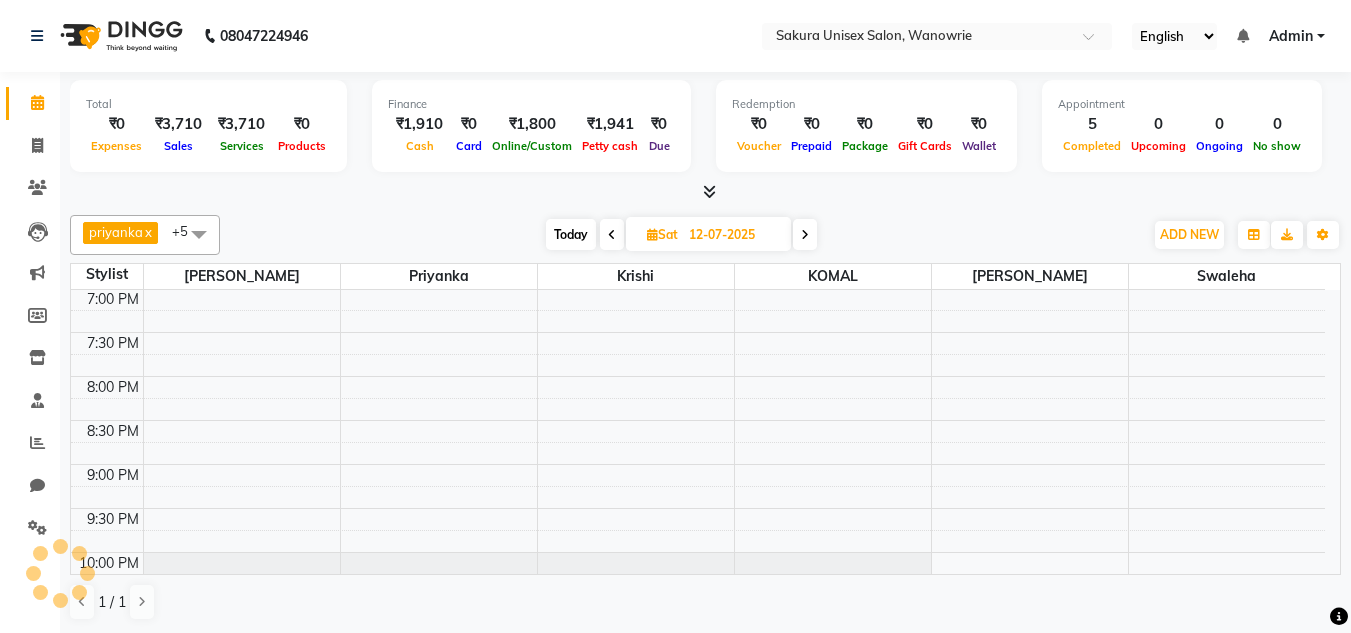 click on "12-07-2025" at bounding box center (733, 235) 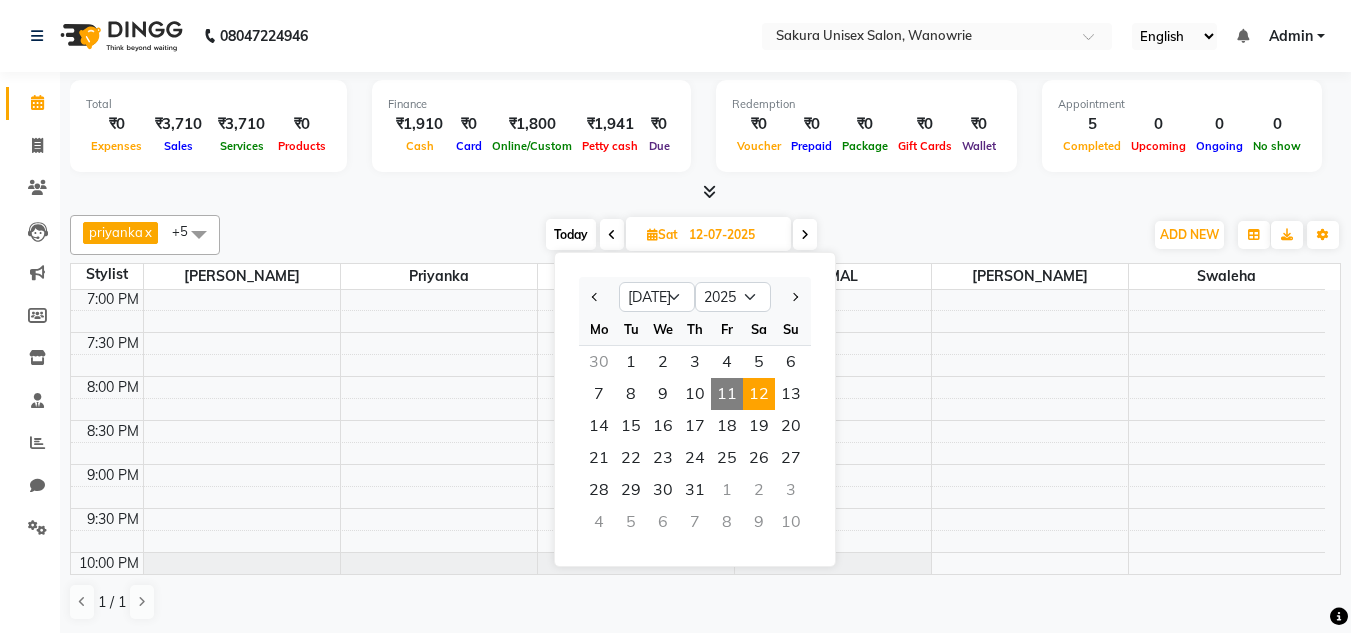 click at bounding box center [805, 234] 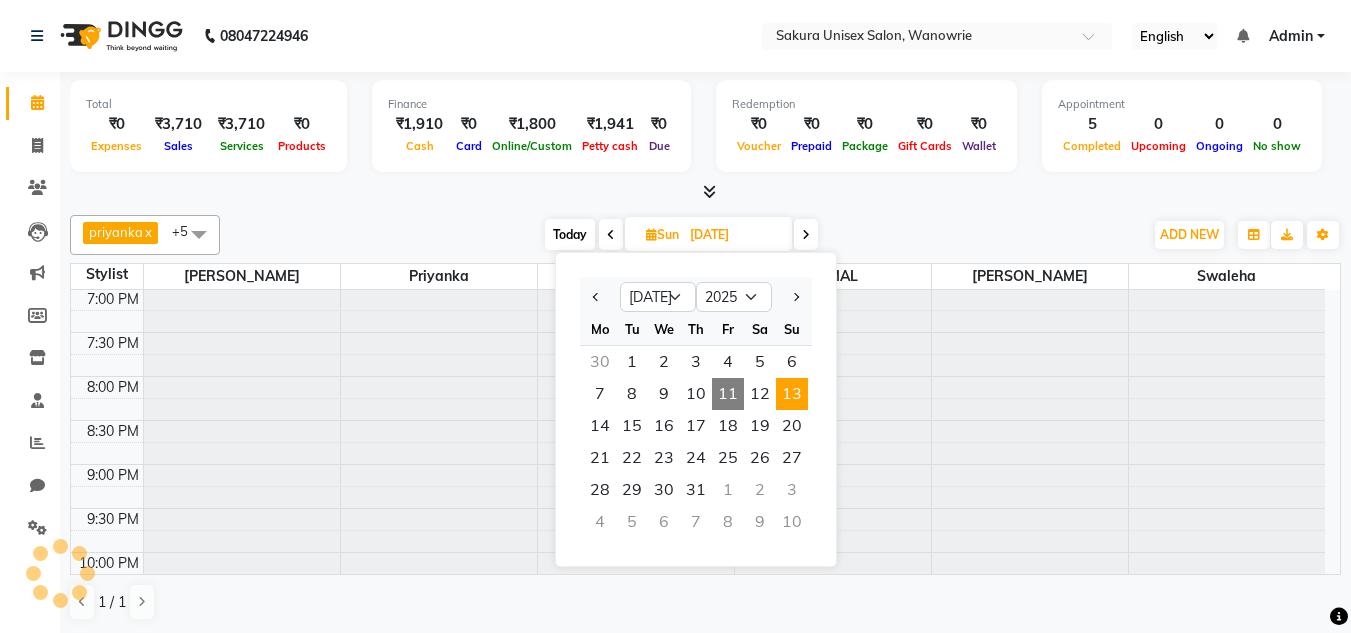 scroll, scrollTop: 0, scrollLeft: 0, axis: both 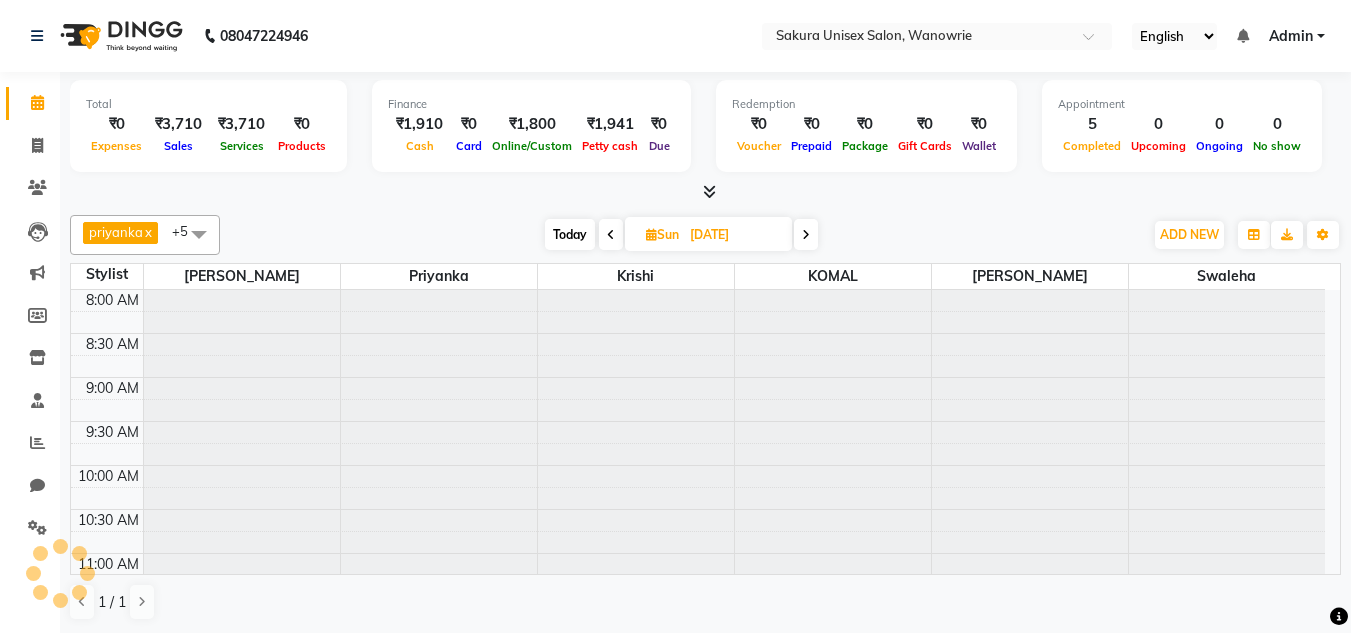 click at bounding box center [806, 234] 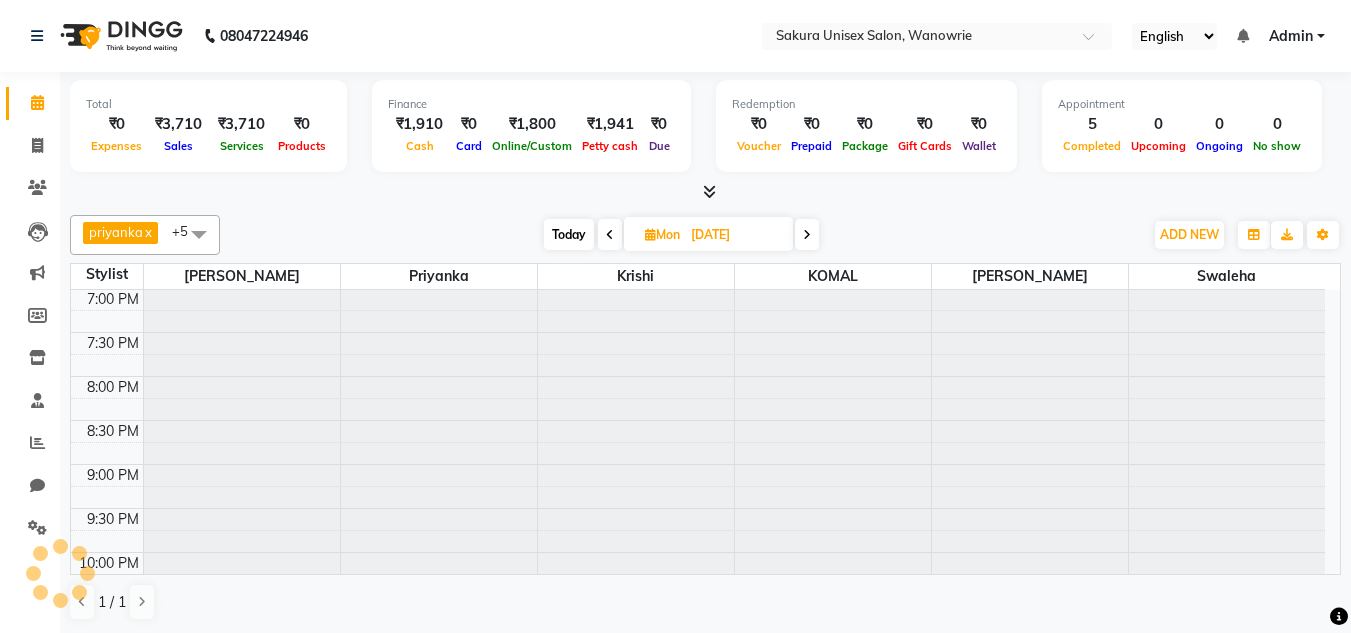 click at bounding box center [807, 234] 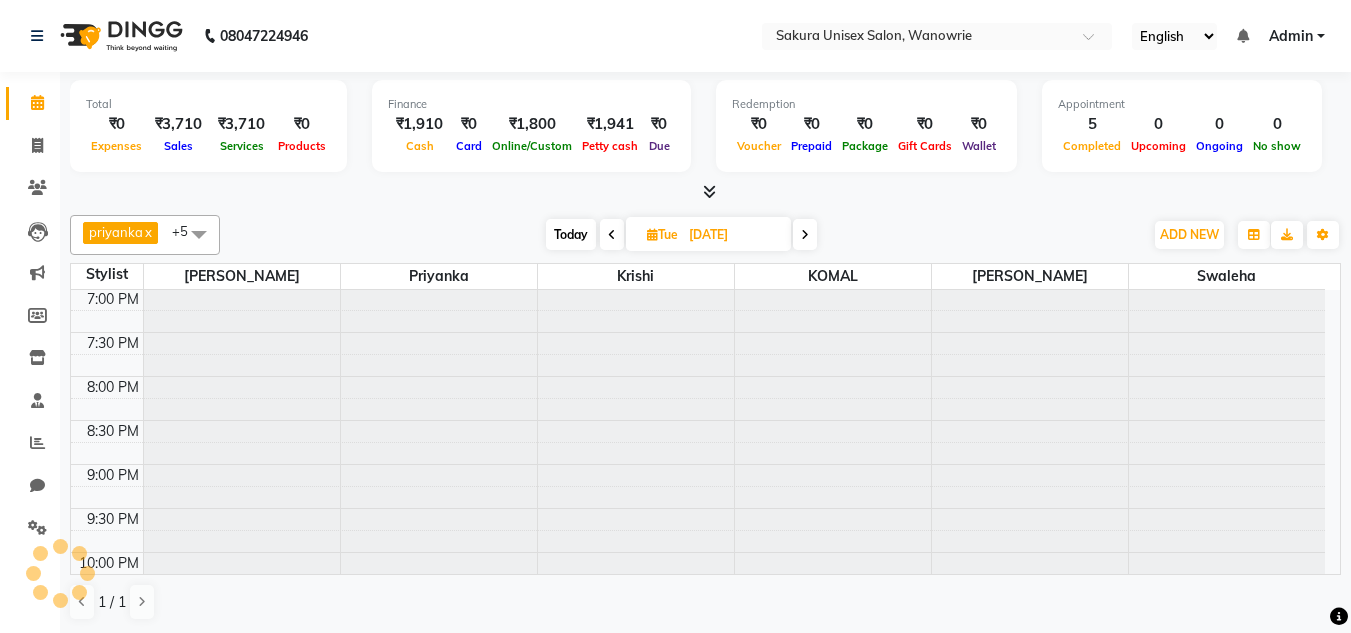 scroll, scrollTop: 969, scrollLeft: 0, axis: vertical 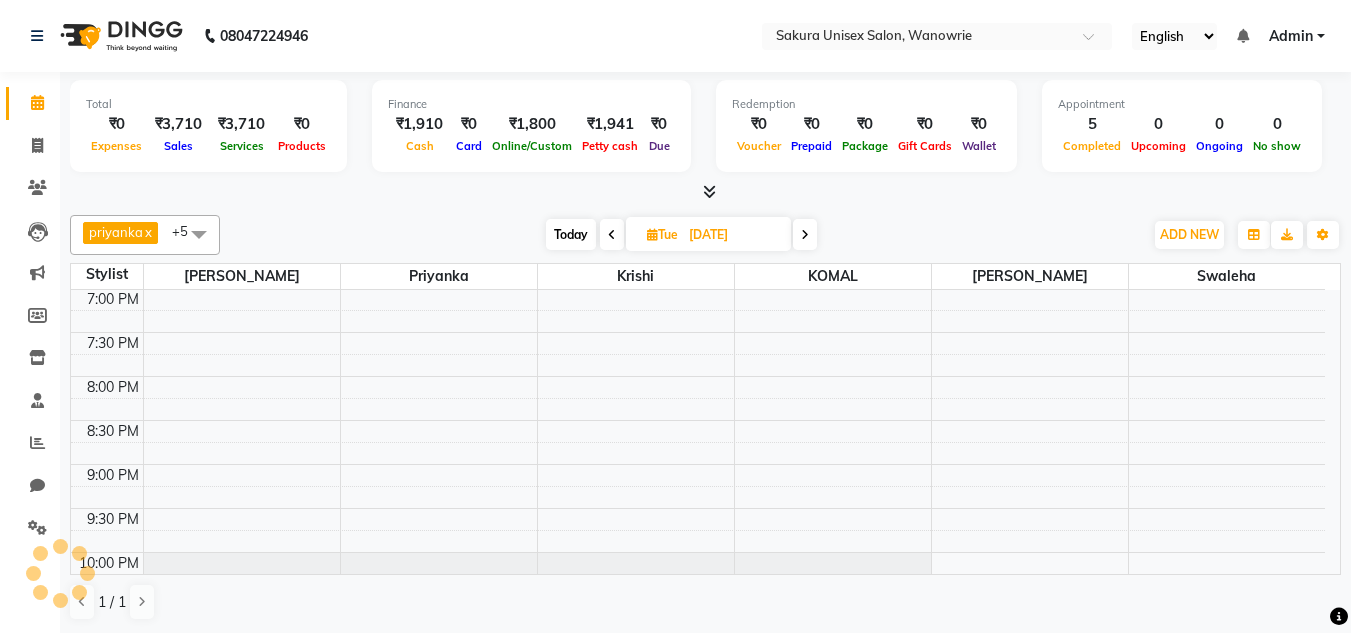 click at bounding box center (805, 234) 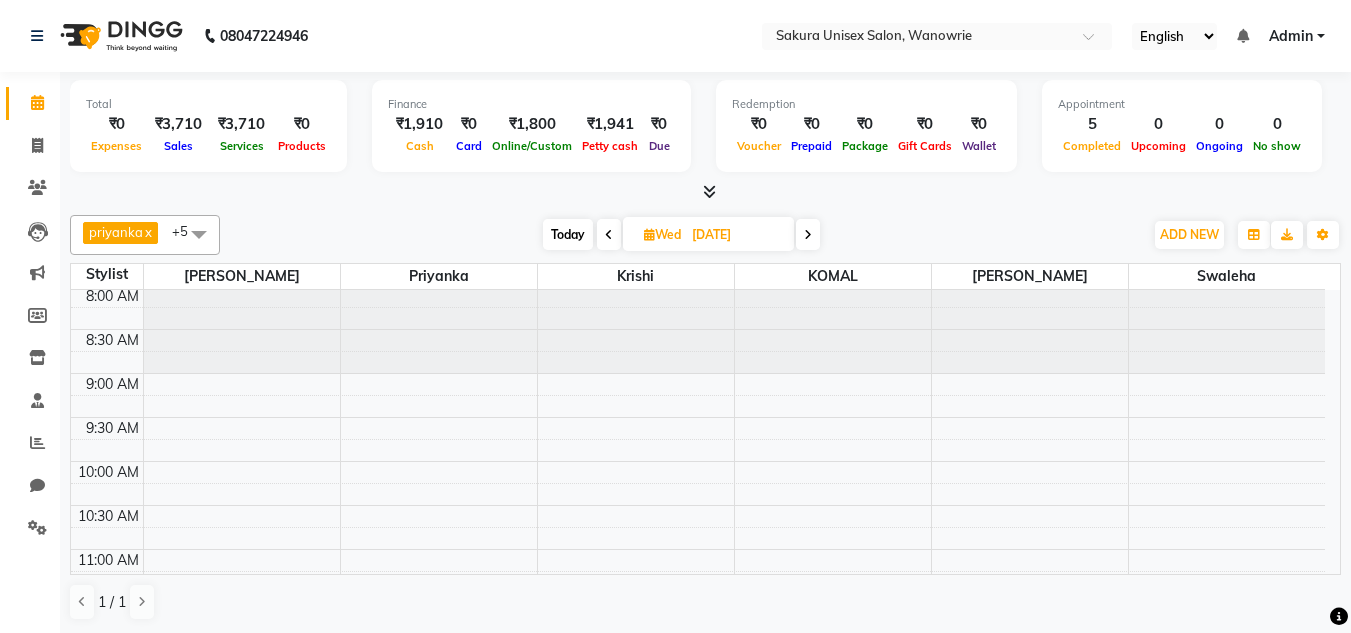 scroll, scrollTop: 0, scrollLeft: 0, axis: both 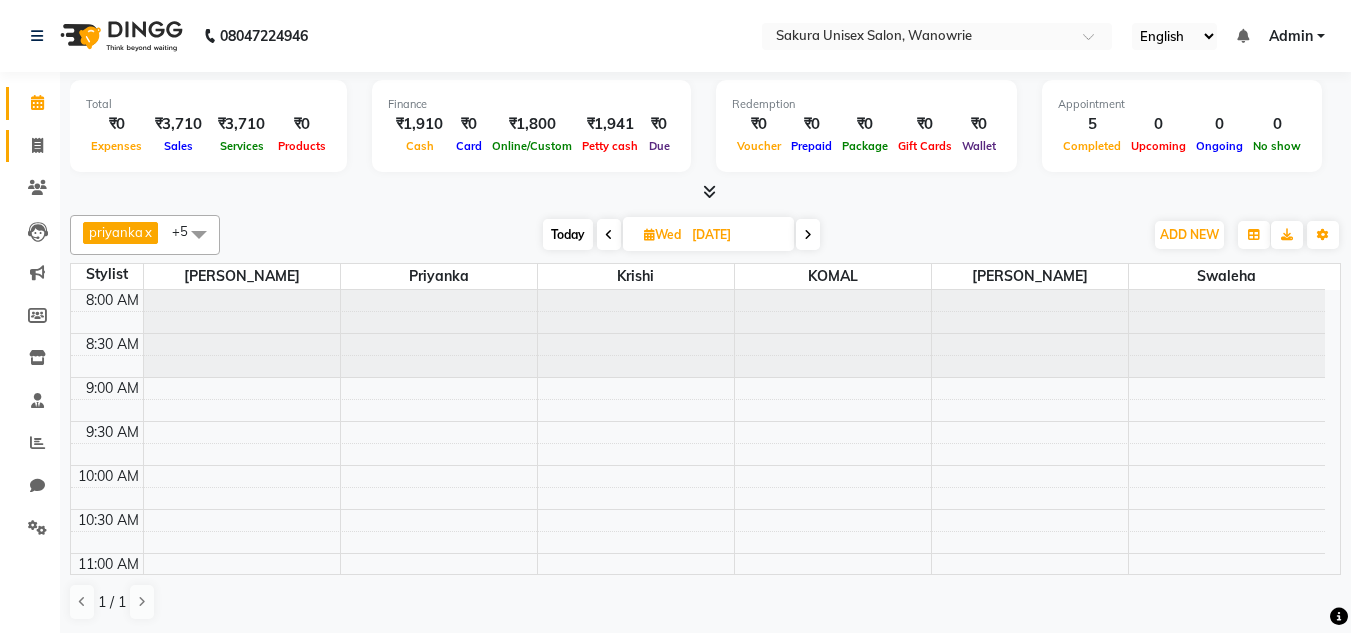 click on "Invoice" 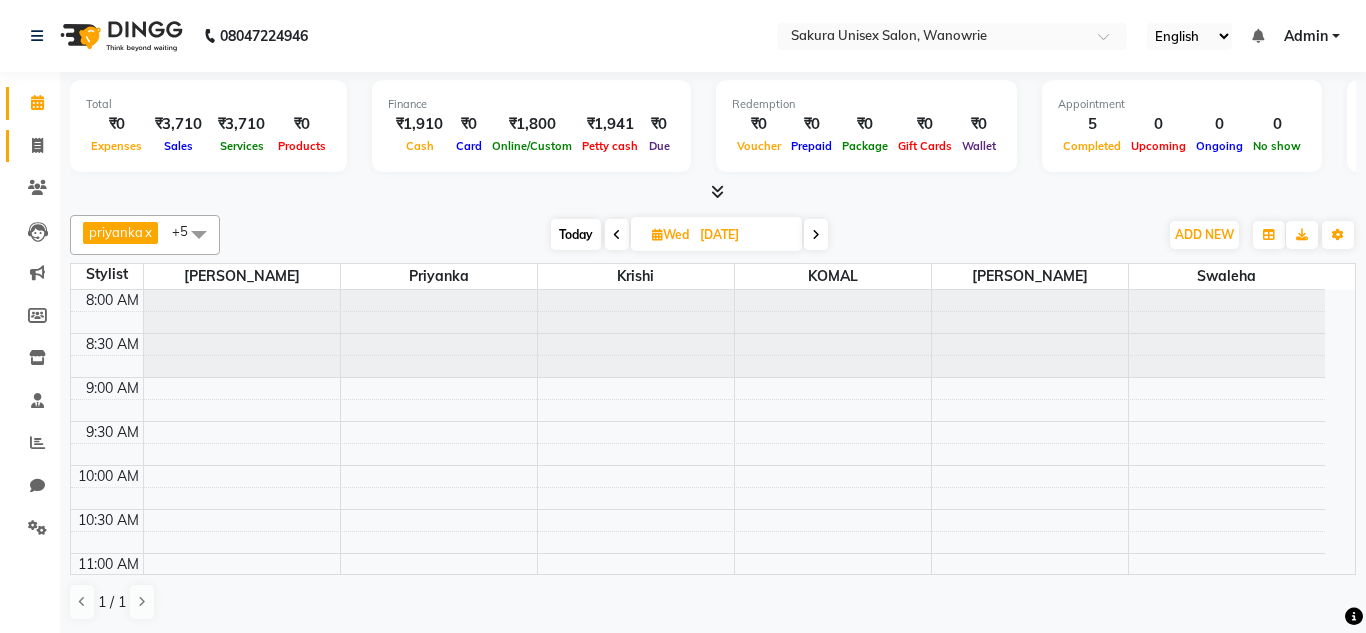 select on "7662" 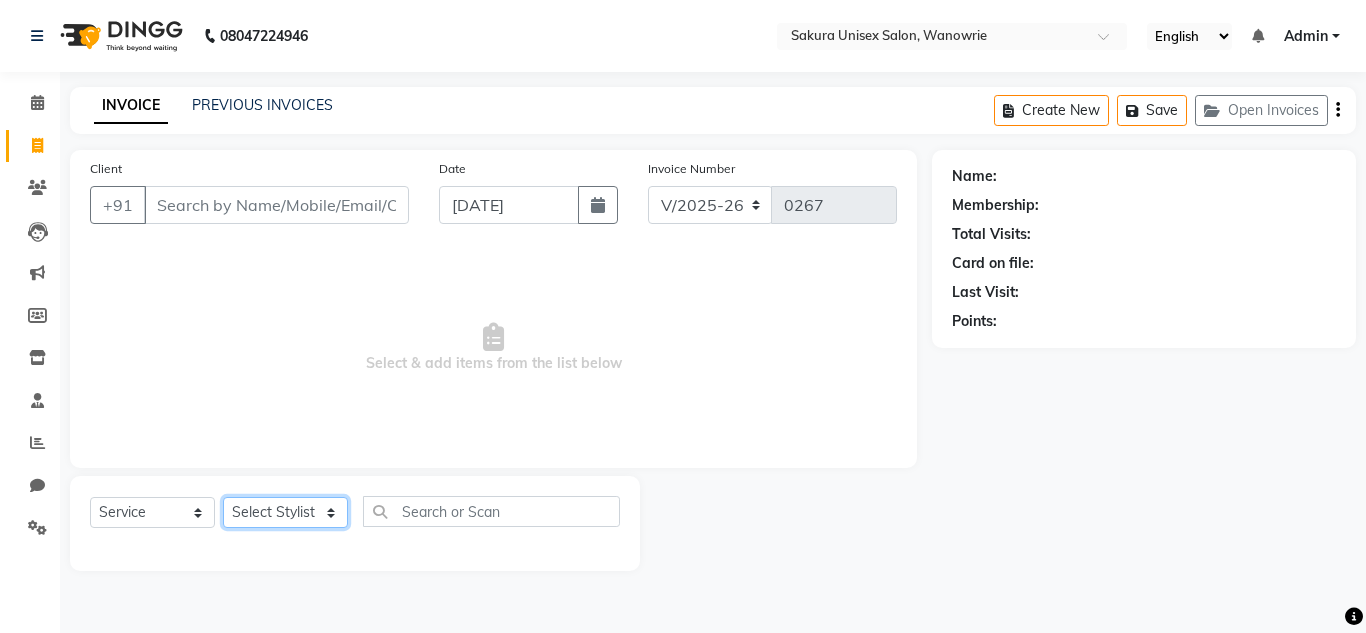 click on "Select Stylist [PERSON_NAME] [PERSON_NAME]  krishi [PERSON_NAME]  priyanka swaleha" 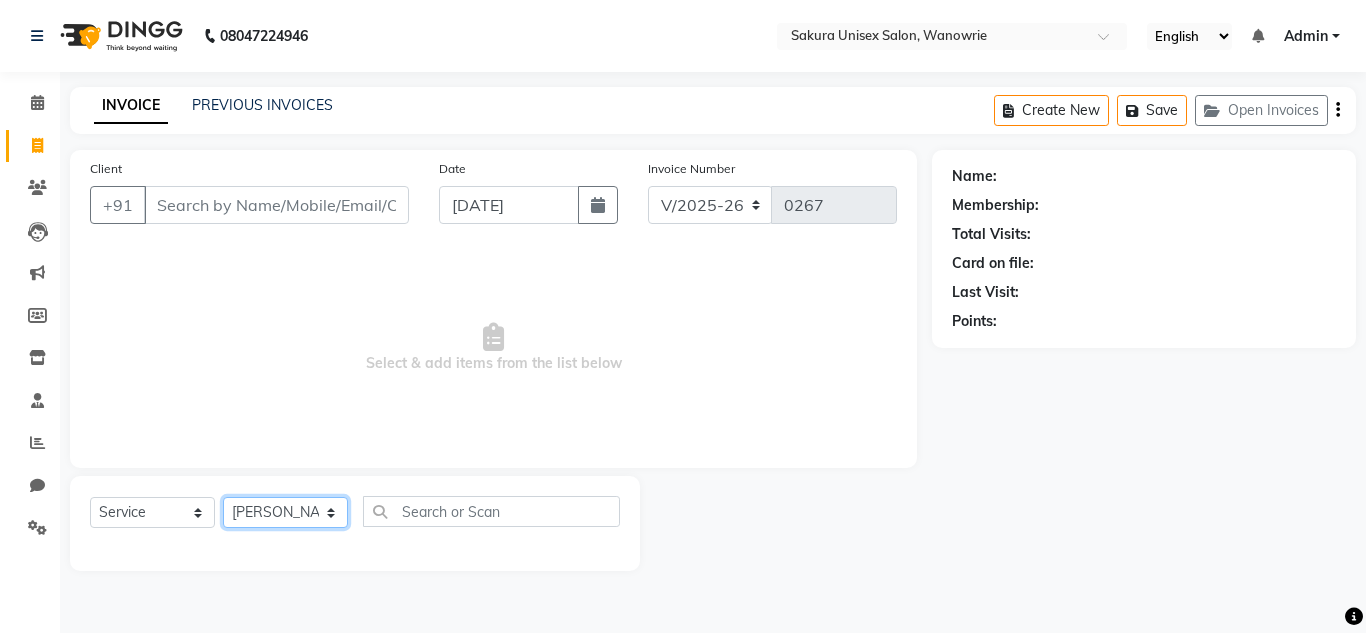 click on "Select Stylist [PERSON_NAME] [PERSON_NAME]  krishi [PERSON_NAME]  priyanka swaleha" 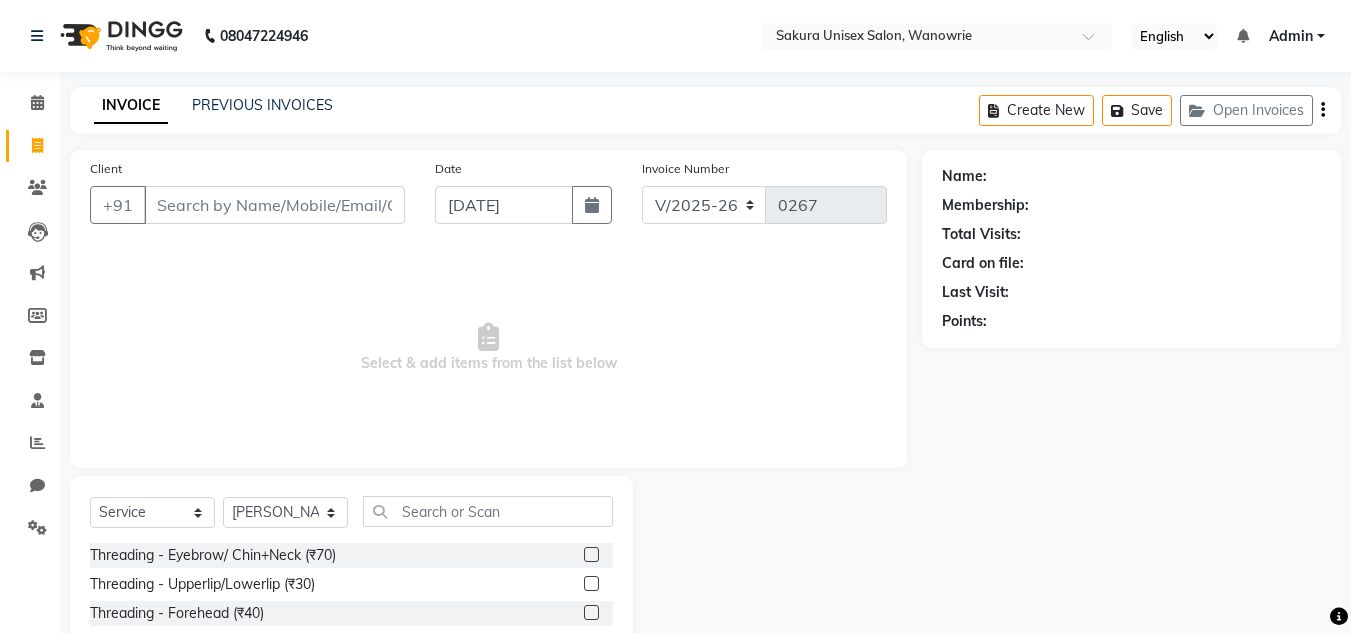 click 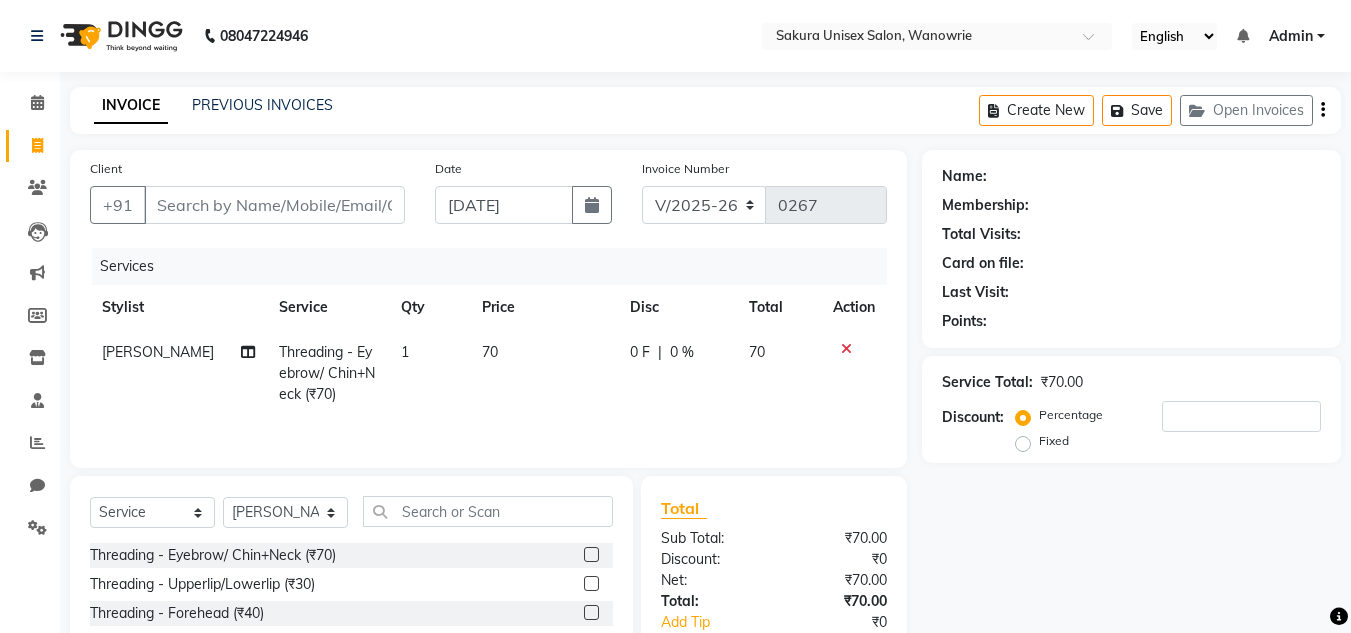 checkbox on "false" 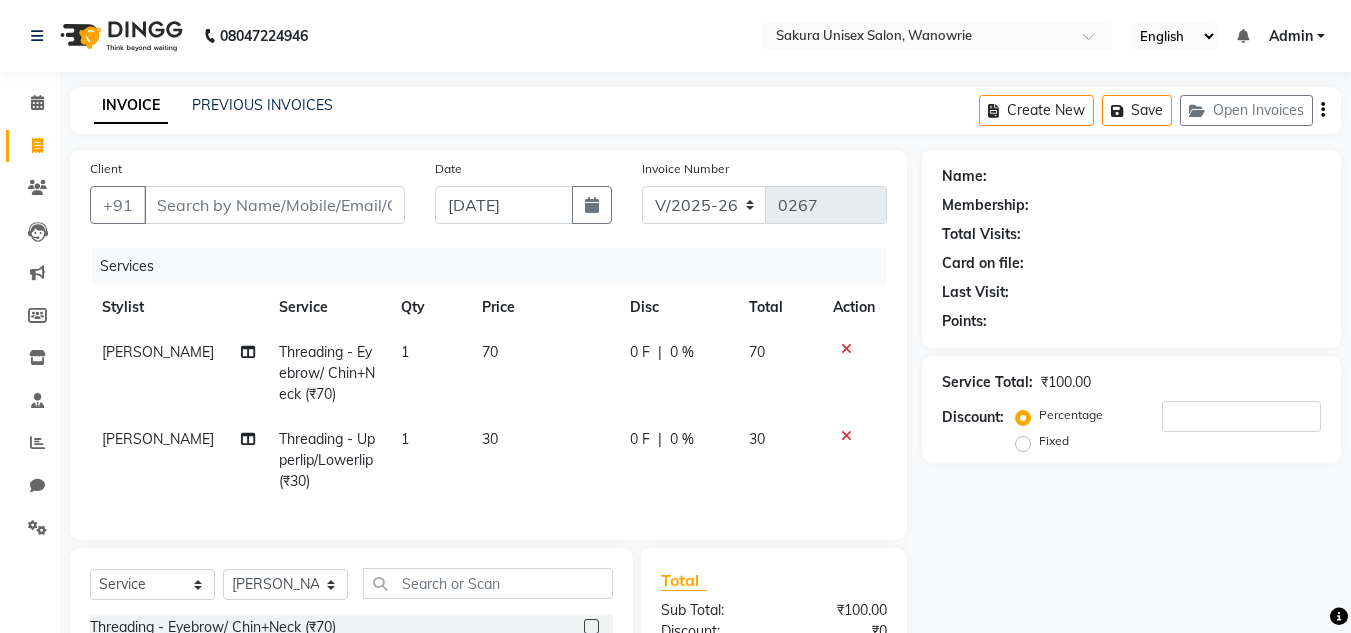 checkbox on "false" 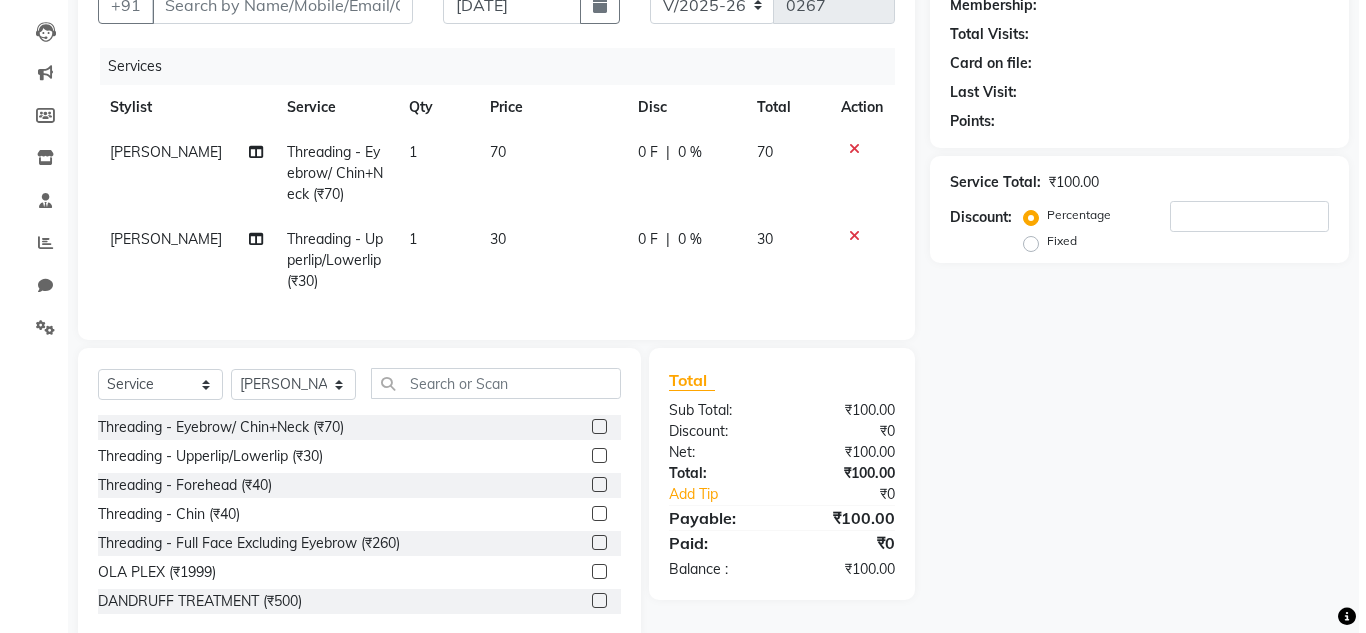 scroll, scrollTop: 0, scrollLeft: 0, axis: both 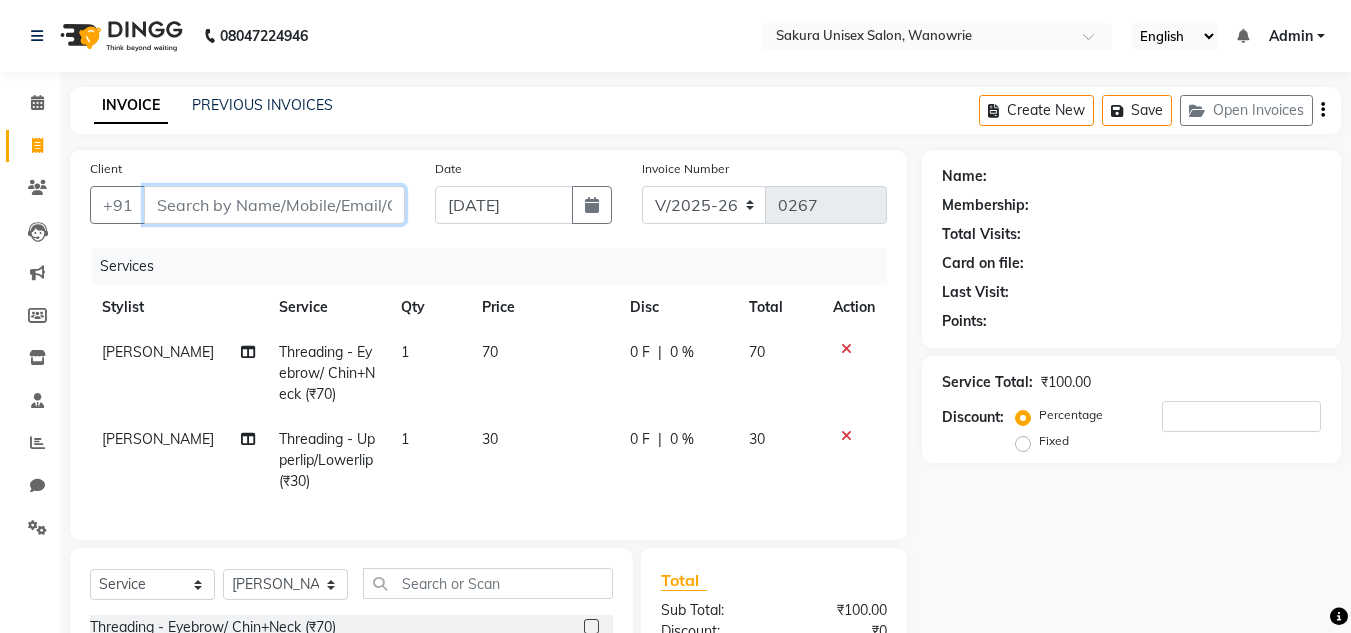 click on "Client" at bounding box center [274, 205] 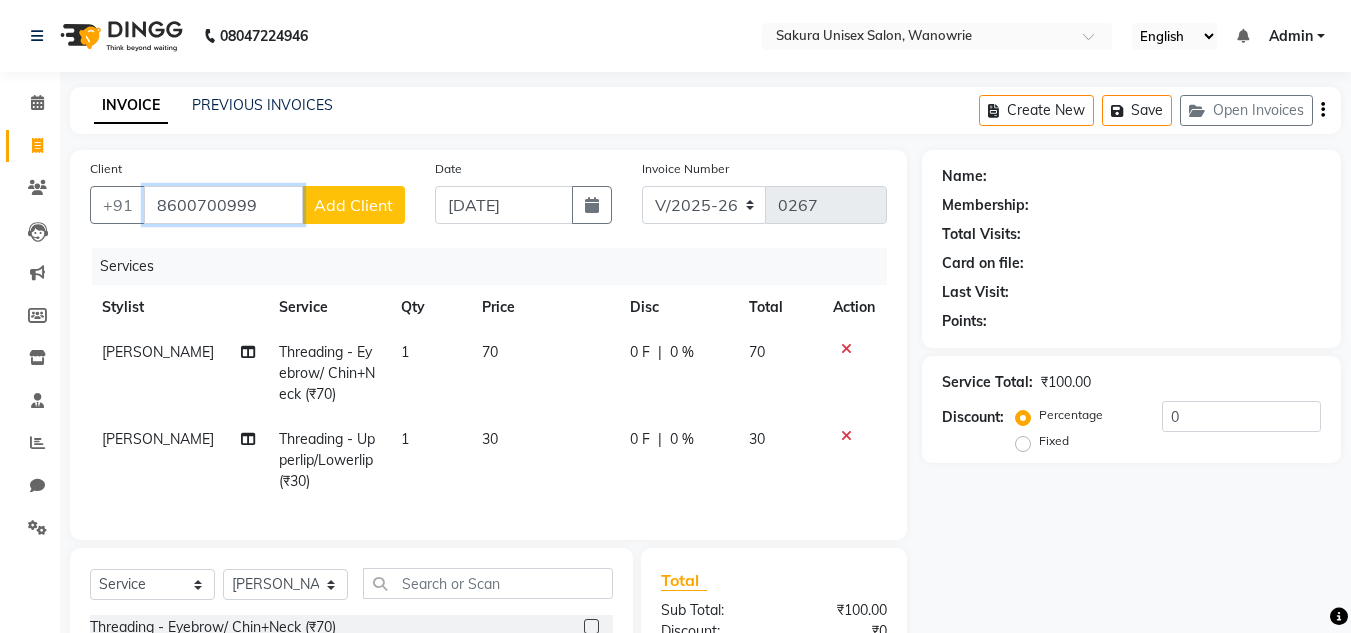 type on "8600700999" 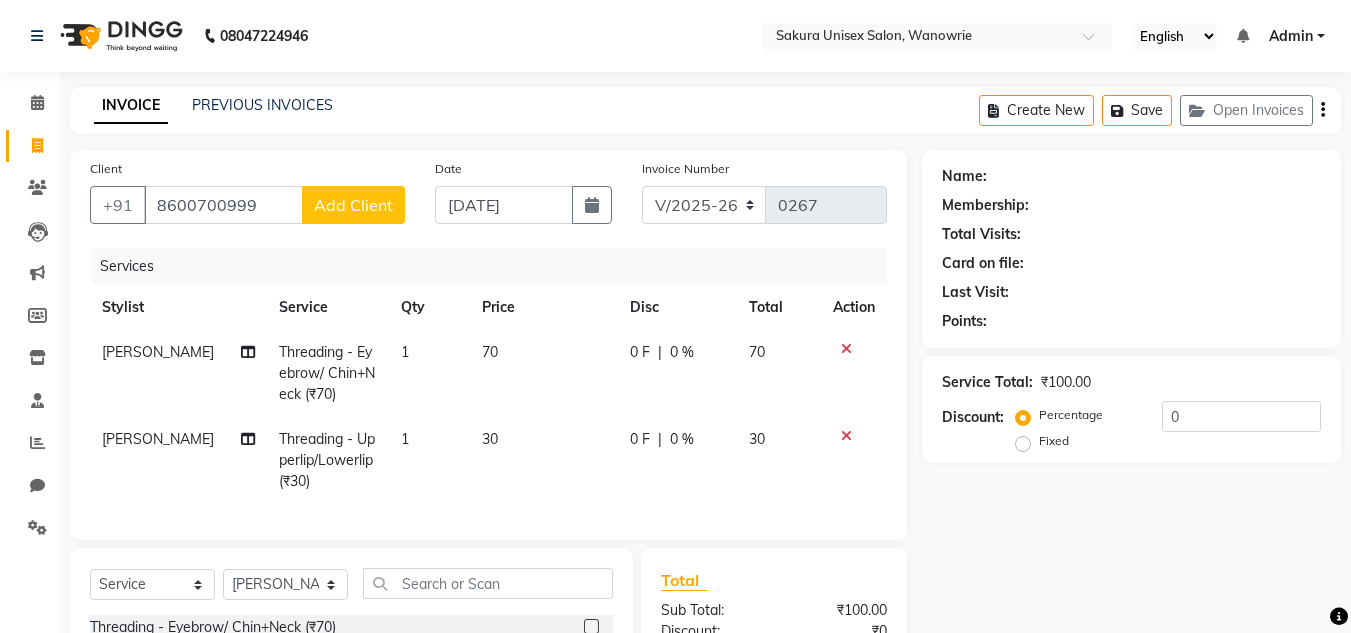 click on "Add Client" 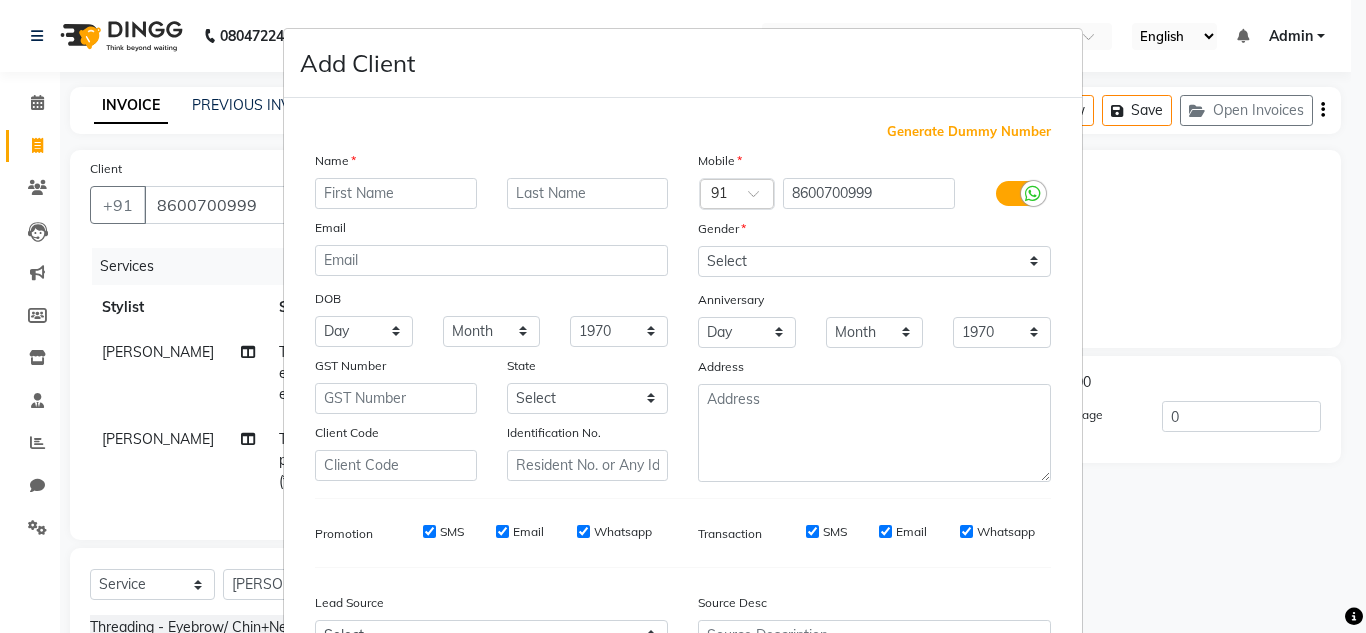click at bounding box center (396, 193) 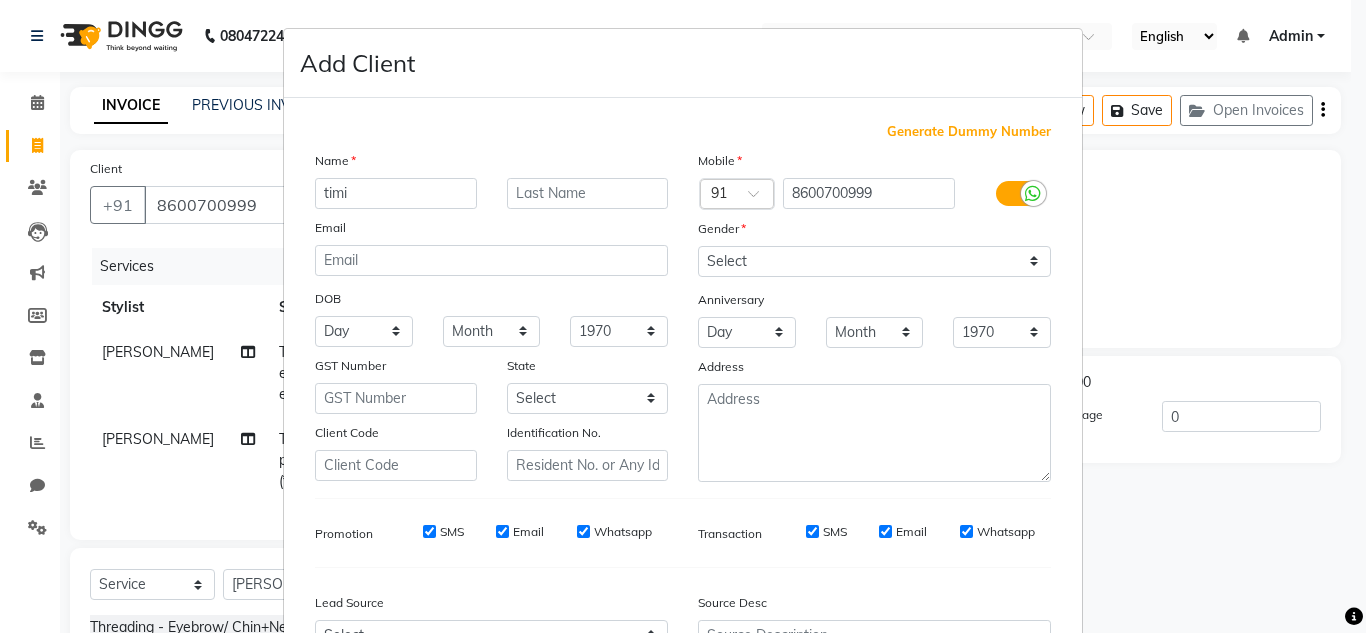 type on "timi" 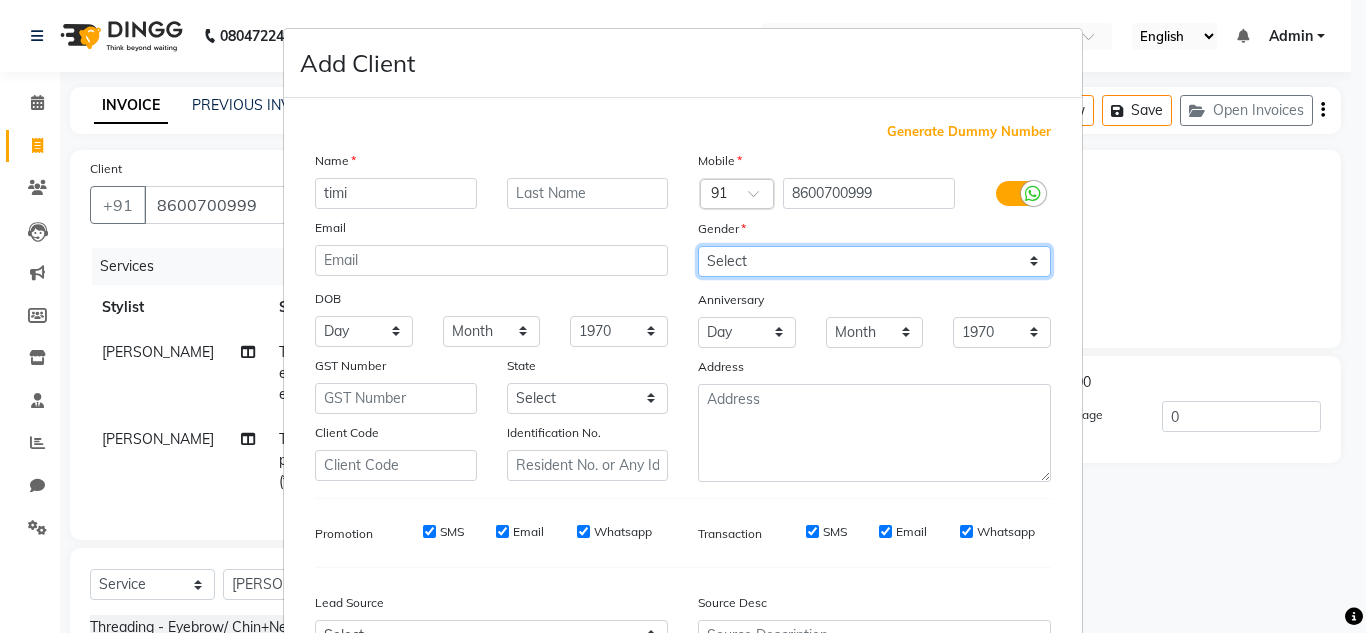 click on "Select [DEMOGRAPHIC_DATA] [DEMOGRAPHIC_DATA] Other Prefer Not To Say" at bounding box center (874, 261) 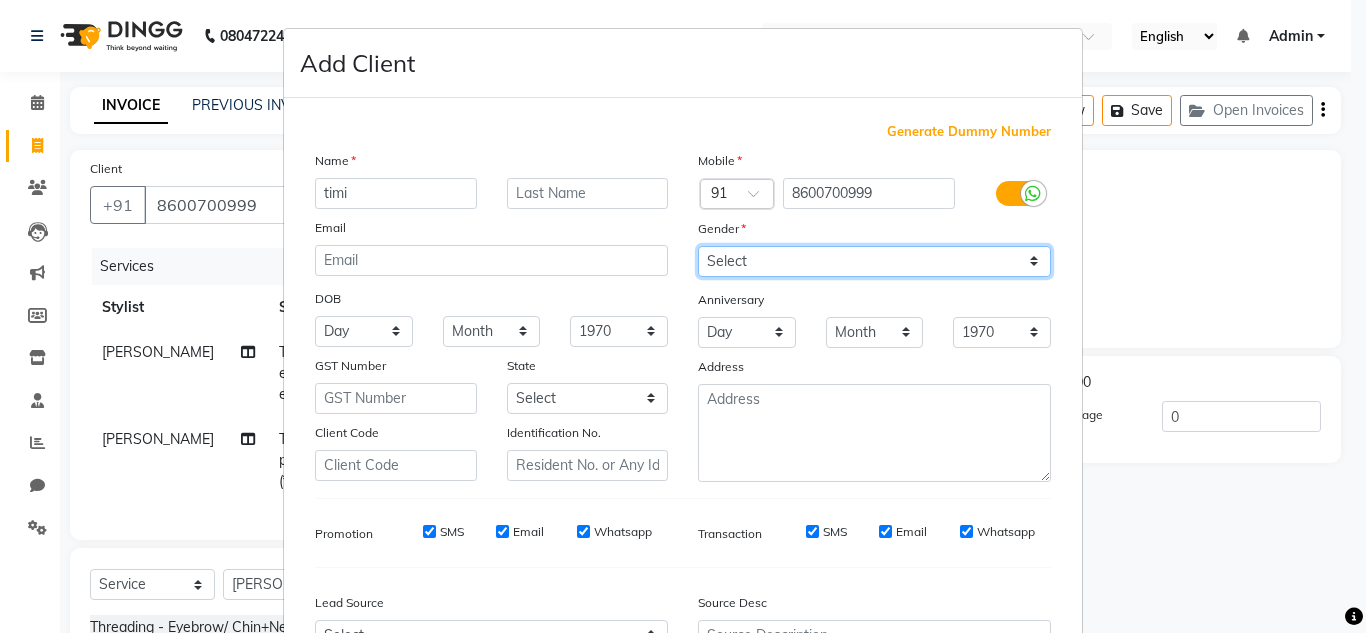 select on "[DEMOGRAPHIC_DATA]" 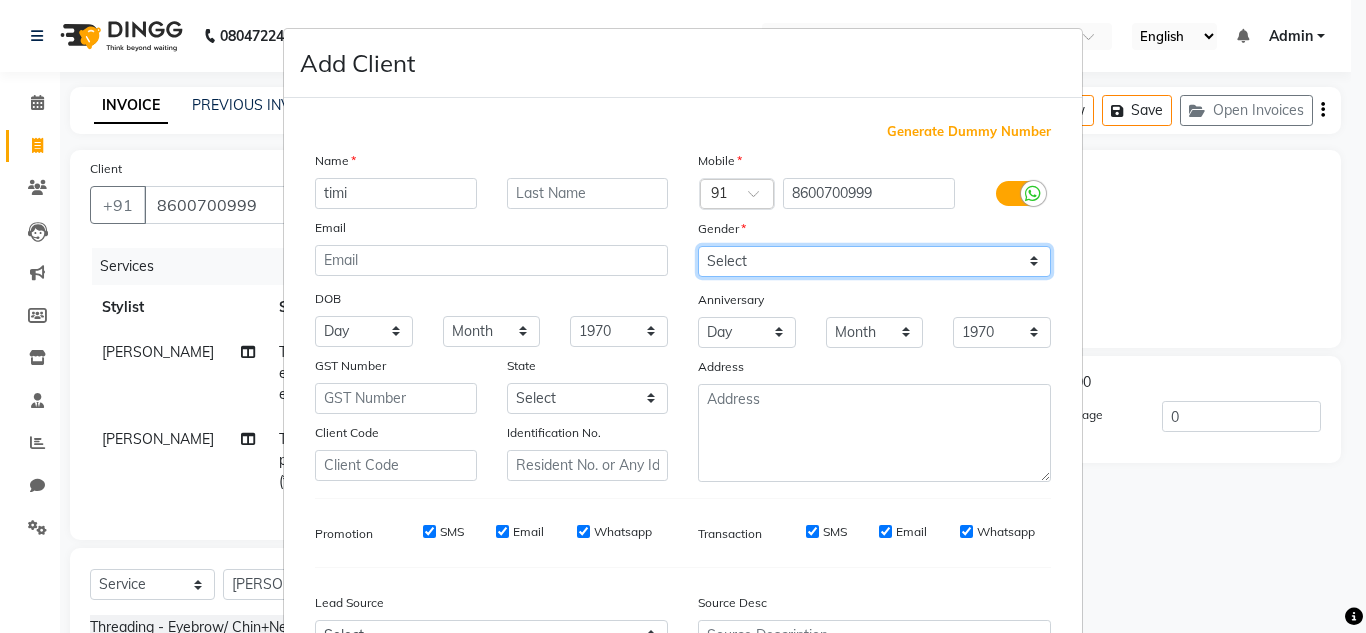click on "Select [DEMOGRAPHIC_DATA] [DEMOGRAPHIC_DATA] Other Prefer Not To Say" at bounding box center (874, 261) 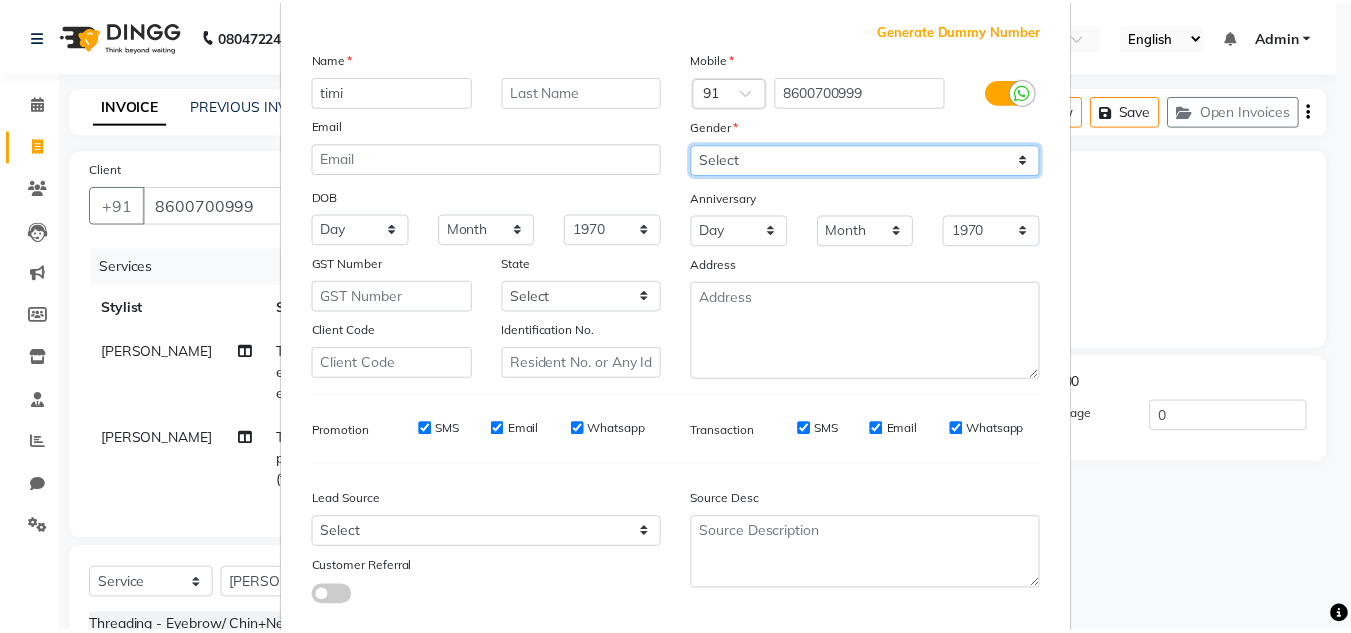 scroll, scrollTop: 216, scrollLeft: 0, axis: vertical 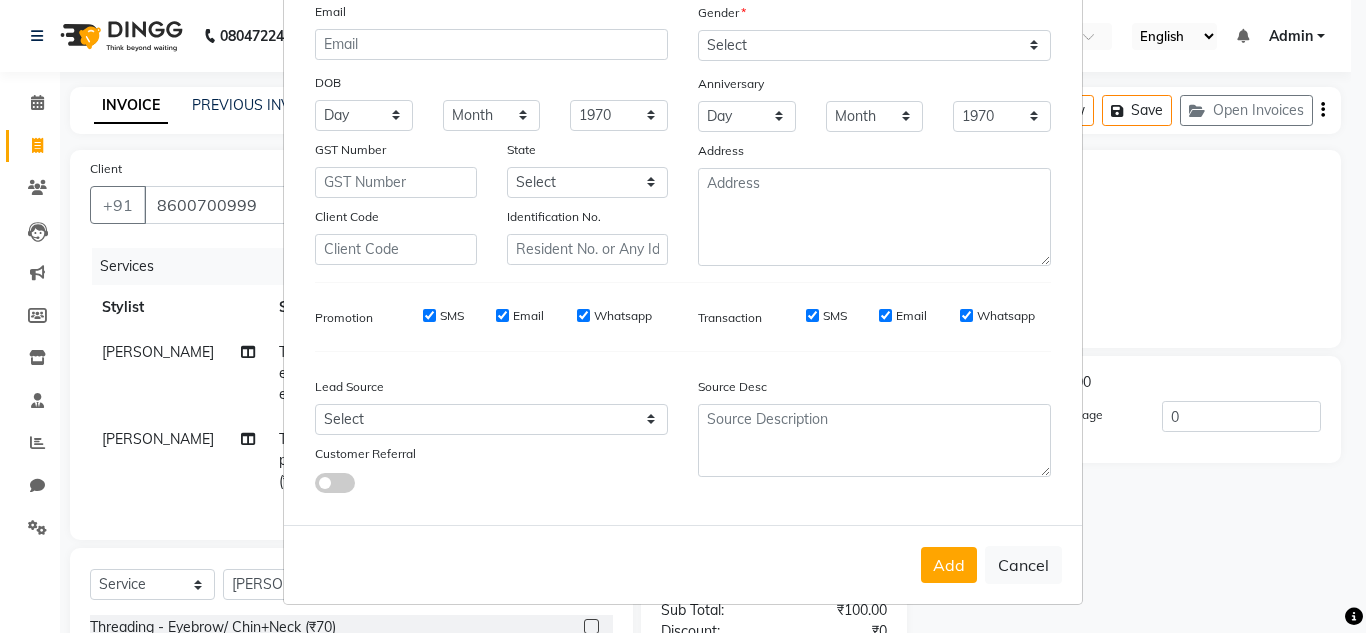 click on "Add" at bounding box center (949, 565) 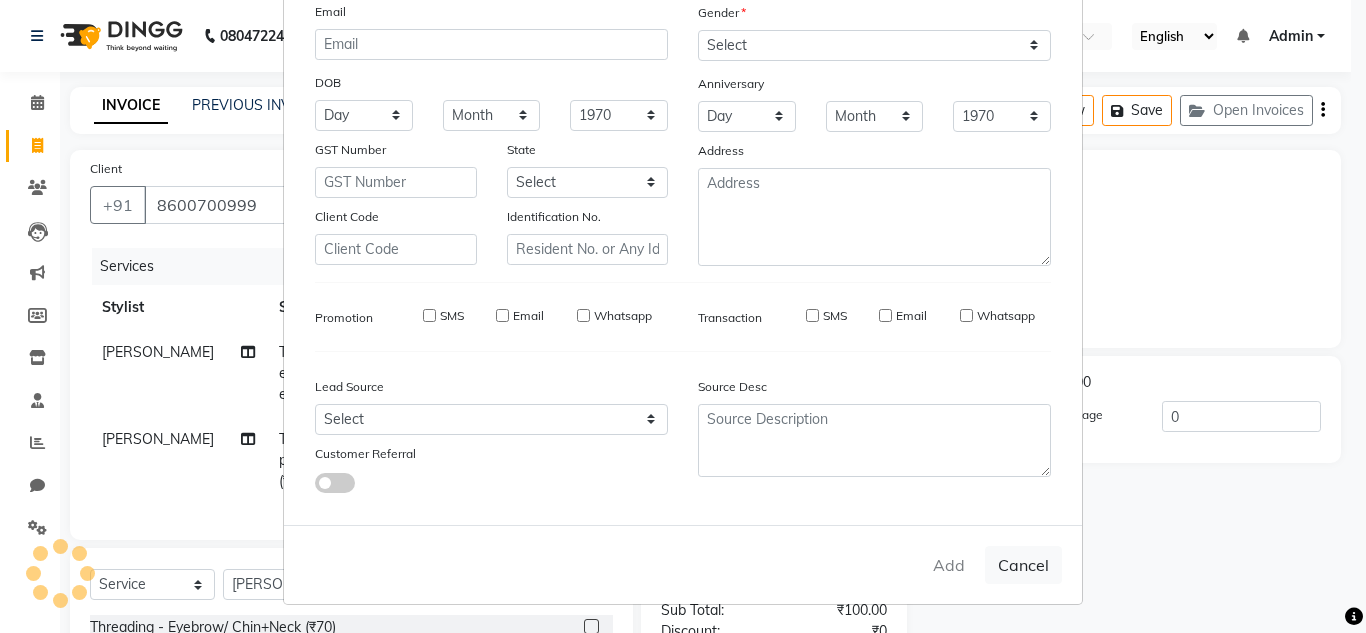 type 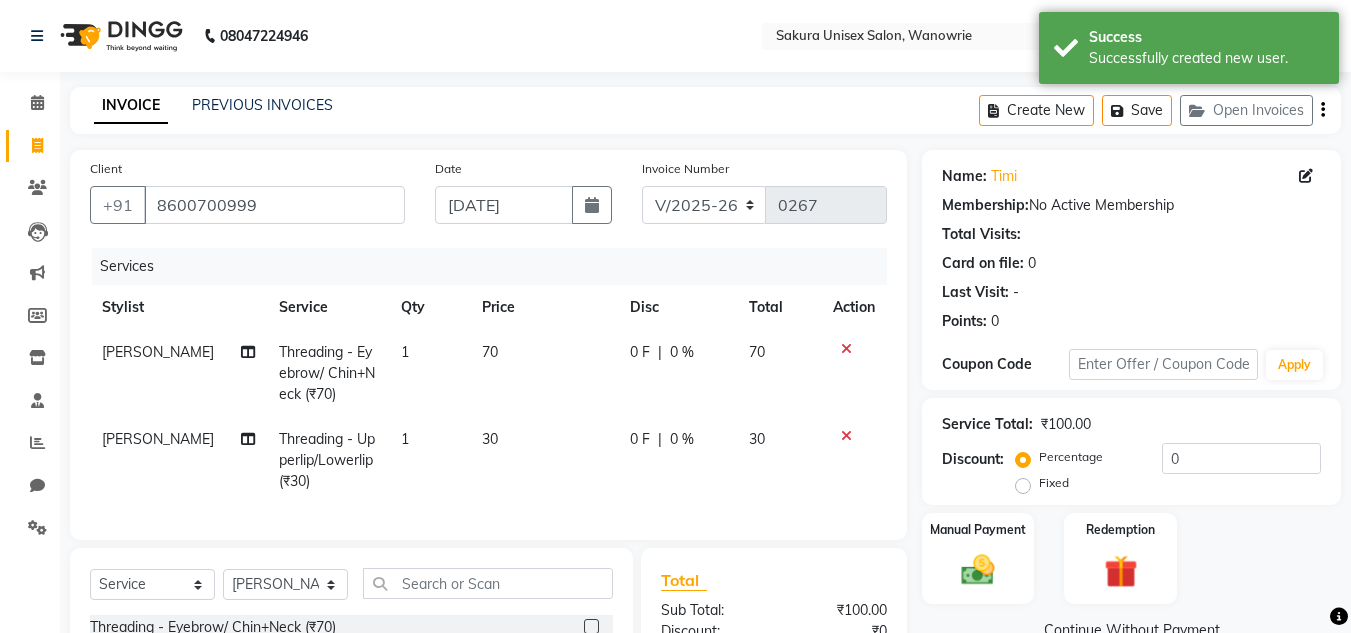 scroll, scrollTop: 255, scrollLeft: 0, axis: vertical 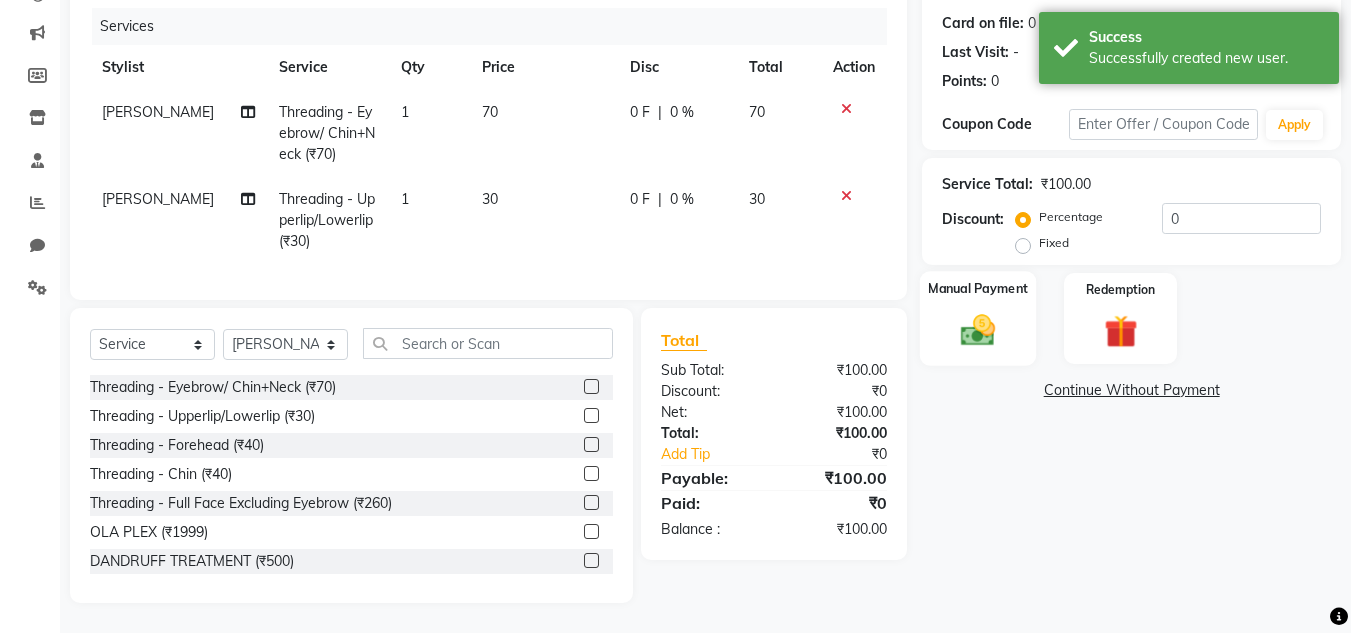 click on "Manual Payment" 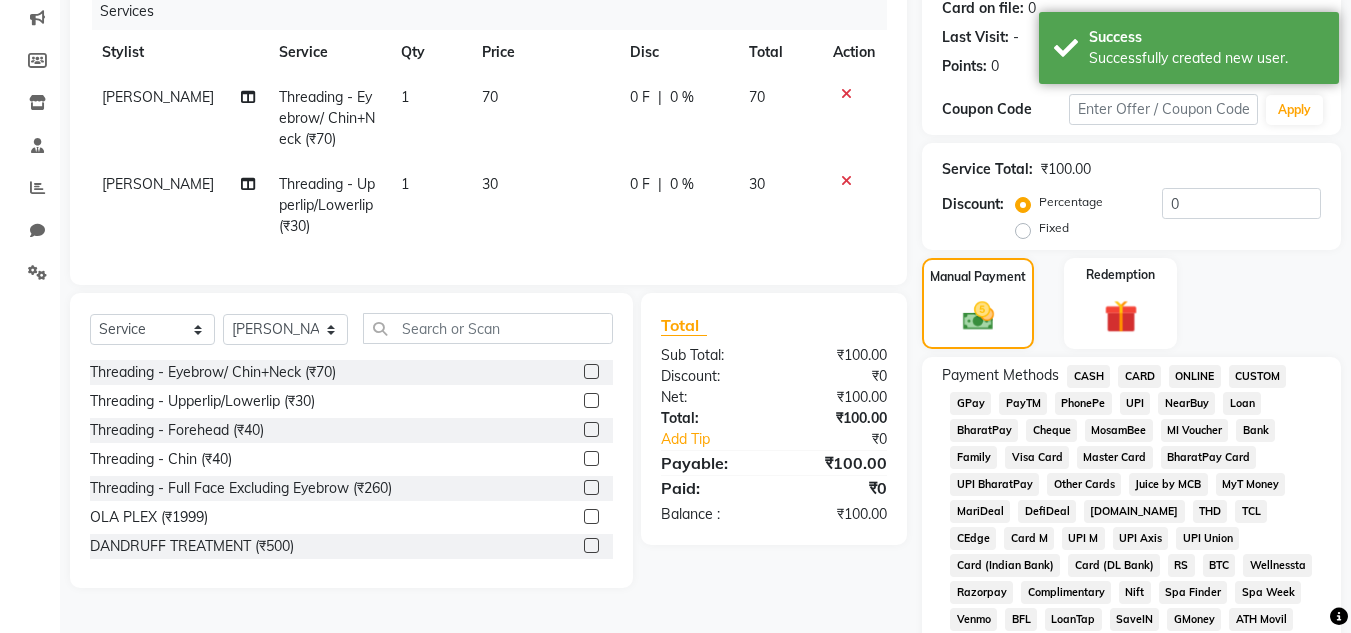 click on "CASH" 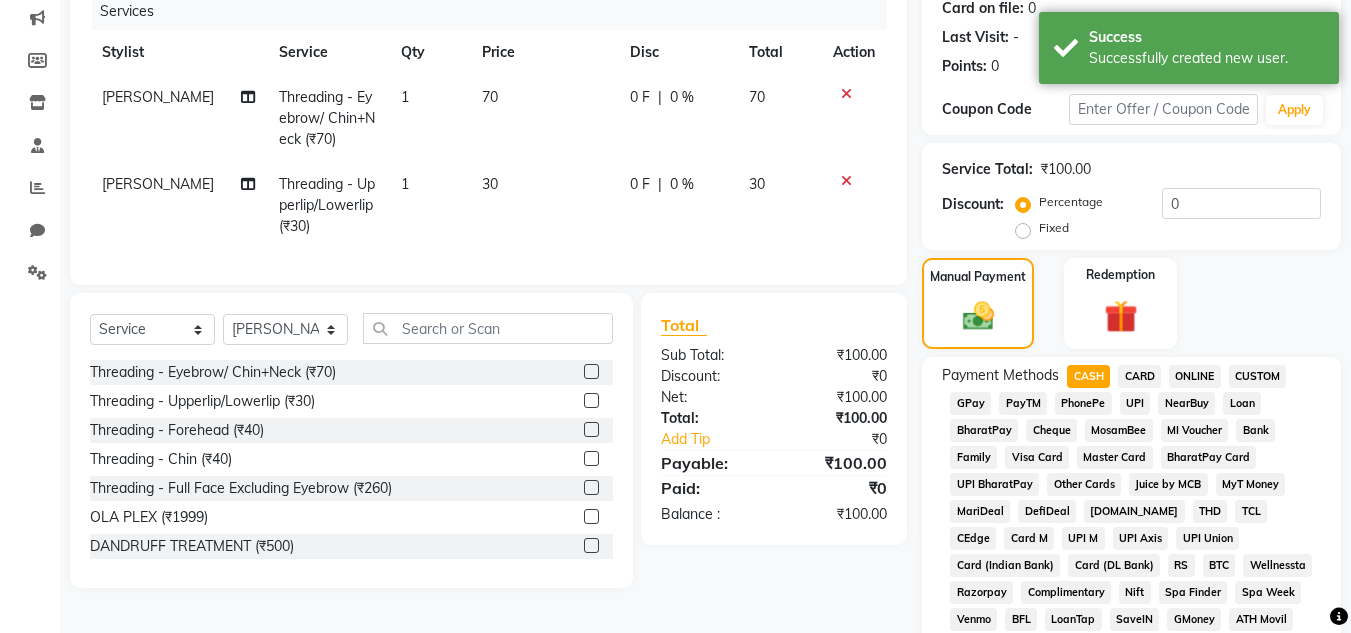 scroll, scrollTop: 755, scrollLeft: 0, axis: vertical 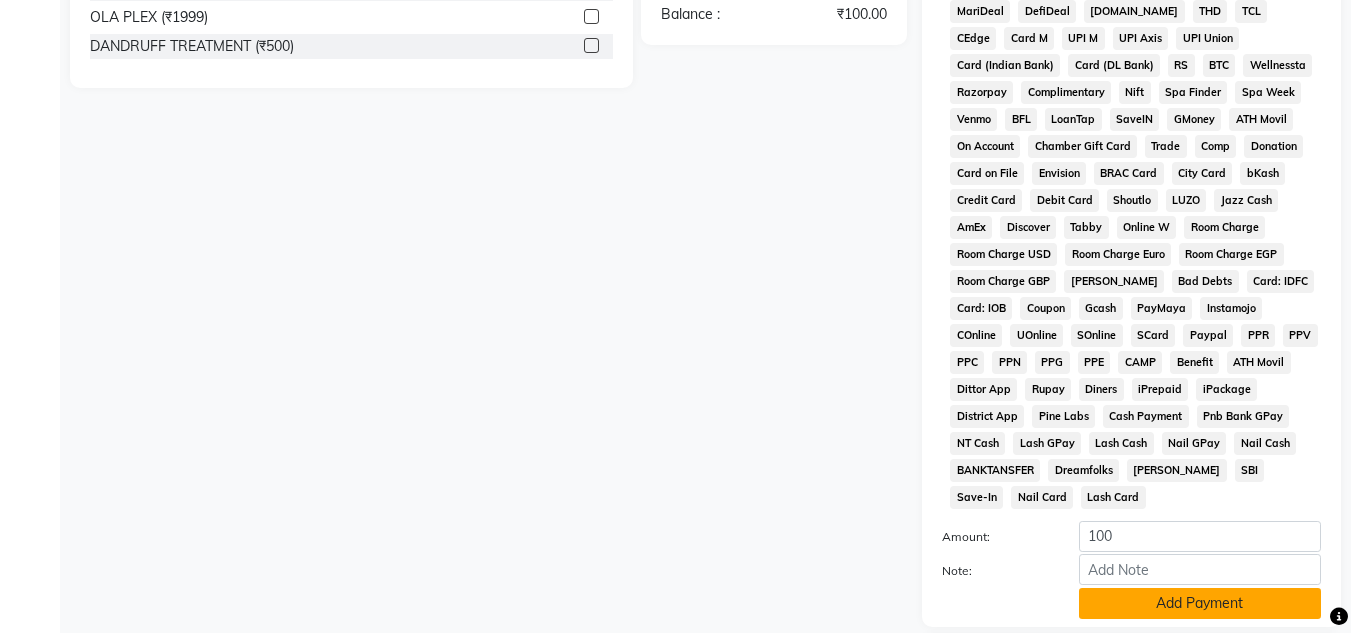 click on "Add Payment" 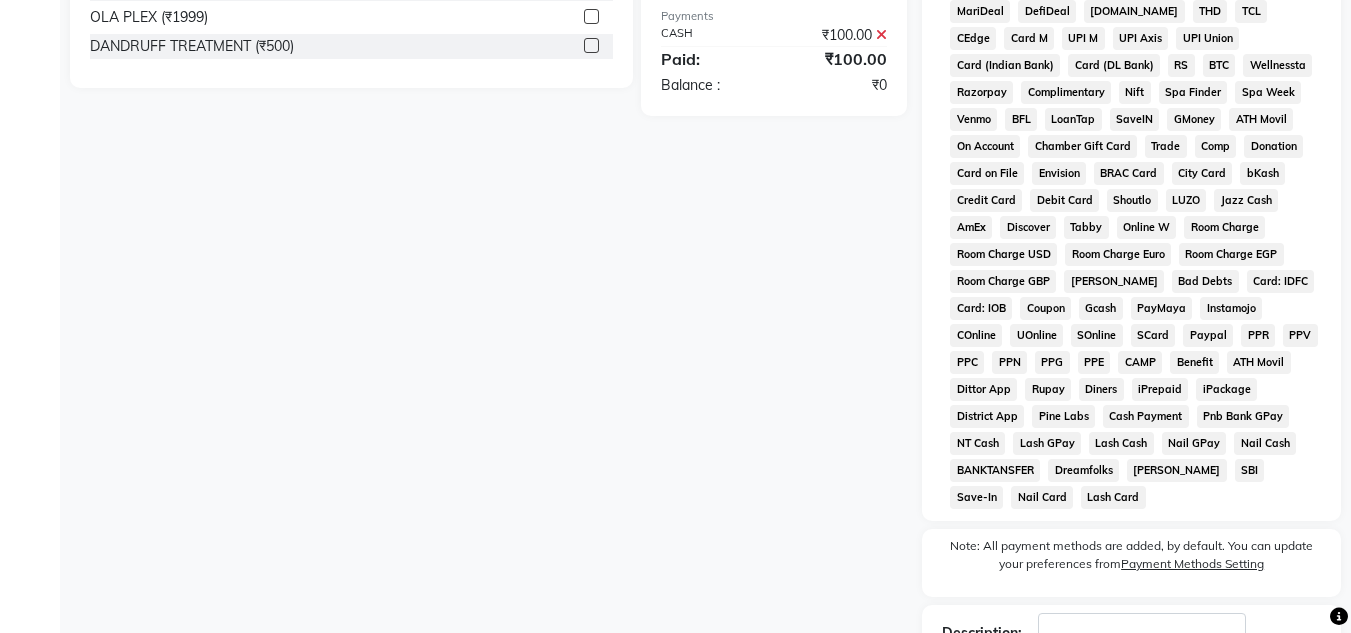 scroll, scrollTop: 876, scrollLeft: 0, axis: vertical 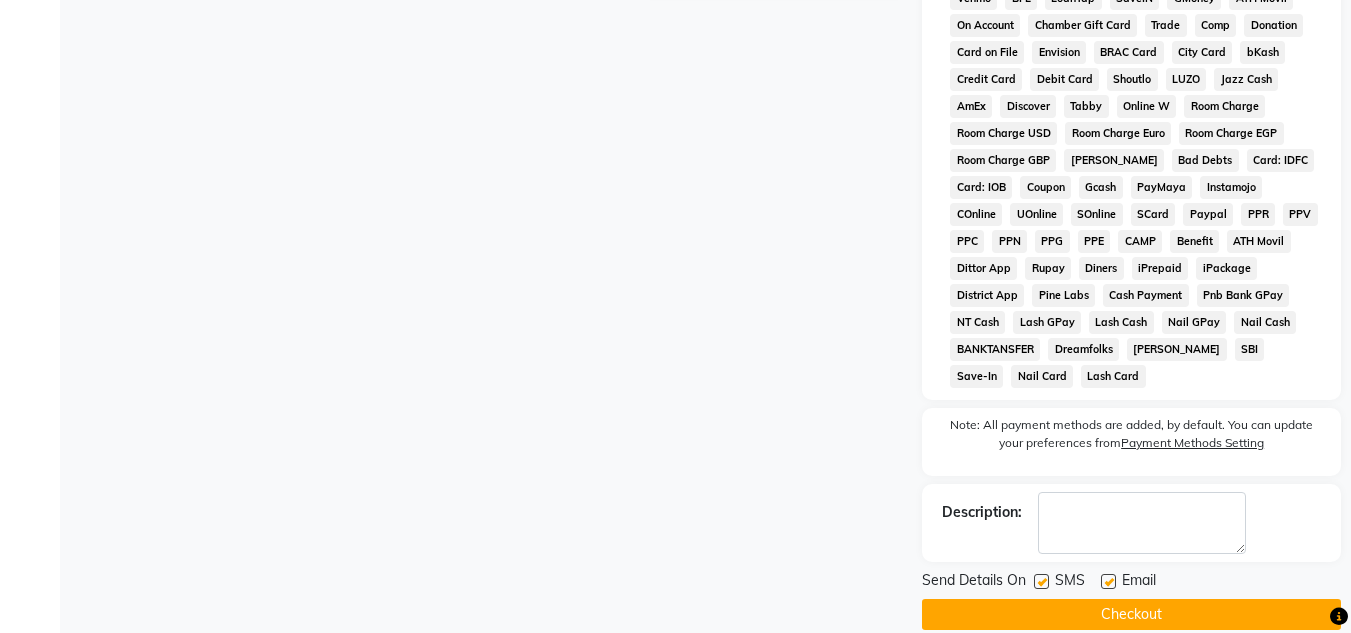 click on "Checkout" 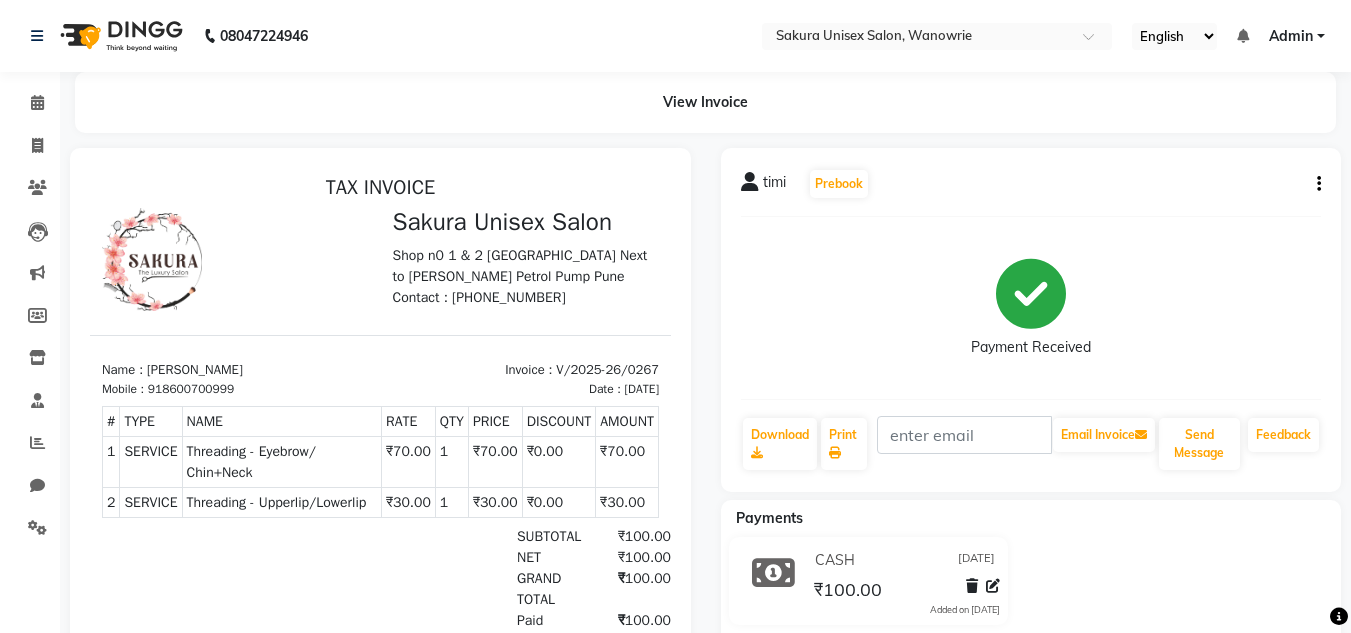 scroll, scrollTop: 0, scrollLeft: 0, axis: both 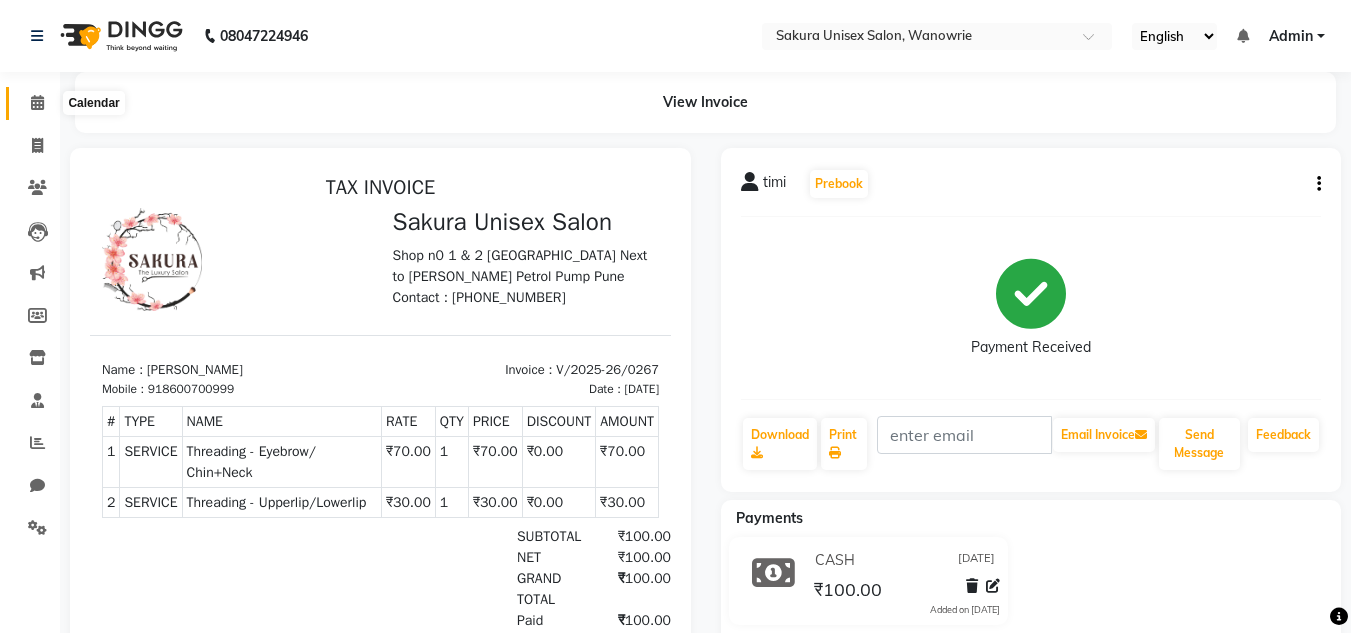 click 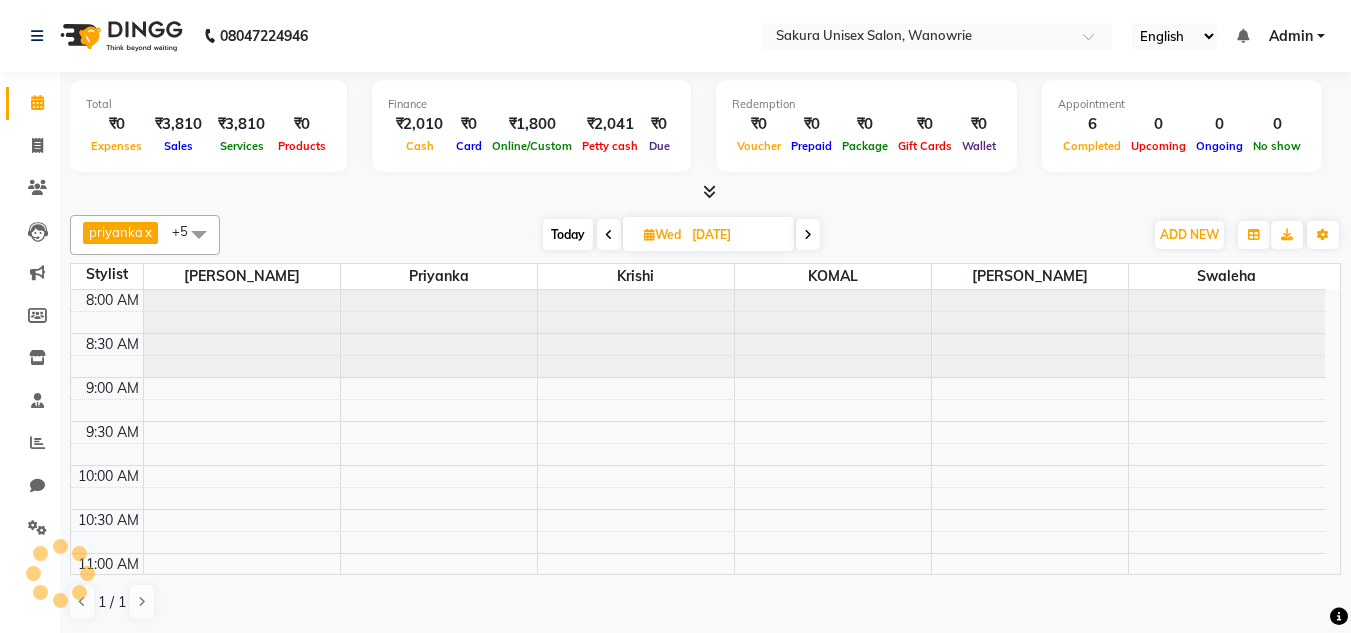 scroll, scrollTop: 0, scrollLeft: 0, axis: both 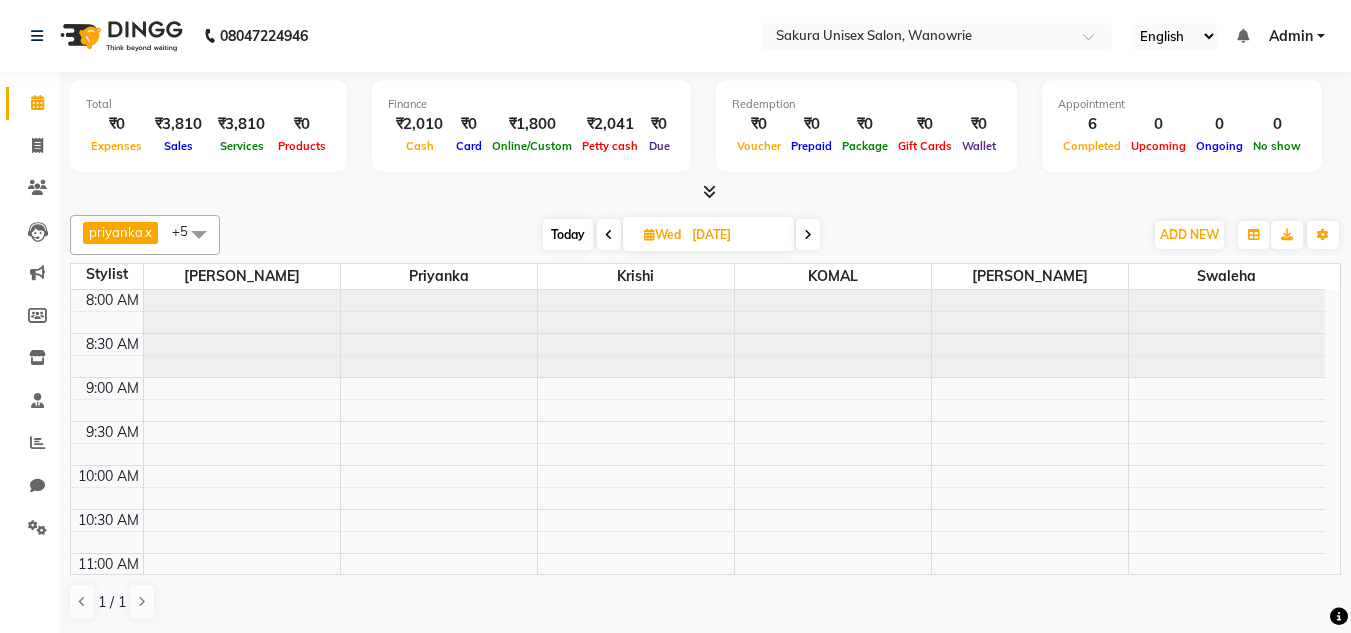click at bounding box center [705, 192] 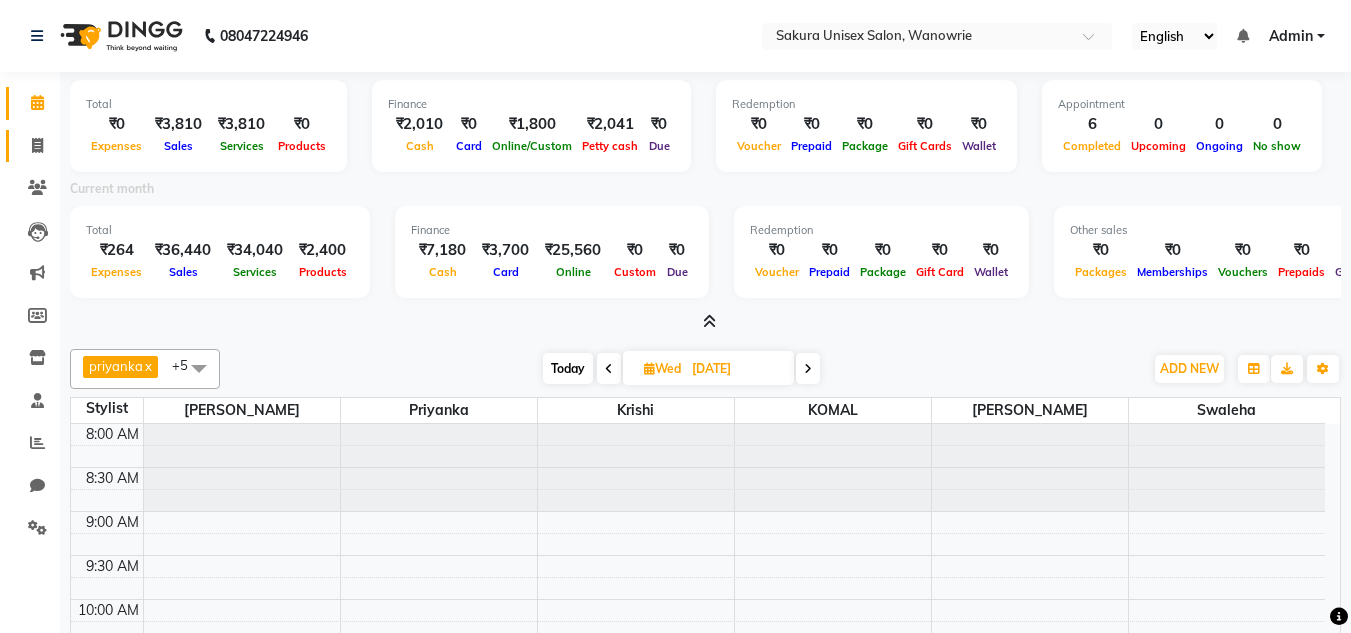 click on "Invoice" 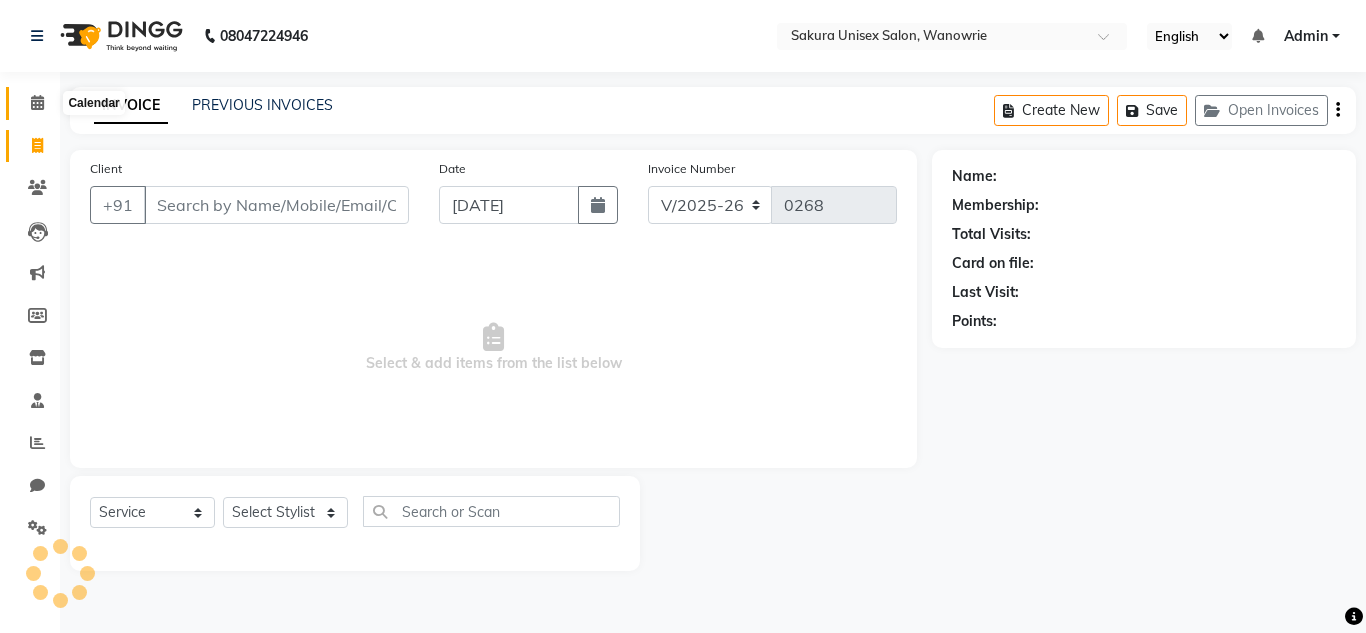 click 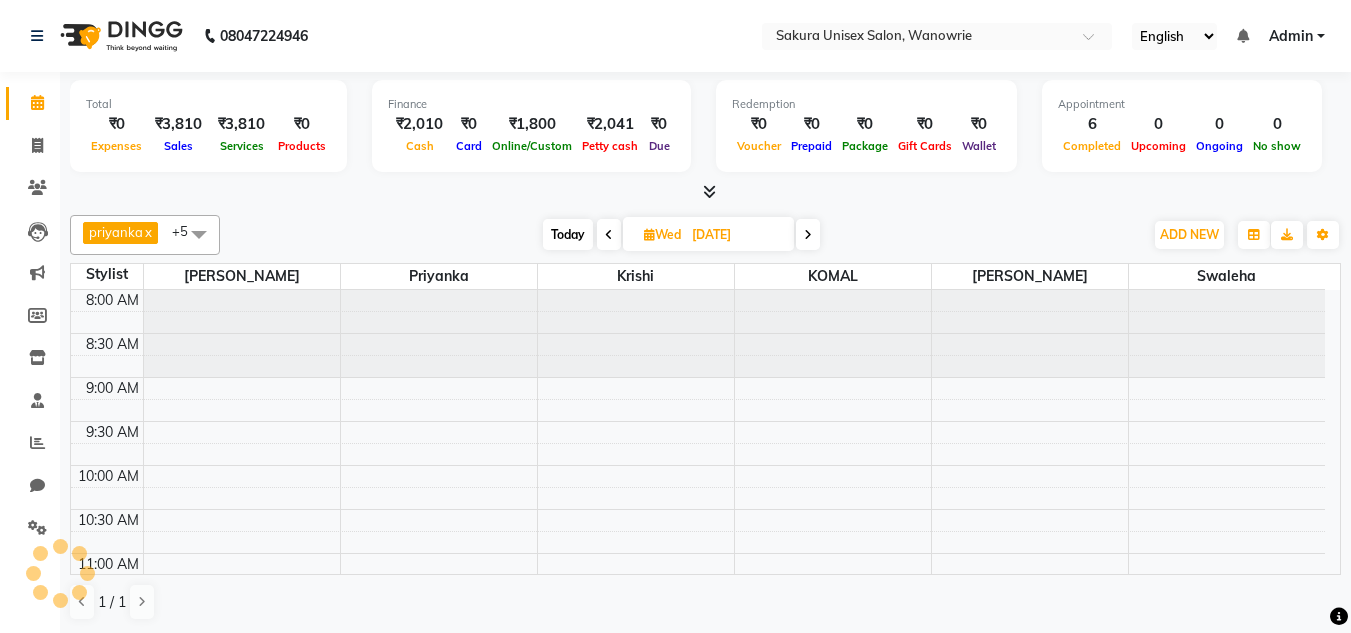 scroll, scrollTop: 1057, scrollLeft: 0, axis: vertical 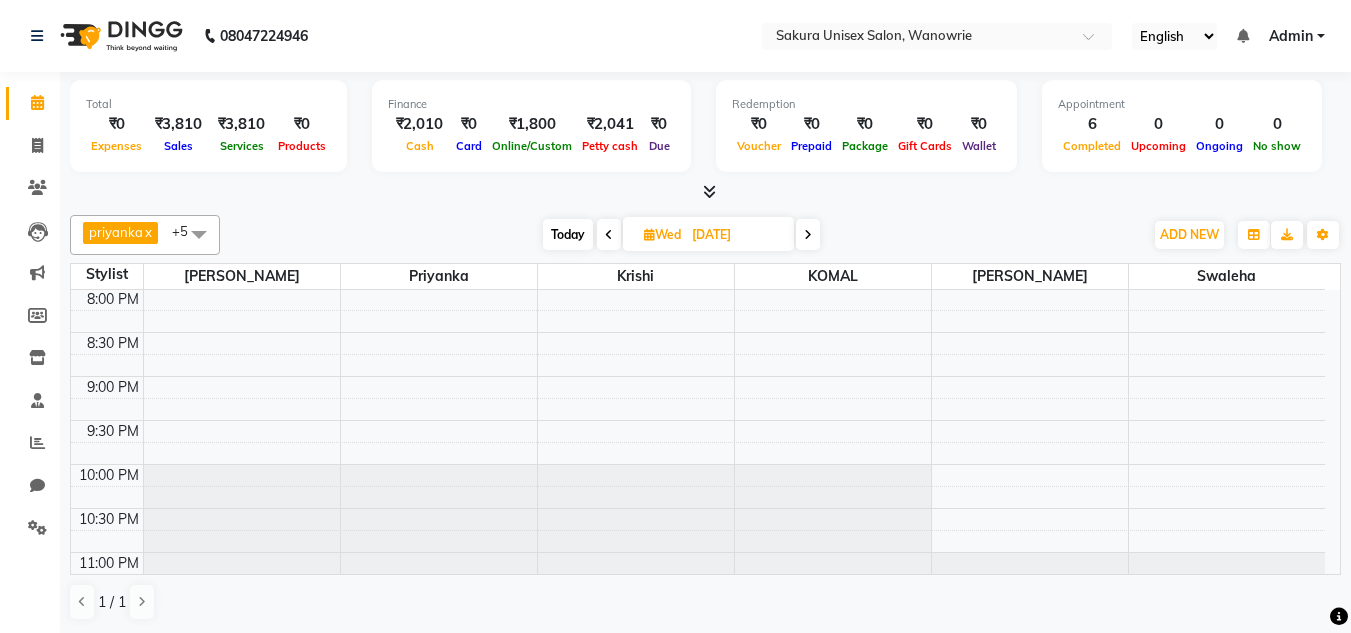 click at bounding box center [709, 191] 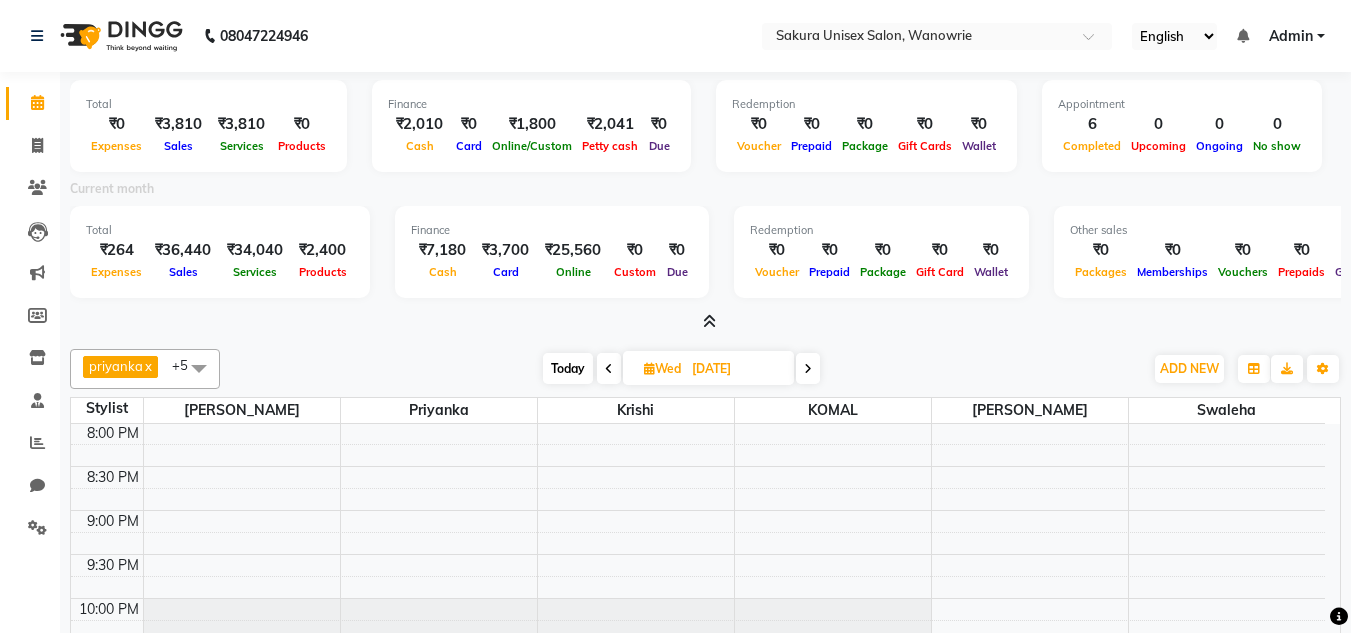 click at bounding box center (709, 321) 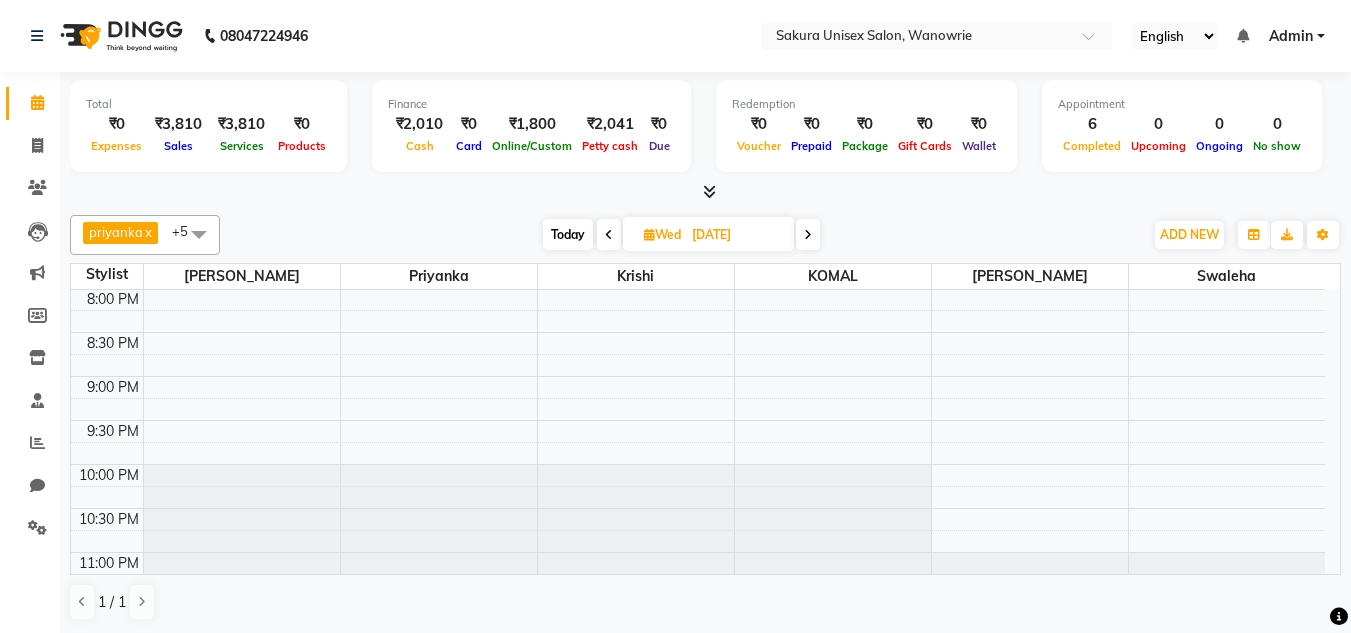 click at bounding box center (709, 191) 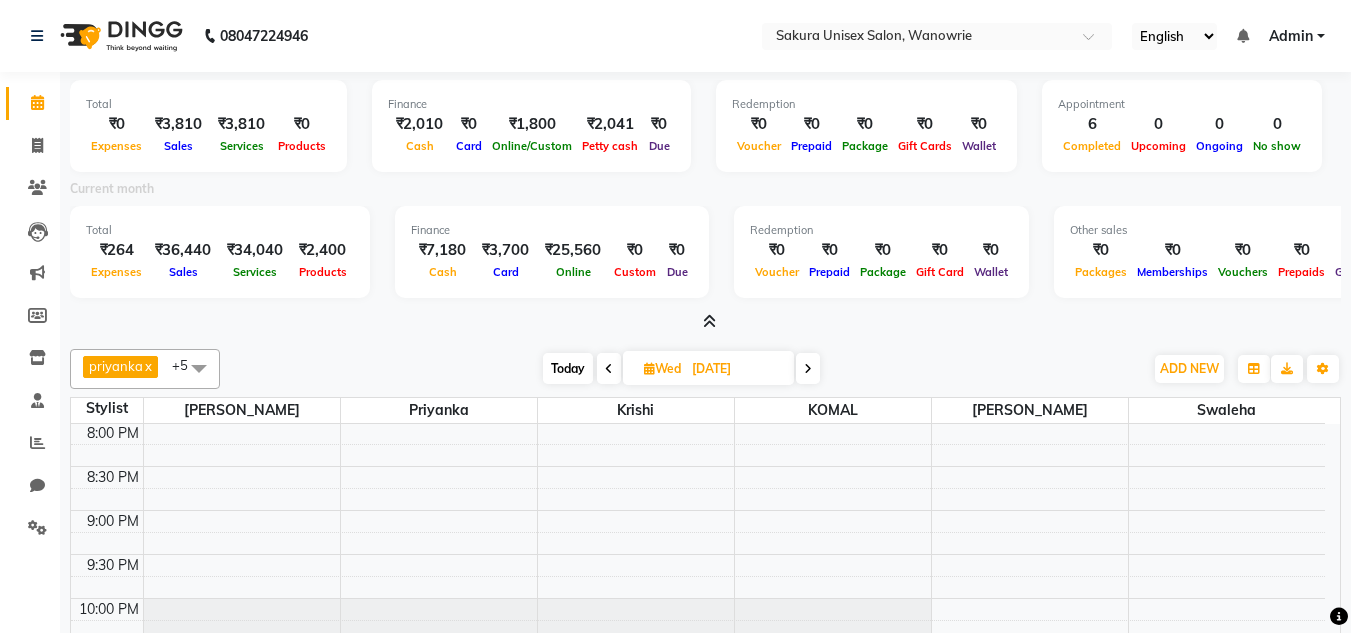 click at bounding box center (709, 321) 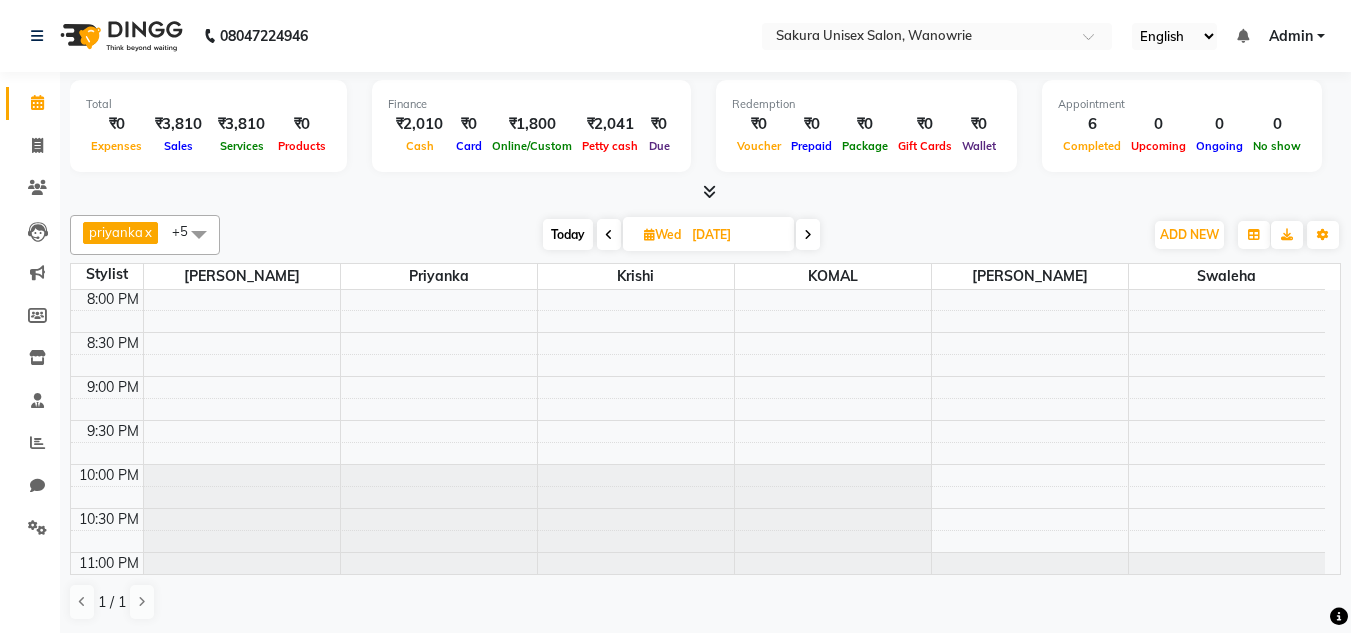 click at bounding box center (705, 192) 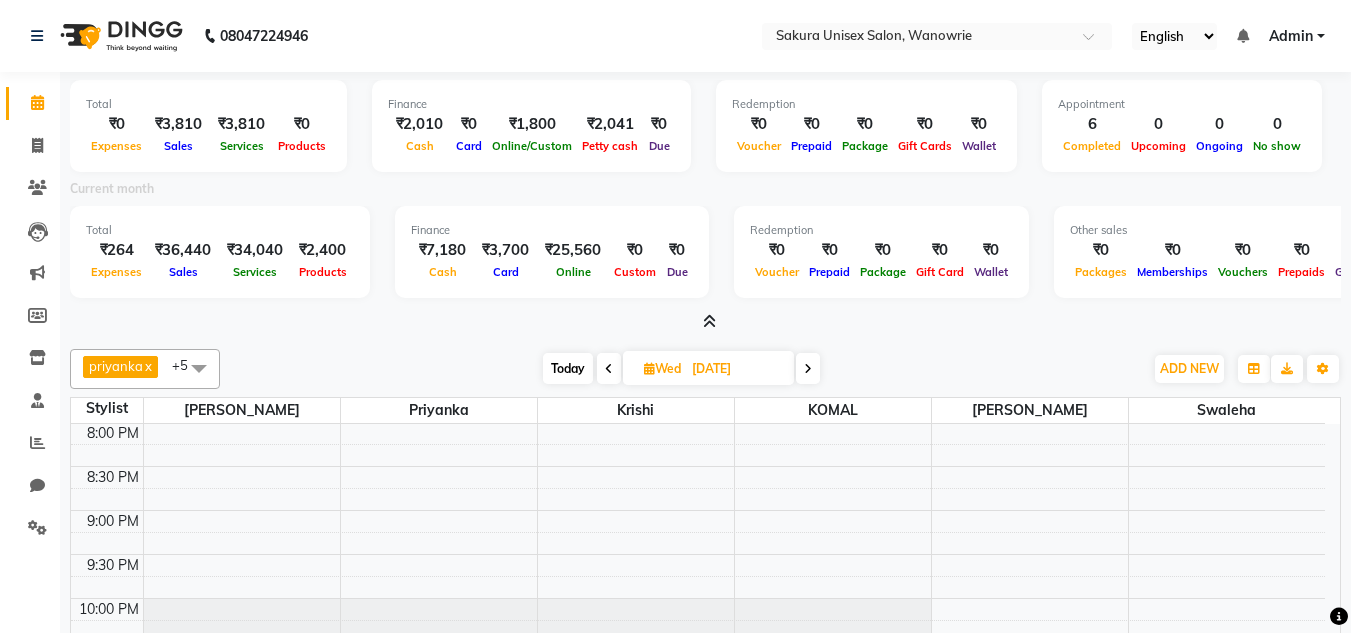 click at bounding box center [705, 322] 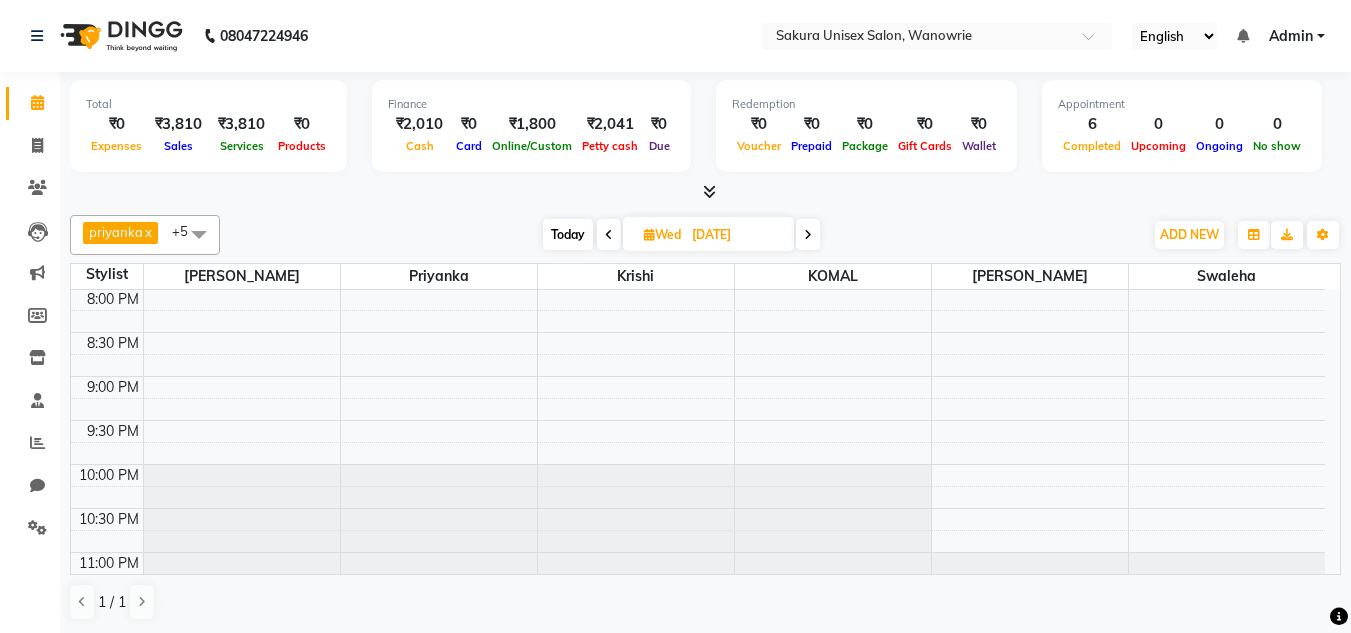 click at bounding box center [709, 191] 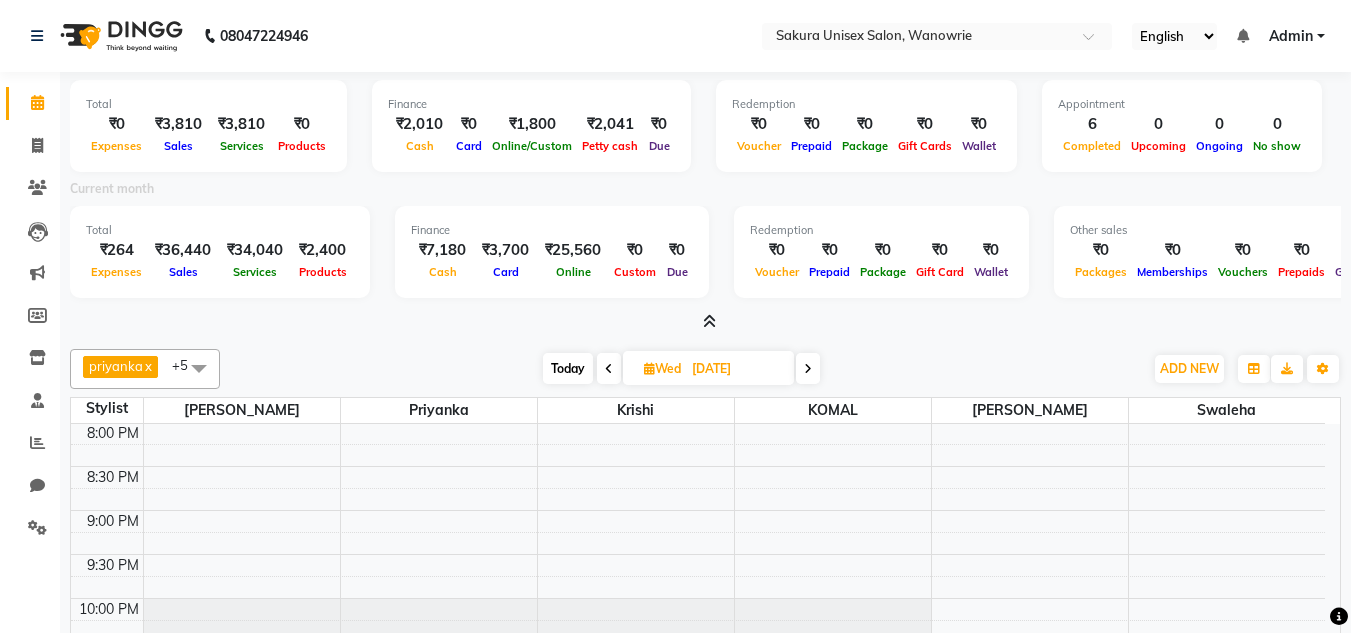 click at bounding box center (709, 321) 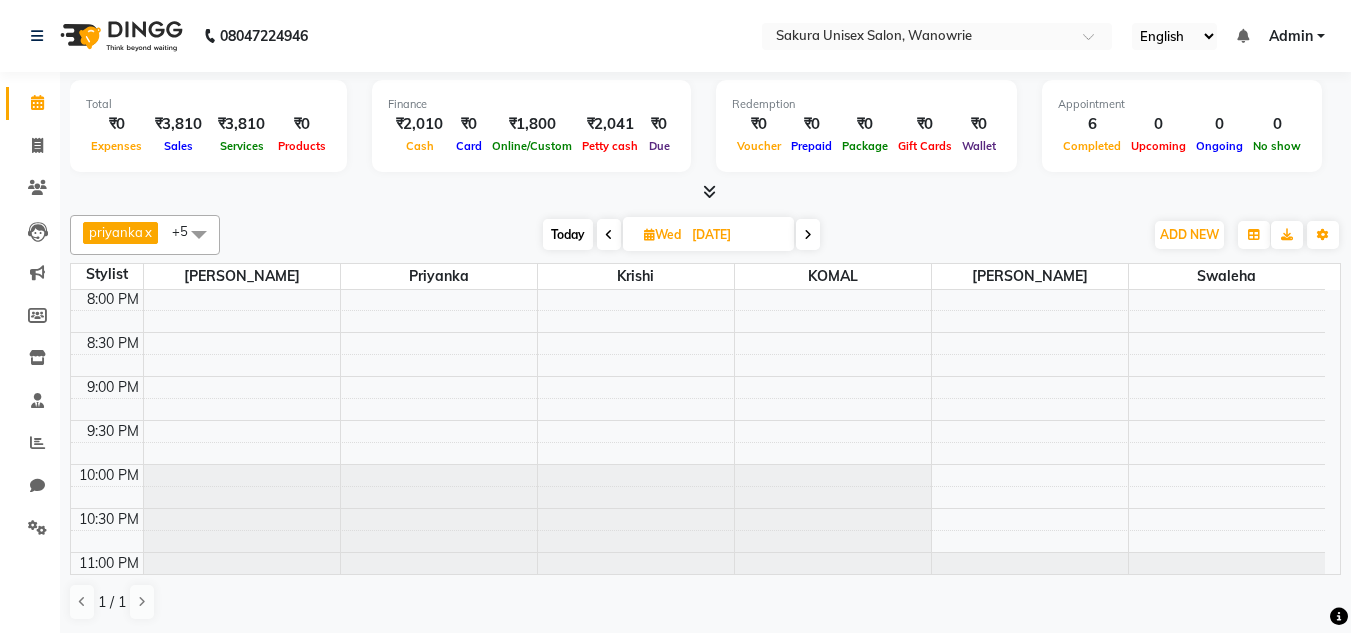 click at bounding box center [709, 191] 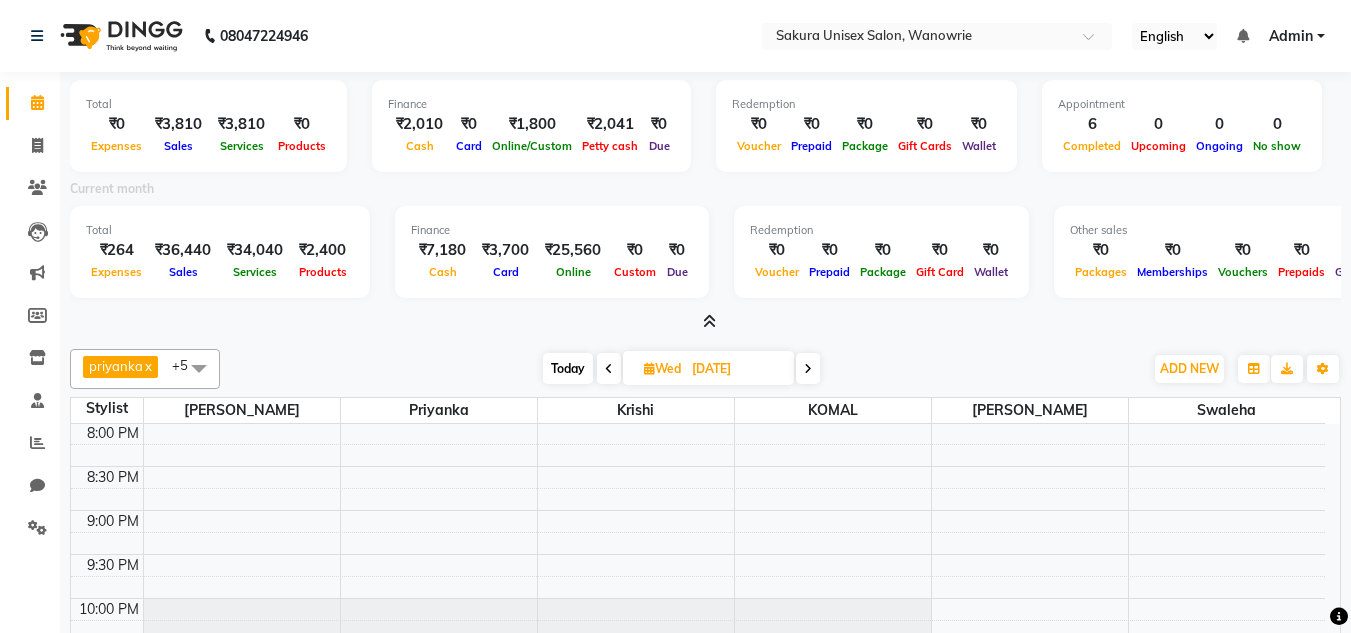 click at bounding box center [709, 321] 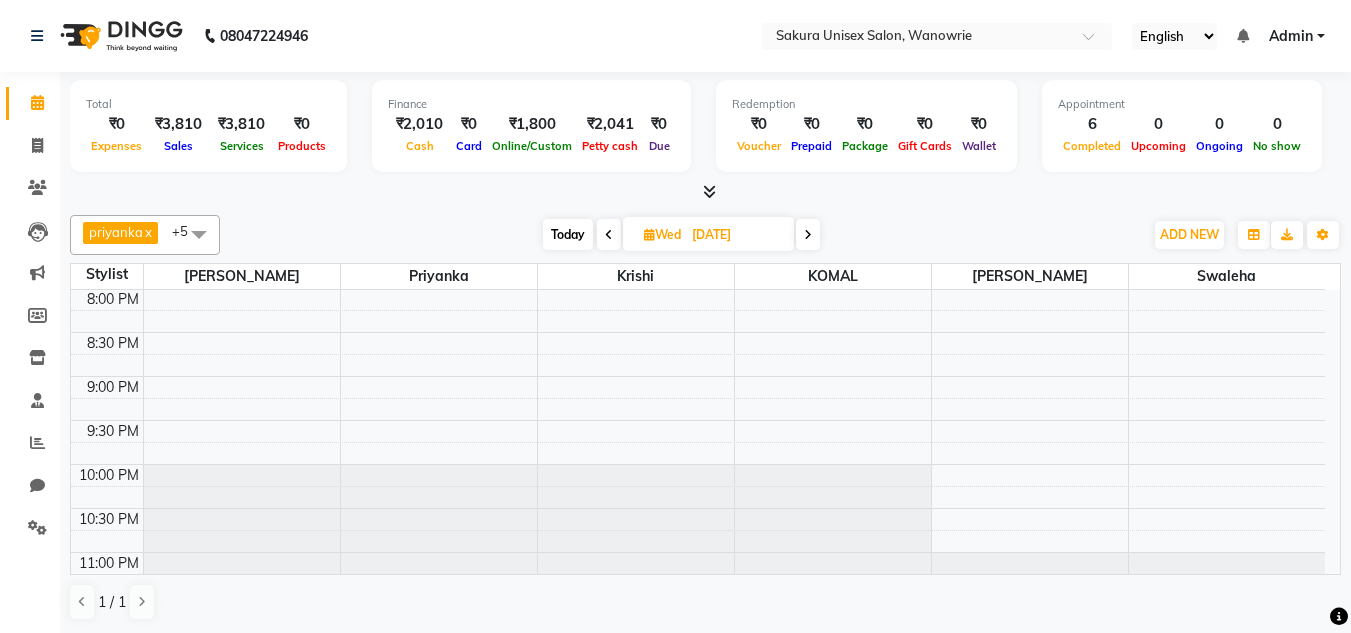 drag, startPoint x: 253, startPoint y: 126, endPoint x: 237, endPoint y: 128, distance: 16.124516 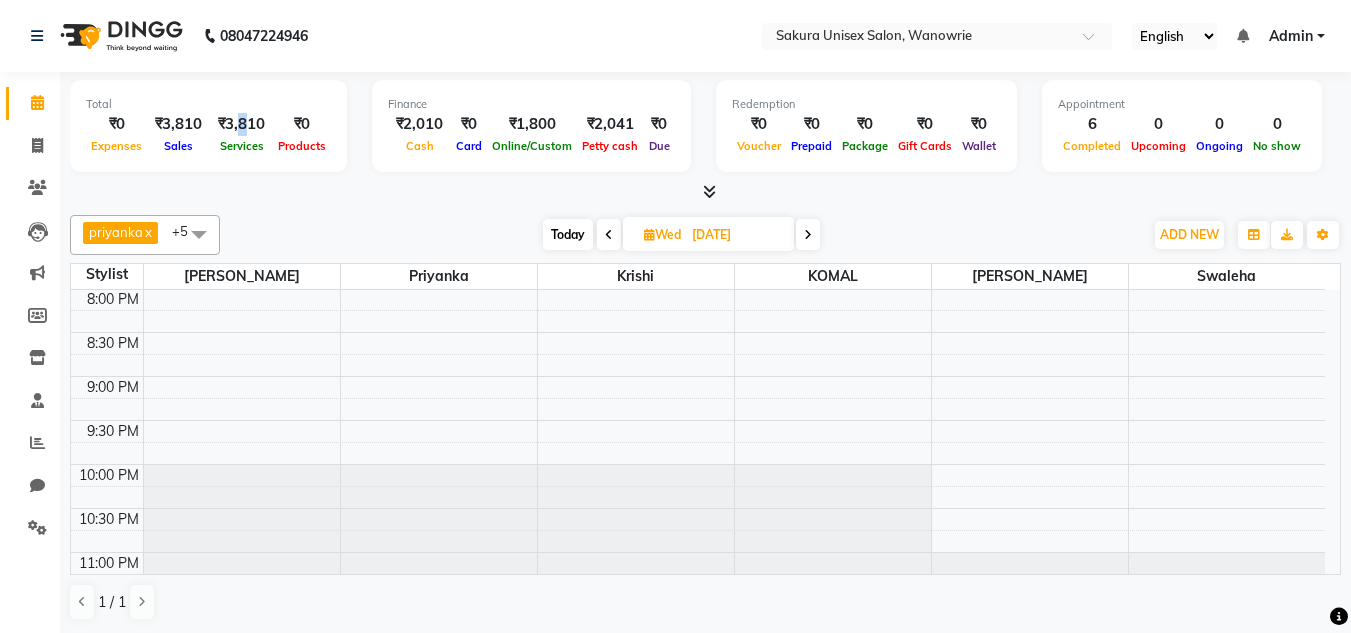 click on "₹3,810" at bounding box center [241, 124] 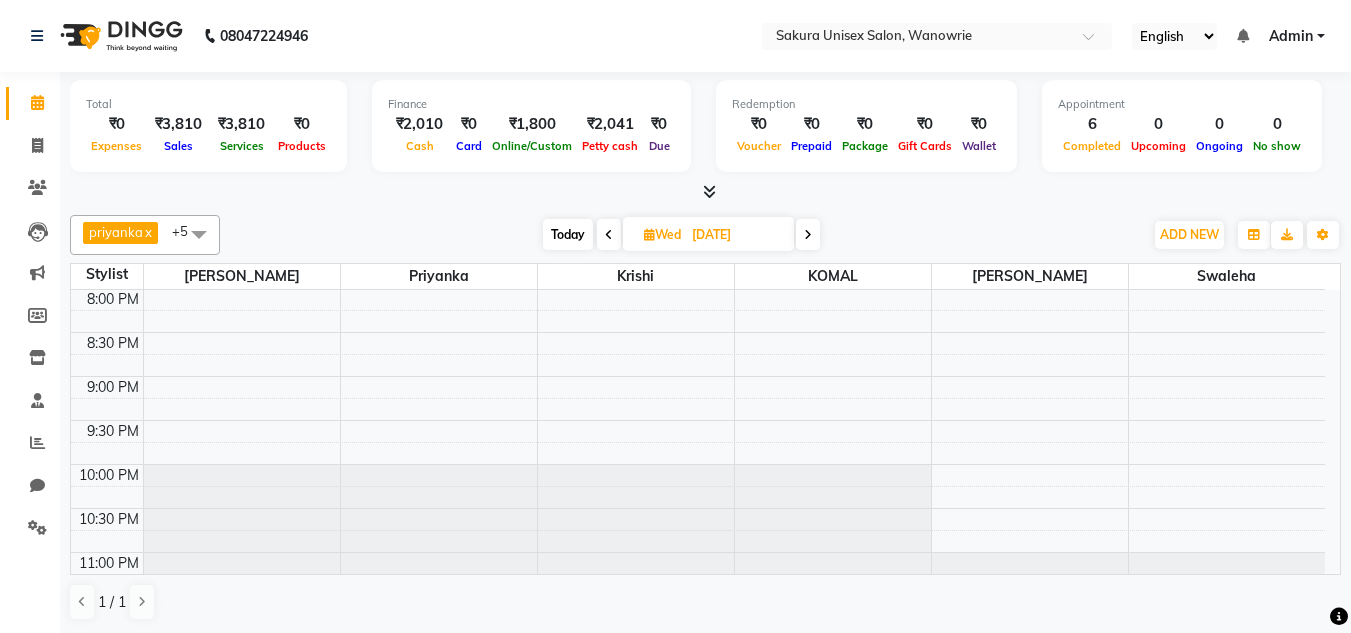 click on "Products" at bounding box center (302, 146) 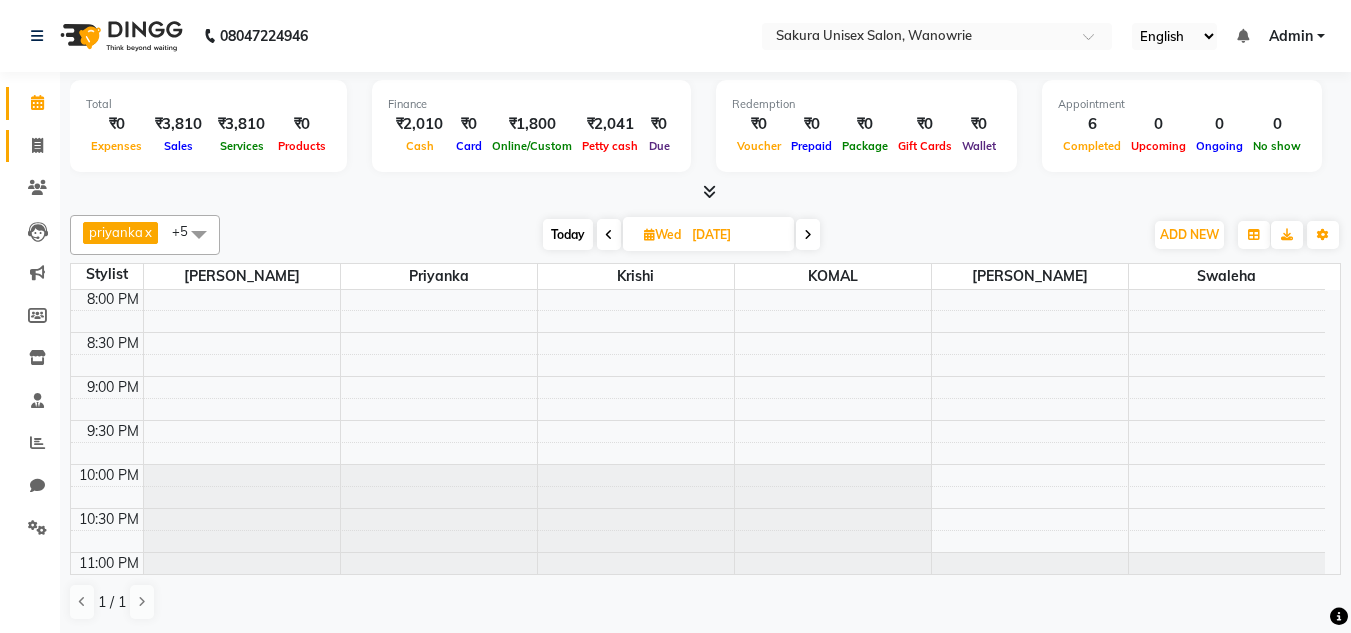 click on "Invoice" 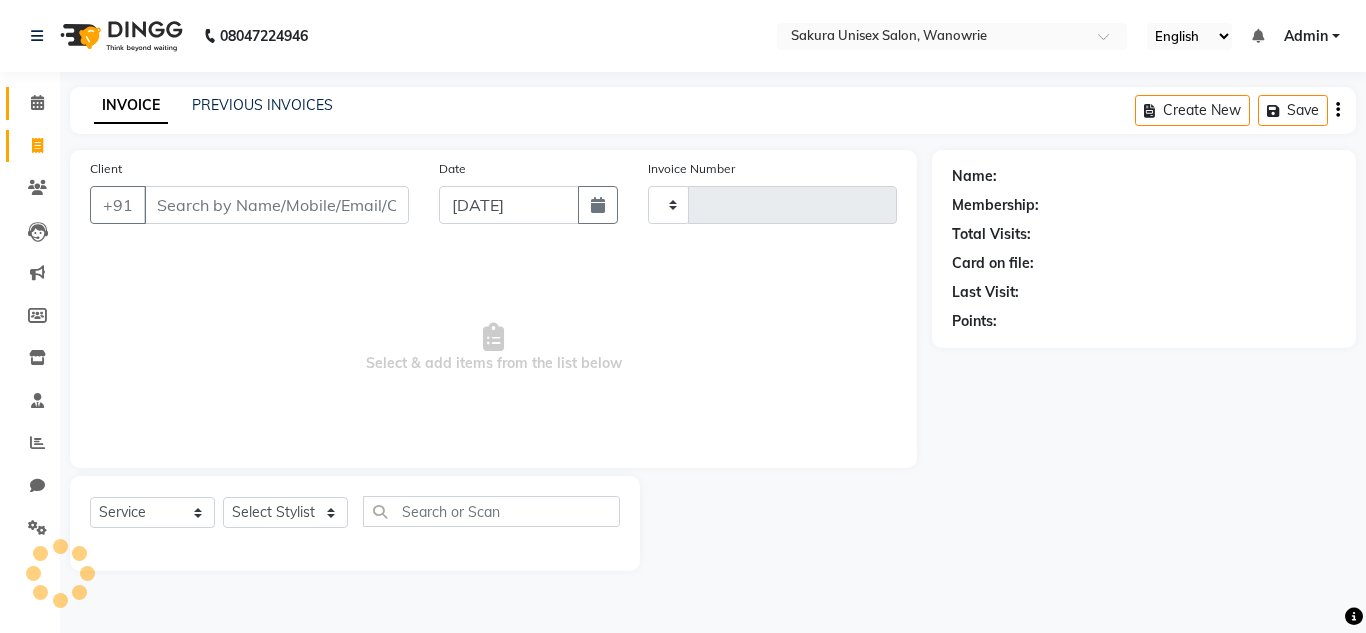 type on "0268" 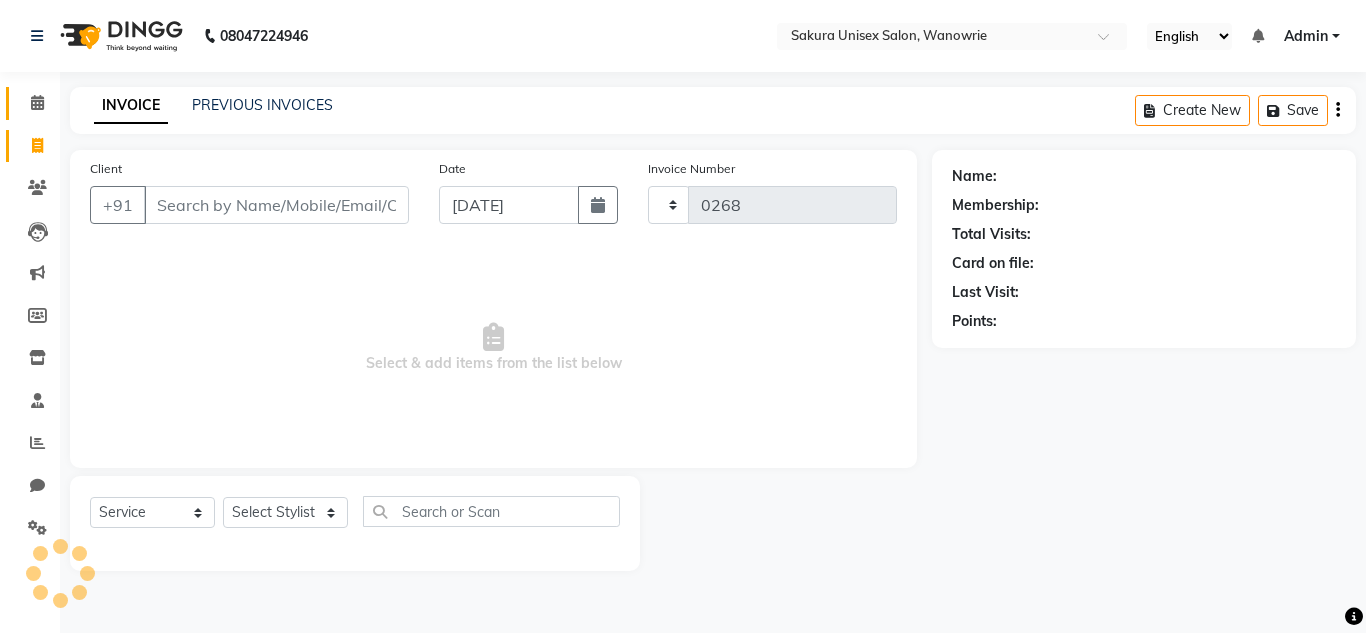 select on "7662" 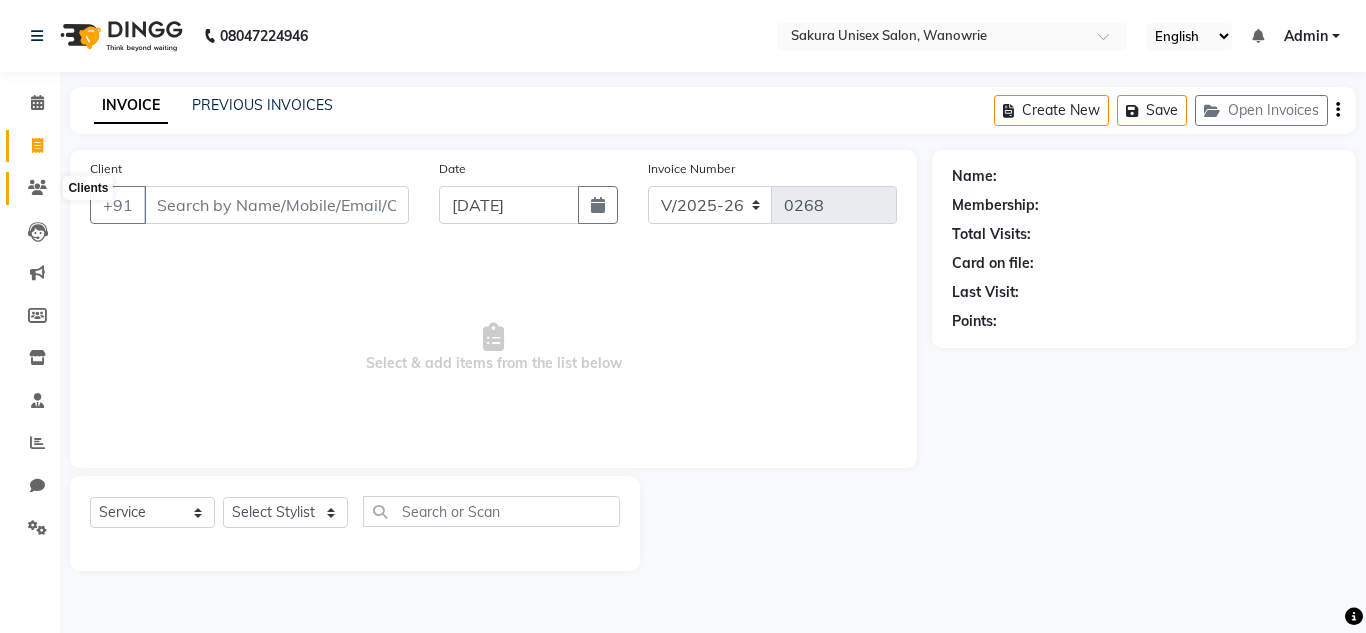 click 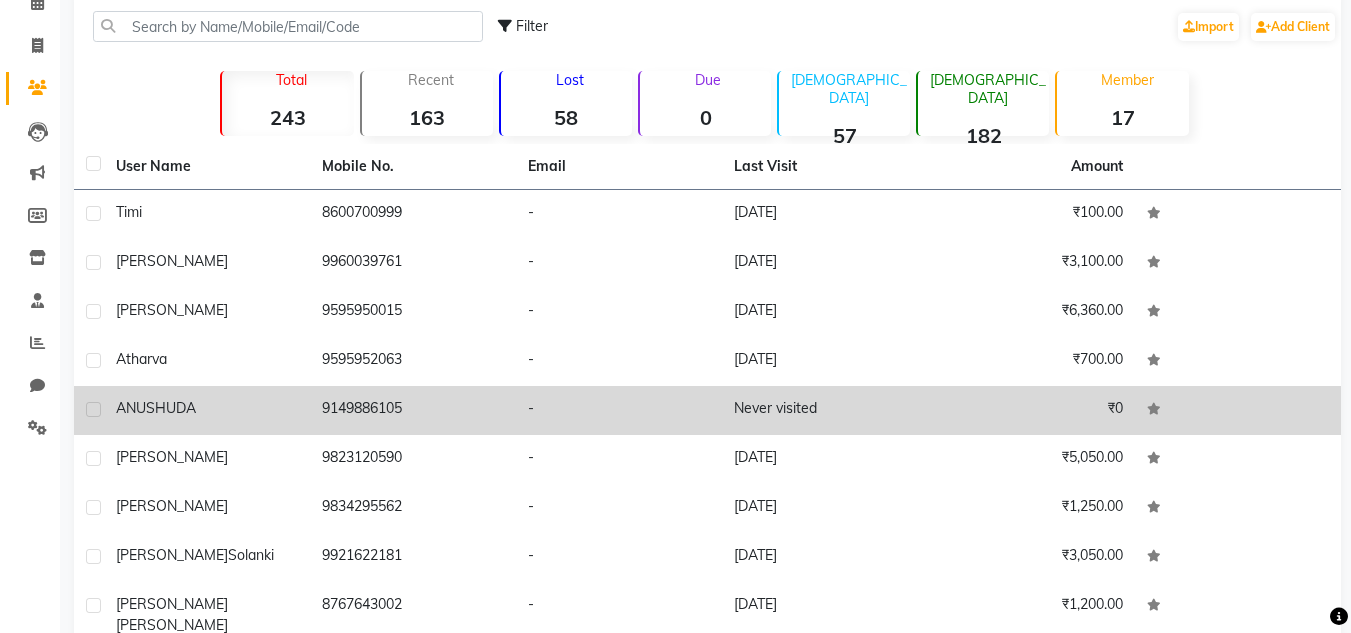 scroll, scrollTop: 200, scrollLeft: 0, axis: vertical 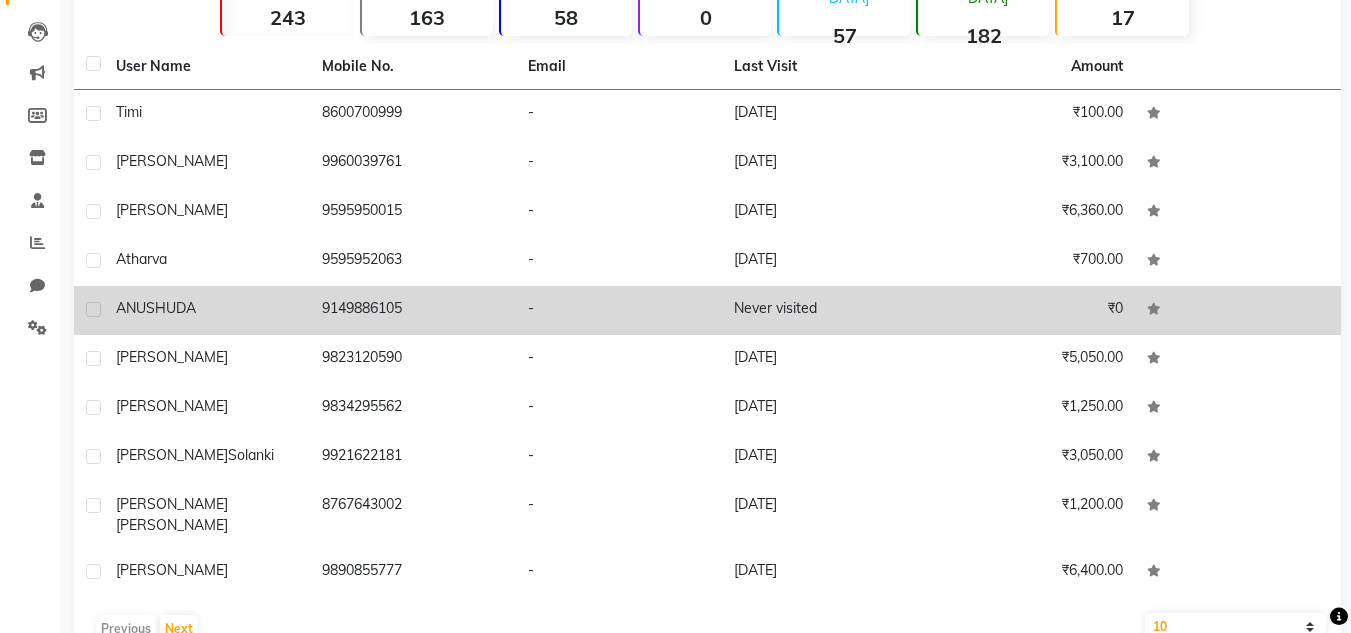 click on "atharva" 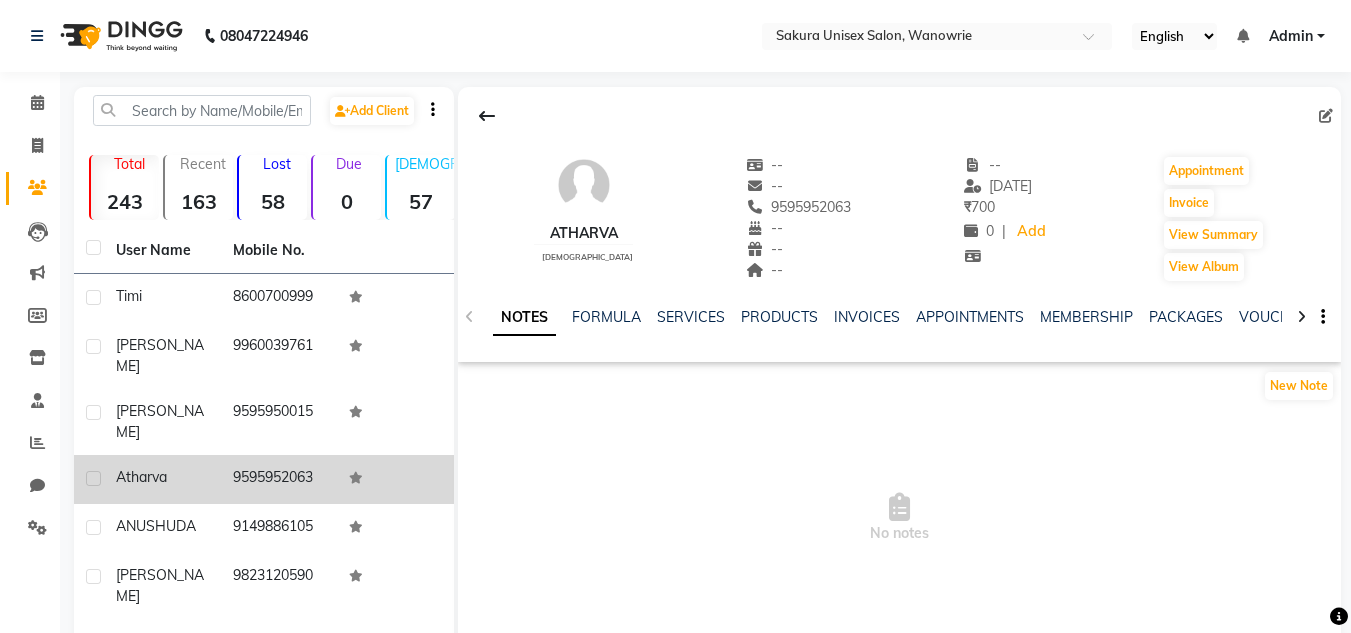 scroll, scrollTop: 100, scrollLeft: 0, axis: vertical 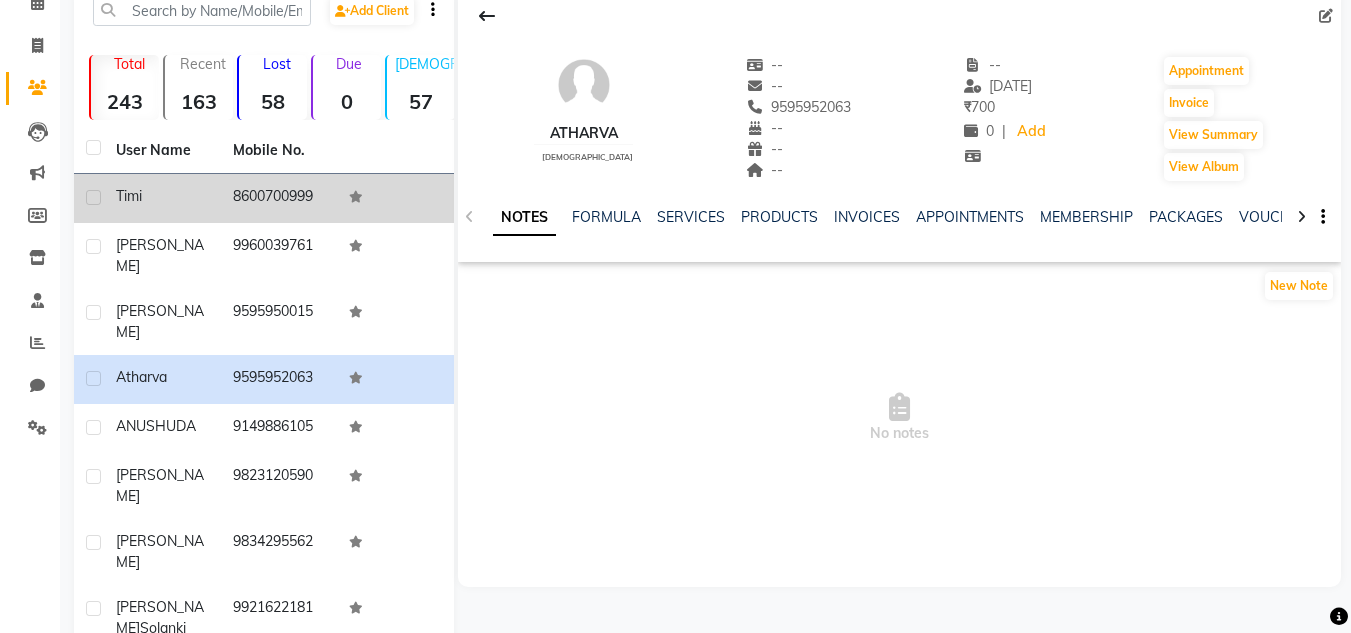 click on "timi" 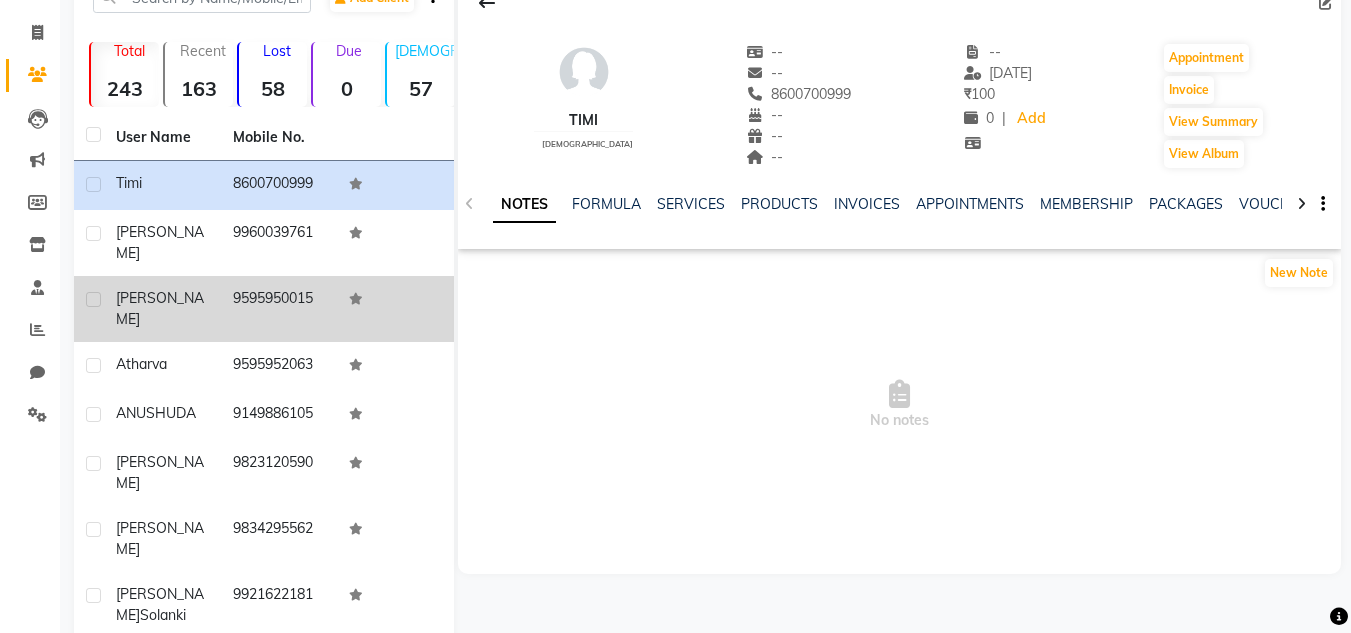 scroll, scrollTop: 200, scrollLeft: 0, axis: vertical 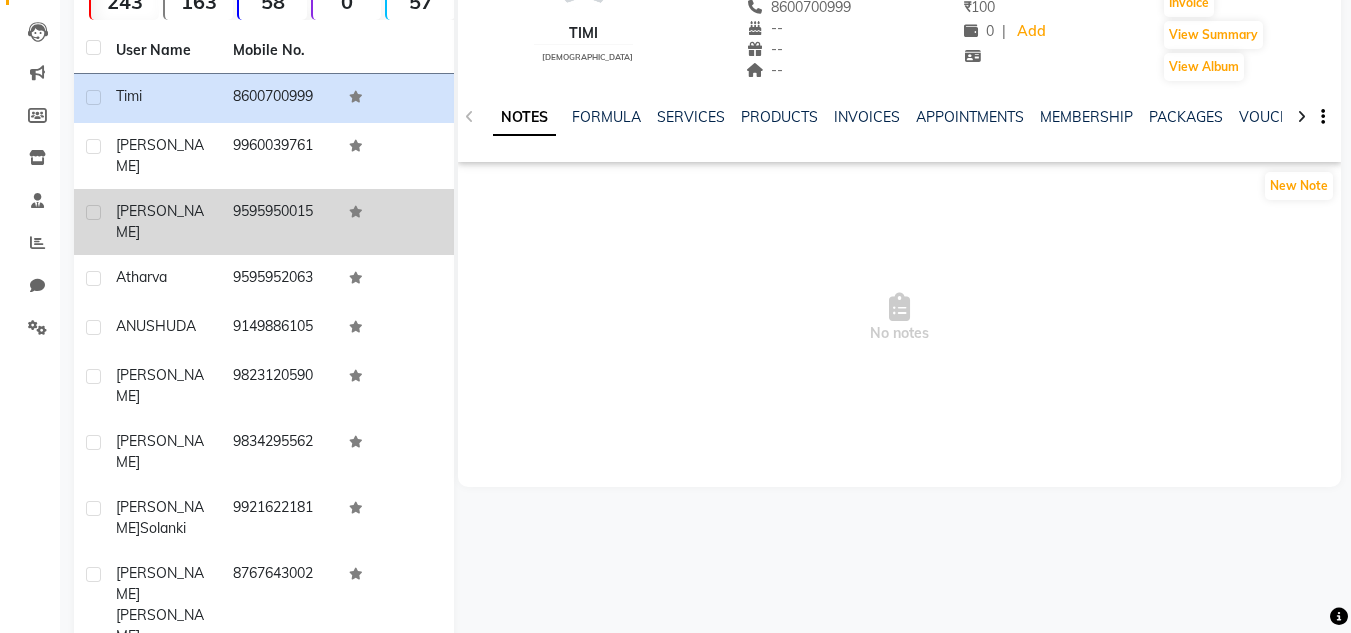 click on "9595950015" 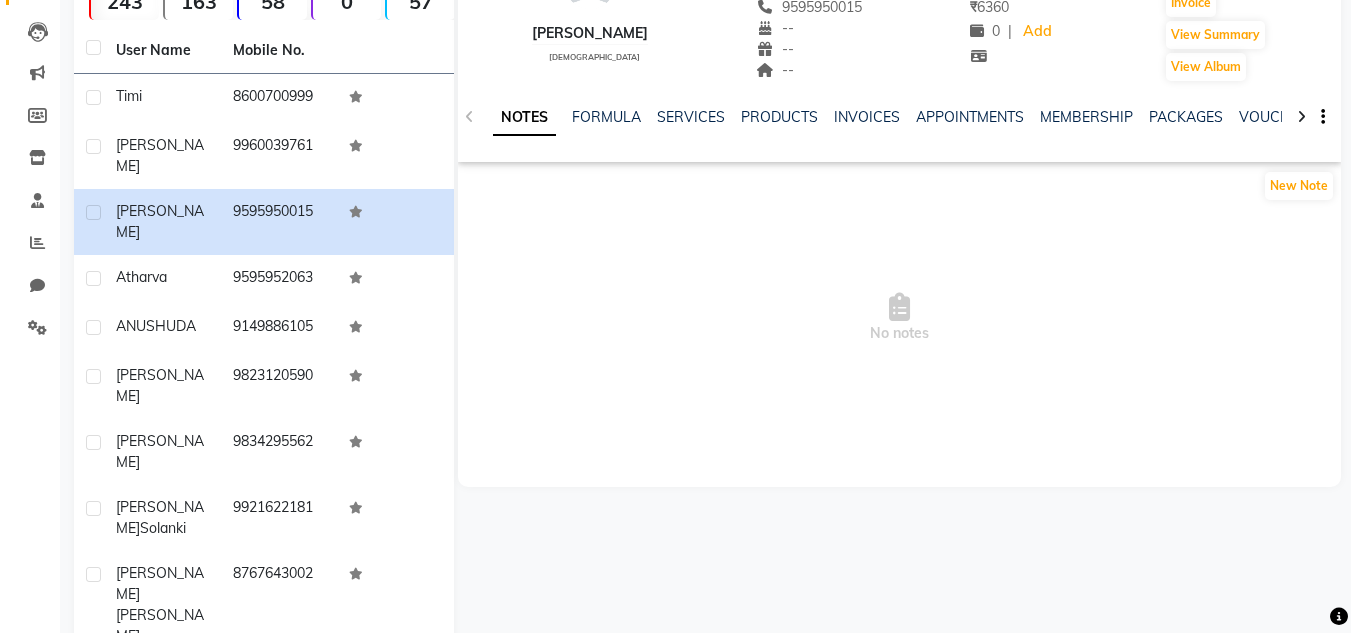 scroll, scrollTop: 0, scrollLeft: 0, axis: both 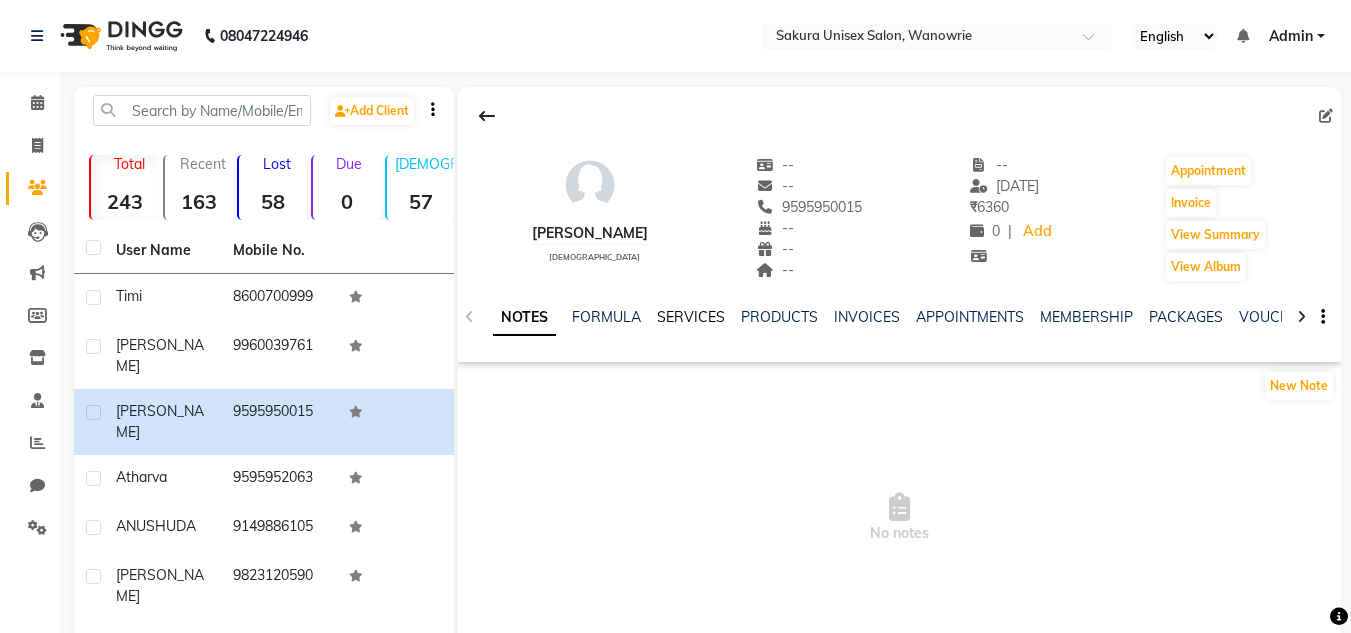click on "SERVICES" 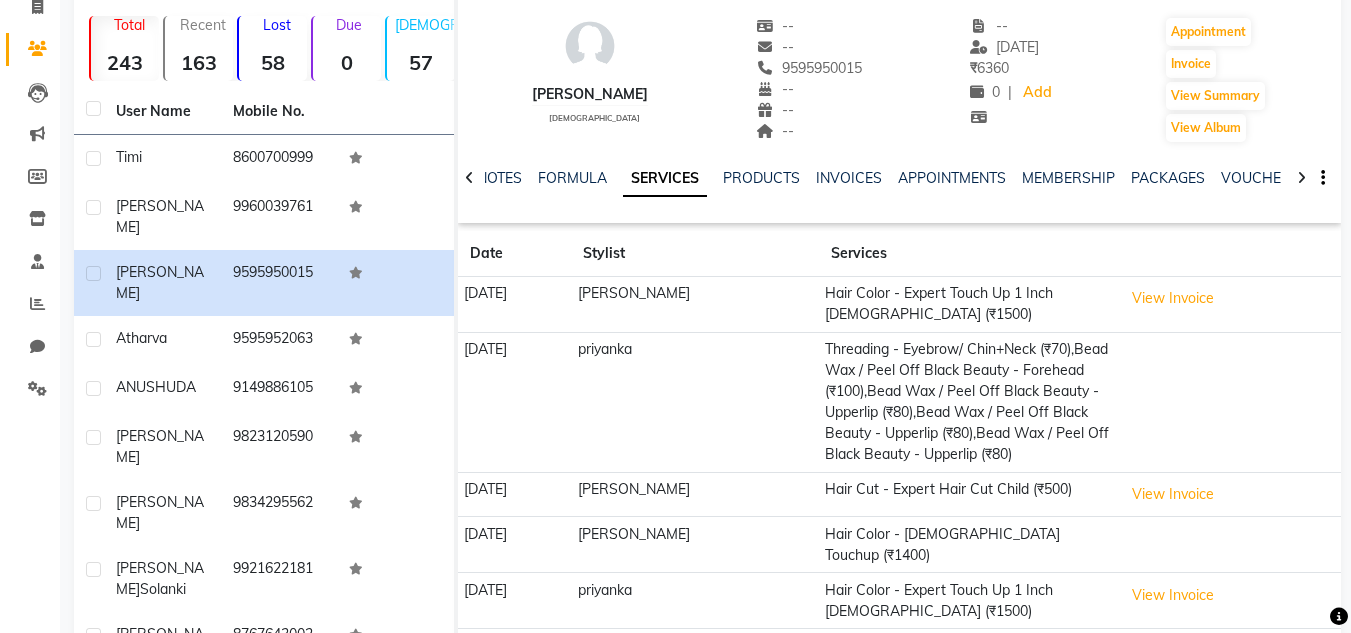 scroll, scrollTop: 134, scrollLeft: 0, axis: vertical 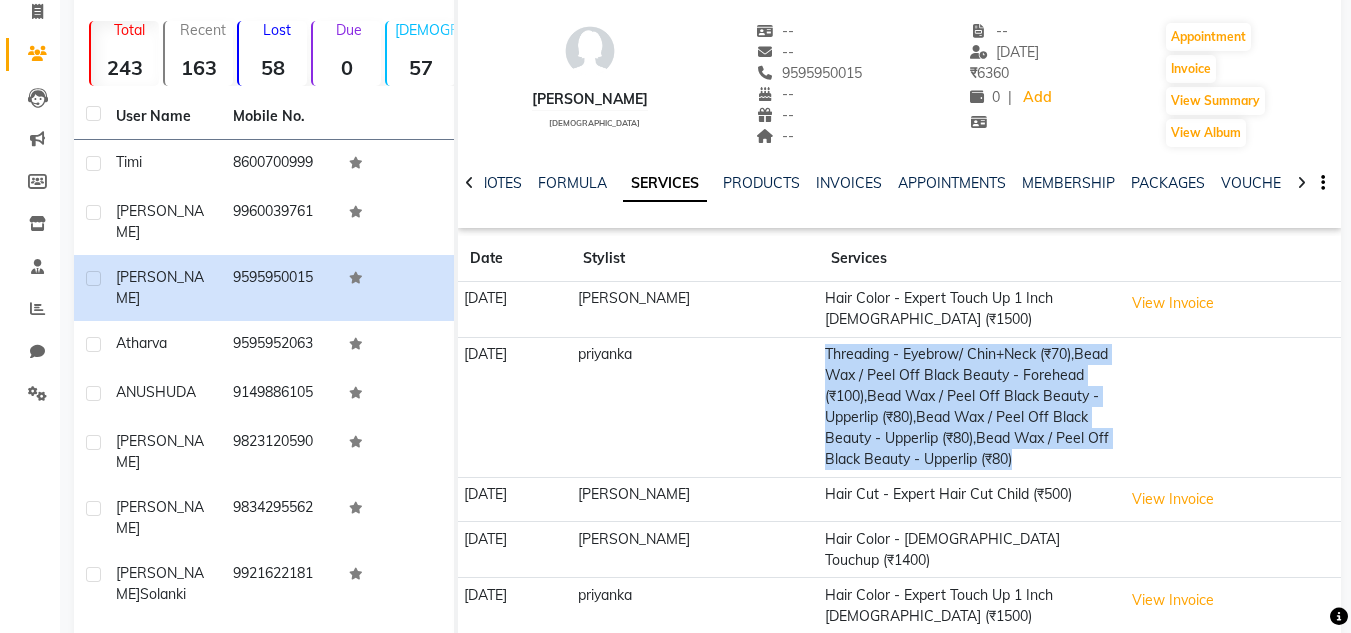 drag, startPoint x: 1020, startPoint y: 453, endPoint x: 805, endPoint y: 341, distance: 242.42319 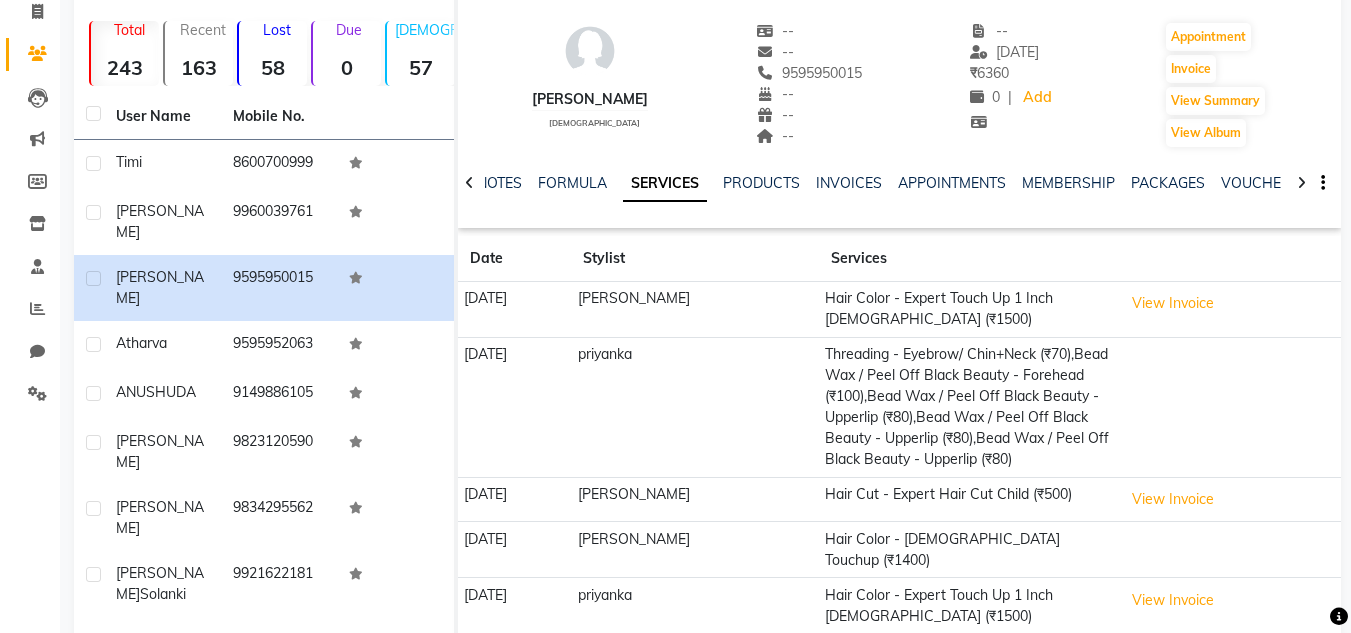 click on "priyanka" 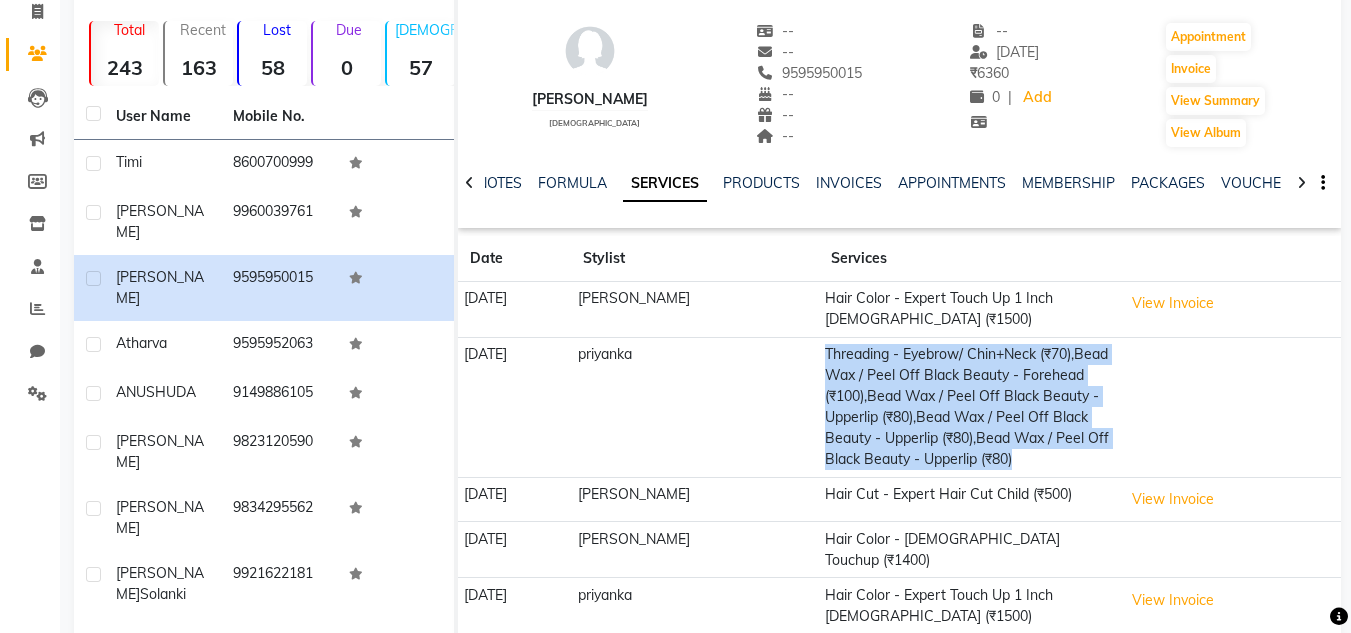 drag, startPoint x: 807, startPoint y: 353, endPoint x: 1035, endPoint y: 460, distance: 251.85909 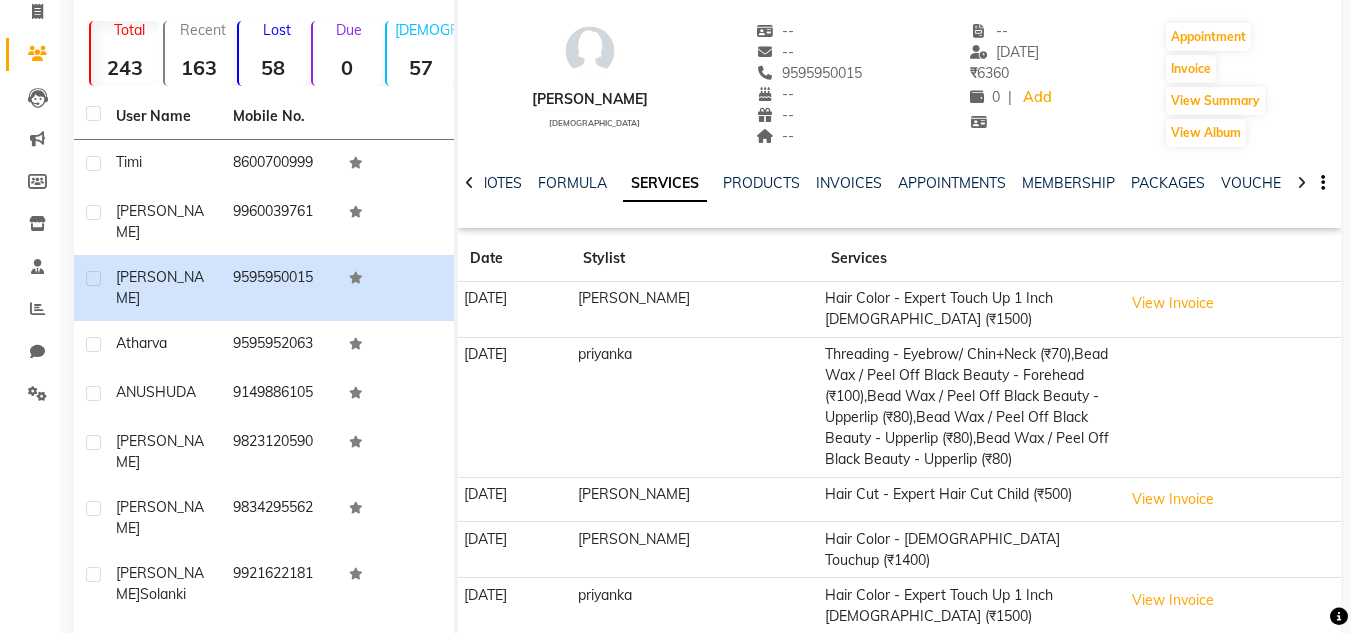 click 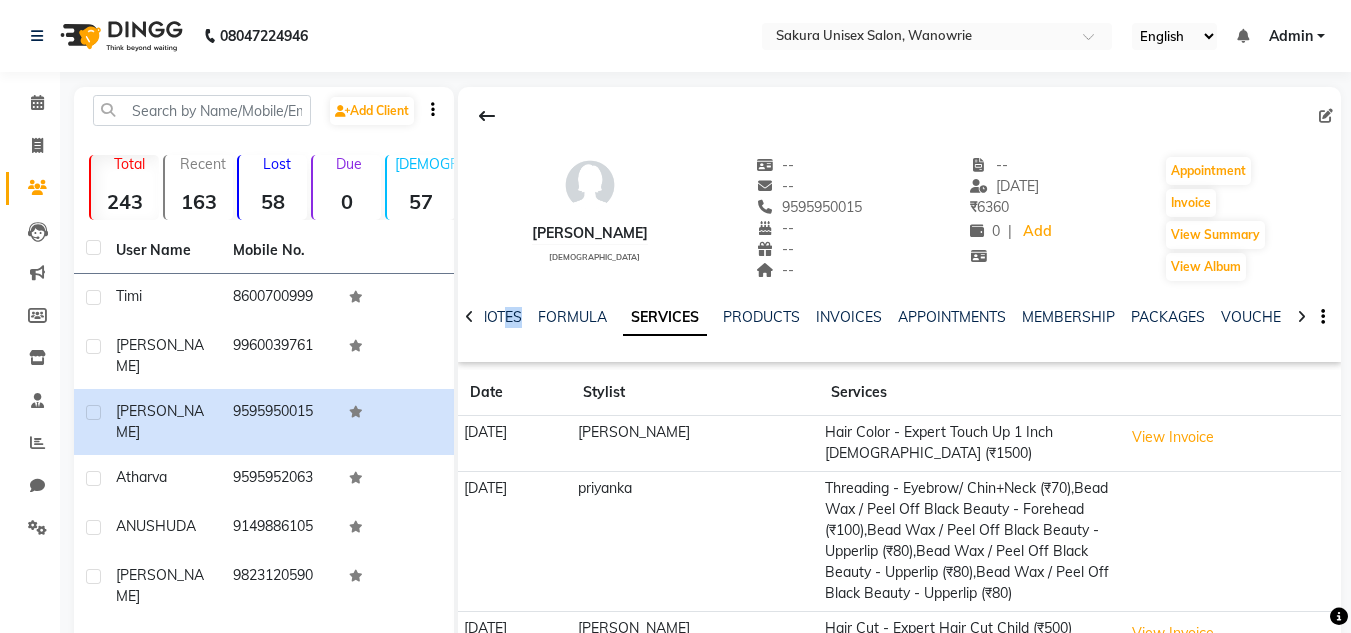 click on "NOTES FORMULA SERVICES PRODUCTS INVOICES APPOINTMENTS MEMBERSHIP PACKAGES VOUCHERS GIFTCARDS POINTS FORMS FAMILY CARDS WALLET" 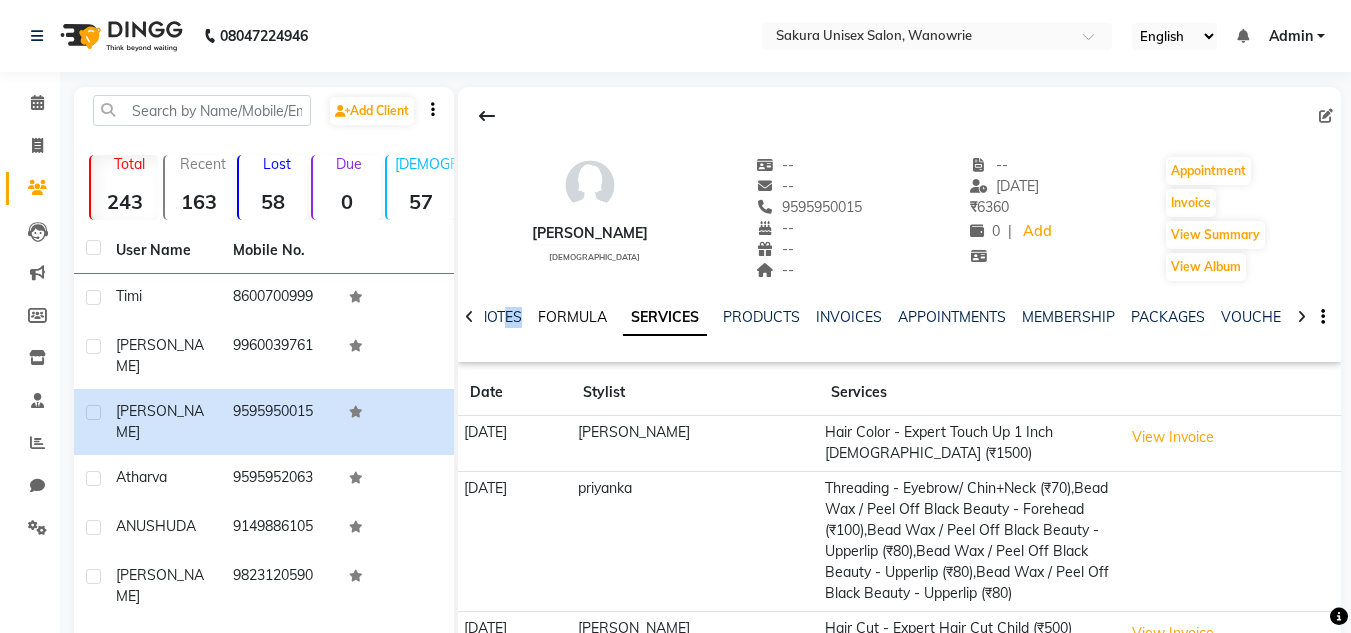 click on "FORMULA" 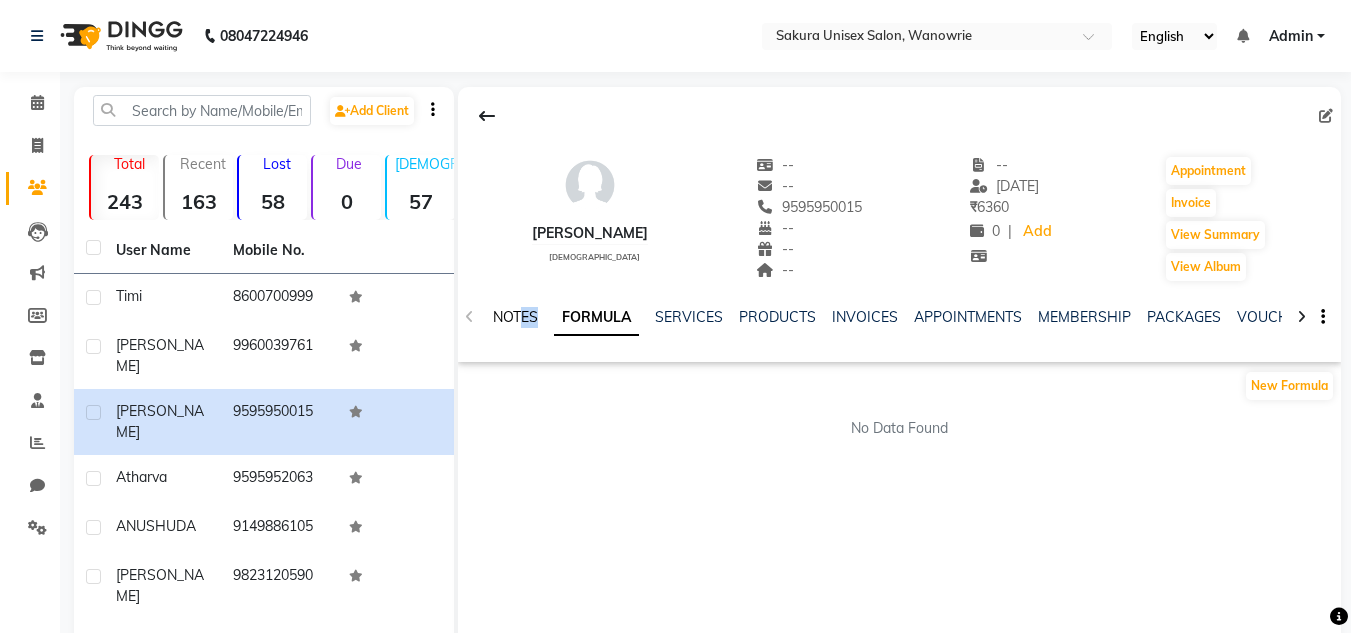 drag, startPoint x: 533, startPoint y: 321, endPoint x: 479, endPoint y: 325, distance: 54.147945 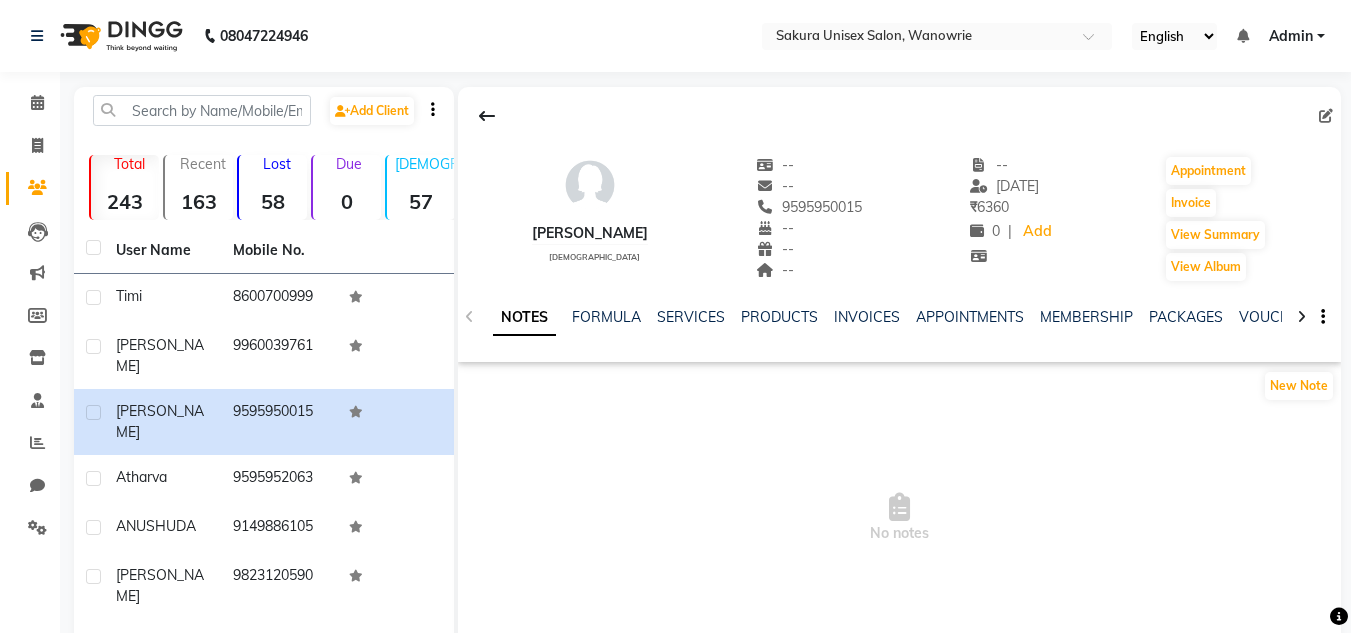 click on "No notes" at bounding box center [899, 518] 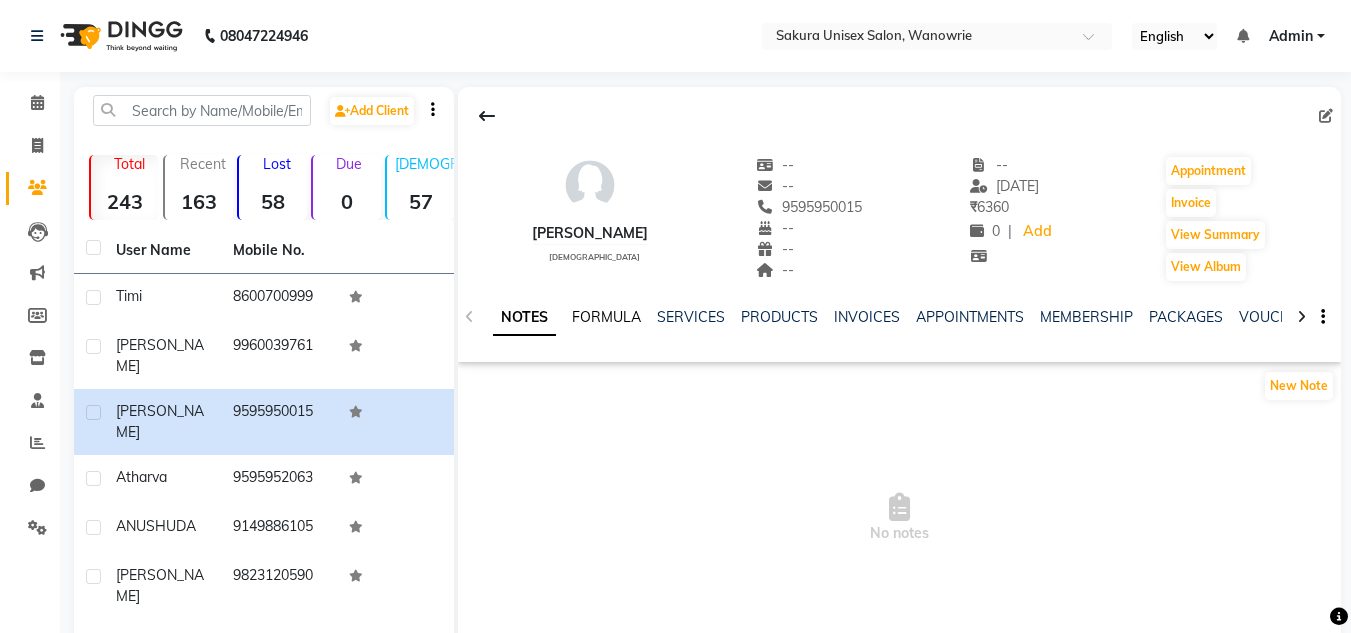 click on "FORMULA" 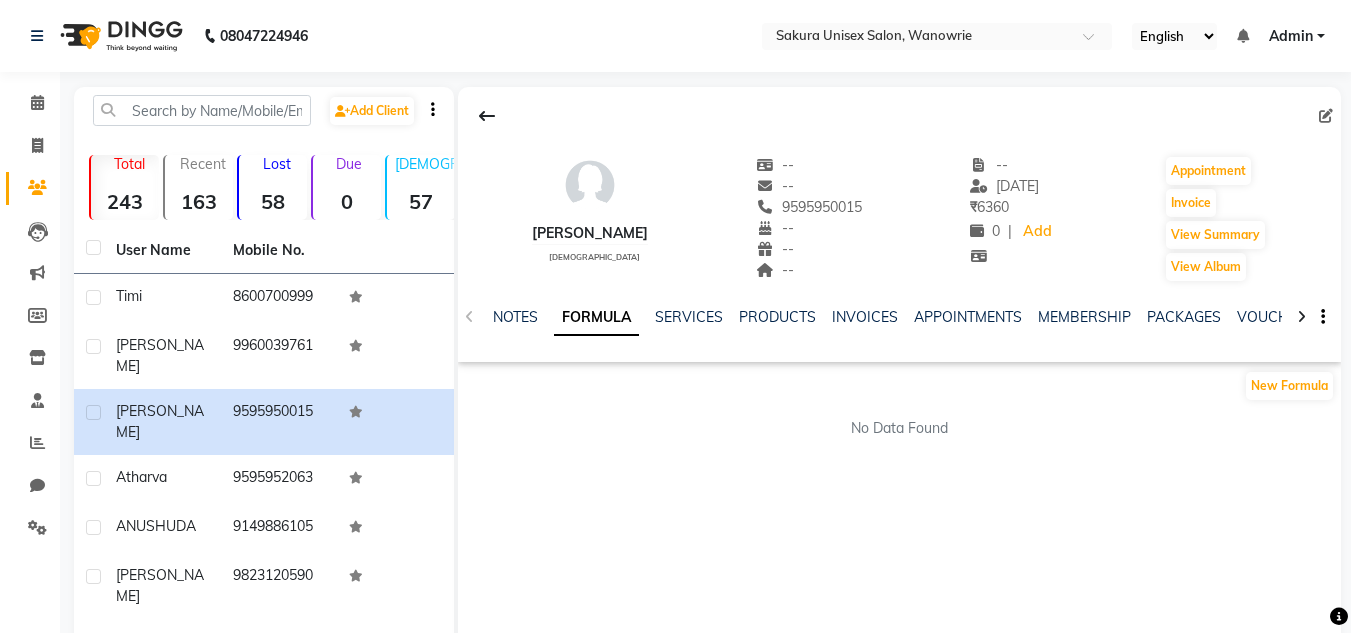 click on "NOTES FORMULA SERVICES PRODUCTS INVOICES APPOINTMENTS MEMBERSHIP PACKAGES VOUCHERS GIFTCARDS POINTS FORMS FAMILY CARDS WALLET" 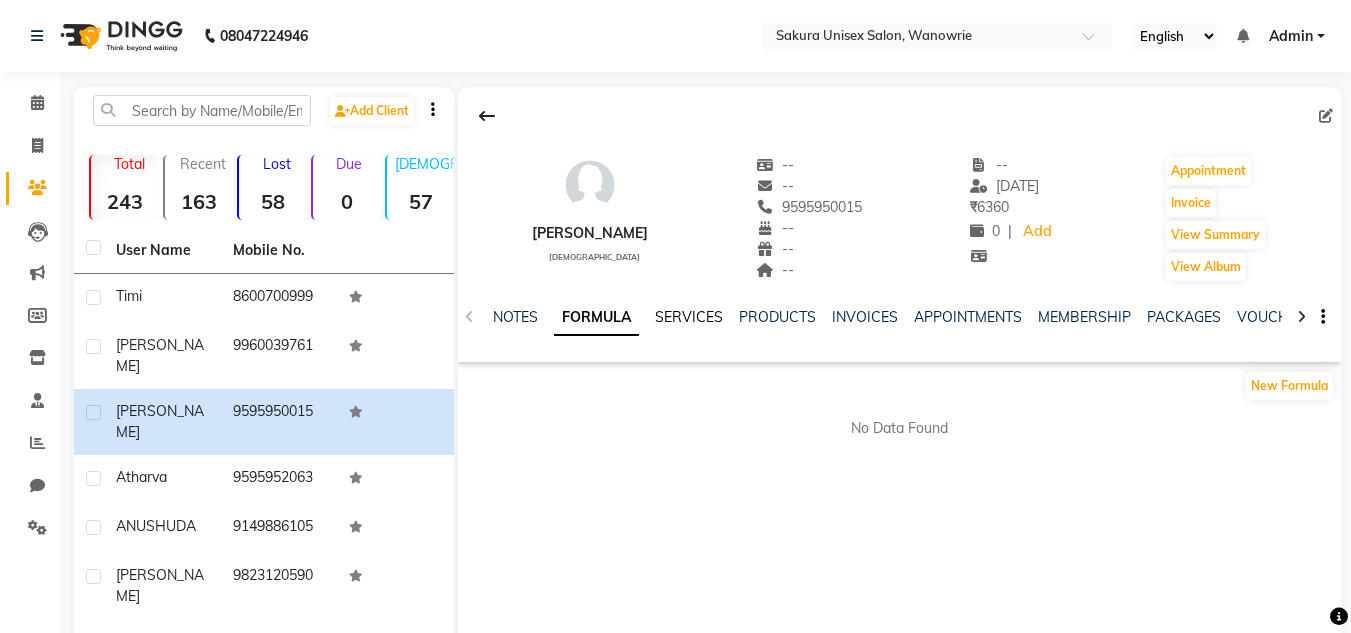 click on "SERVICES" 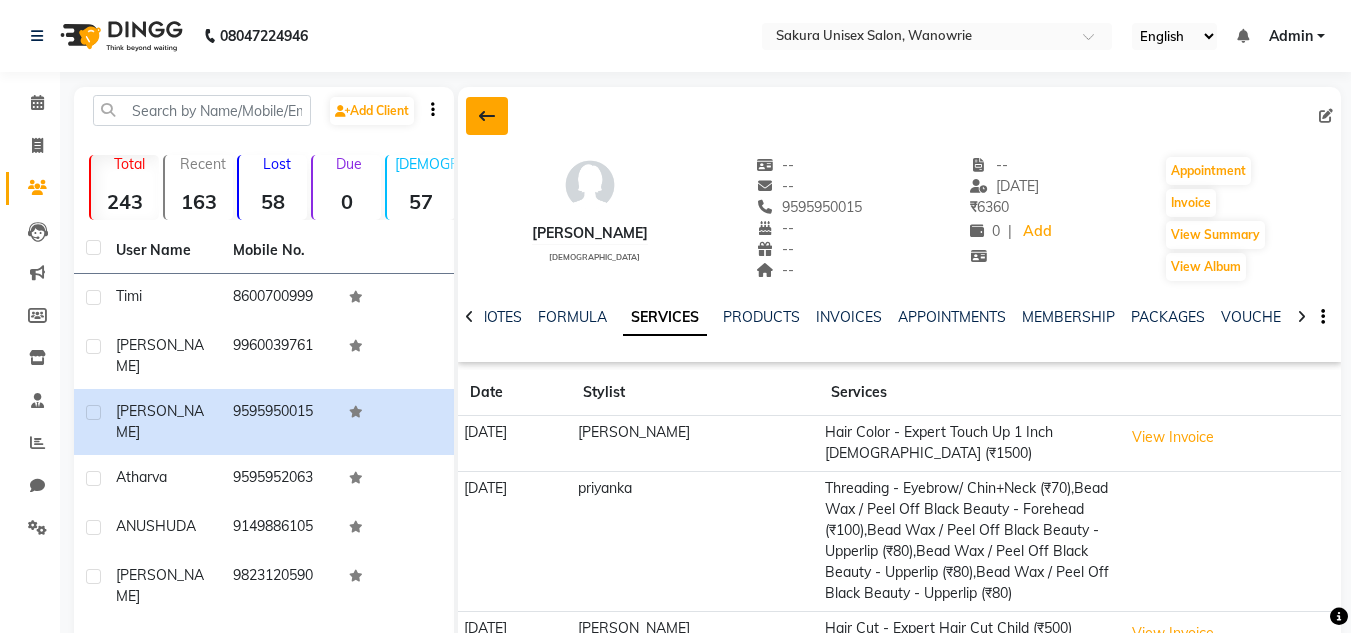 click 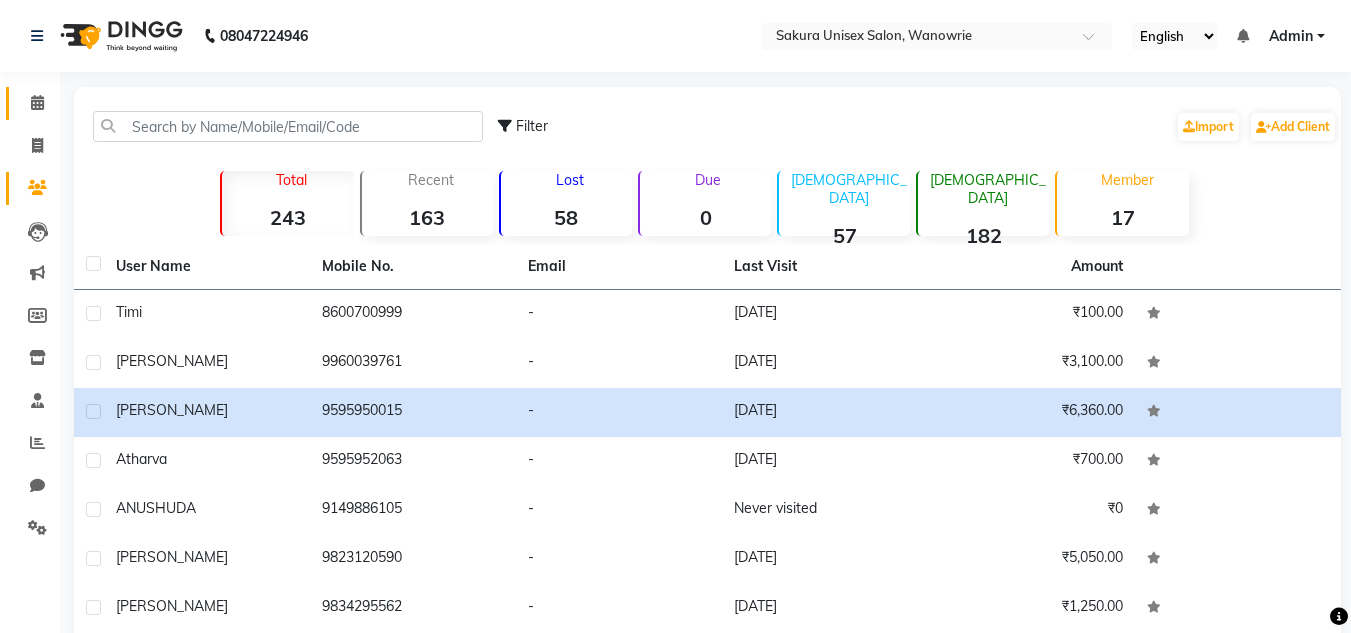 click on "Calendar" 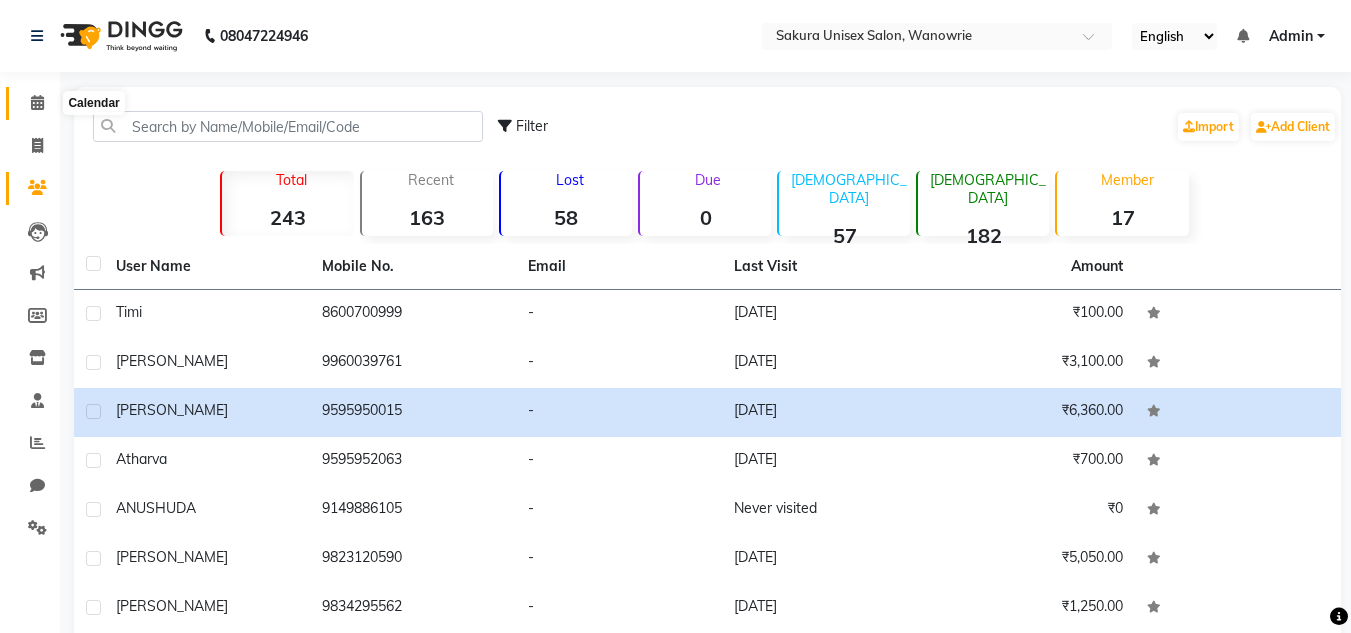 click on "Calendar" 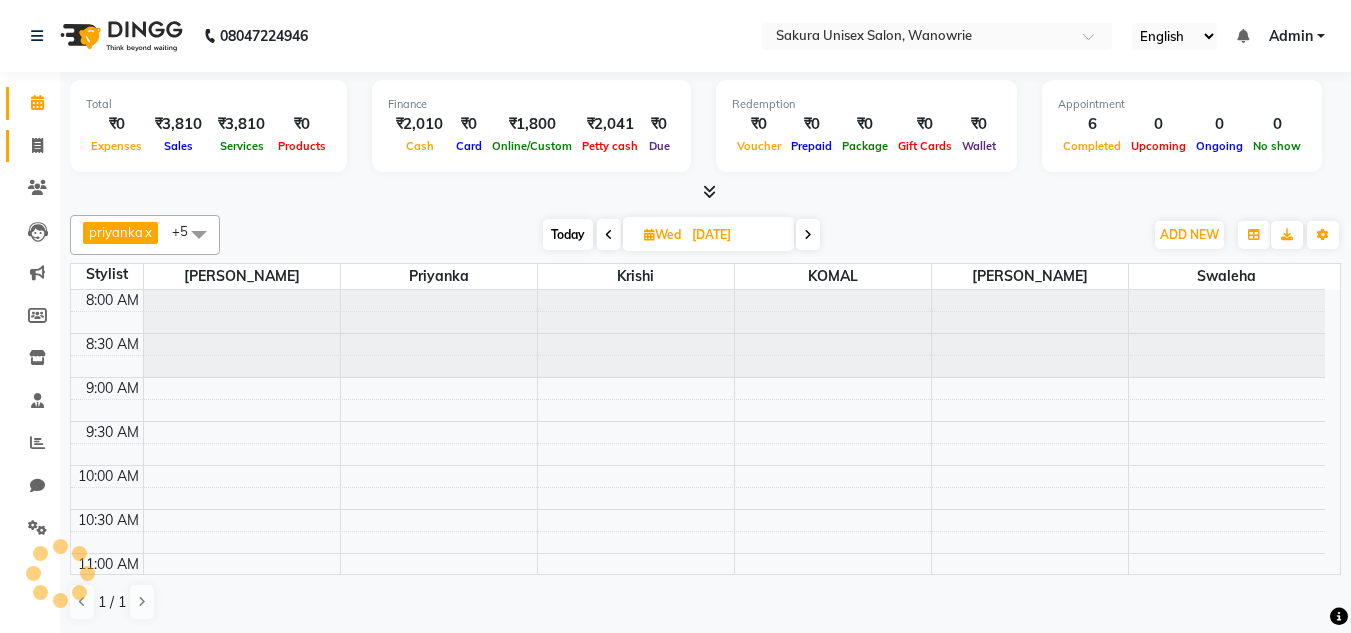 scroll, scrollTop: 1057, scrollLeft: 0, axis: vertical 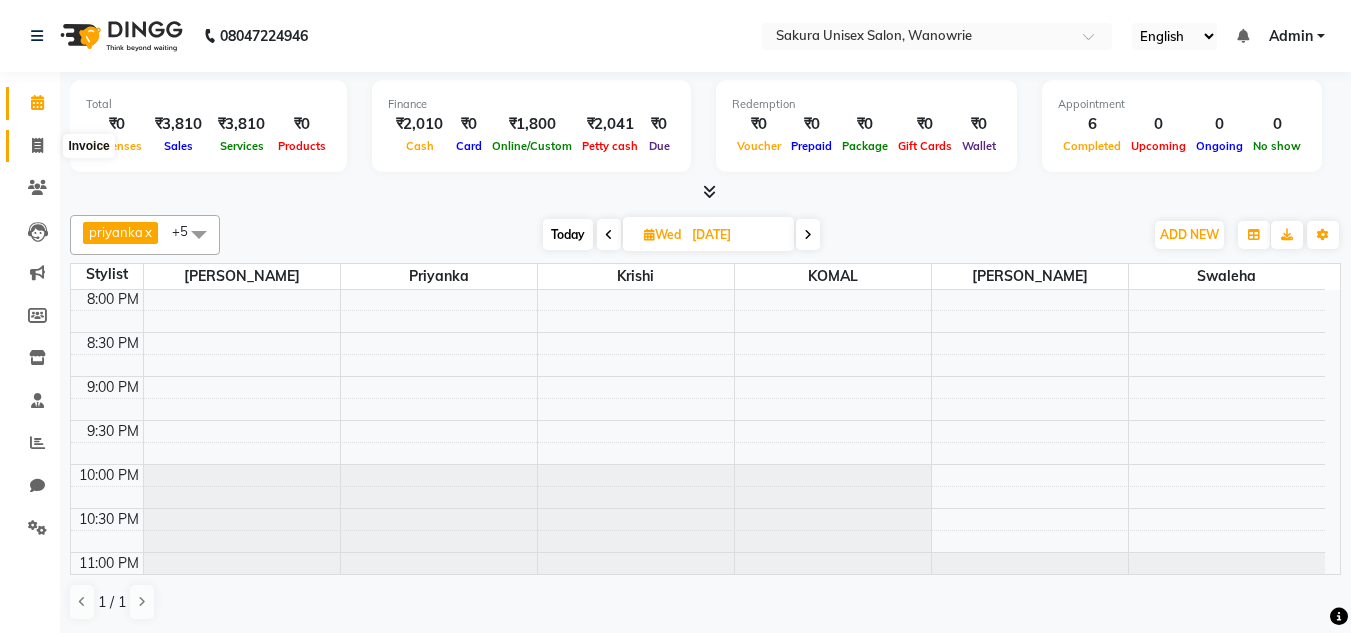 click 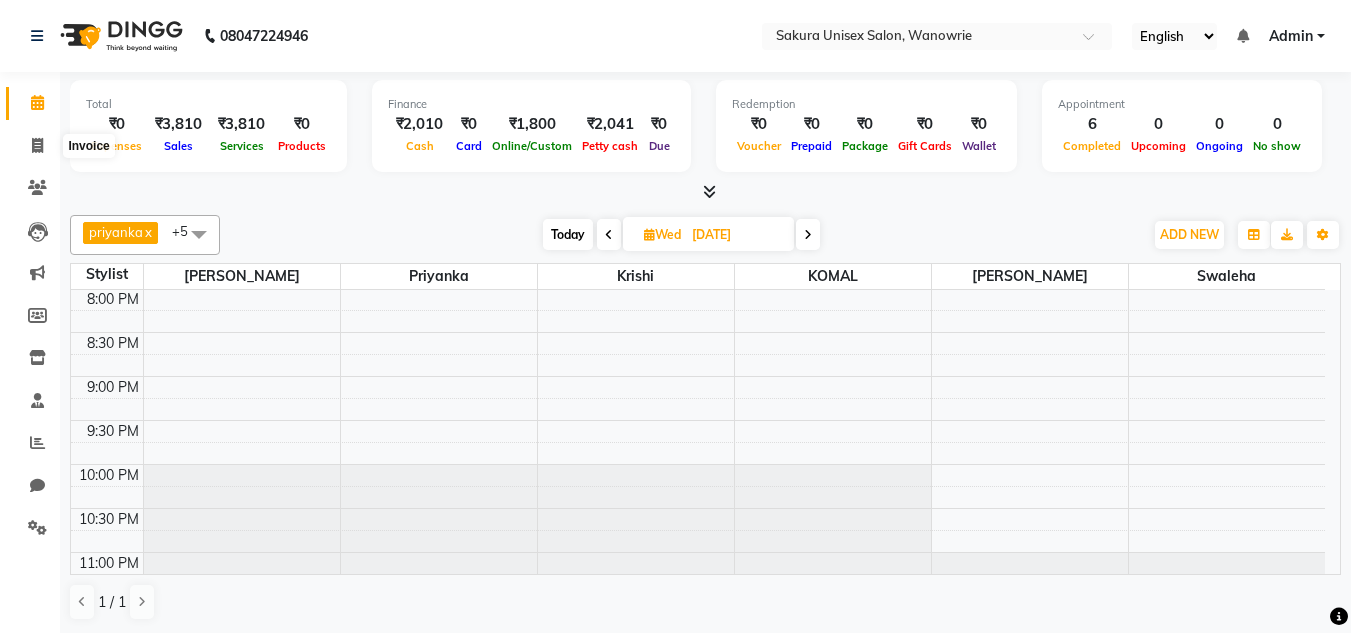 select on "7662" 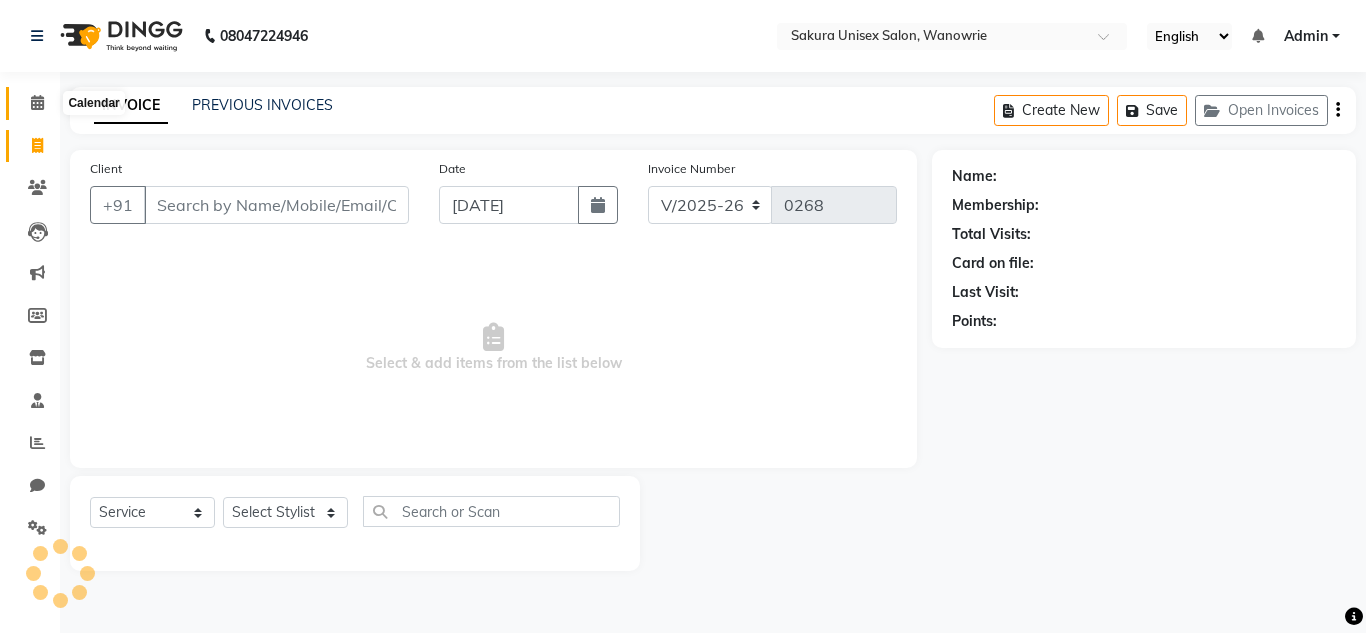 click 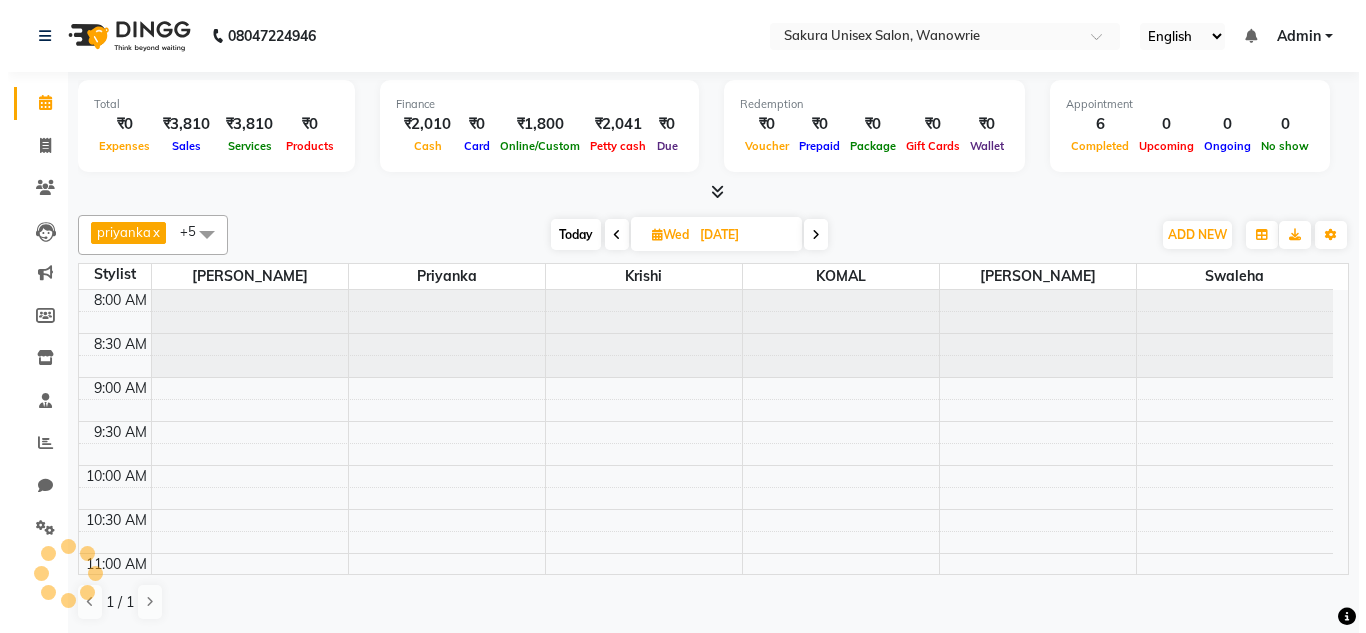 scroll, scrollTop: 0, scrollLeft: 0, axis: both 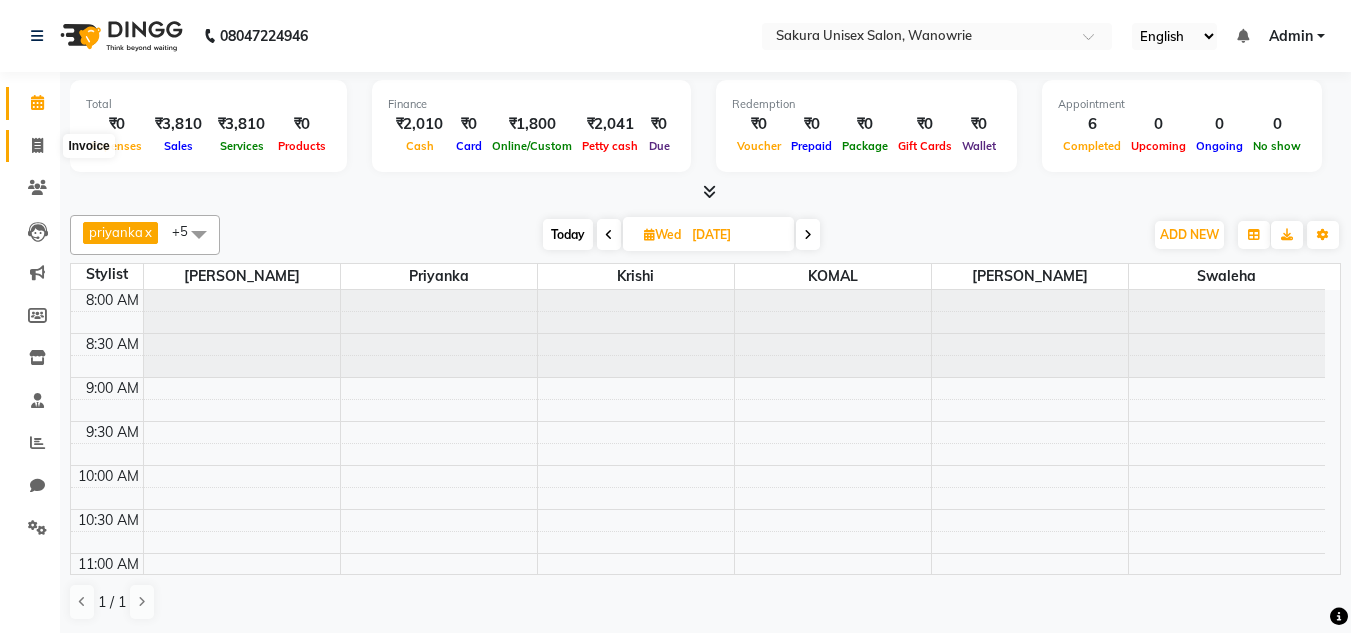 click 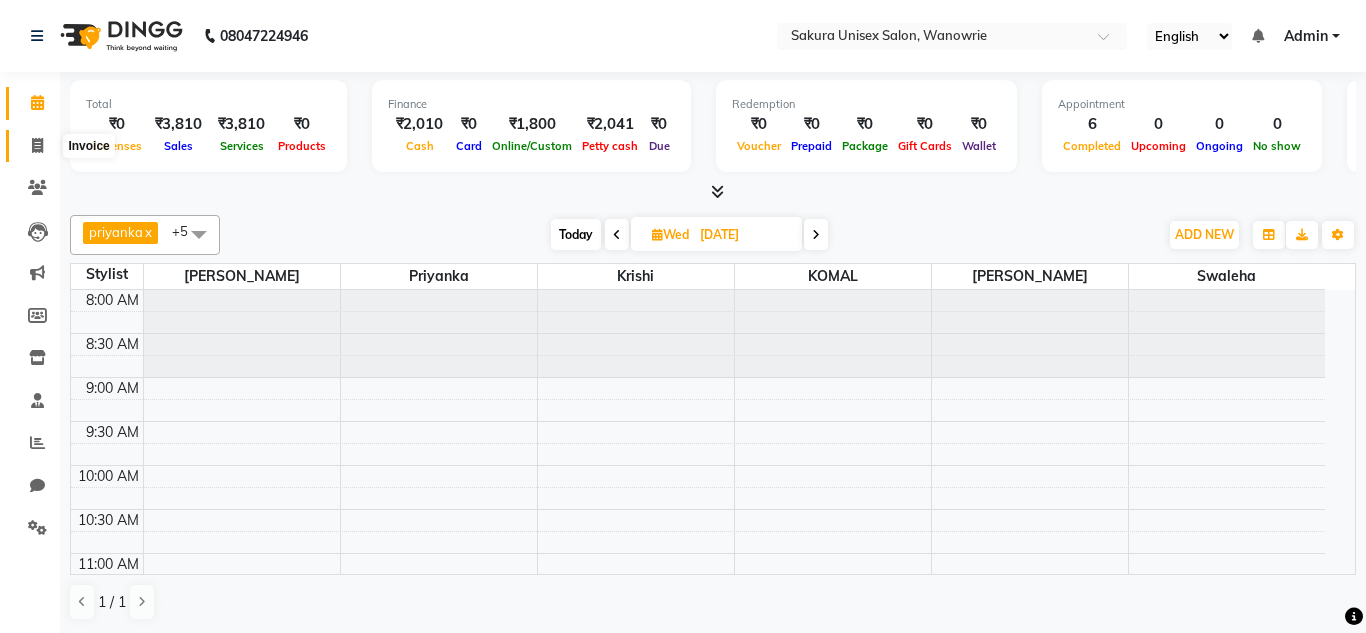 select on "7662" 